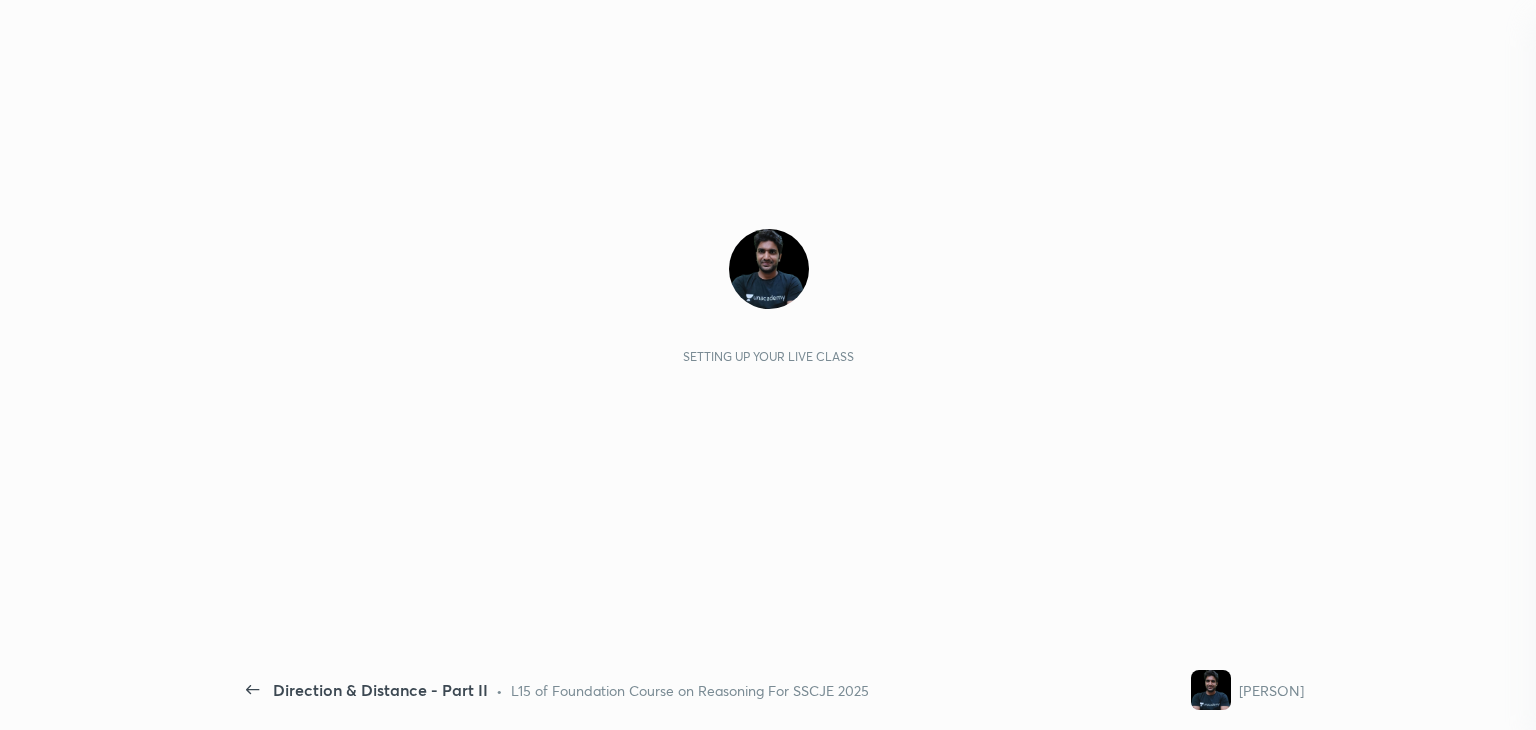 scroll, scrollTop: 0, scrollLeft: 0, axis: both 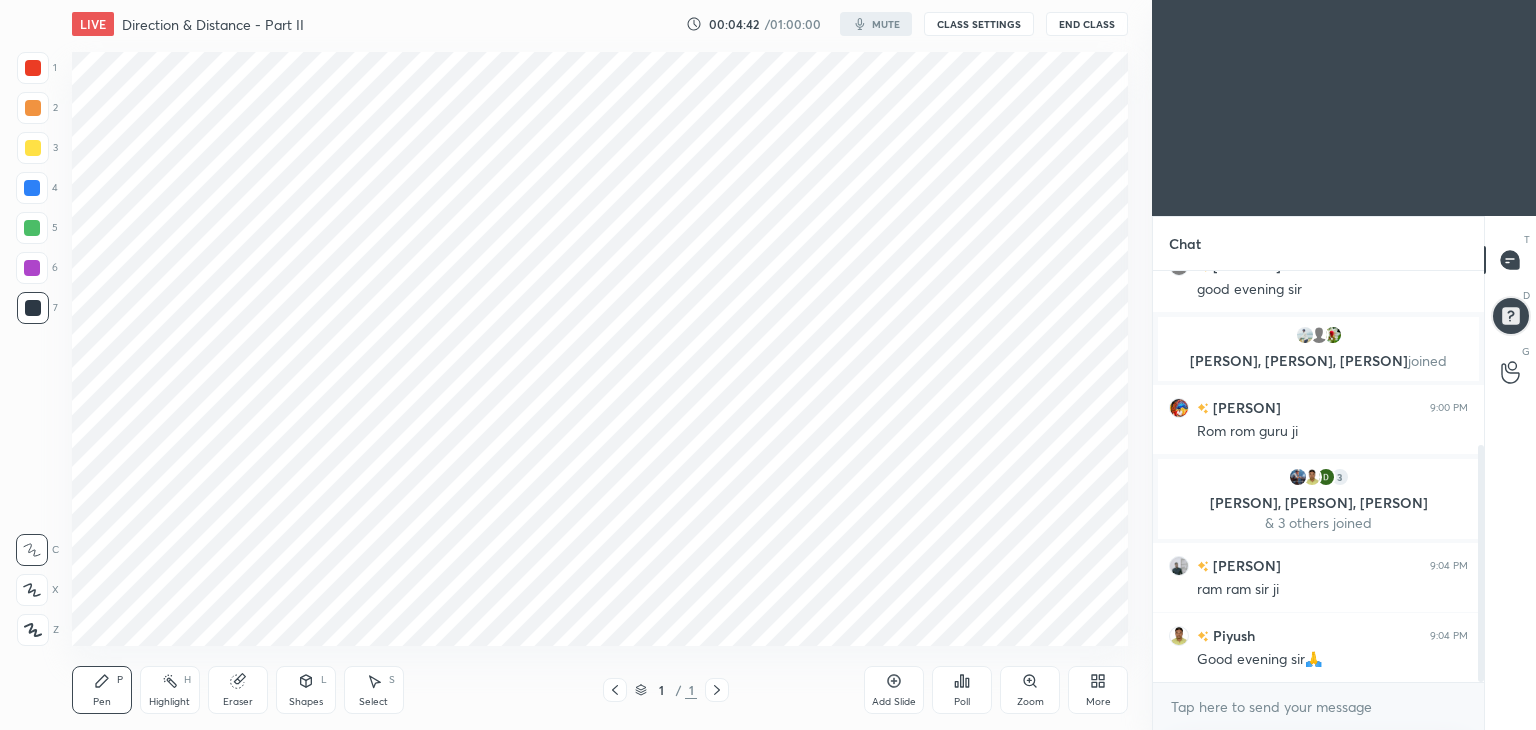 click on "CLASS SETTINGS" at bounding box center (979, 24) 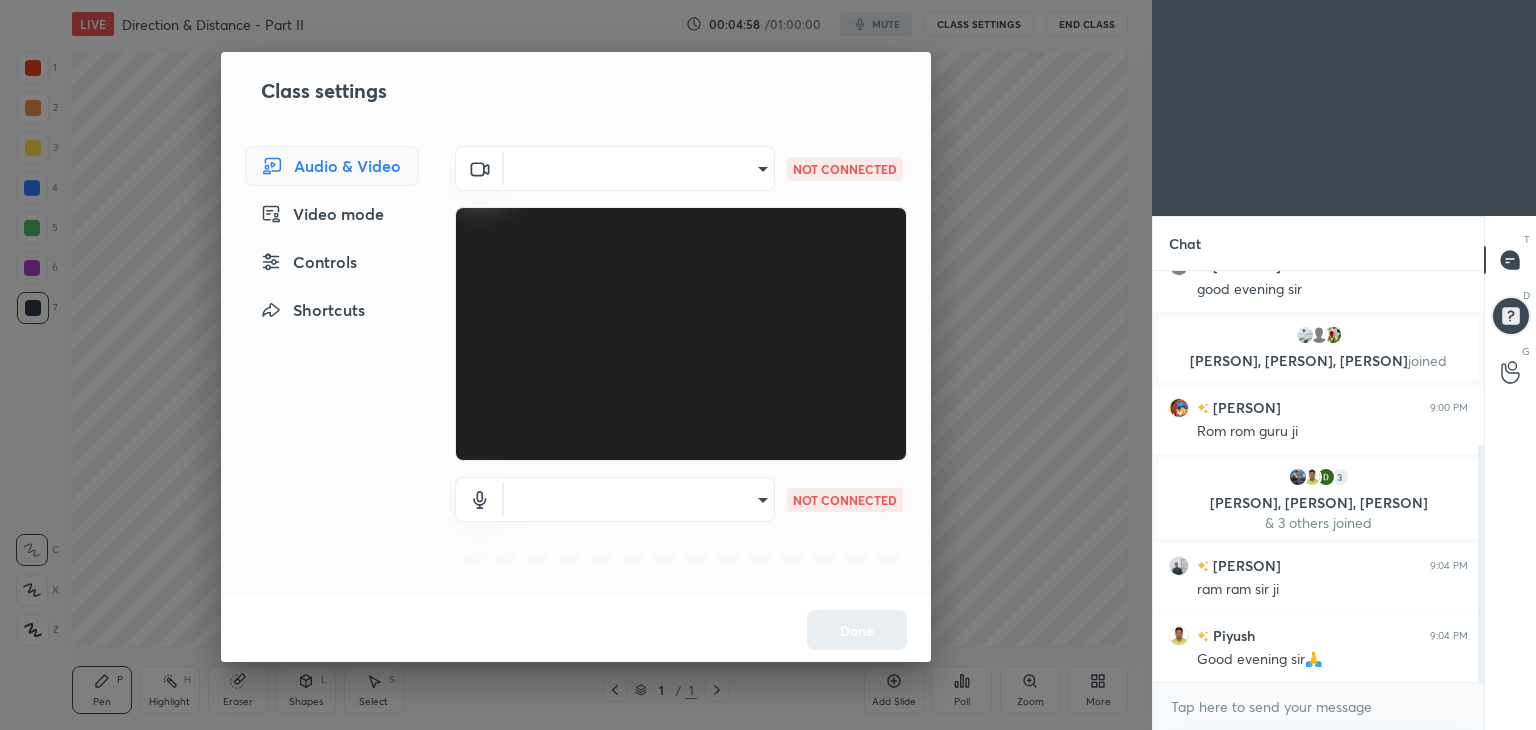 click on "1 2 3 4 5 6 7 C X Z C X Z E E Erase all   H H LIVE Direction & Distance - Part II 00:04:58 /  01:00:00 mute CLASS SETTINGS End Class Setting up your live class Poll for   secs No correct answer Start poll Back Direction & Distance - Part II • L15 of Foundation Course on Reasoning For SSCJE 2025 Pramod Kumar Pen P Highlight H Eraser Shapes L Select S 1 / 1 Add Slide Poll Zoom More Chat barsha, prabhakar, shahzeb  joined shahzeb 9:00 PM good evening sir Ankit, Satish, Neeraj  joined prabhakar 9:00 PM Rom rom guru ji 3 Akash, Piyush, Saurabh &  3 others  joined Nitesh 9:04 PM ram ram sir ji Piyush 9:04 PM Good evening sir🙏 JUMP TO LATEST Enable hand raising Enable raise hand to speak to learners. Once enabled, chat will be turned off temporarily. Enable x   introducing Raise a hand with a doubt Now learners can raise their hand along with a doubt  How it works? Doubts asked by learners will show up here NEW DOUBTS ASKED Raise hand disabled Enable Can't raise hand Got it T Messages (T) D Doubts (D) G ​ ​" at bounding box center (768, 365) 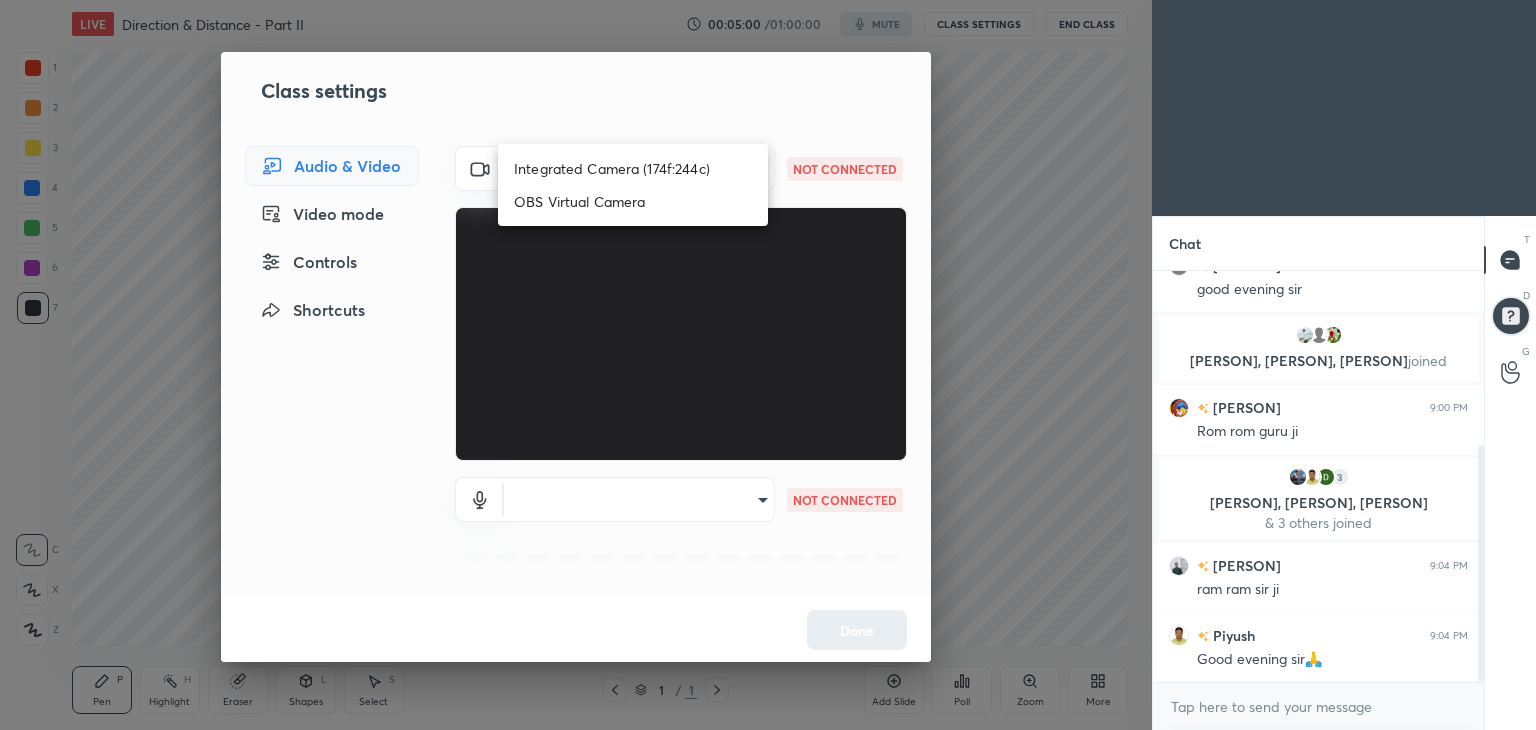 click on "Integrated Camera (174f:244c)" at bounding box center [633, 168] 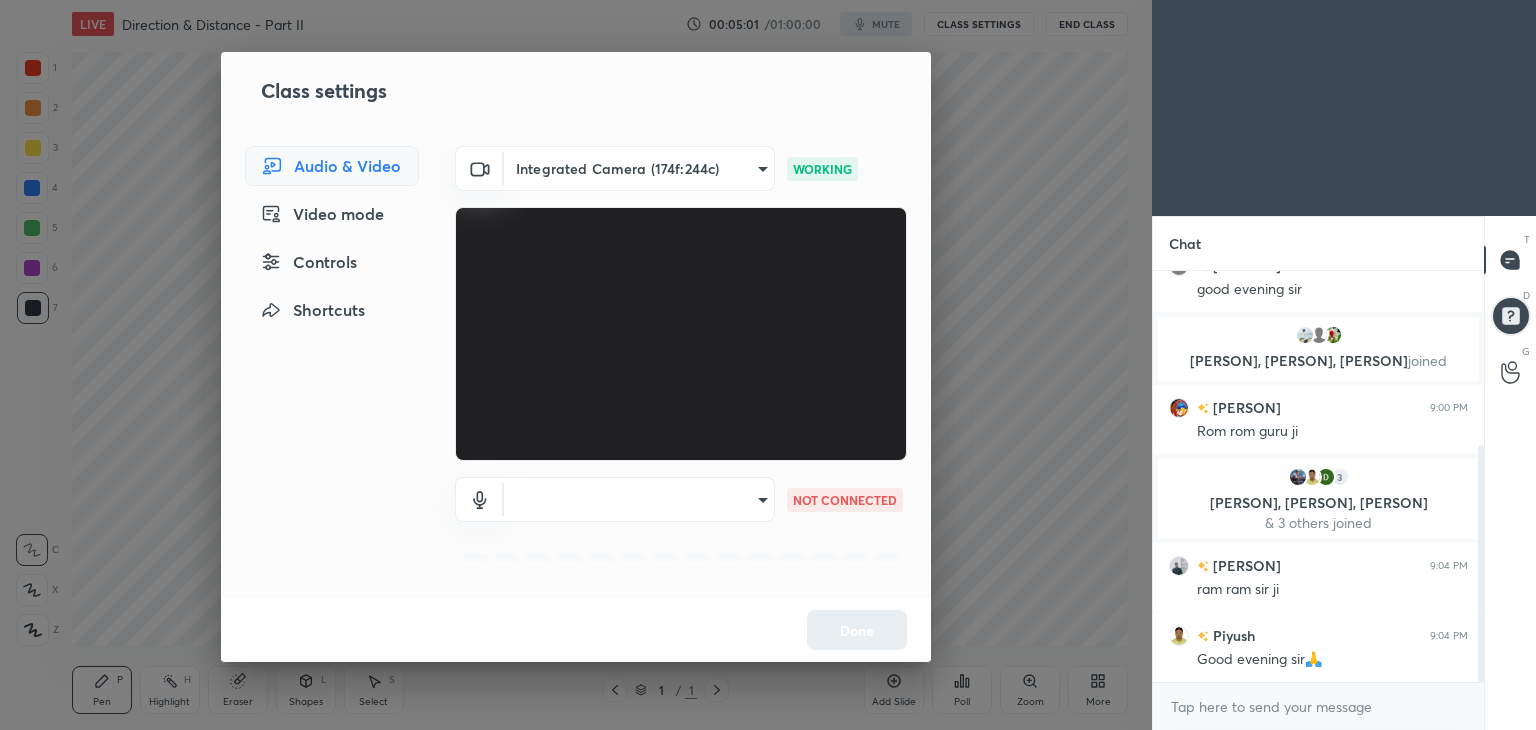 click on "1 2 3 4 5 6 7 C X Z C X Z E E Erase all   H H LIVE Direction & Distance - Part II 00:05:01 /  01:00:00 mute CLASS SETTINGS End Class Setting up your live class Poll for   secs No correct answer Start poll Back Direction & Distance - Part II • L15 of Foundation Course on Reasoning For SSCJE 2025 Pramod Kumar Pen P Highlight H Eraser Shapes L Select S 1 / 1 Add Slide Poll Zoom More Chat barsha, prabhakar, shahzeb  joined shahzeb 9:00 PM good evening sir Ankit, Satish, Neeraj  joined prabhakar 9:00 PM Rom rom guru ji 3 Akash, Piyush, Saurabh &  3 others  joined Nitesh 9:04 PM ram ram sir ji Piyush 9:04 PM Good evening sir🙏 JUMP TO LATEST Enable hand raising Enable raise hand to speak to learners. Once enabled, chat will be turned off temporarily. Enable x   introducing Raise a hand with a doubt Now learners can raise their hand along with a doubt  How it works? Doubts asked by learners will show up here NEW DOUBTS ASKED Raise hand disabled Enable Can't raise hand Got it T Messages (T) D Doubts (D) G ​ ​" at bounding box center [768, 365] 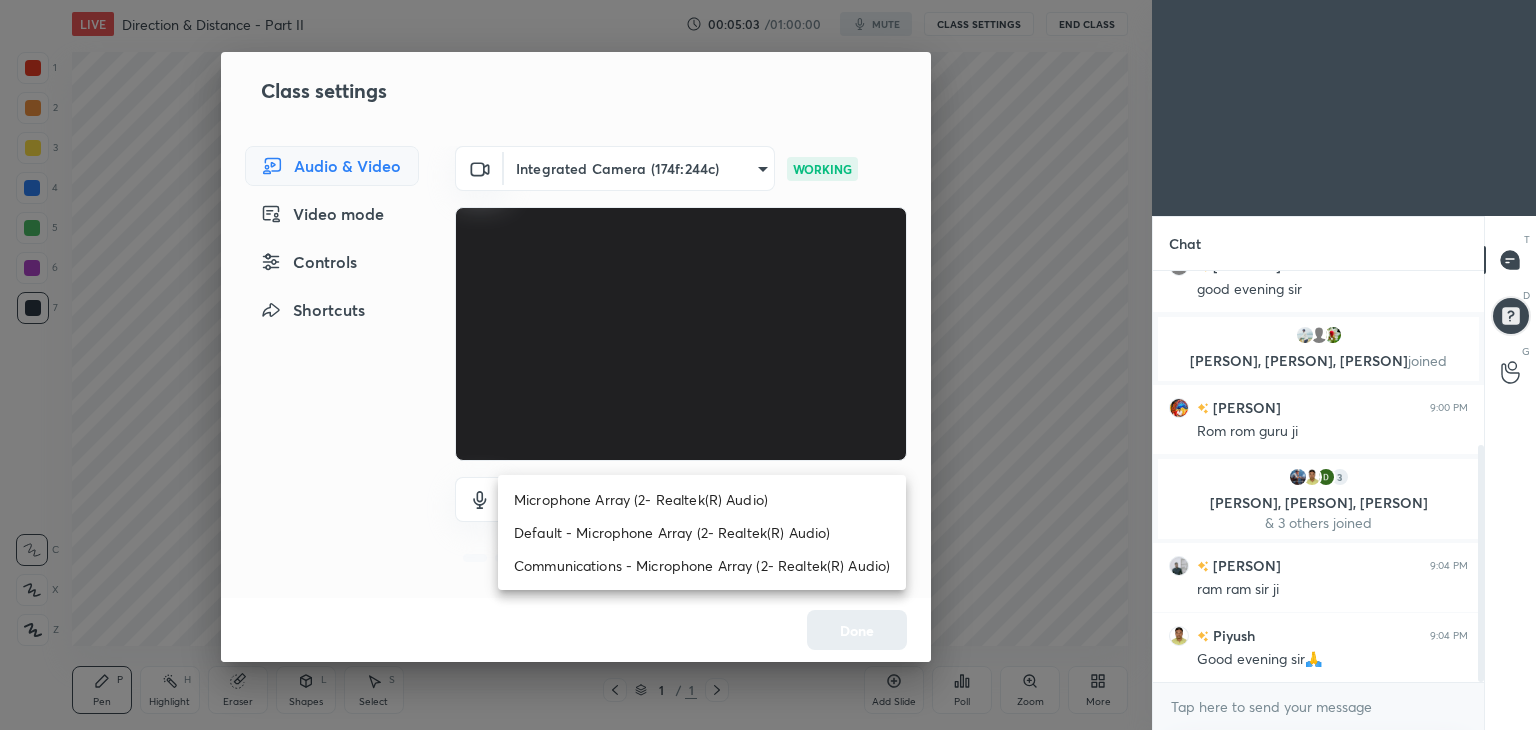 click on "Microphone Array (2- Realtek(R) Audio)" at bounding box center [702, 499] 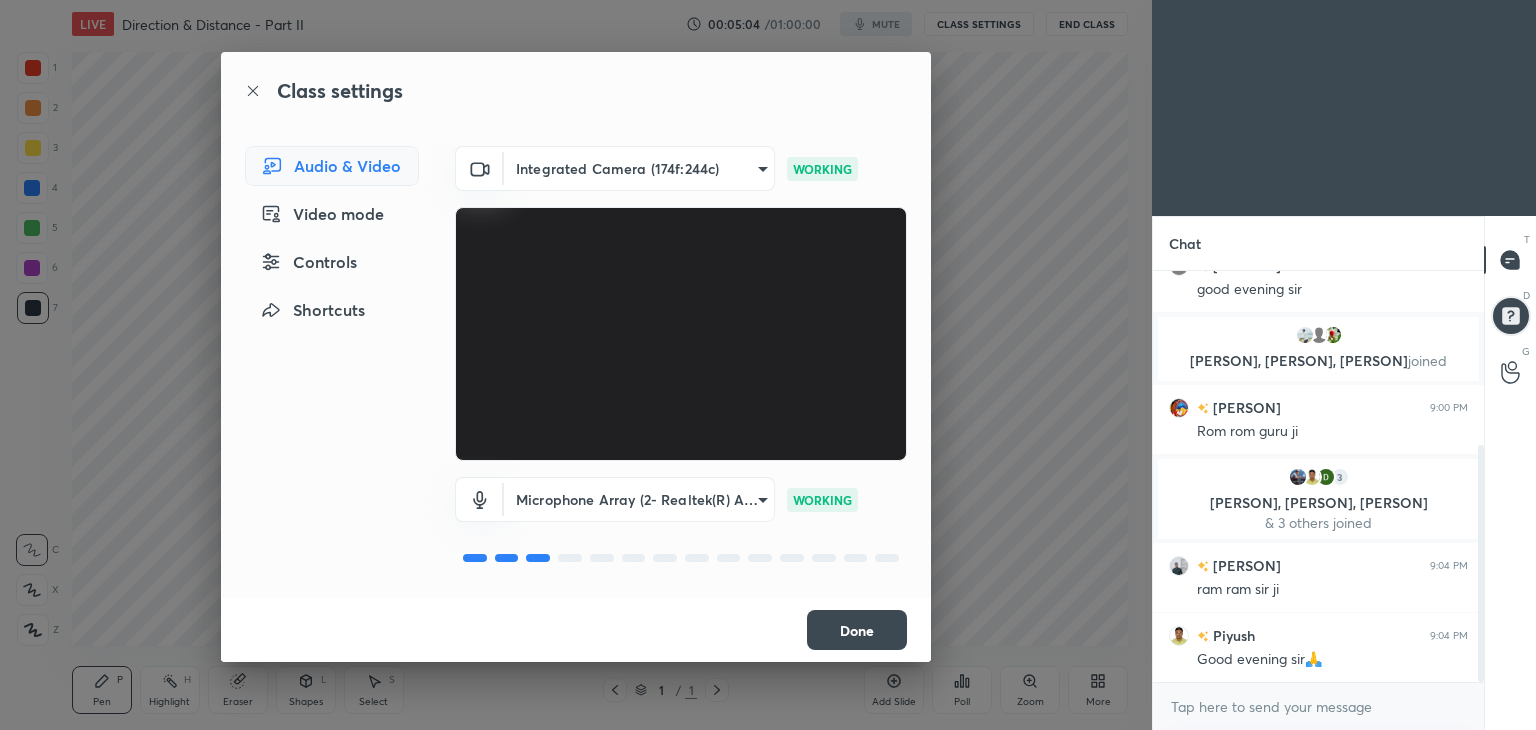 click on "Done" at bounding box center (857, 630) 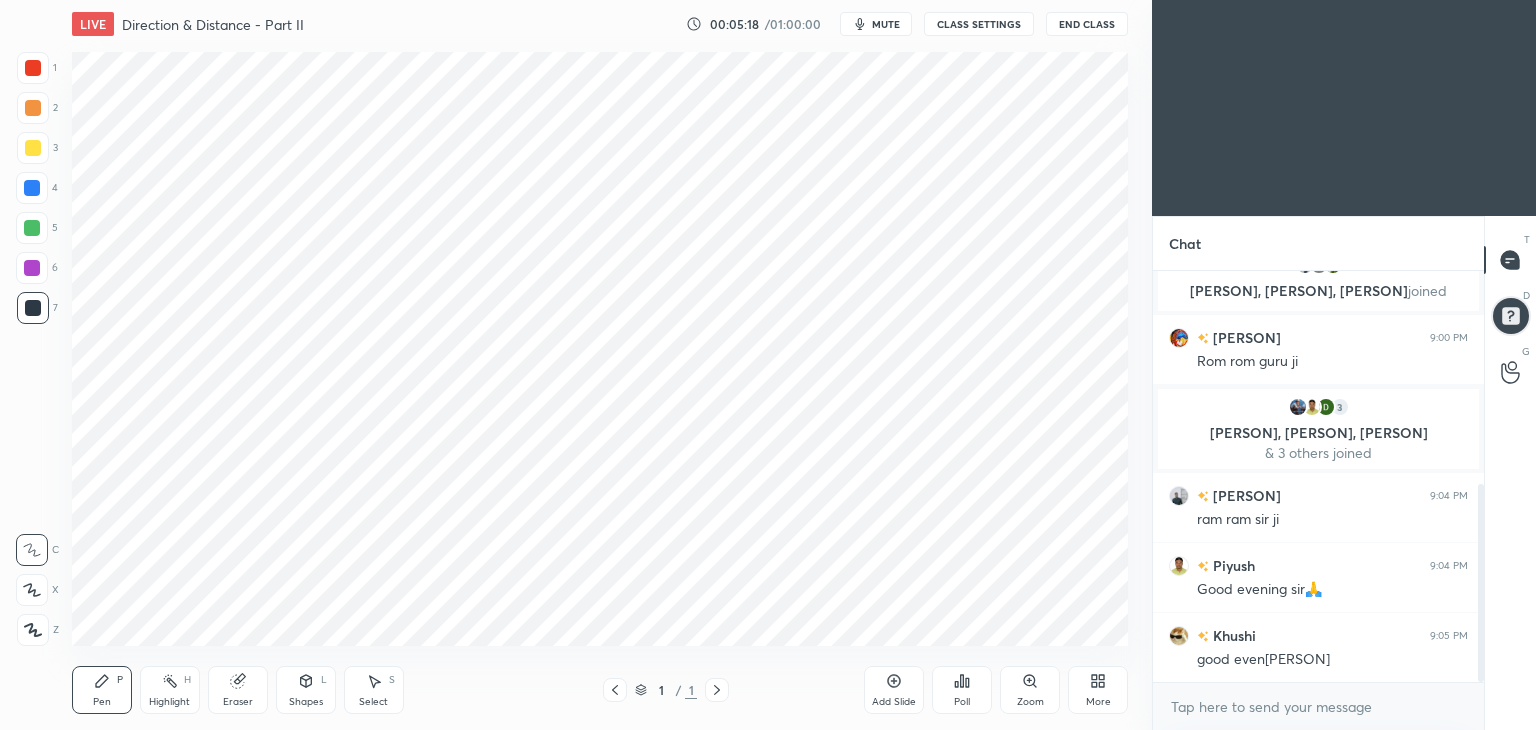scroll, scrollTop: 442, scrollLeft: 0, axis: vertical 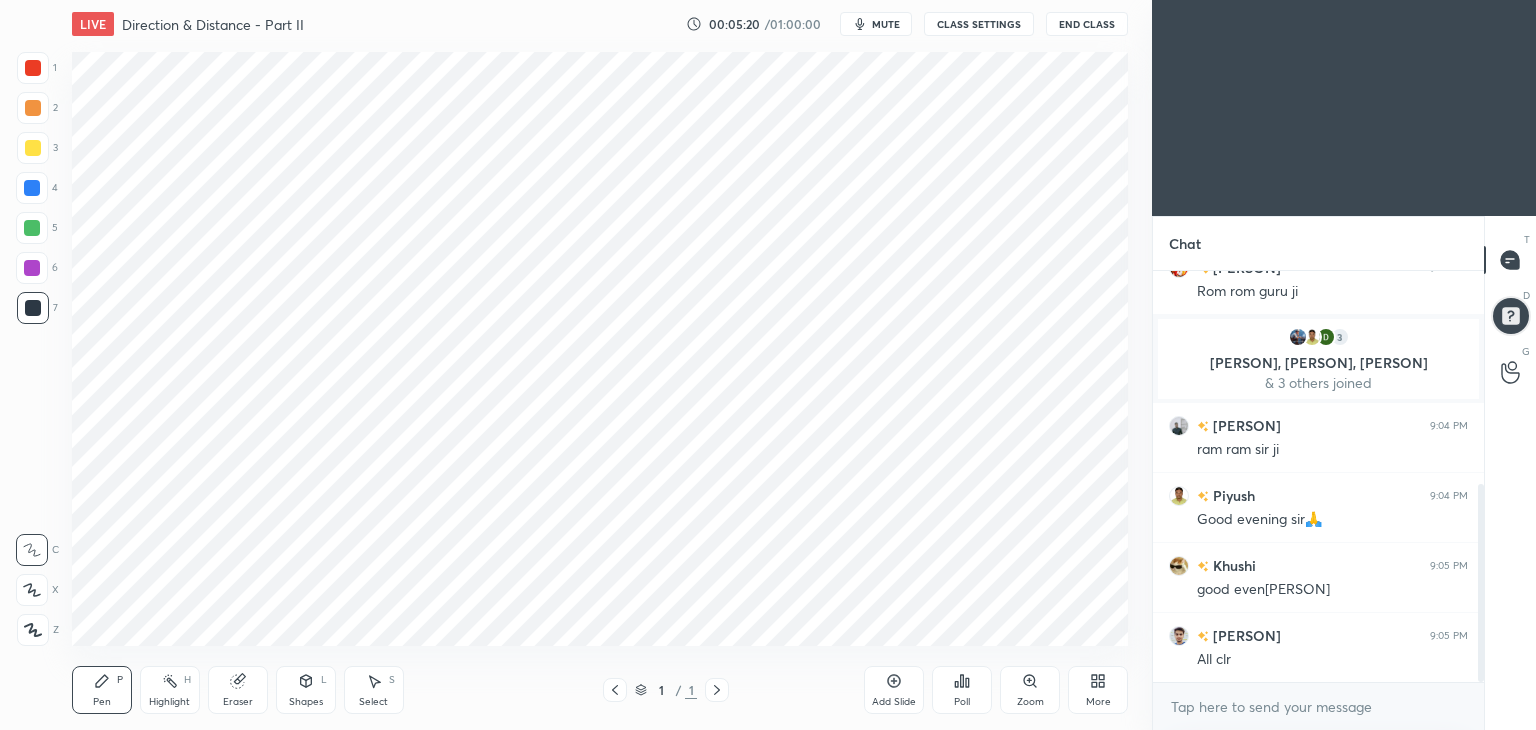 click 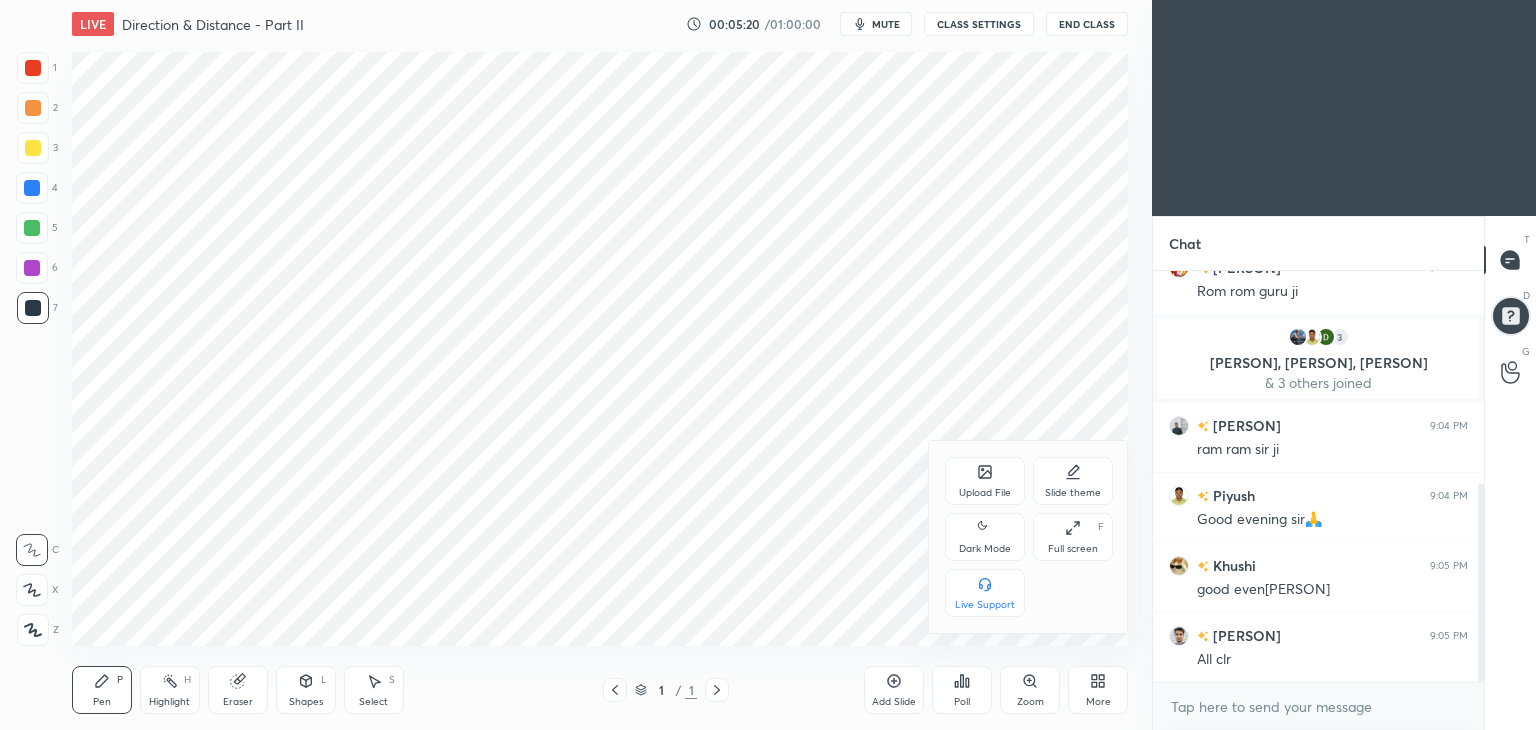 click 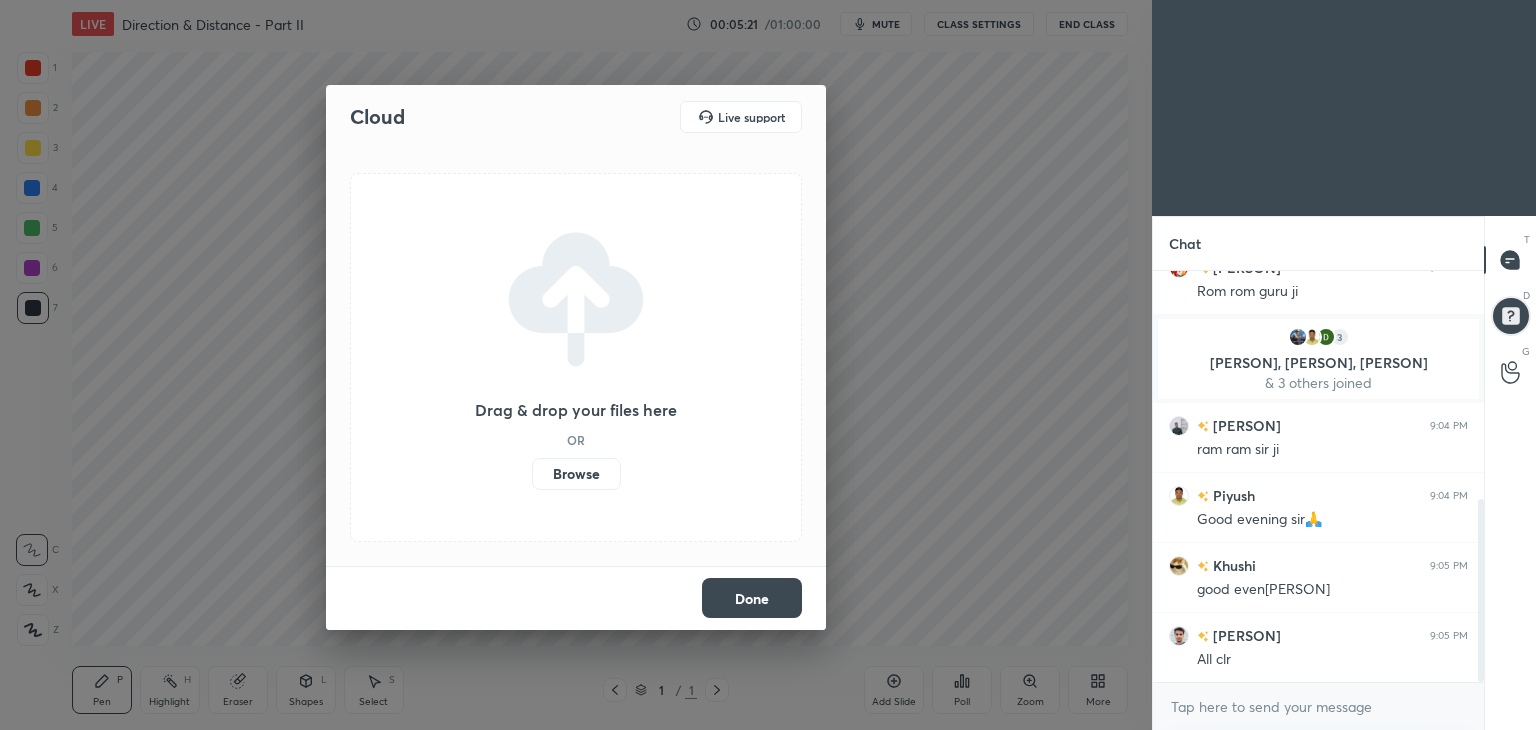 scroll, scrollTop: 512, scrollLeft: 0, axis: vertical 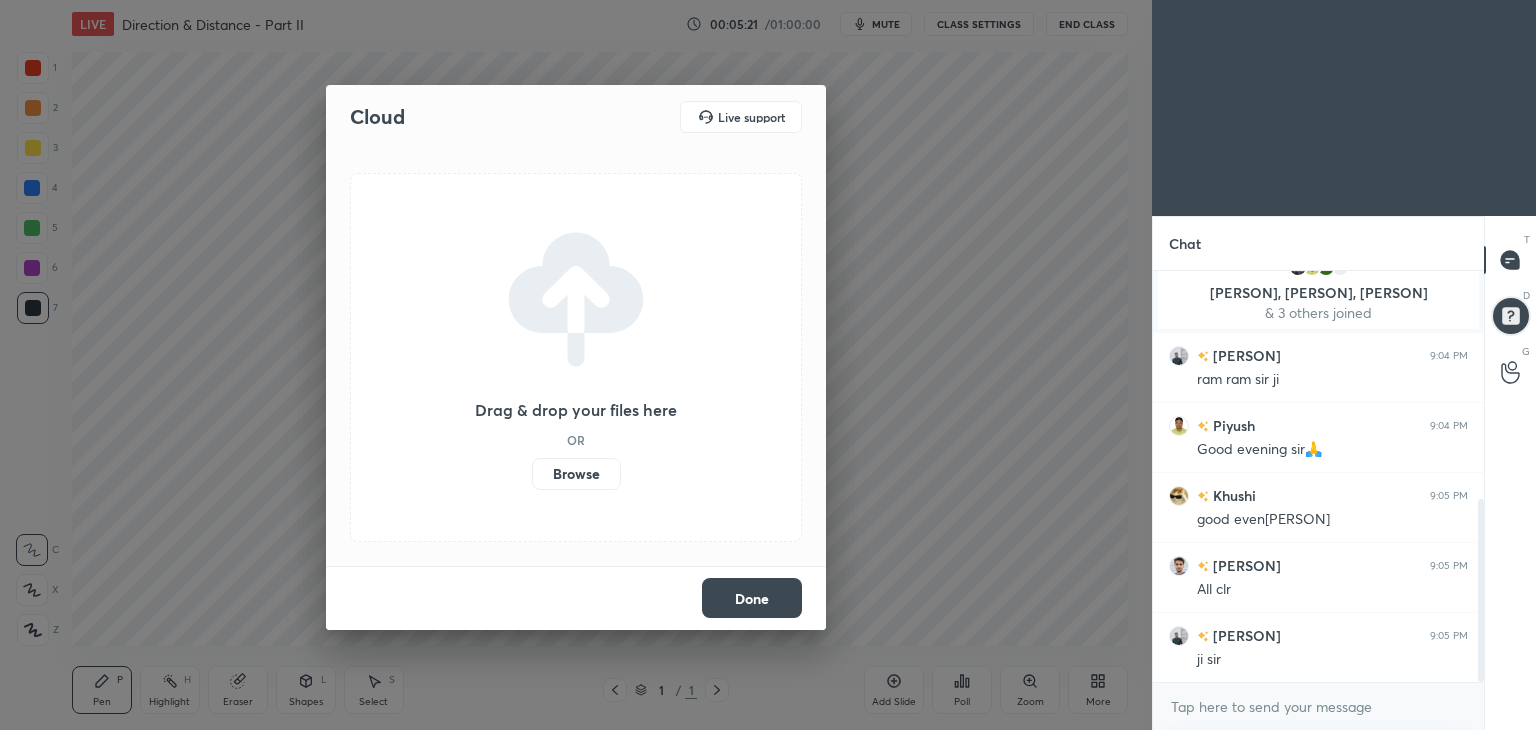 click on "Browse" at bounding box center (576, 474) 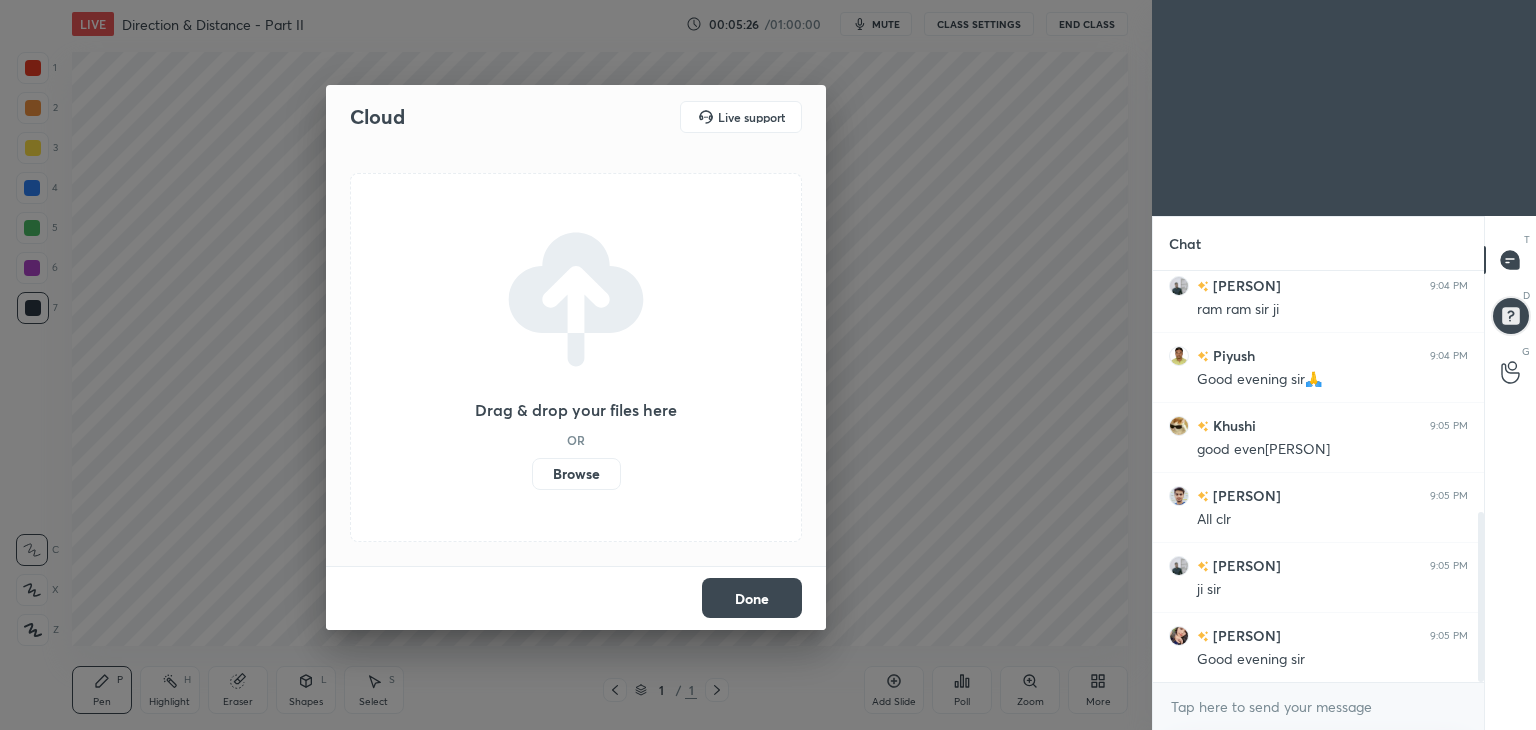 scroll, scrollTop: 652, scrollLeft: 0, axis: vertical 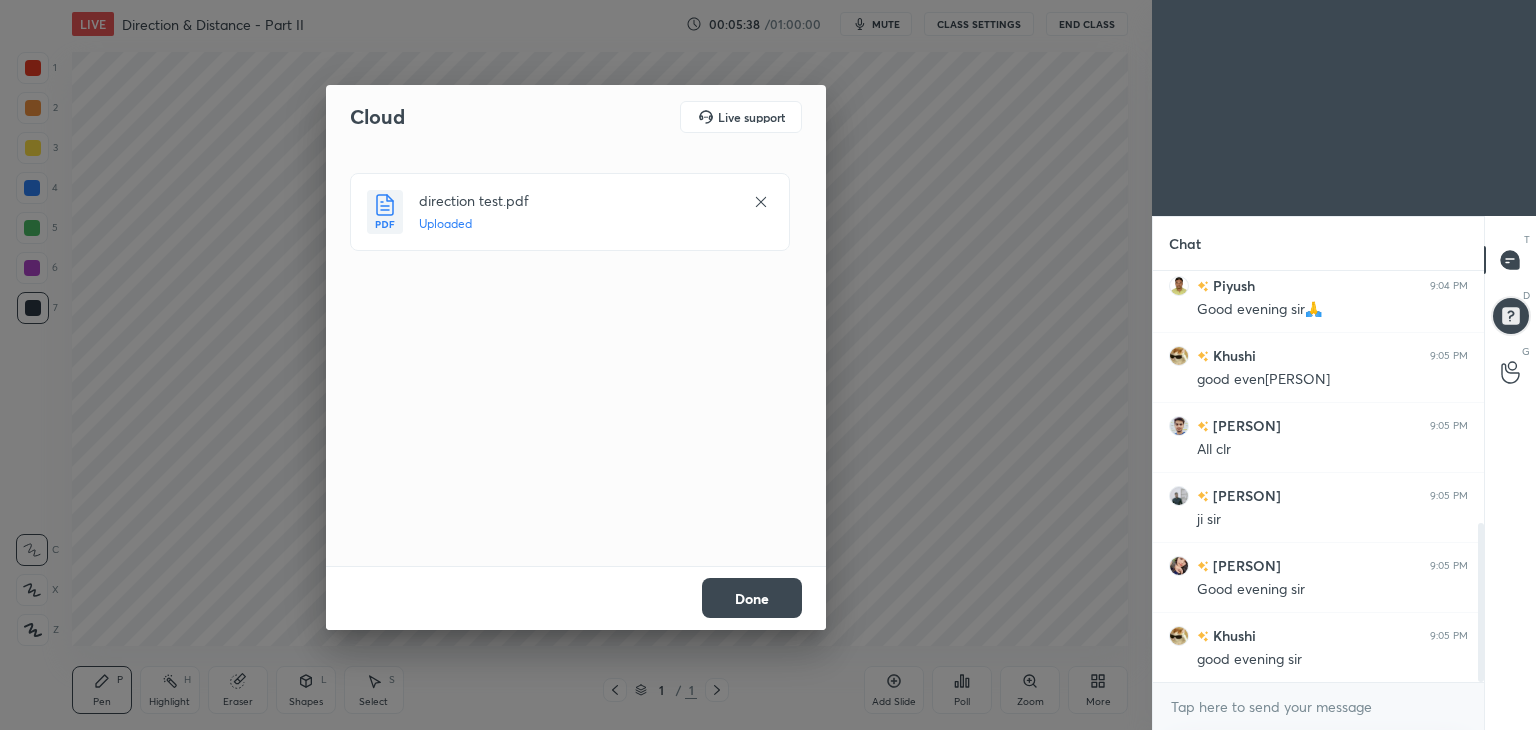 click on "Done" at bounding box center [752, 598] 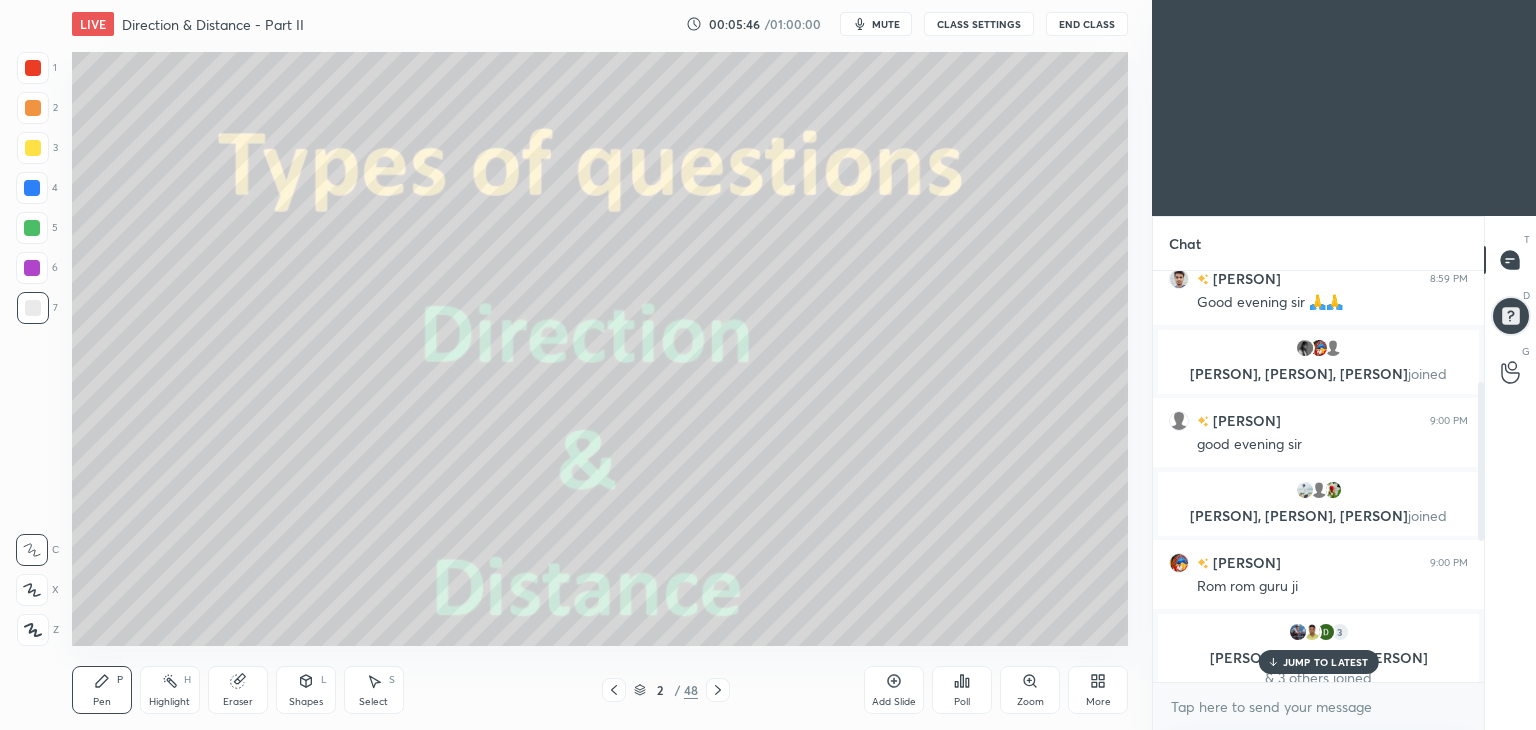 scroll, scrollTop: 0, scrollLeft: 0, axis: both 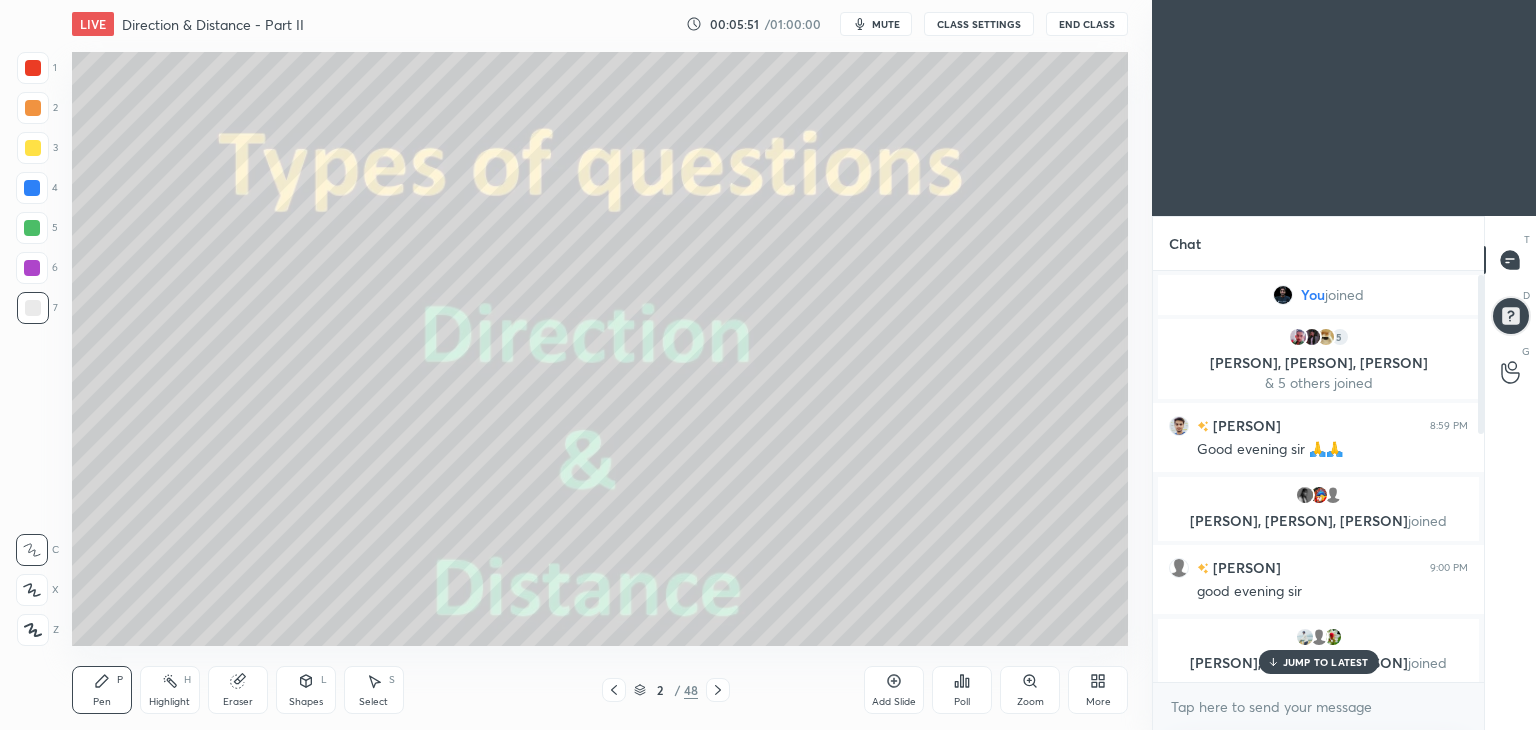click on "JUMP TO LATEST" at bounding box center (1318, 662) 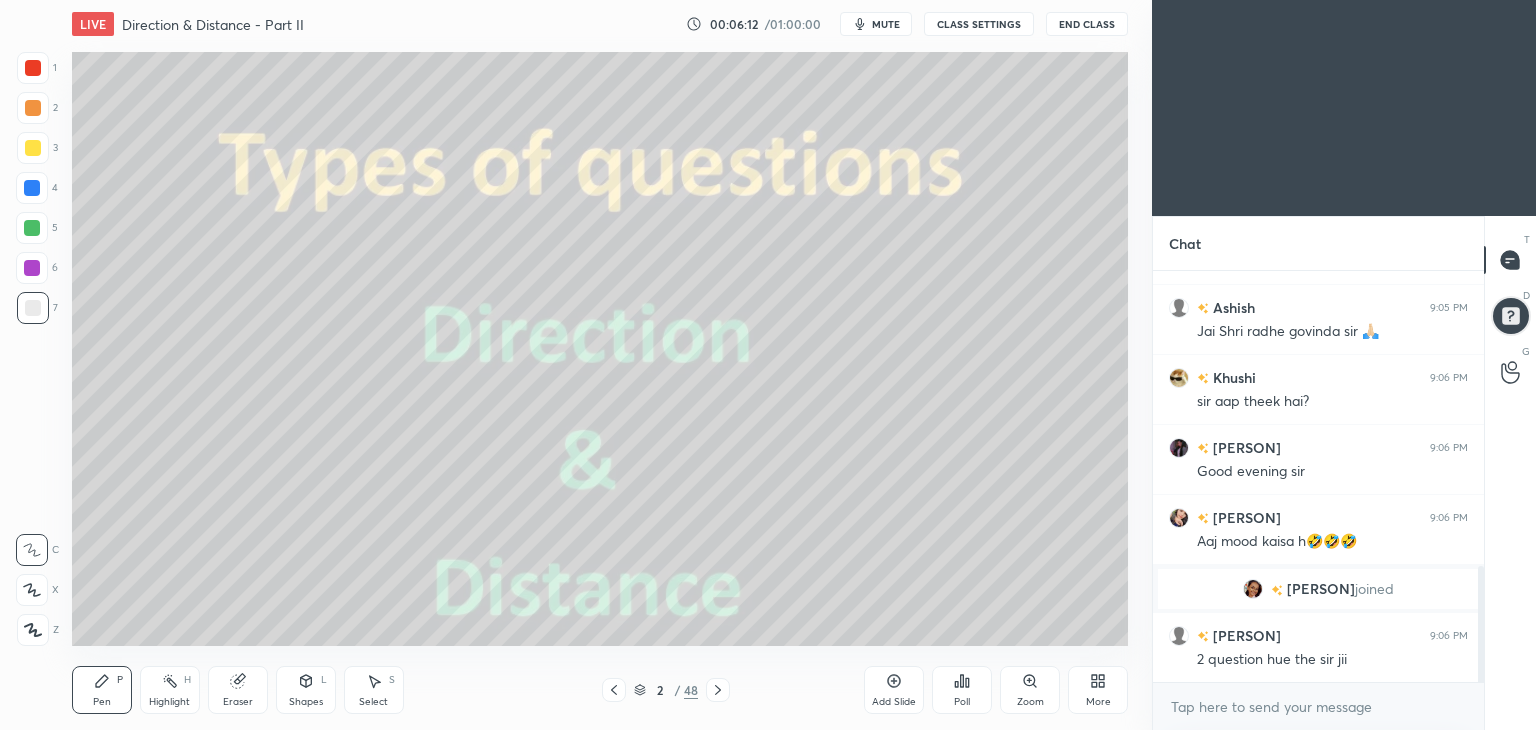 scroll, scrollTop: 1122, scrollLeft: 0, axis: vertical 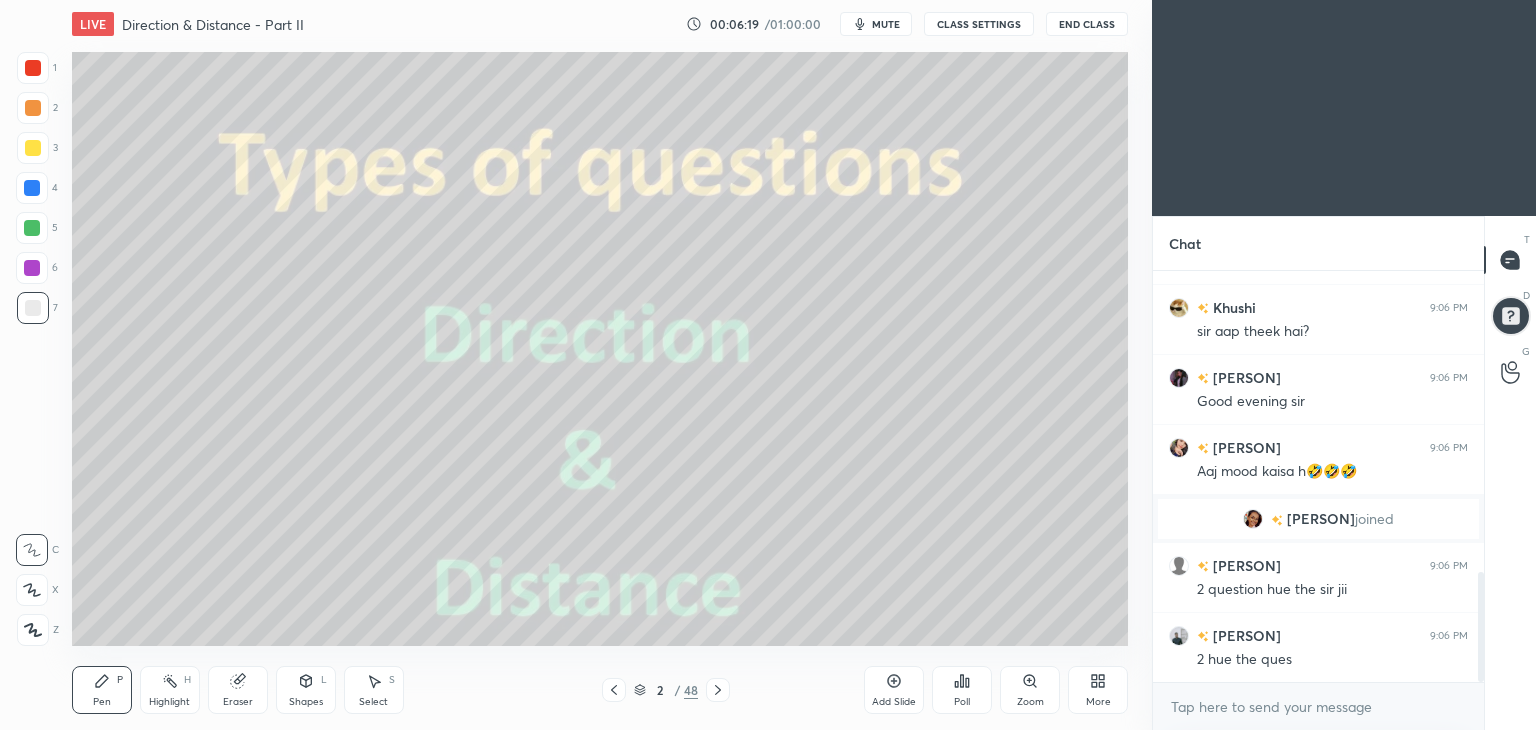 click 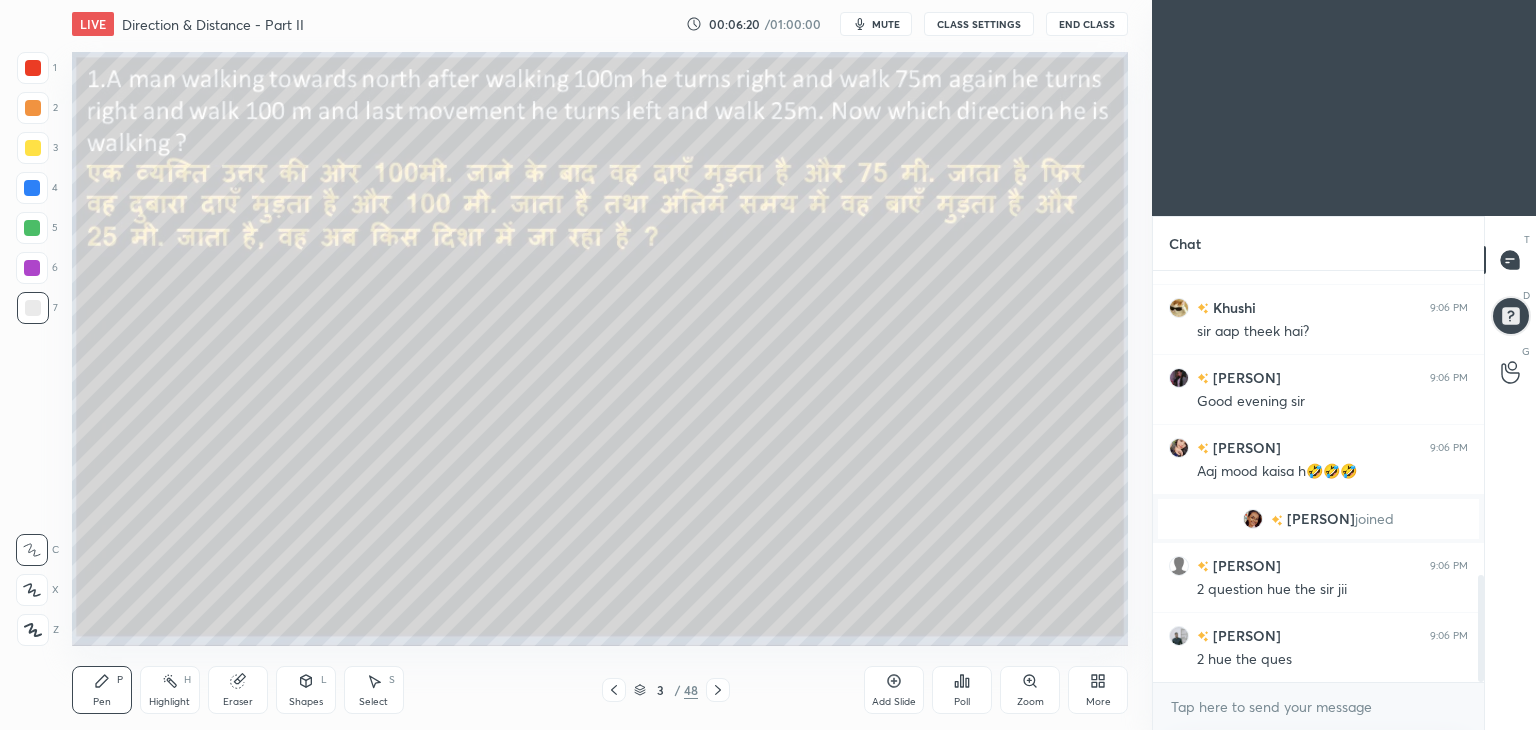 scroll, scrollTop: 1170, scrollLeft: 0, axis: vertical 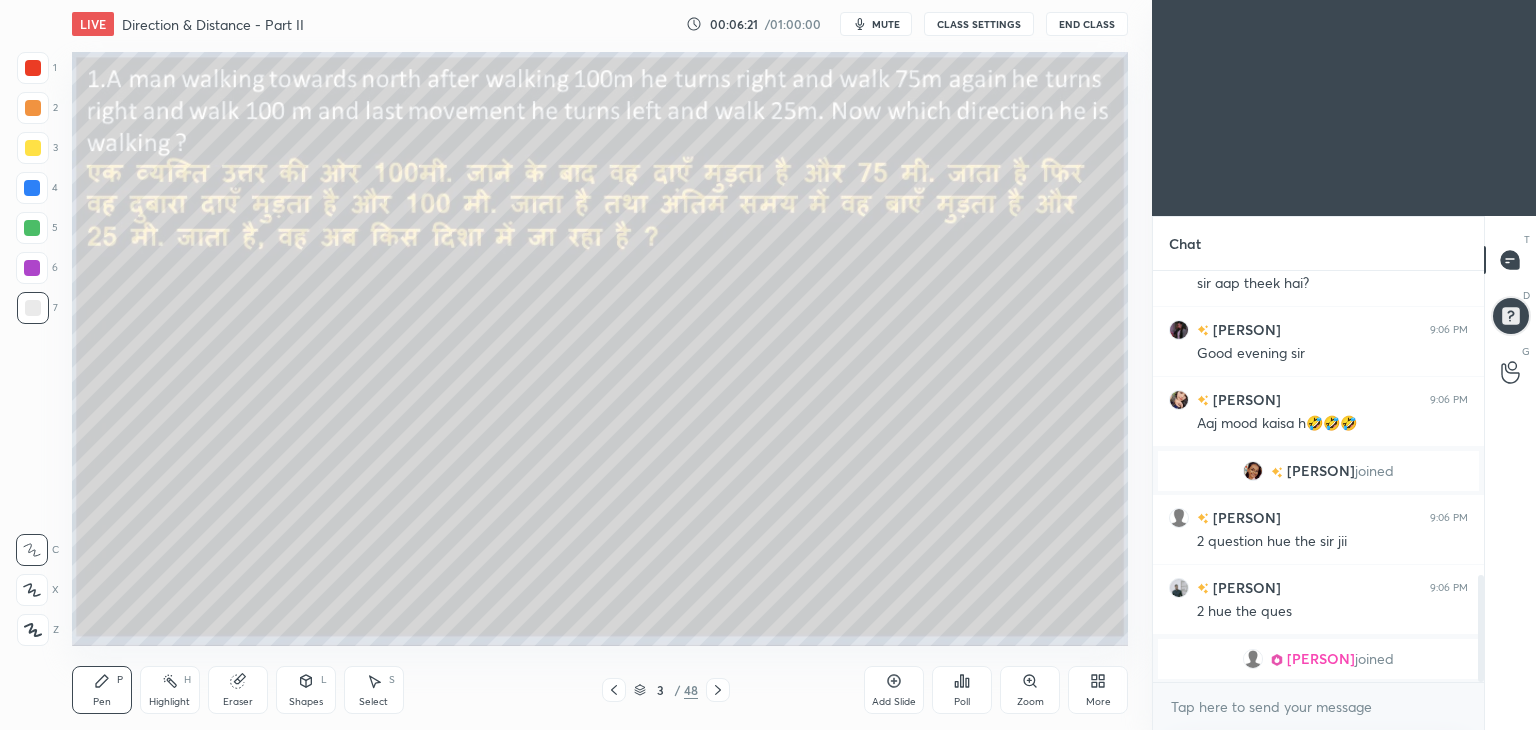 click on "3 / 48" at bounding box center [666, 690] 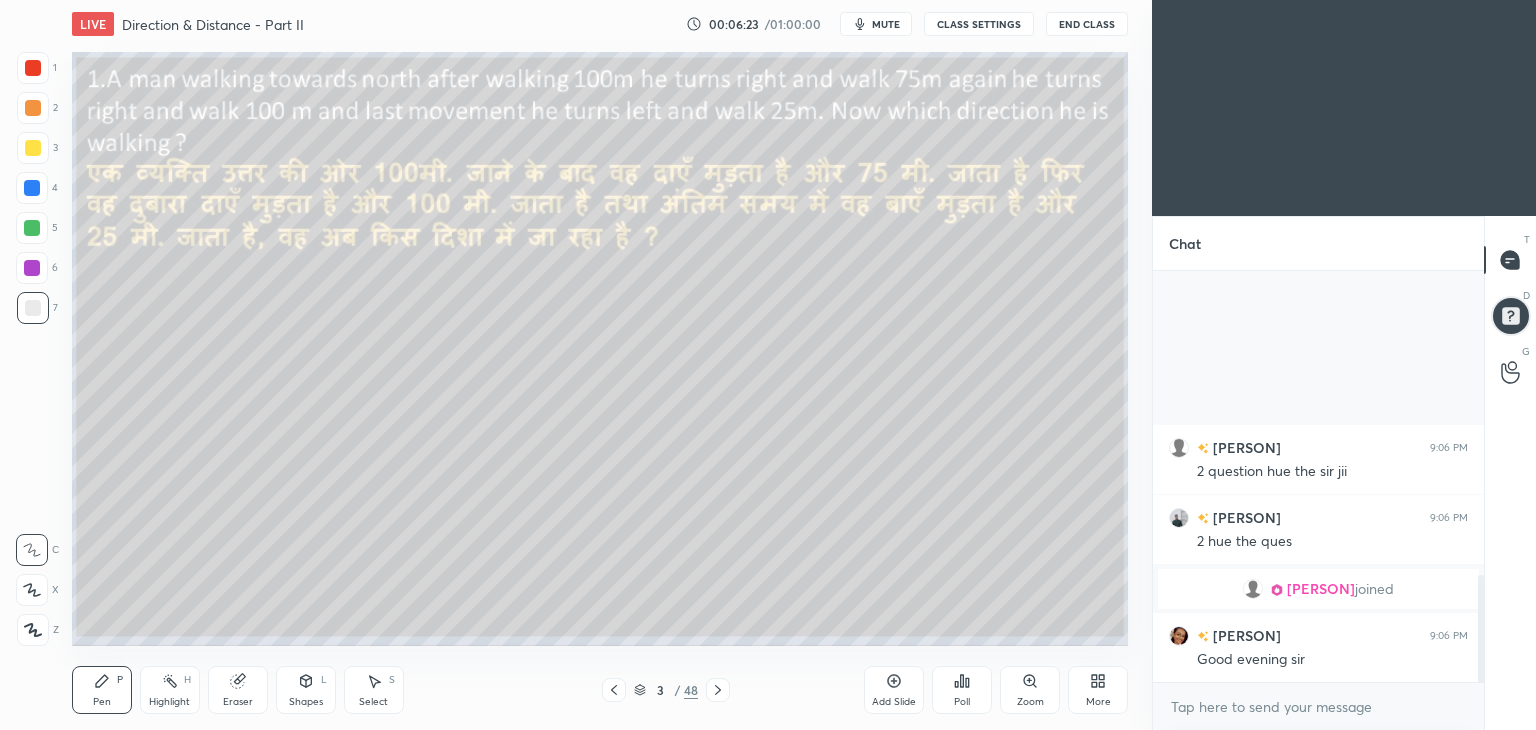 click 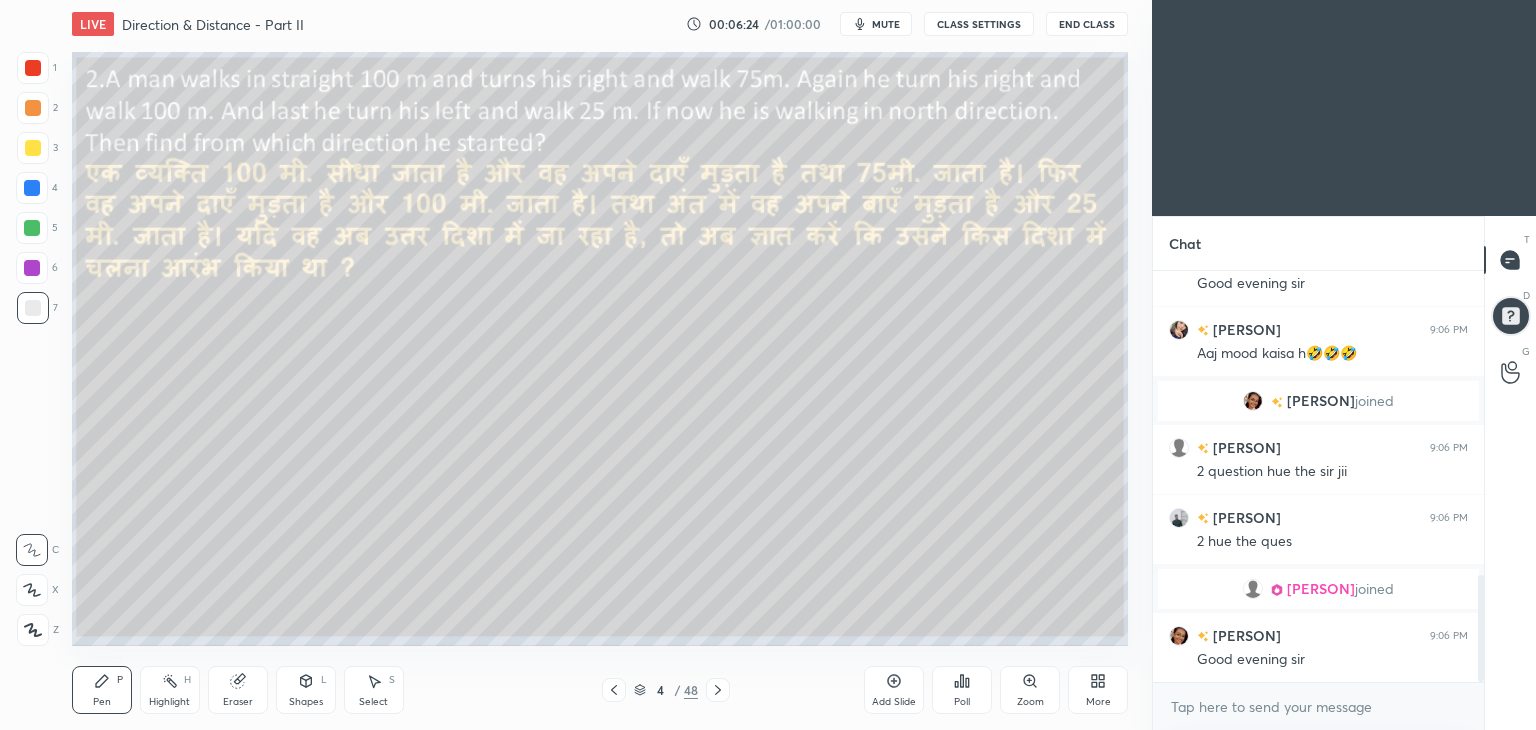click on "Pen P Highlight H Eraser Shapes L Select S 4 / 48 Add Slide Poll Zoom More" at bounding box center [600, 690] 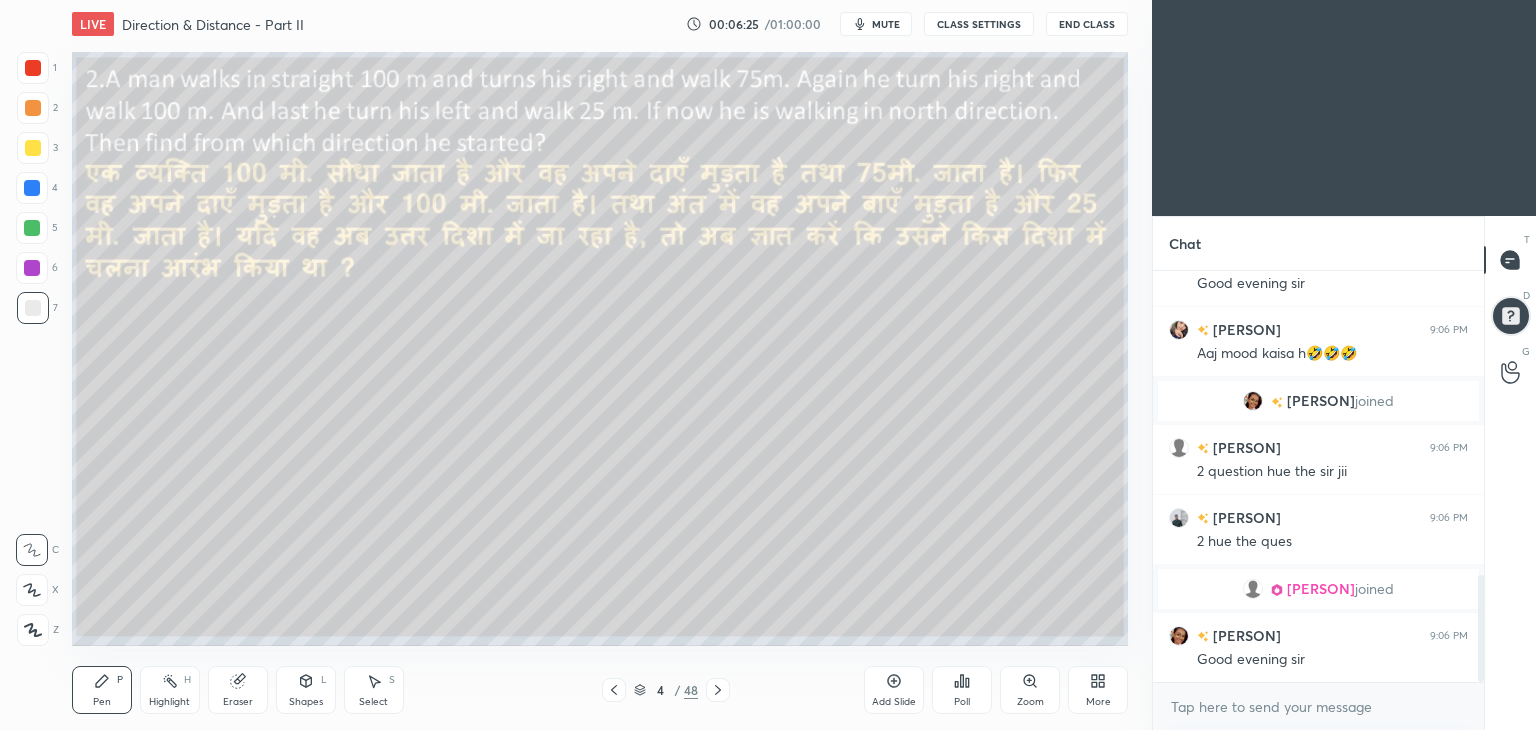 click 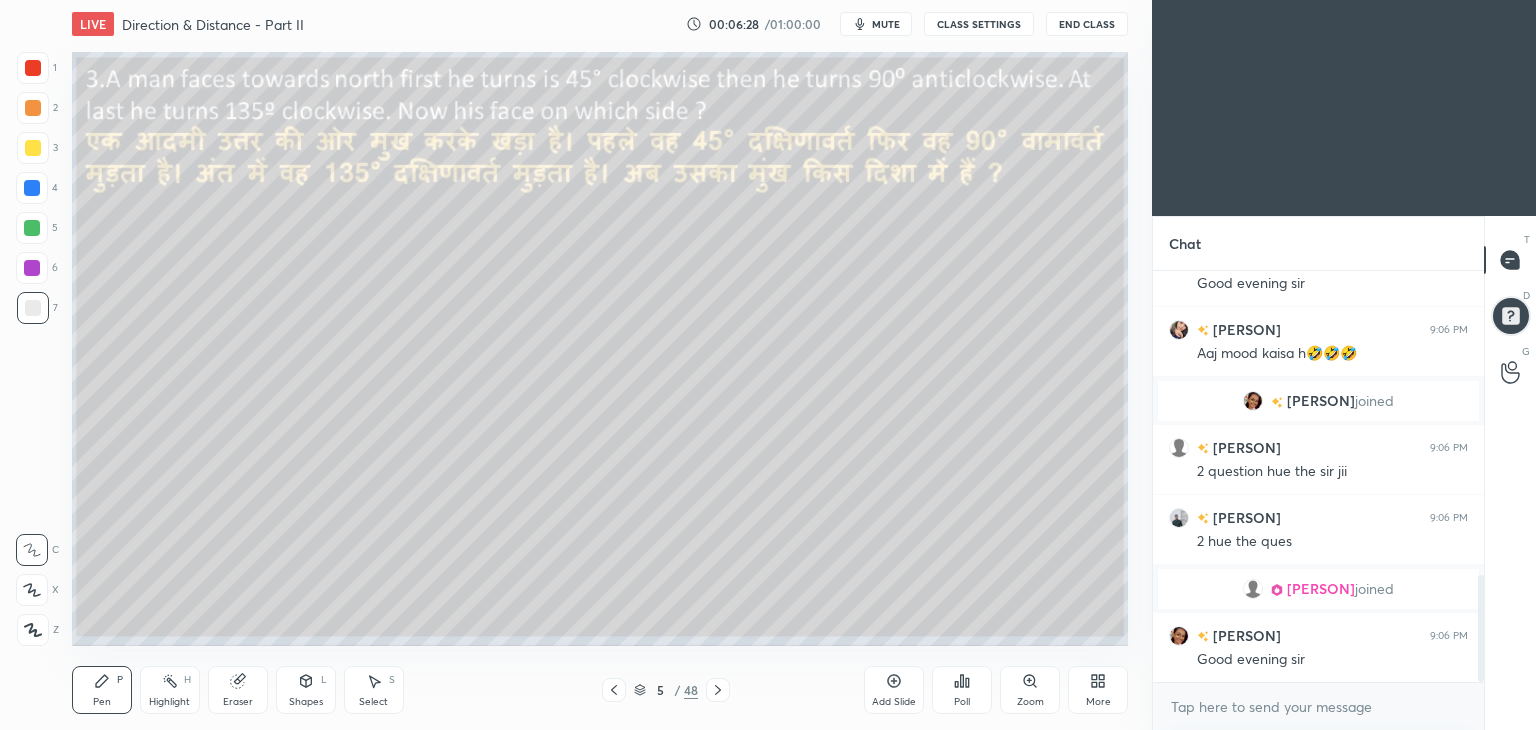 click at bounding box center [33, 148] 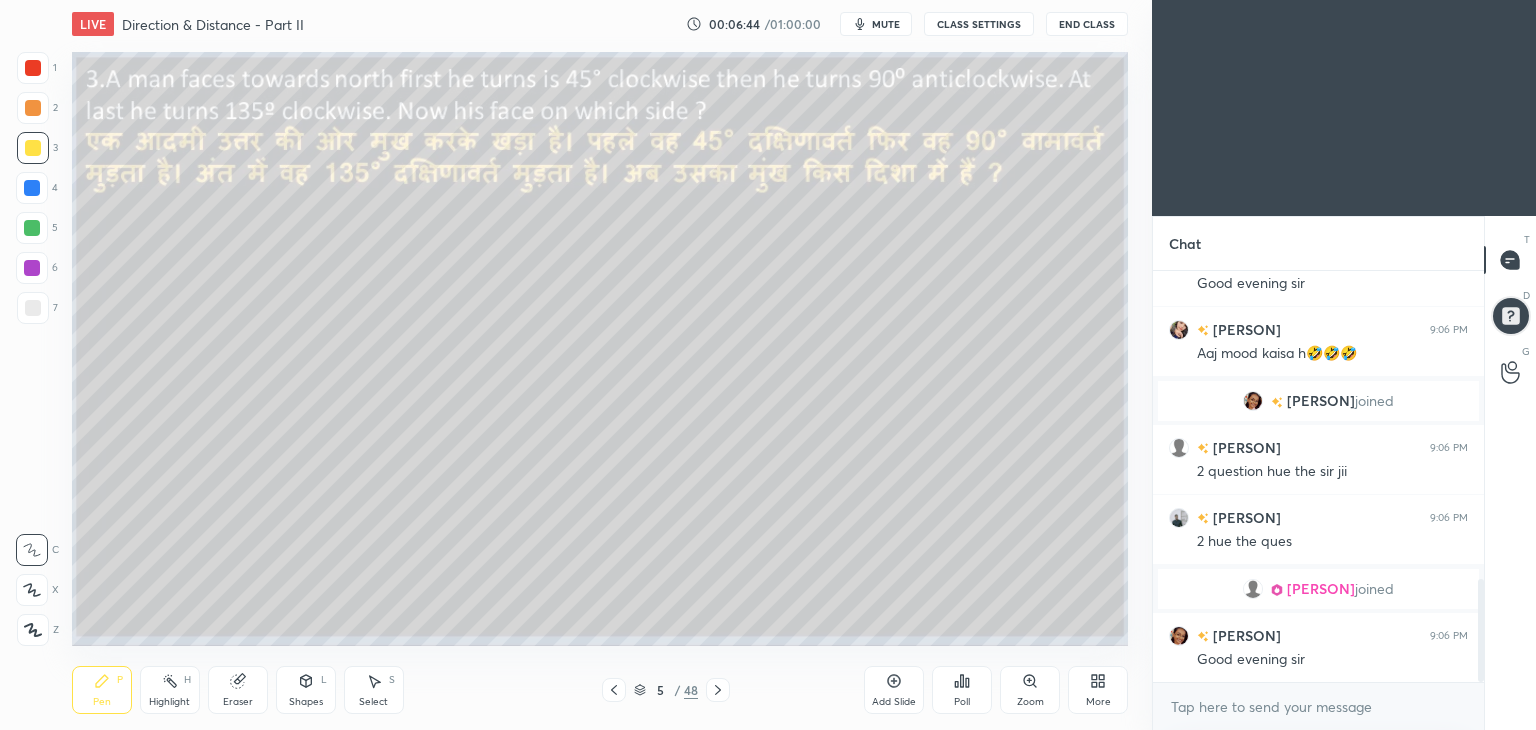 scroll, scrollTop: 1234, scrollLeft: 0, axis: vertical 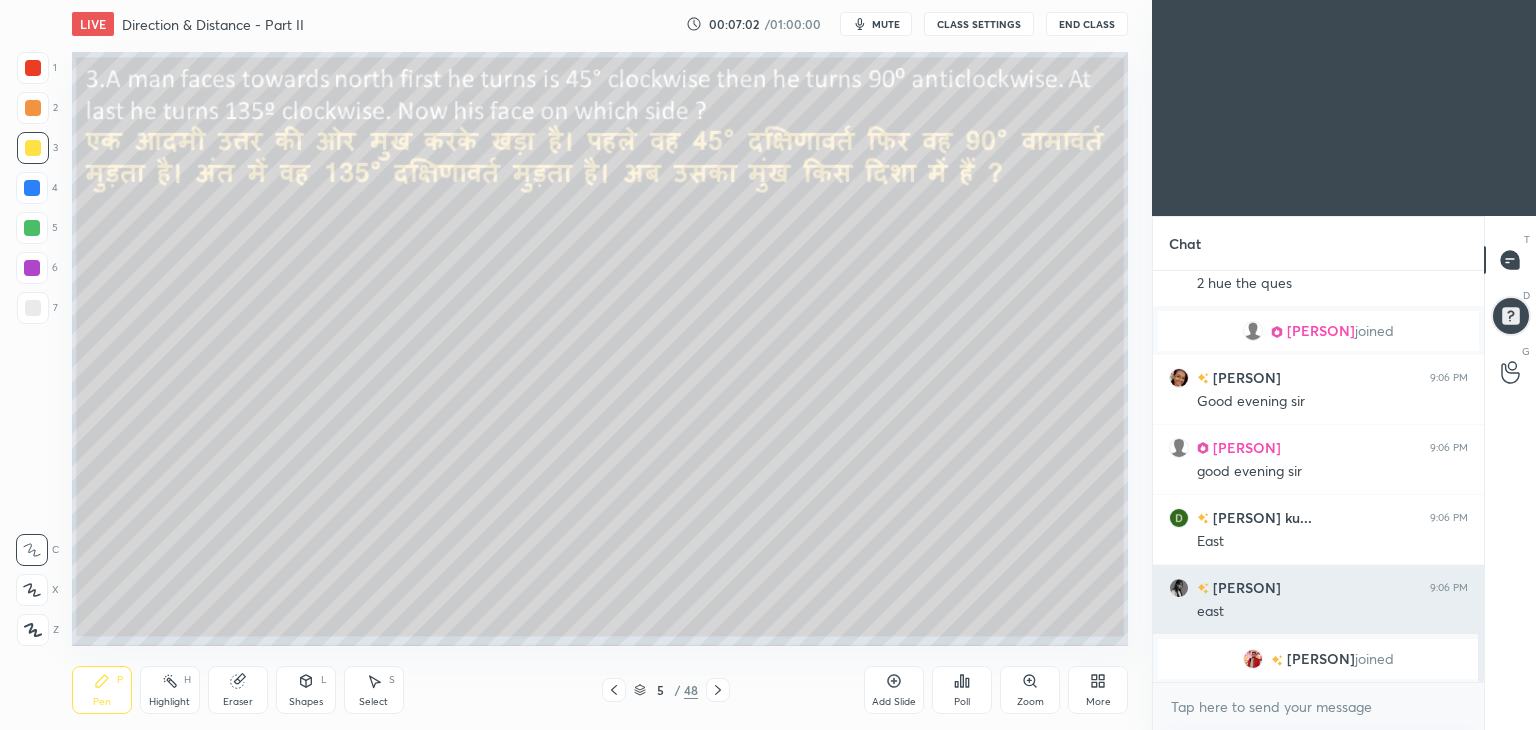 click on "[PERSON]" at bounding box center (1245, 587) 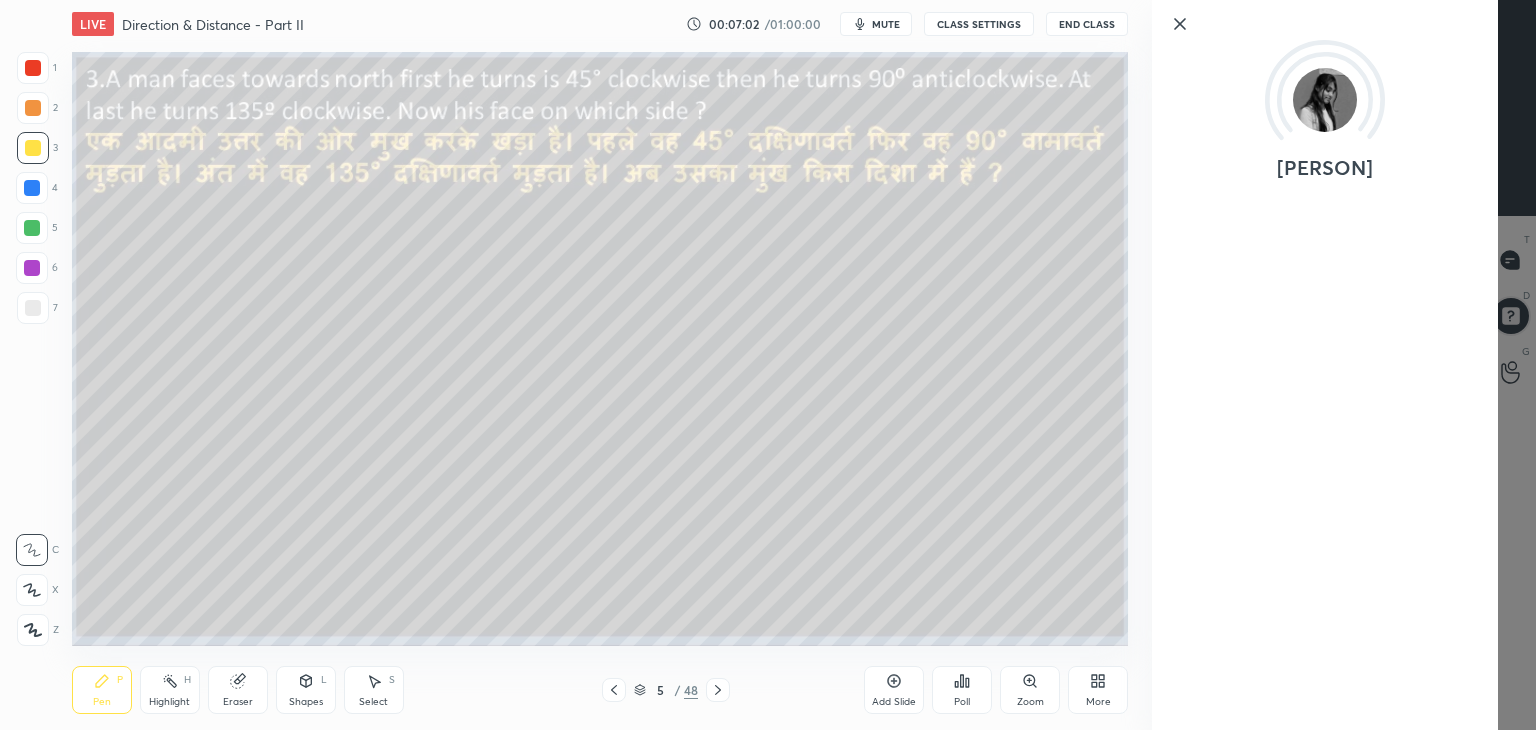 scroll, scrollTop: 1352, scrollLeft: 0, axis: vertical 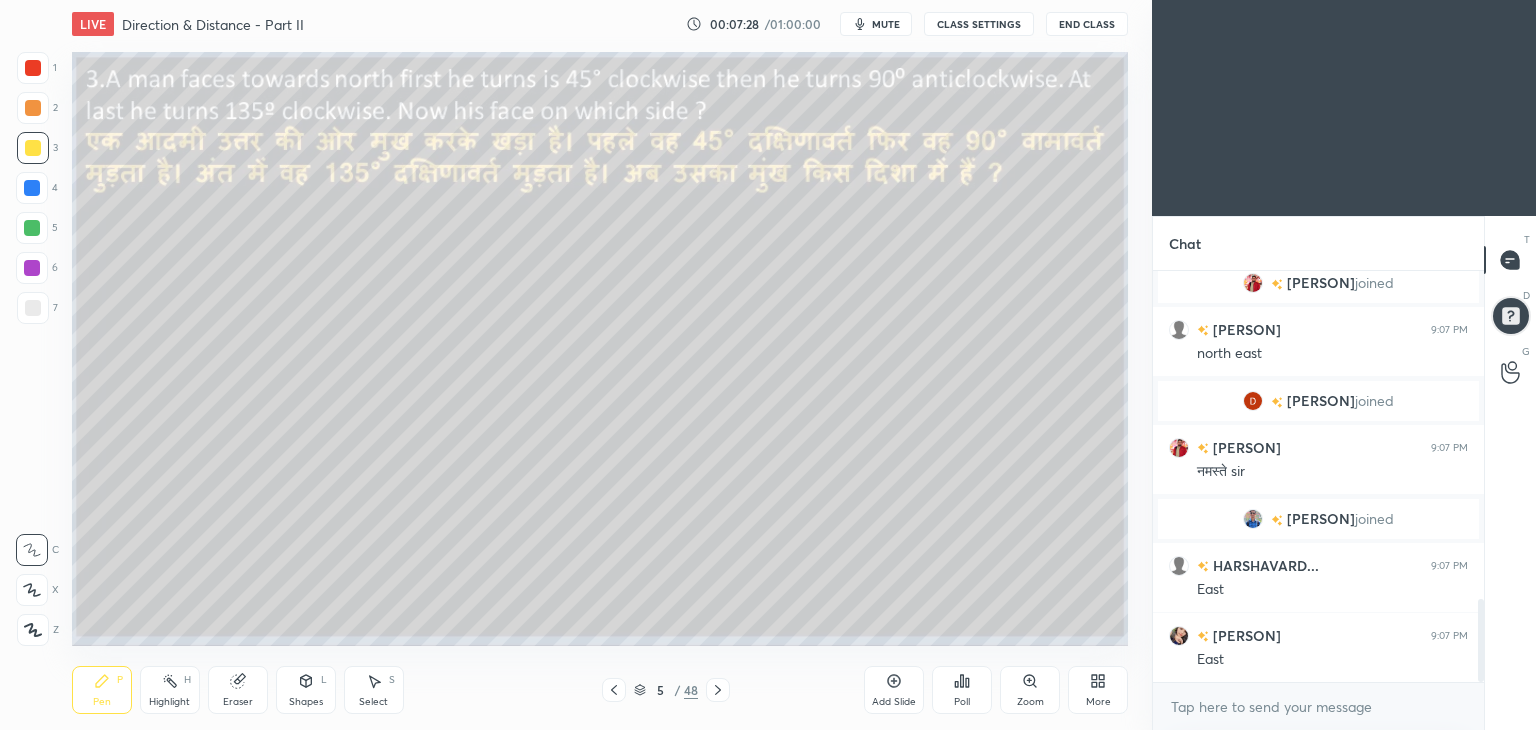 click on "1 2 3 4 5 6 7 C X Z C X Z E E Erase all   H H LIVE Direction & Distance - Part II 00:07:28 /  01:00:00 mute CLASS SETTINGS End Class Setting up your live class Poll for   secs No correct answer Start poll Back Direction & Distance - Part II • L15 of Foundation Course on Reasoning For SSCJE 2025 Pramod Kumar Pen P Highlight H Eraser Shapes L Select S 5 / 48 Add Slide Poll Zoom More Chat barsha 9:06 PM east Manvendra  joined shahzeb 9:07 PM north east Dakshata  joined Manvendra 9:07 PM नमस्ते sir Sudhanshu  joined HARSHAVARD... 9:07 PM East Riya 9:07 PM East JUMP TO LATEST Enable hand raising Enable raise hand to speak to learners. Once enabled, chat will be turned off temporarily. Enable x   introducing Raise a hand with a doubt Now learners can raise their hand along with a doubt  How it works? Doubts asked by learners will show up here NEW DOUBTS ASKED Raise hand disabled You have disabled Raise hand currently. Enable it to invite learners to speak Enable Can't raise hand Got it T Messages (T)" at bounding box center (768, 365) 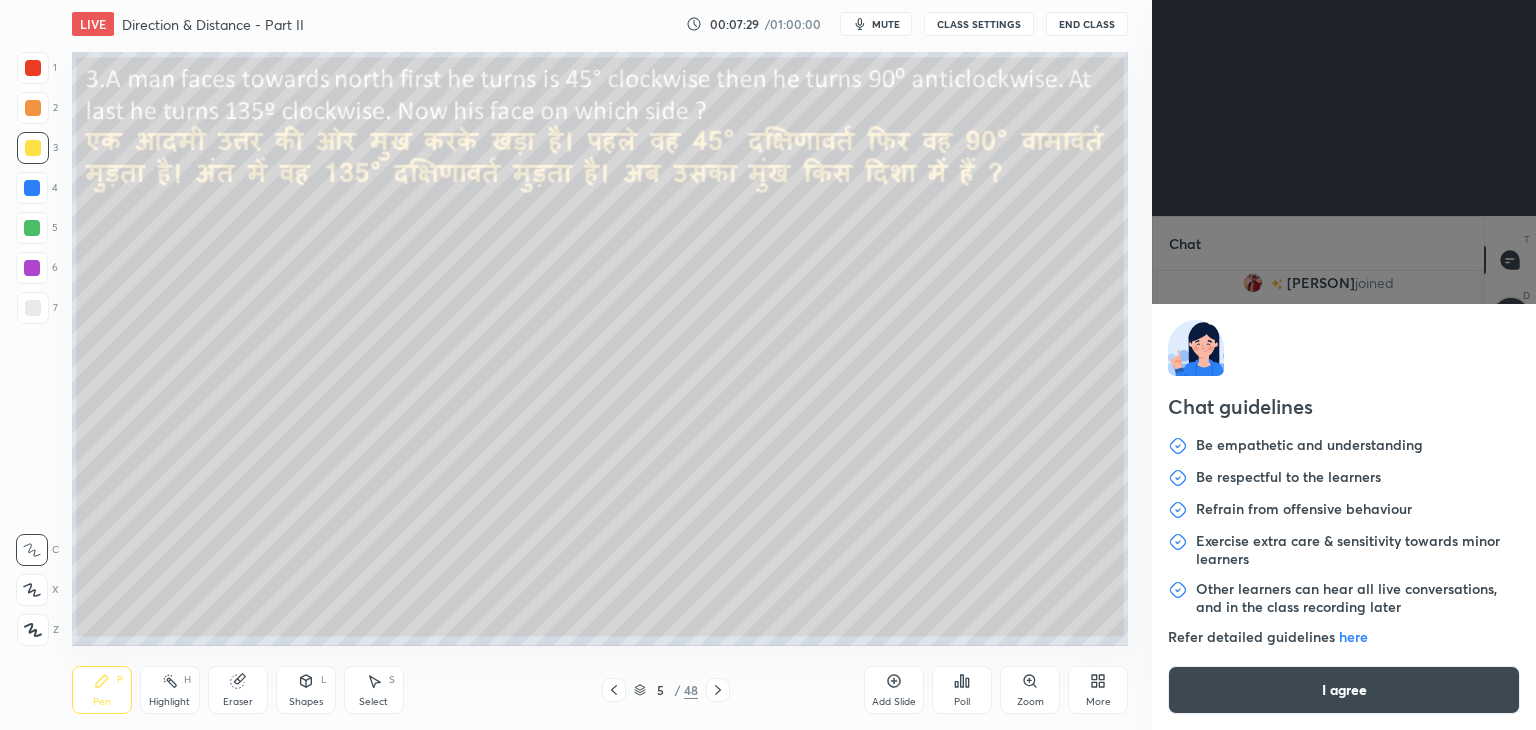 click on "I agree" at bounding box center [1344, 690] 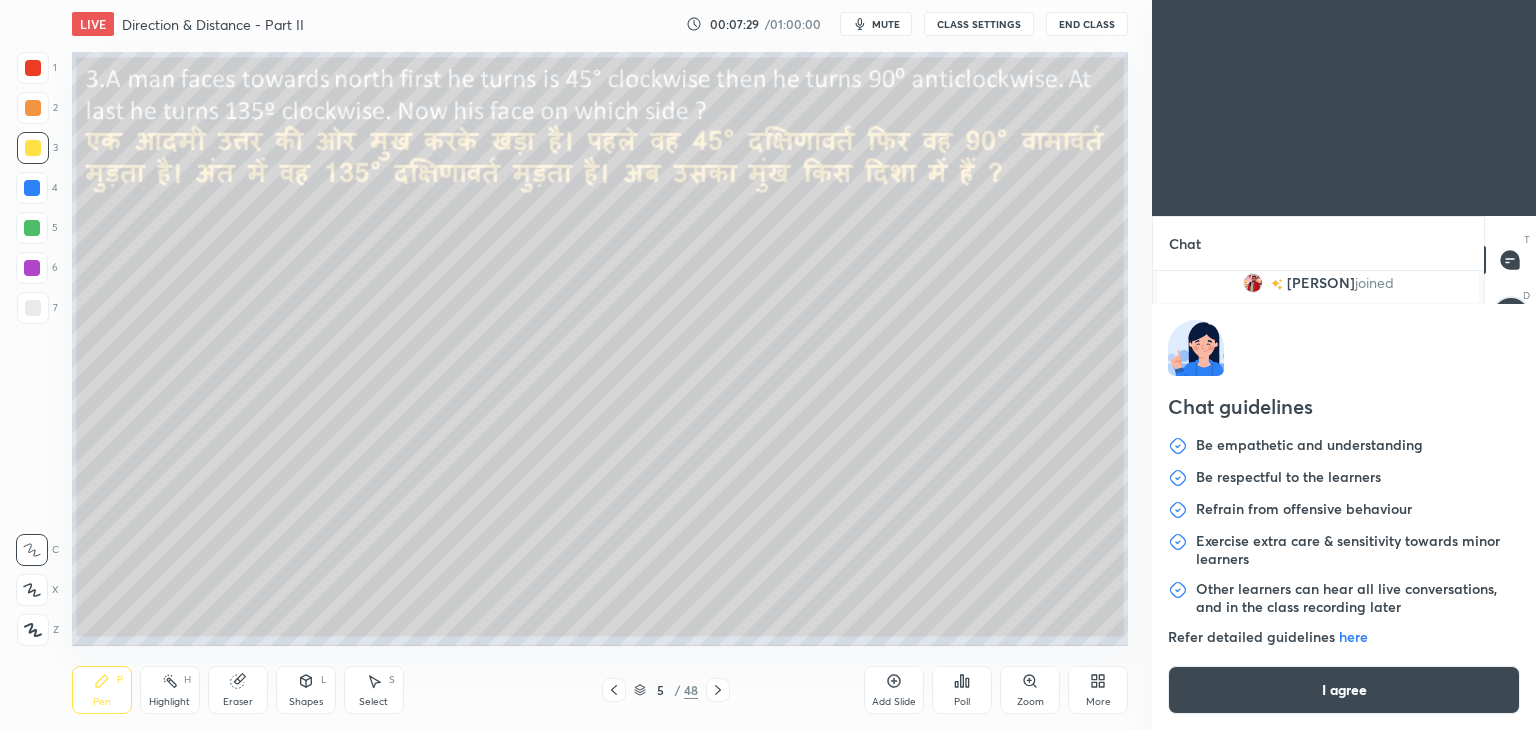type on "x" 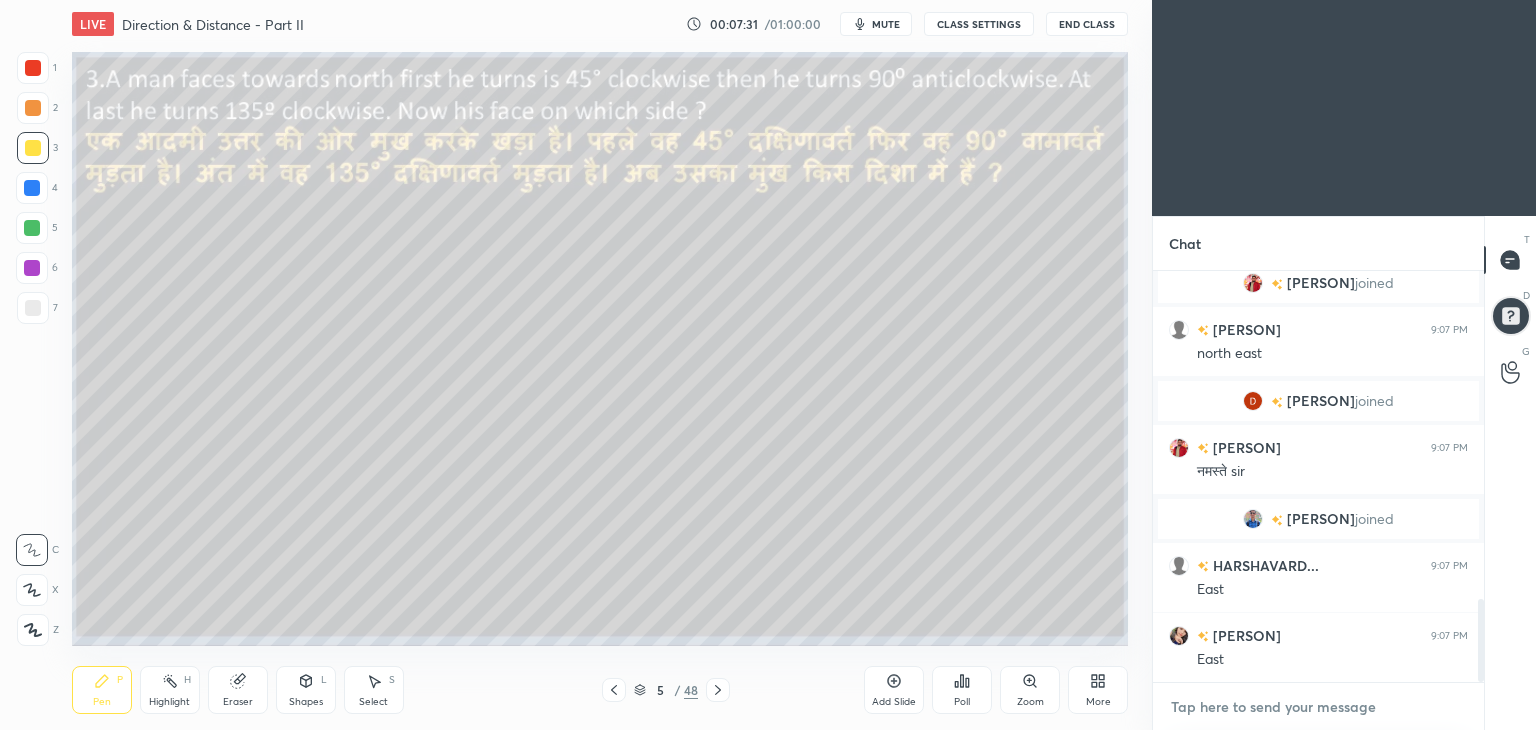 scroll, scrollTop: 1708, scrollLeft: 0, axis: vertical 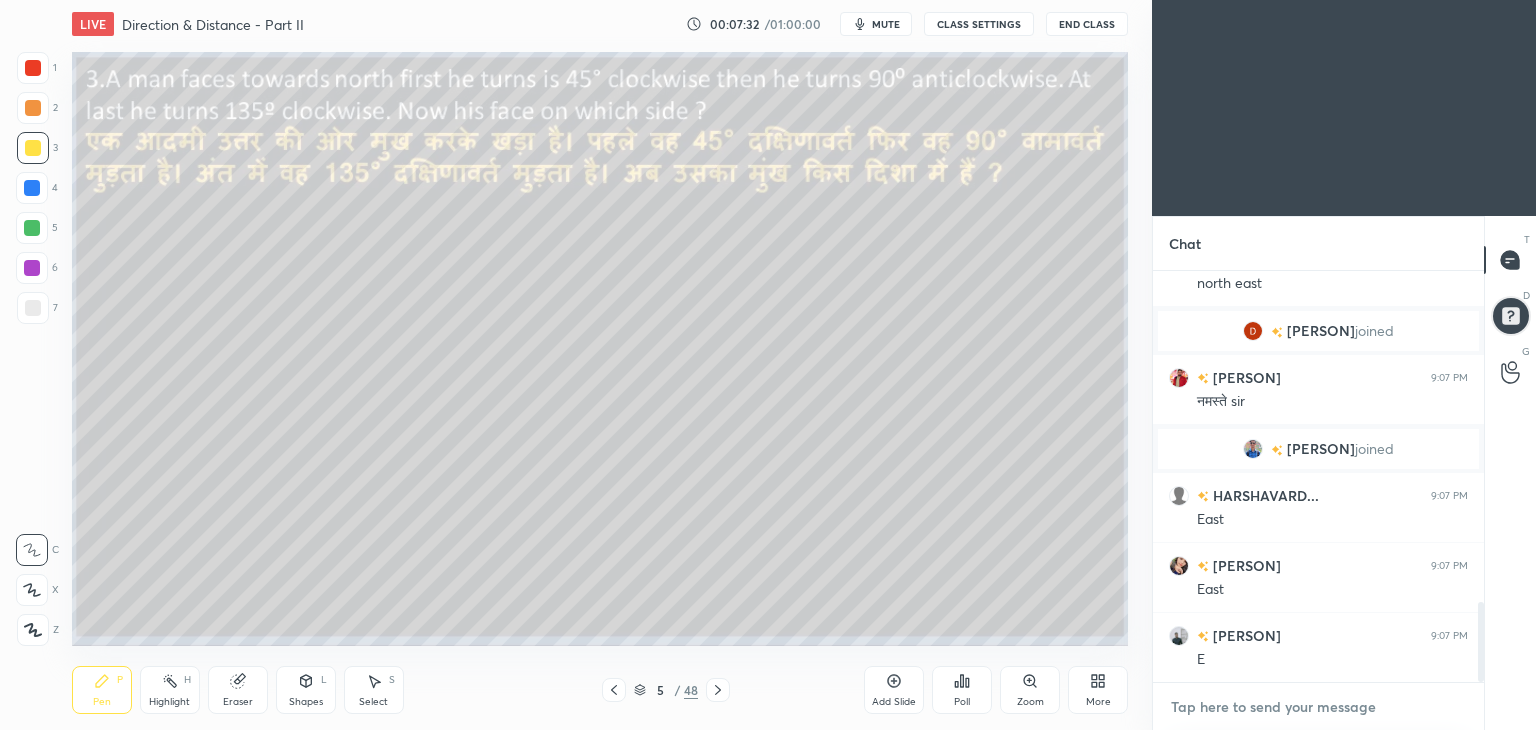 paste on "https://t.me/unacademypramod" 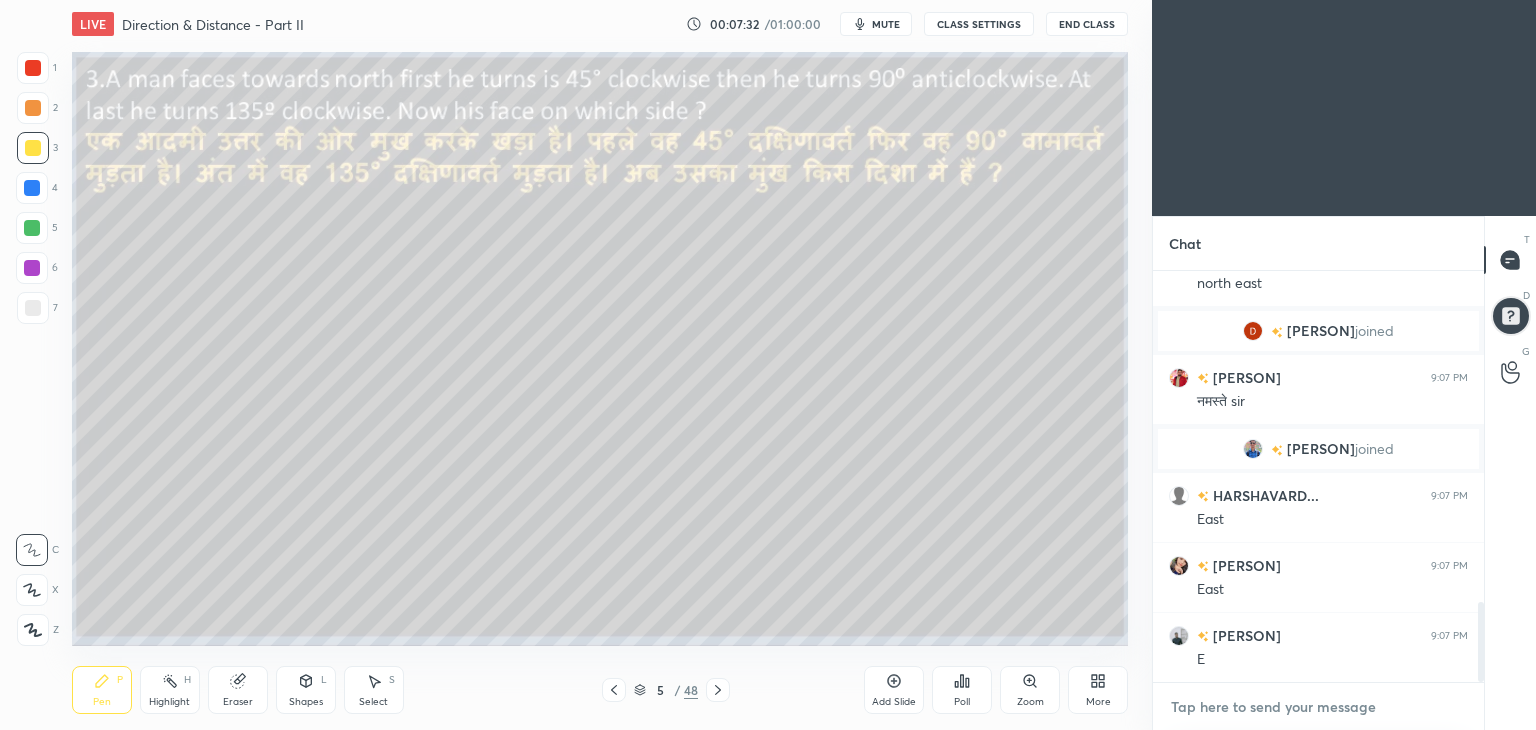 type on "https://t.me/unacademypramod" 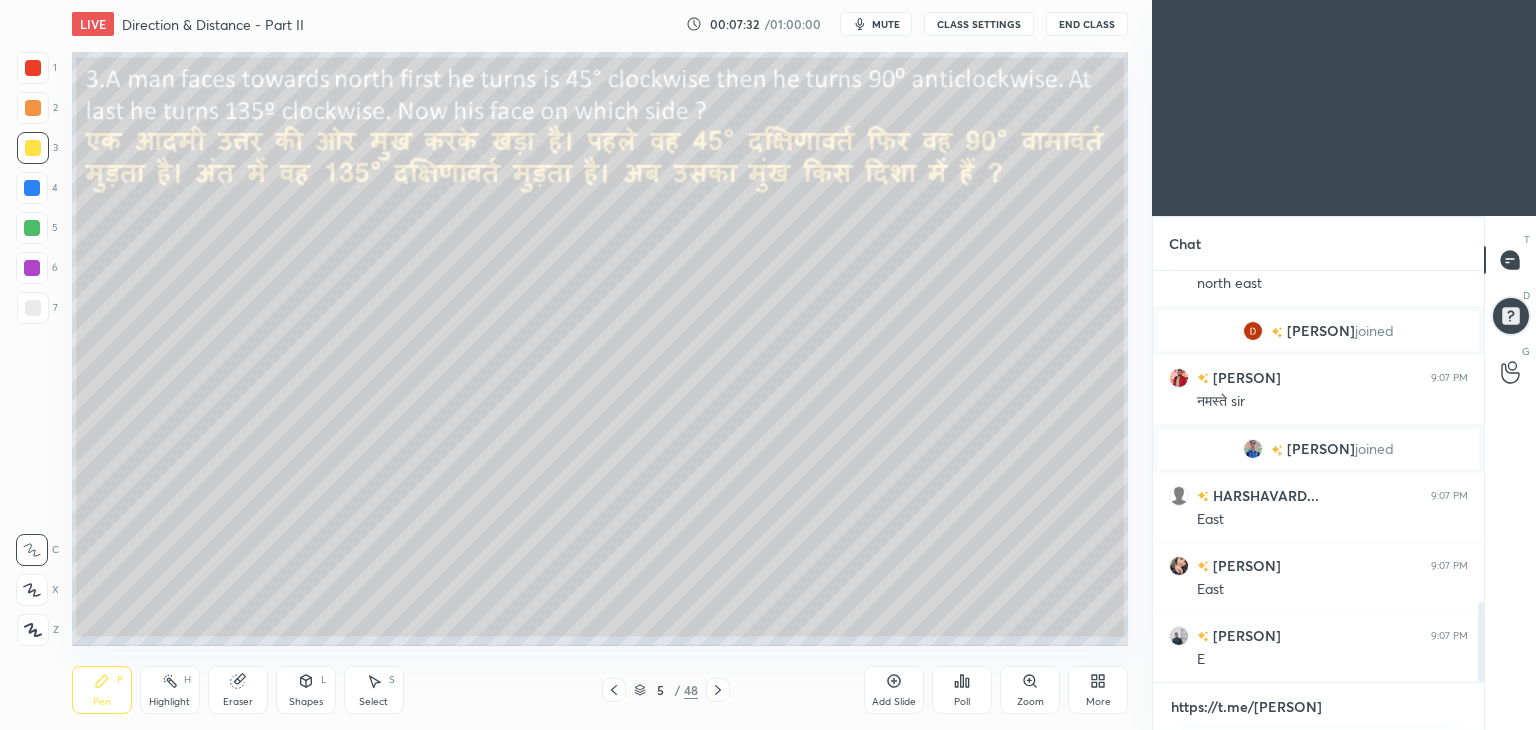 scroll, scrollTop: 405, scrollLeft: 325, axis: both 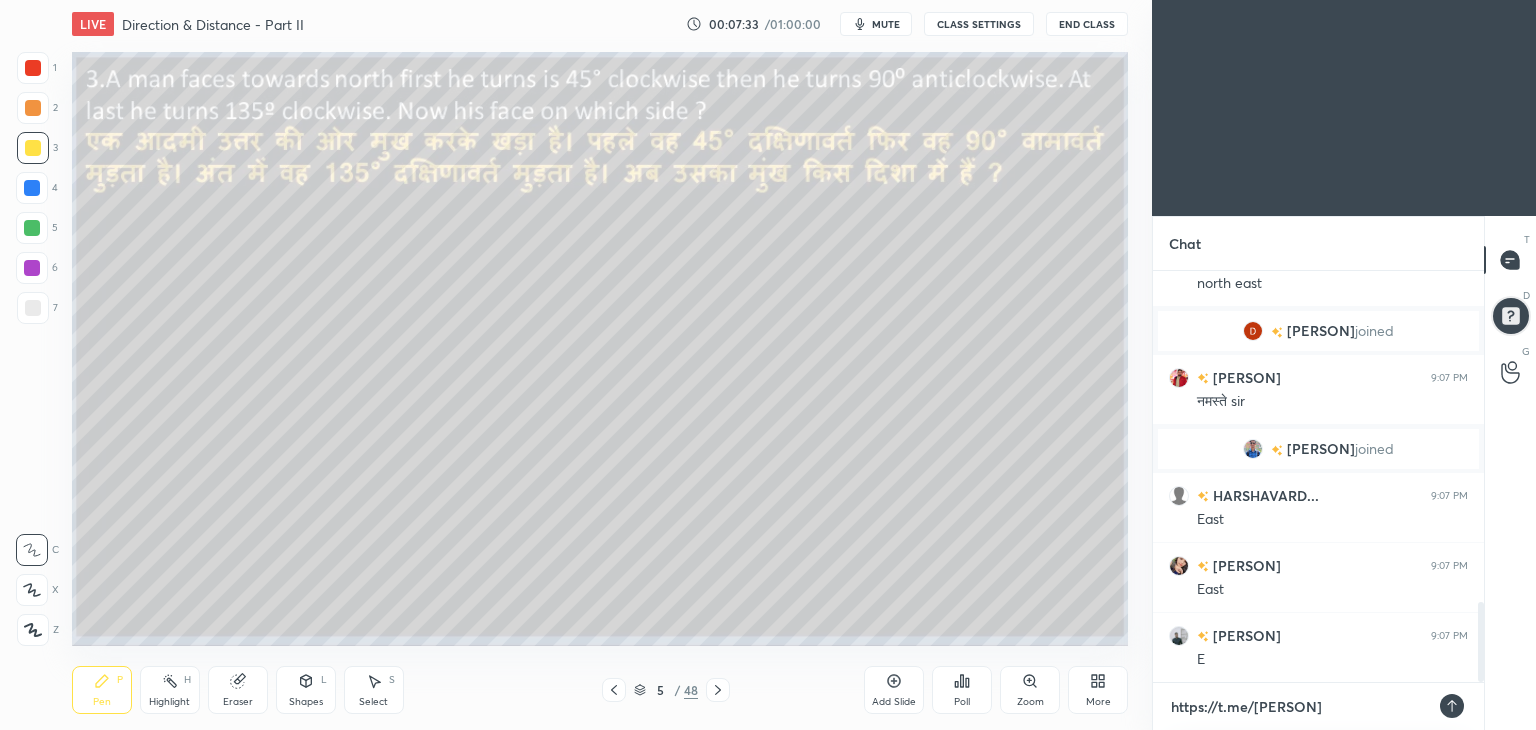 click on "https://t.me/unacademypramod" at bounding box center (1298, 707) 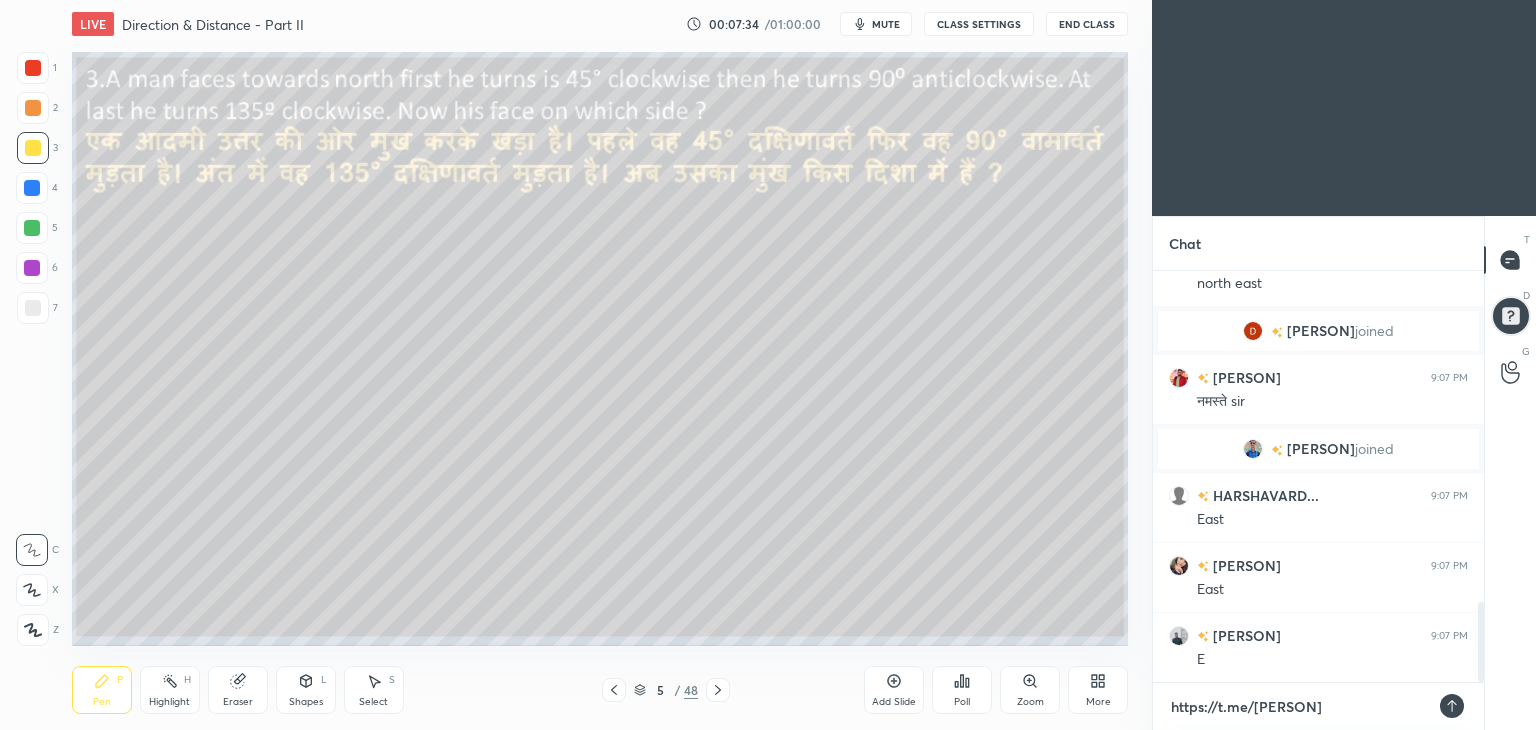 type on "https://te.me/unacademypramod" 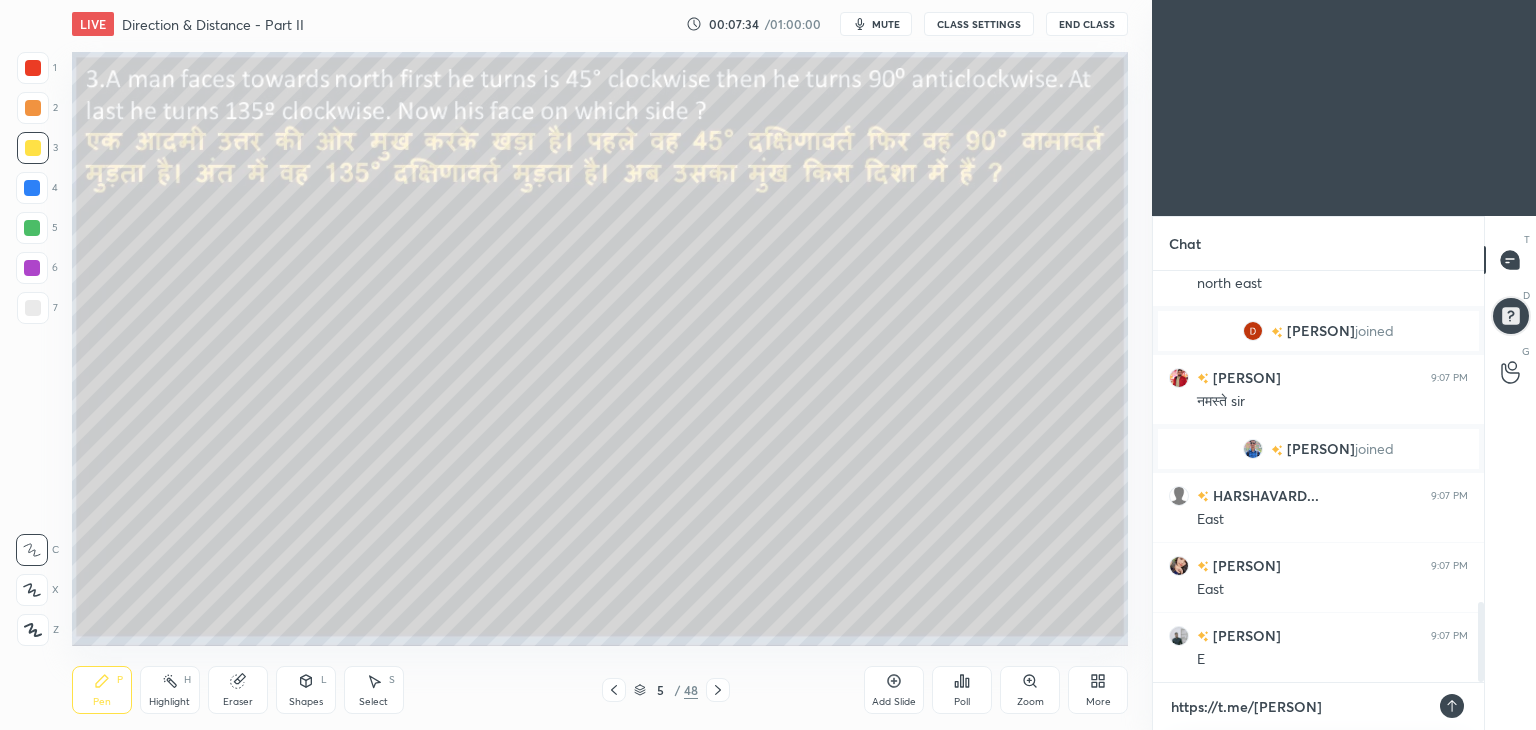 type on "x" 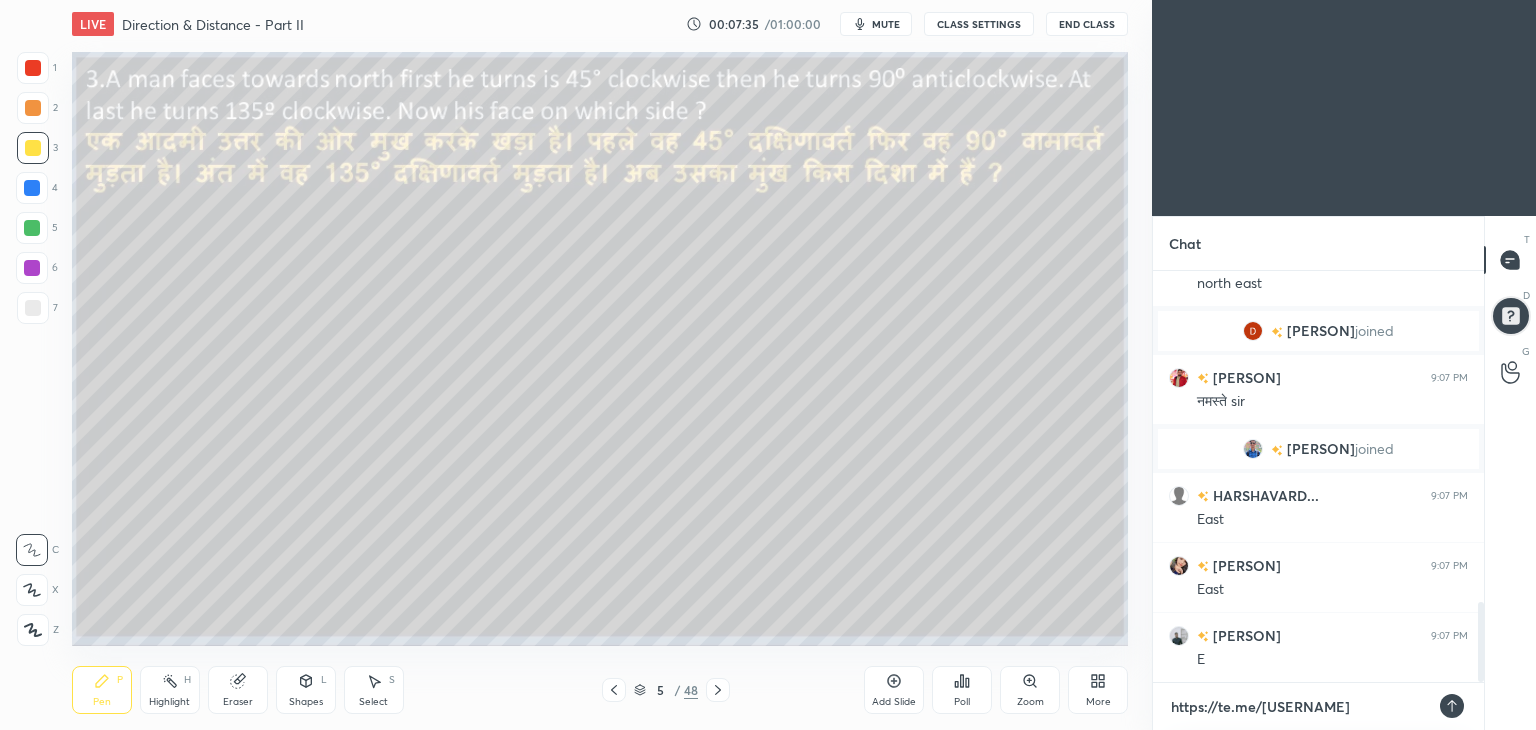 type on "https://tel.me/unacademypramod" 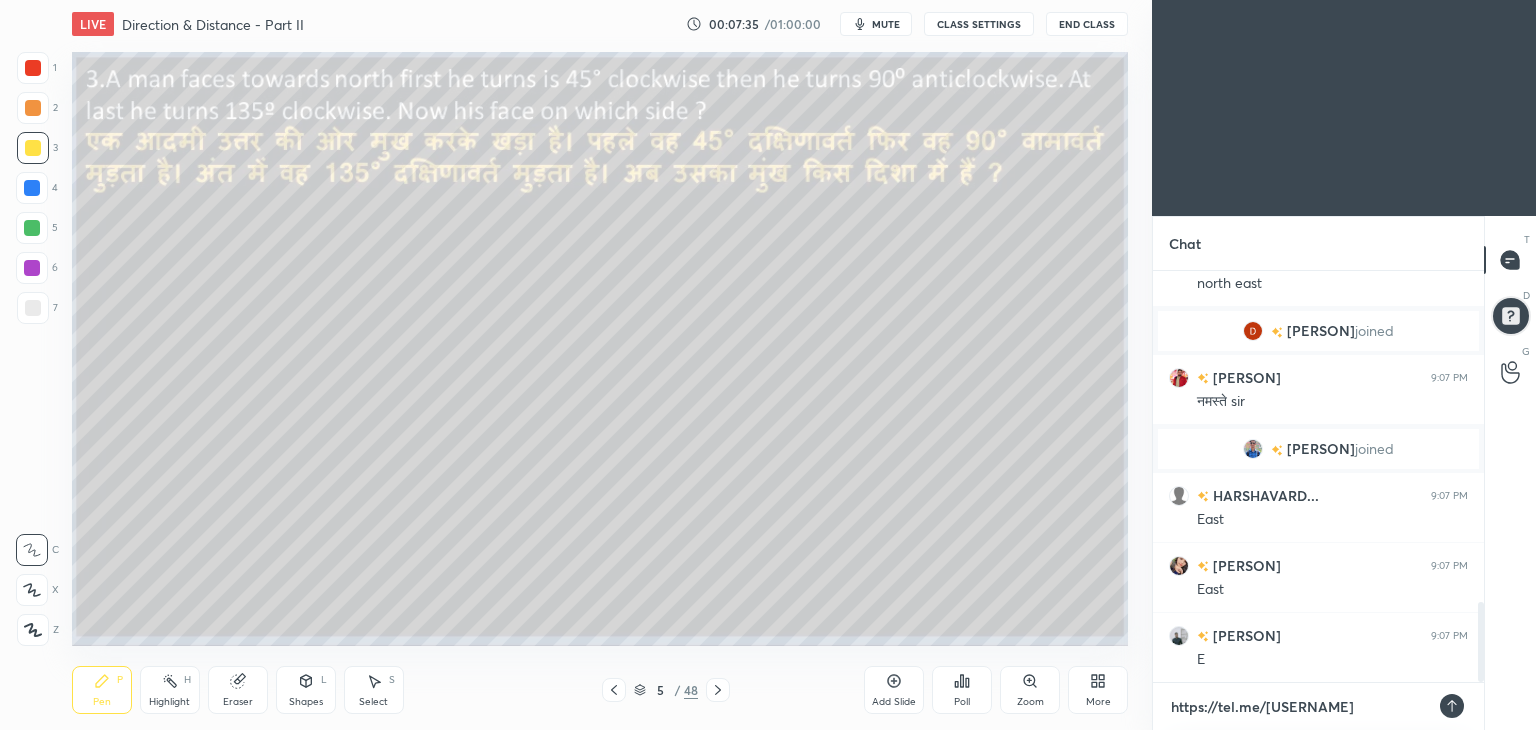 type on "https://tele.me/unacademypramod" 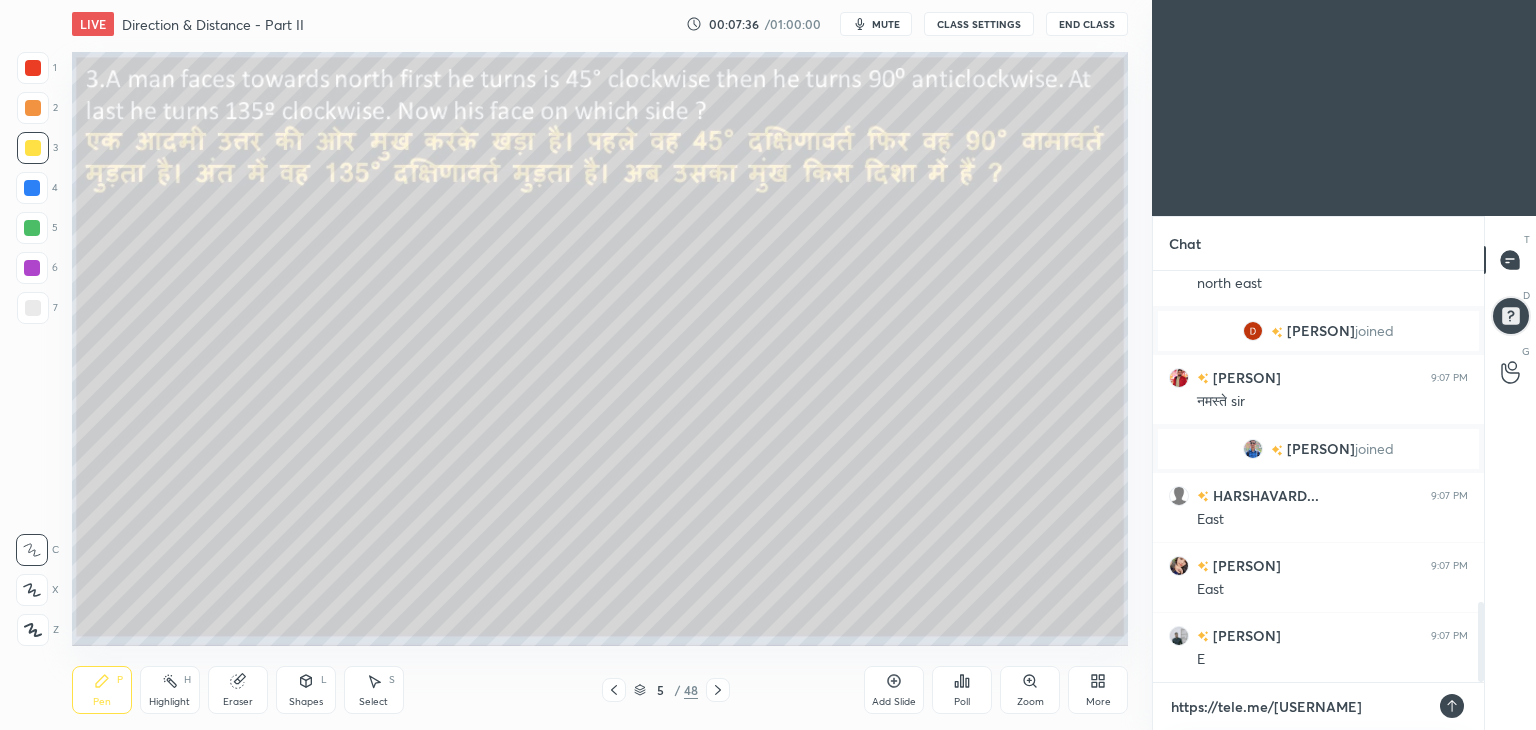 type on "https://teleg.me/unacademypramod" 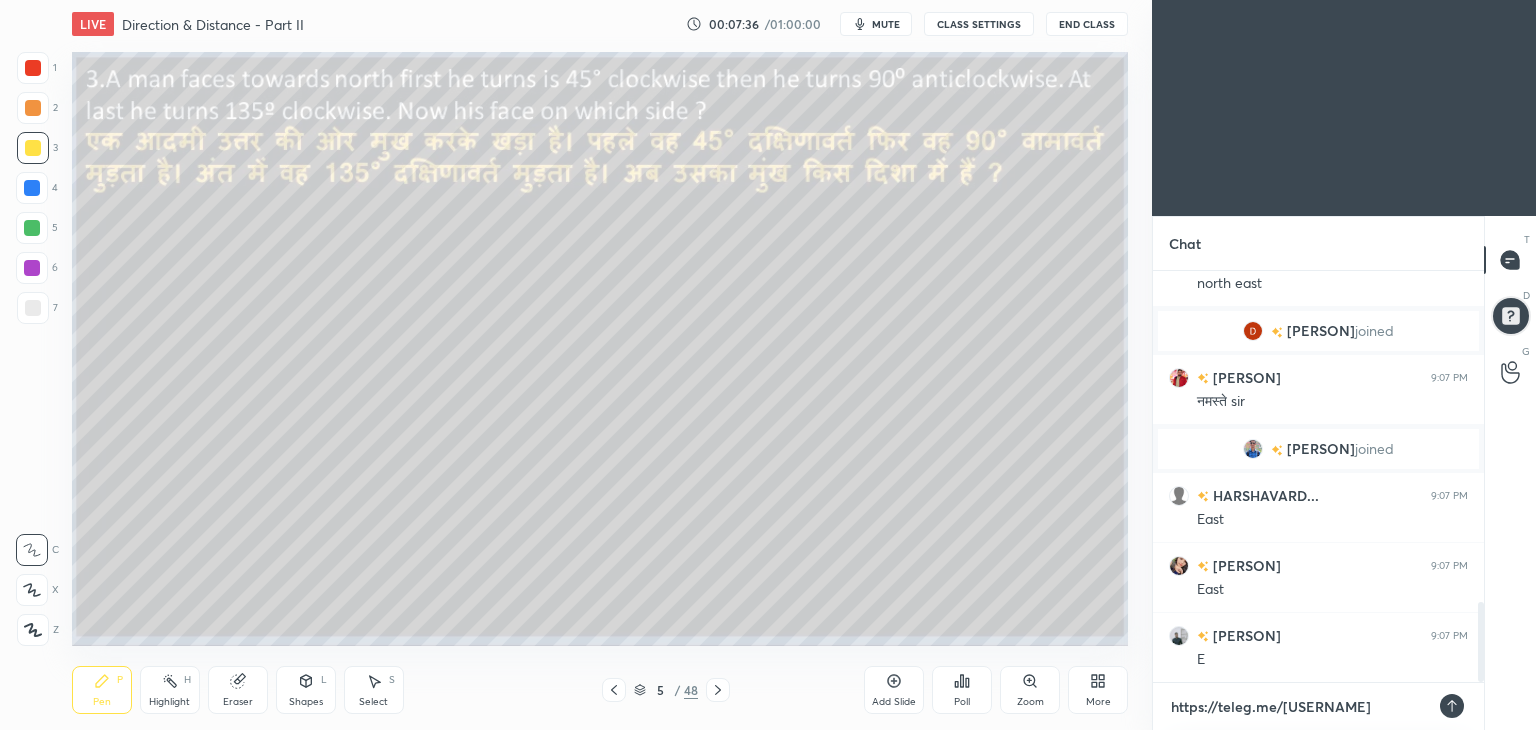 type on "https://telegr.me/unacademypramod" 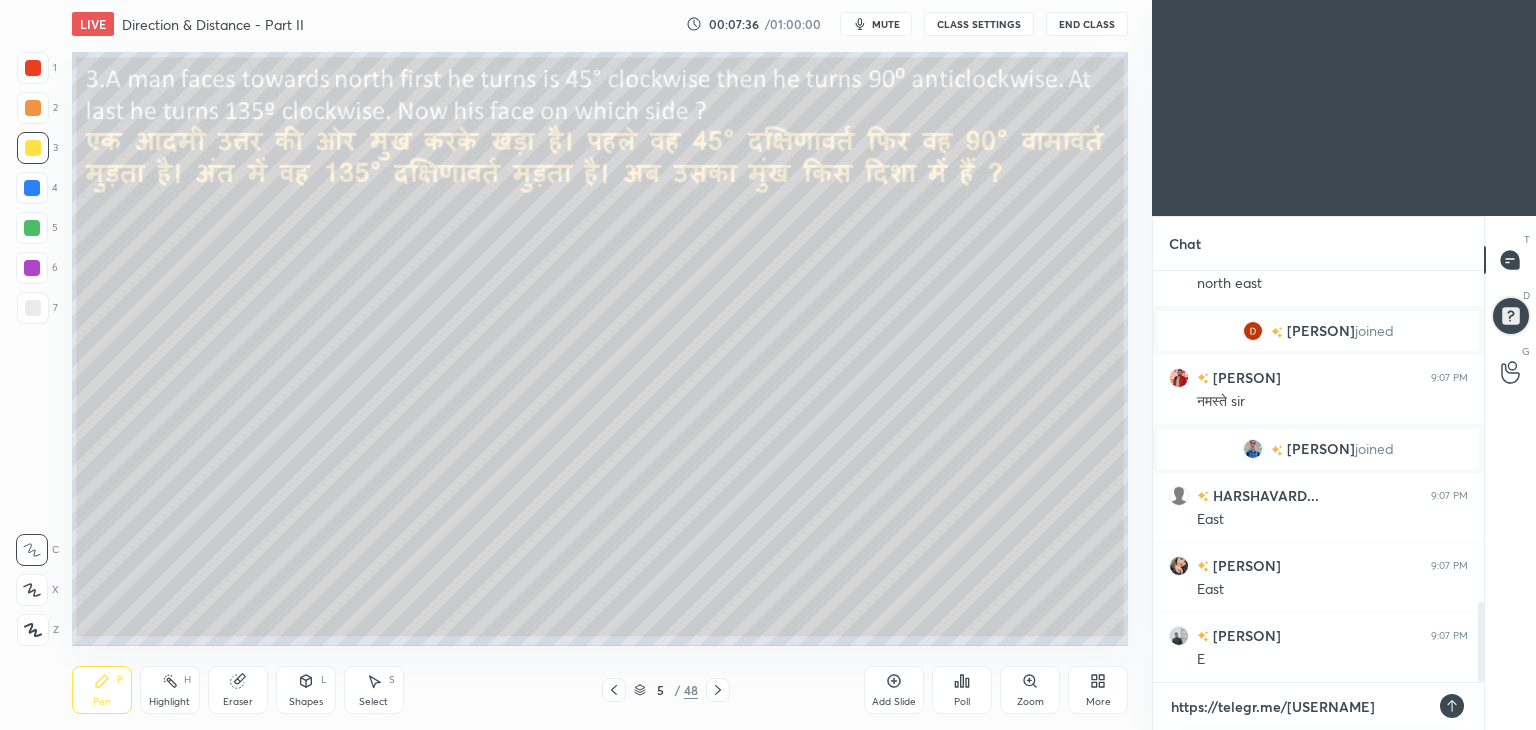 type on "https://telegra.me/unacademypramod" 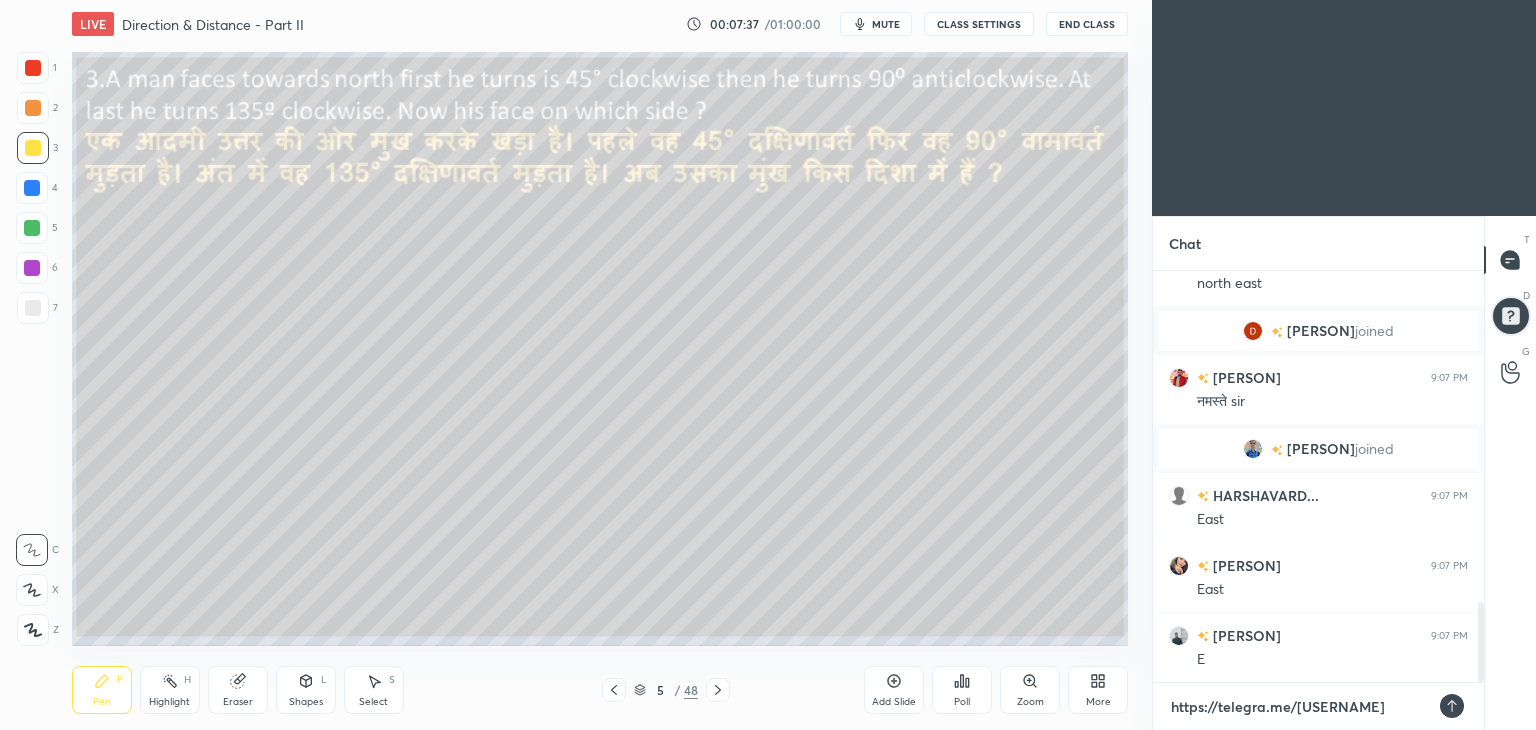 type on "https://telegram.me/[USERNAME]" 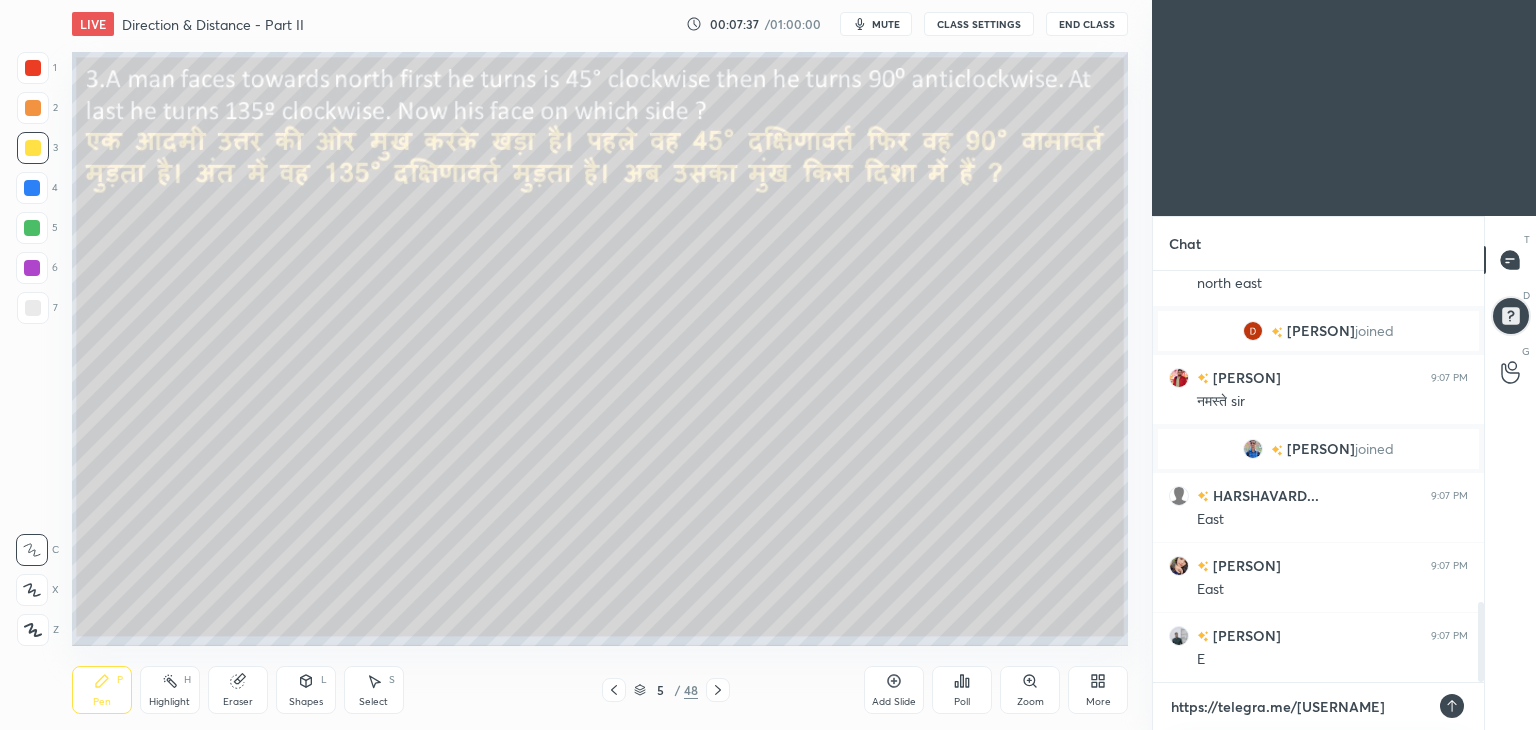 type on "x" 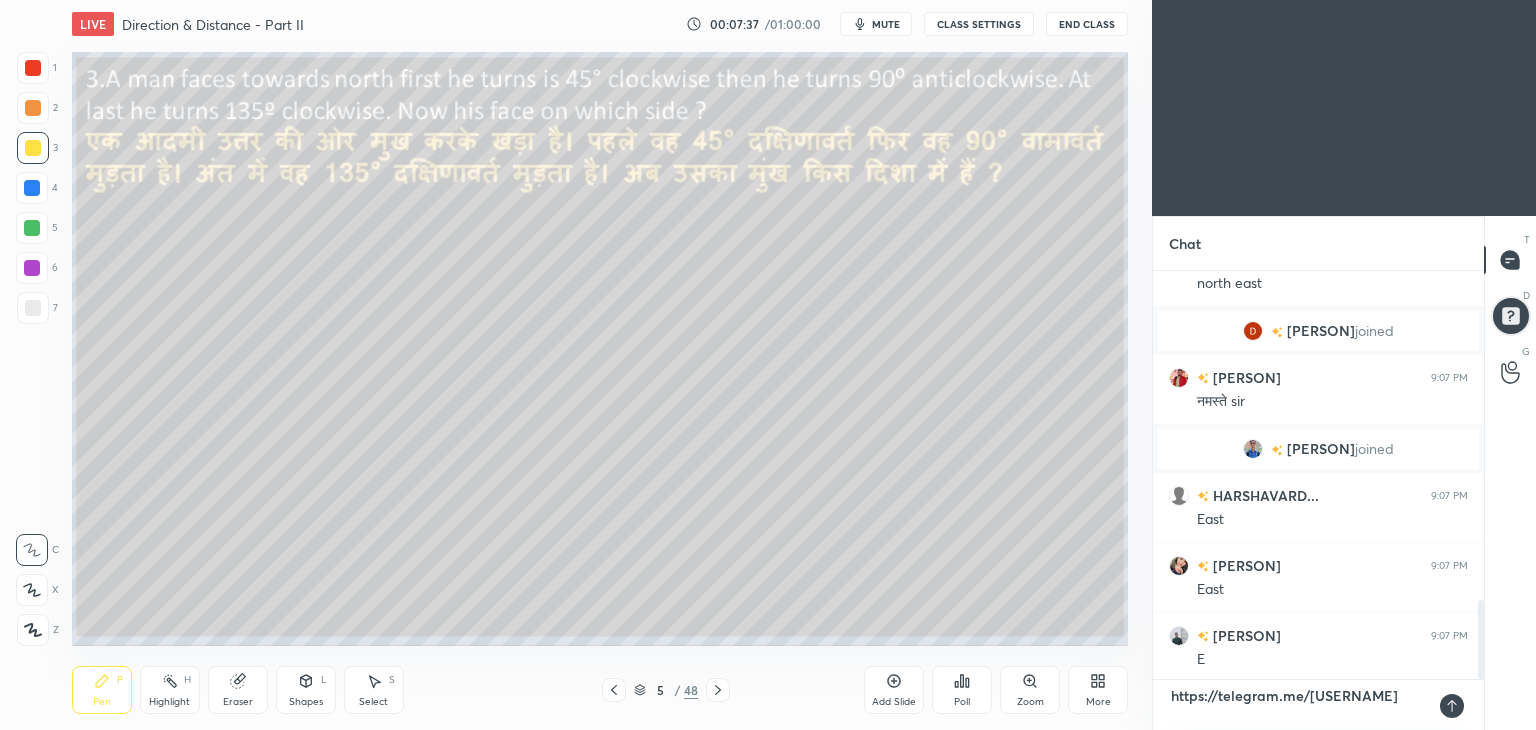 type 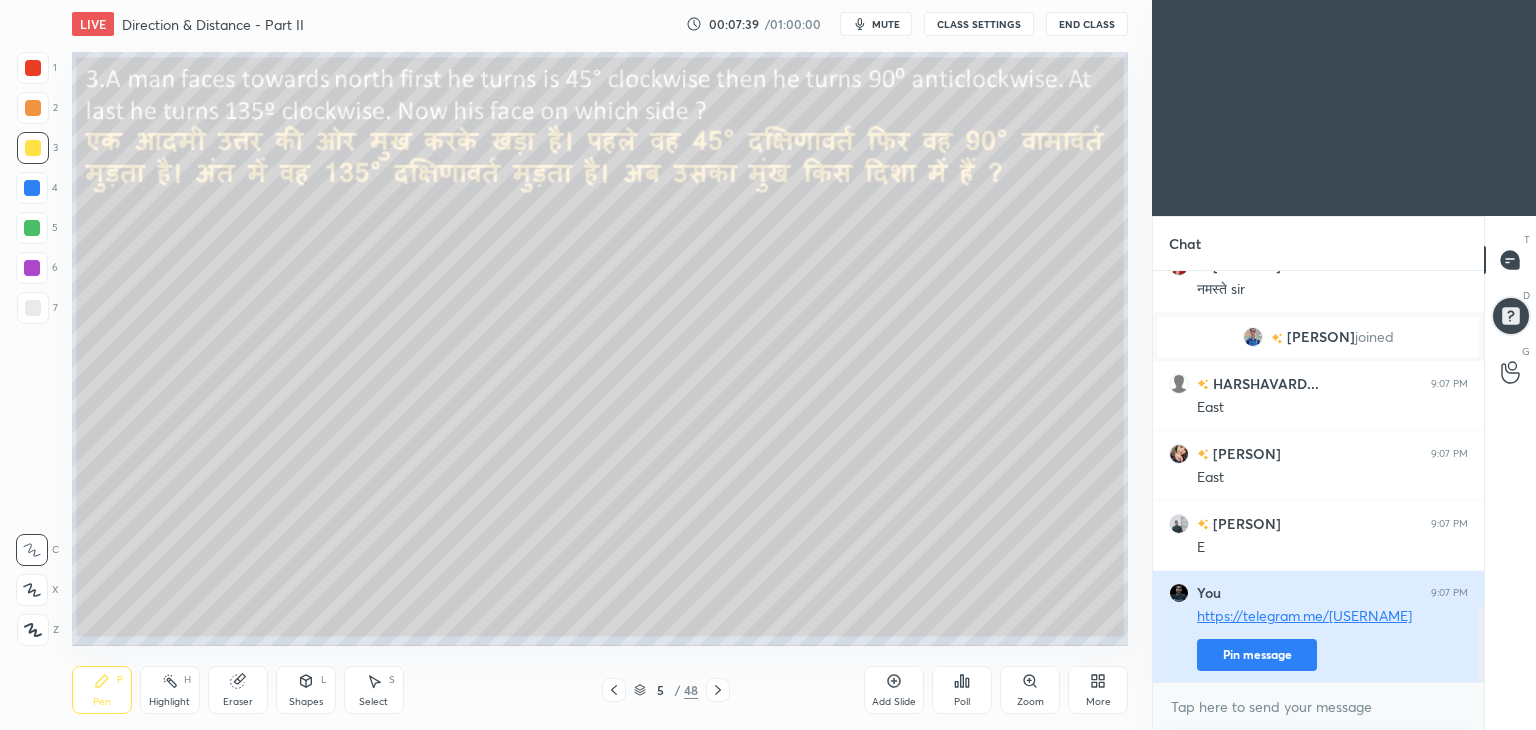 click on "Pin message" at bounding box center [1257, 655] 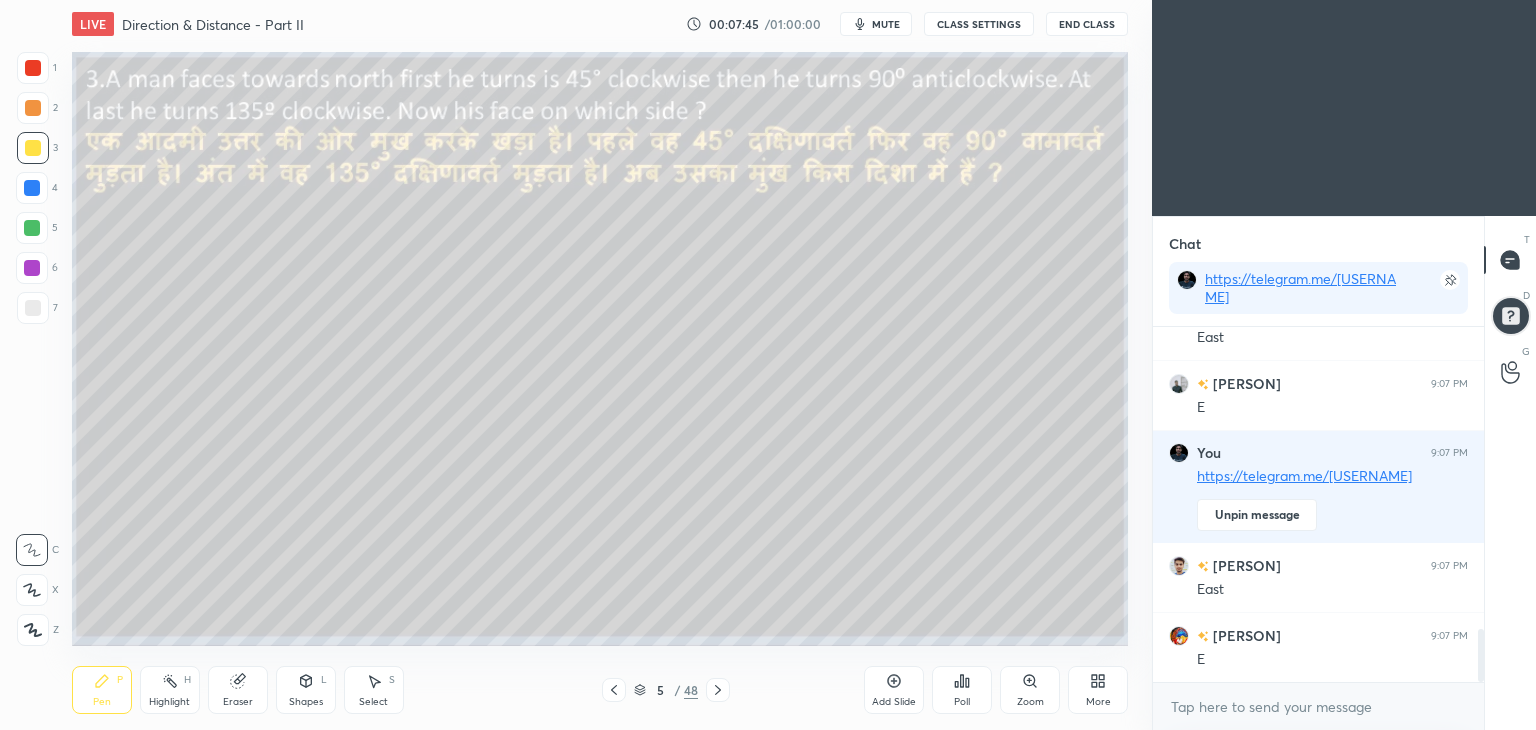 click at bounding box center [33, 308] 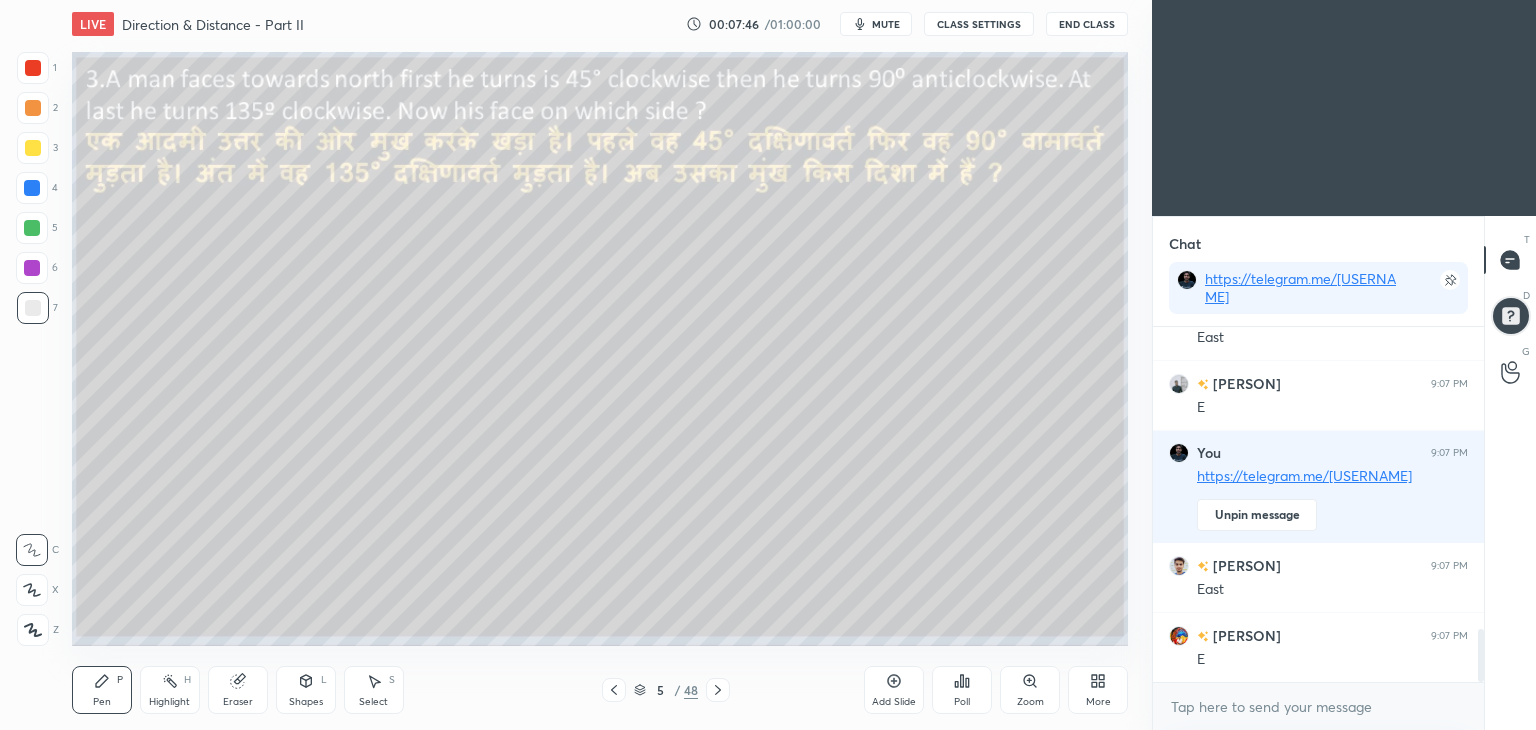 click at bounding box center (33, 308) 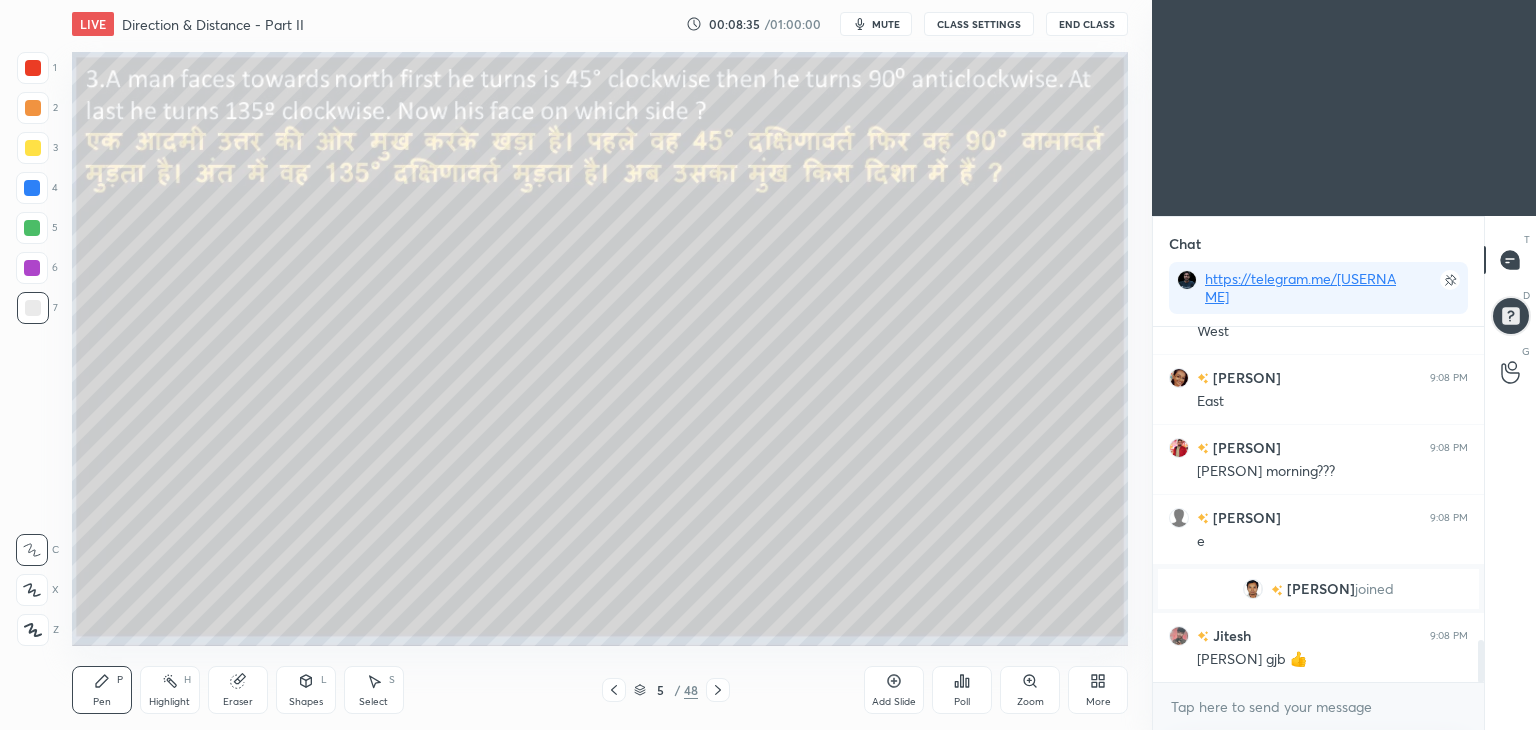 scroll, scrollTop: 2732, scrollLeft: 0, axis: vertical 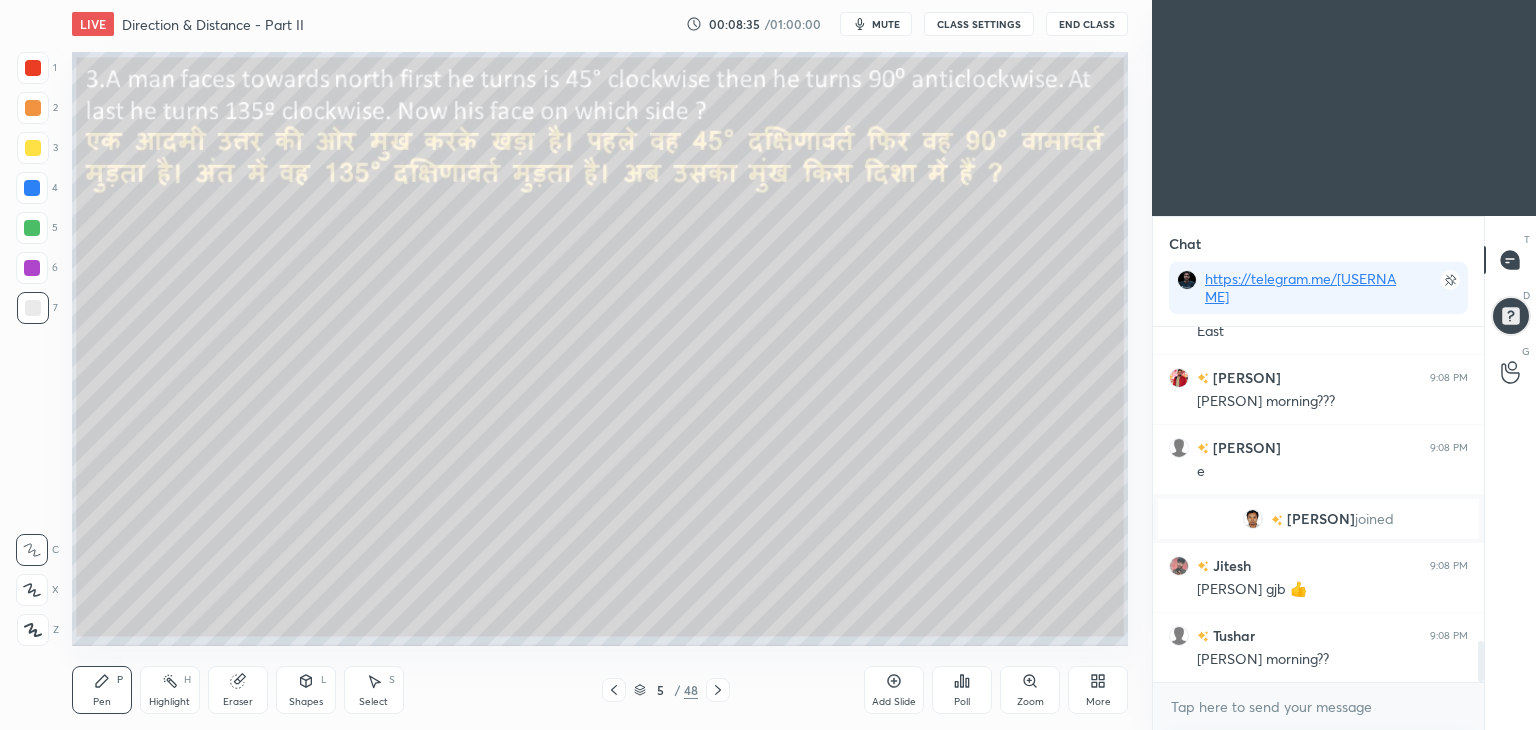 click at bounding box center (32, 228) 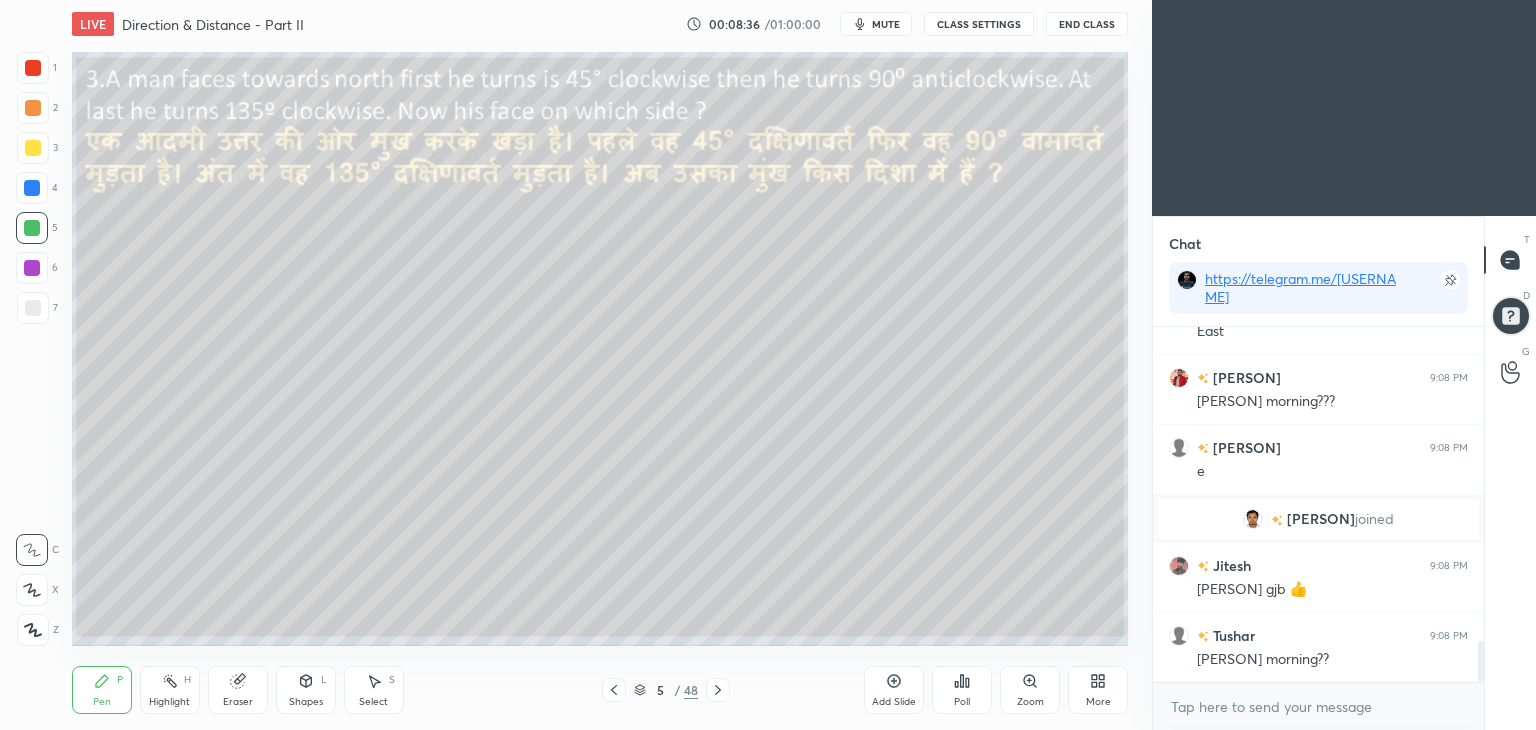 click at bounding box center (32, 228) 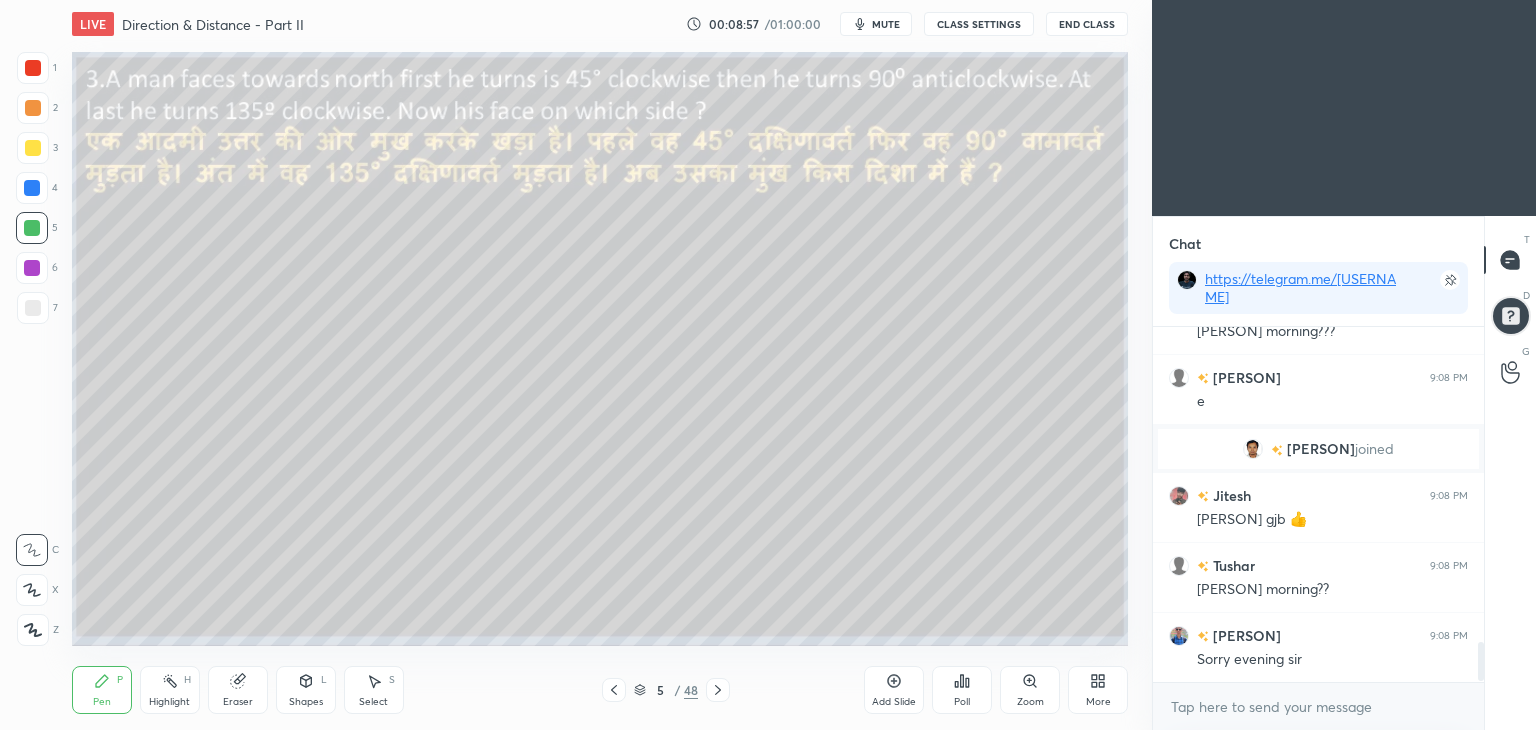 scroll, scrollTop: 2872, scrollLeft: 0, axis: vertical 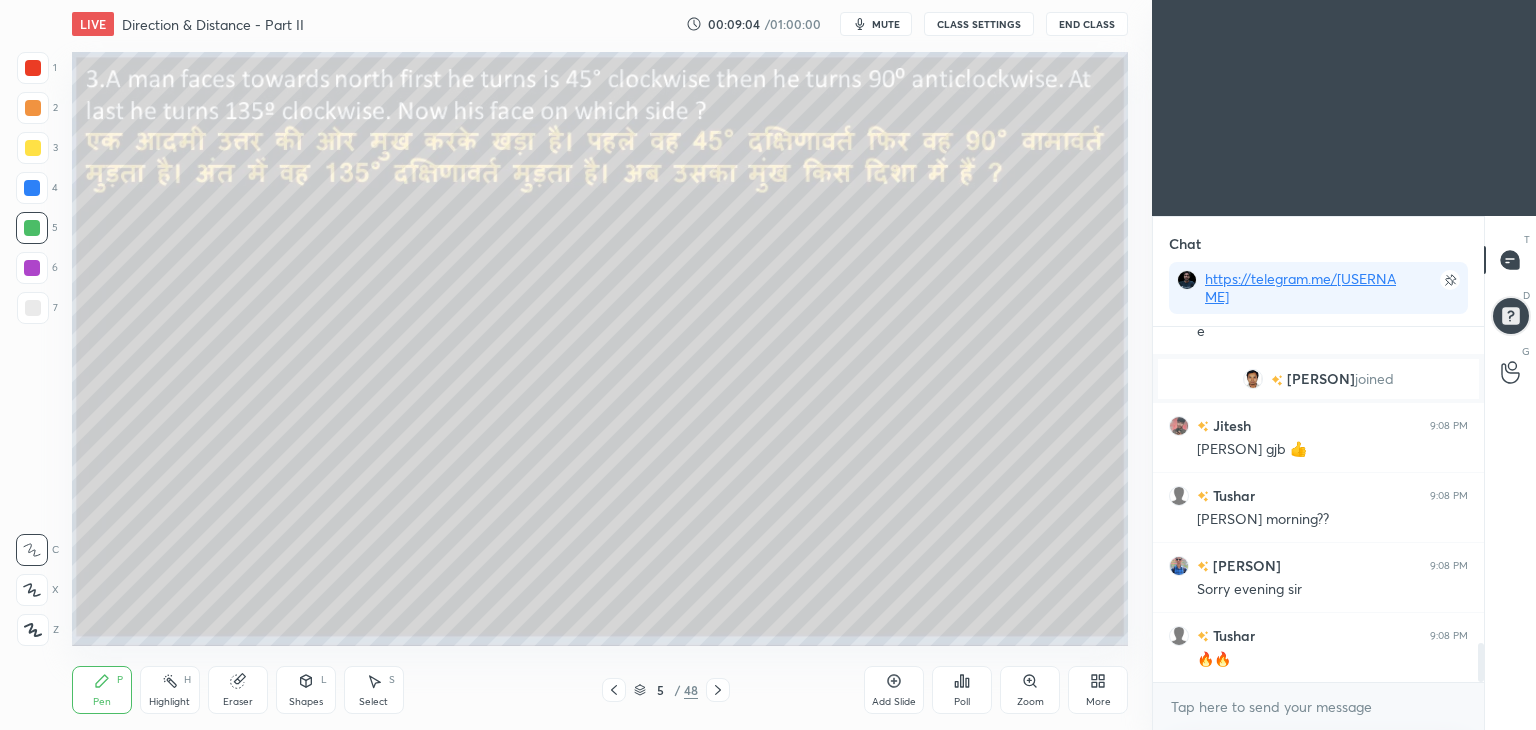 click at bounding box center (32, 188) 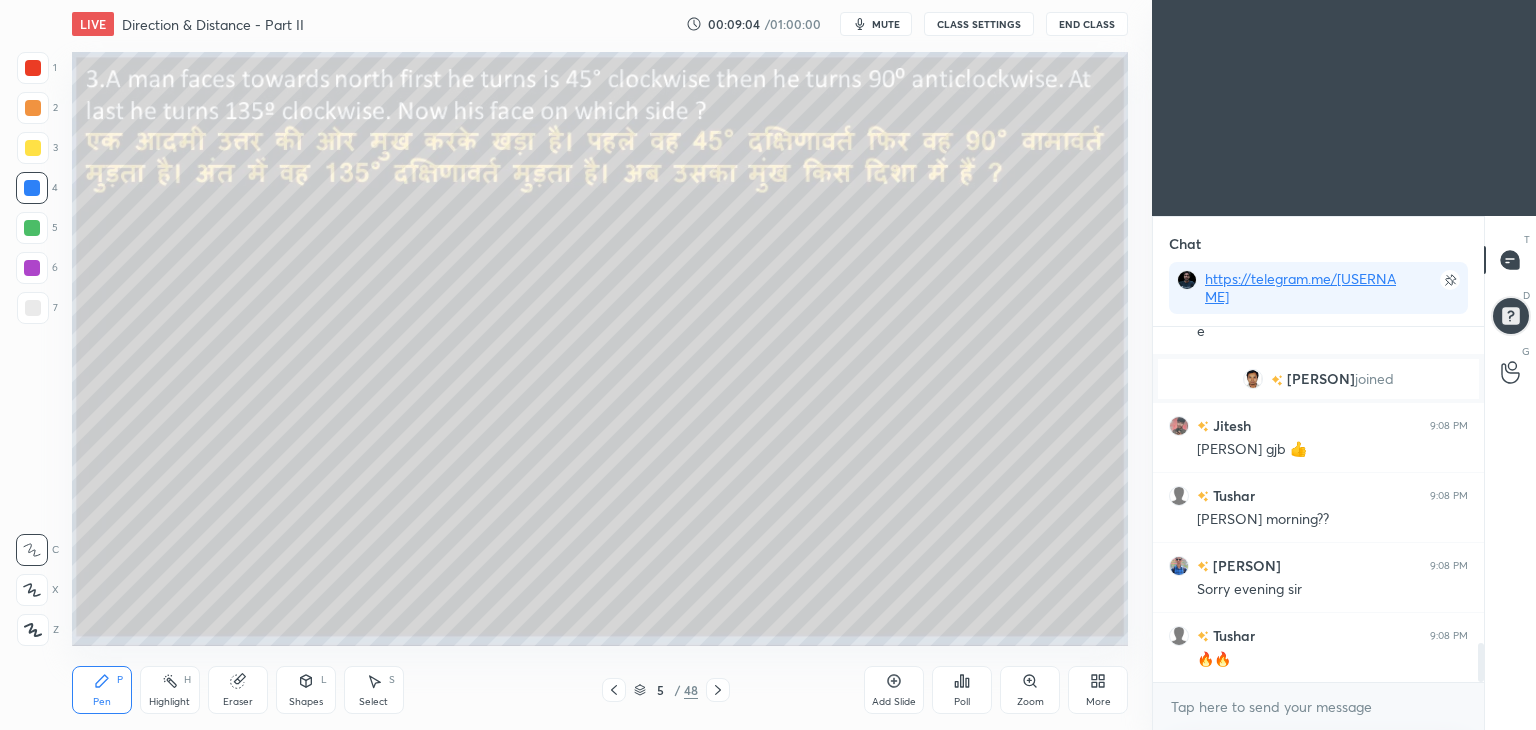click at bounding box center [32, 188] 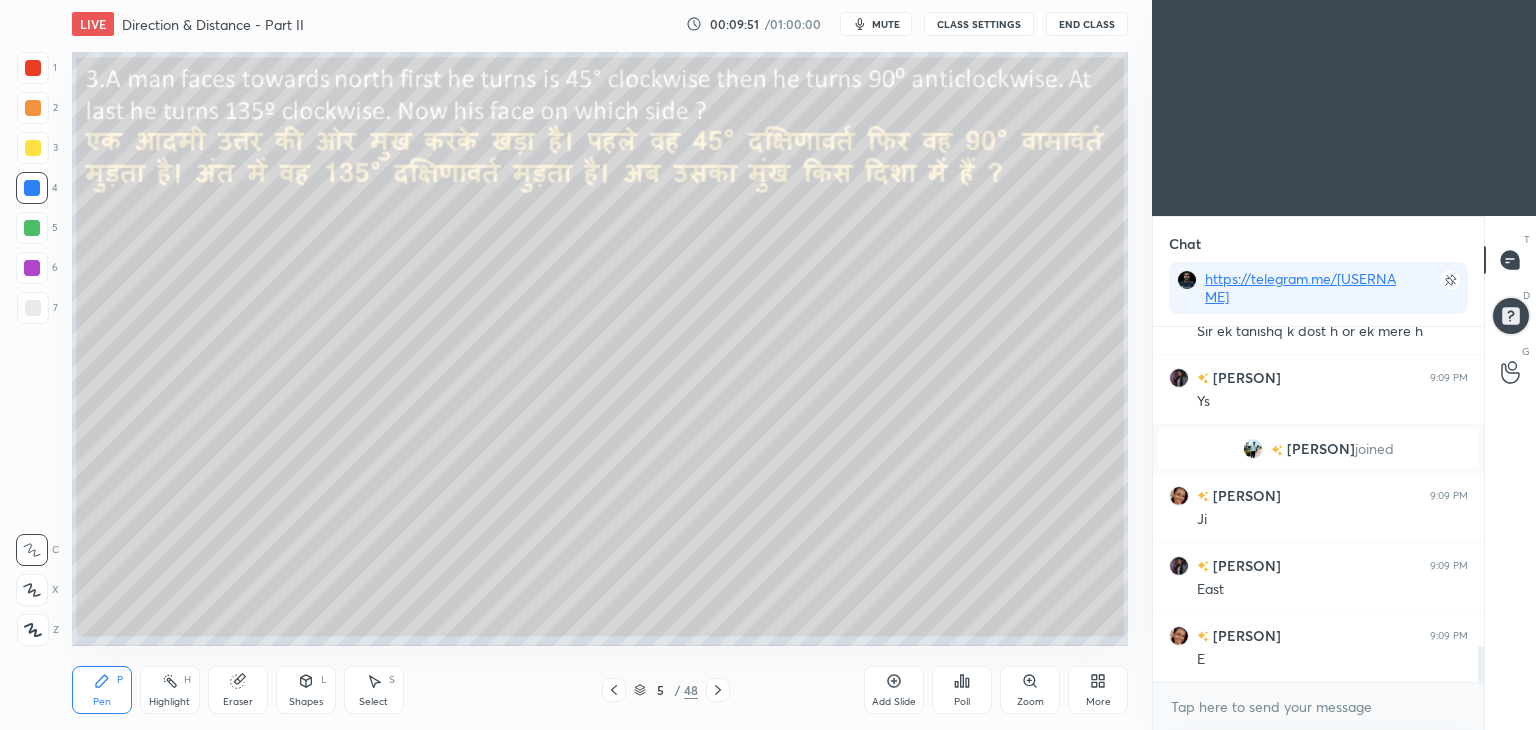 scroll, scrollTop: 3270, scrollLeft: 0, axis: vertical 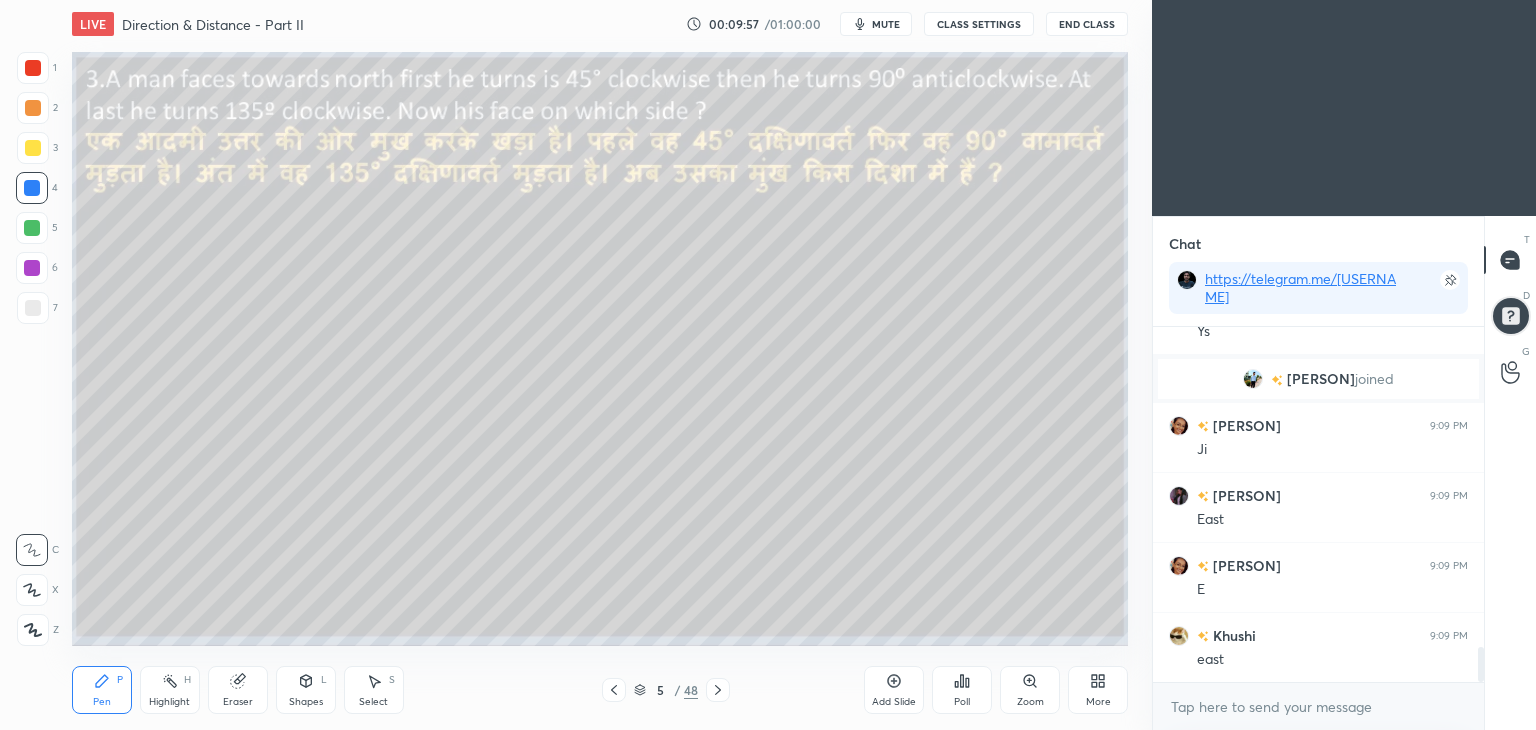 click on "Shapes" at bounding box center (306, 702) 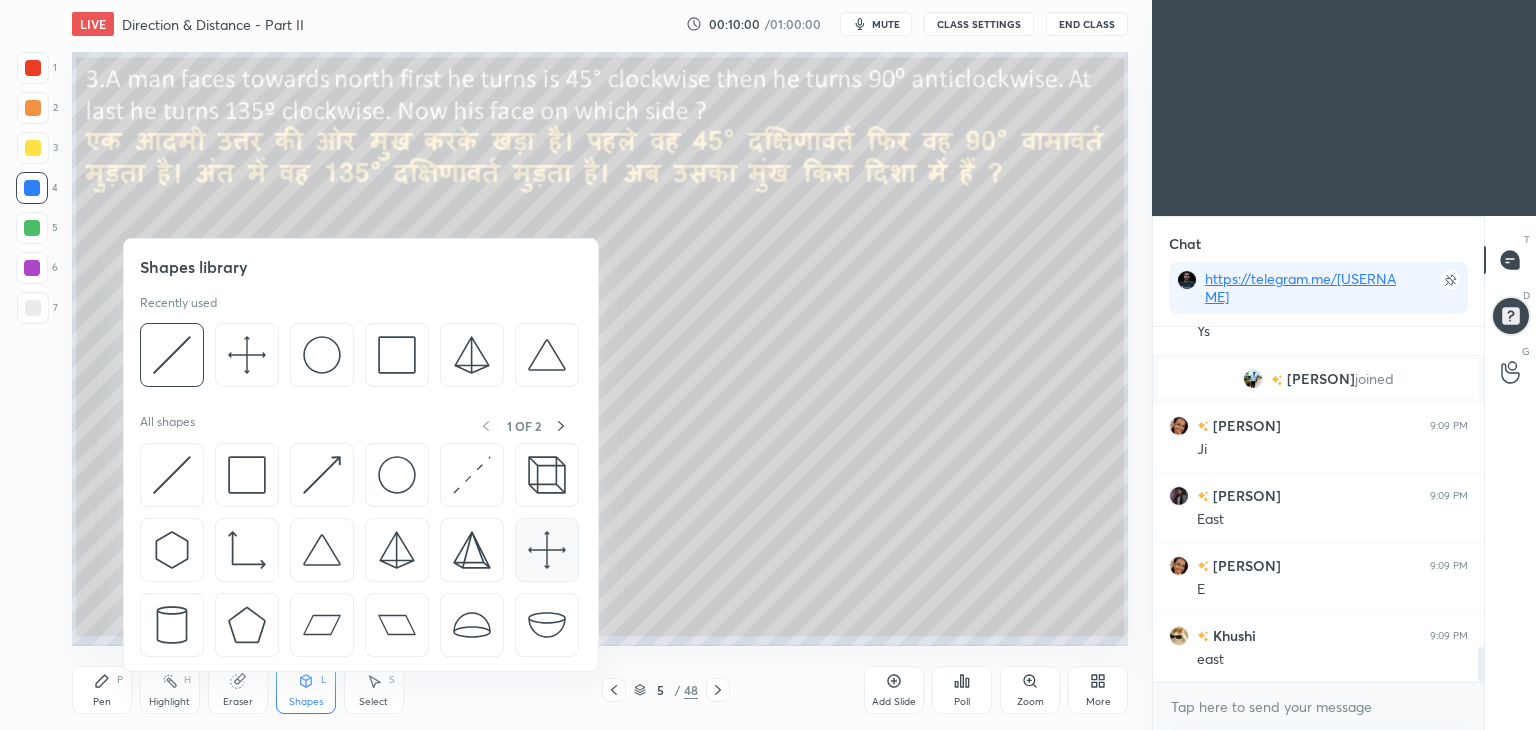 click at bounding box center (547, 550) 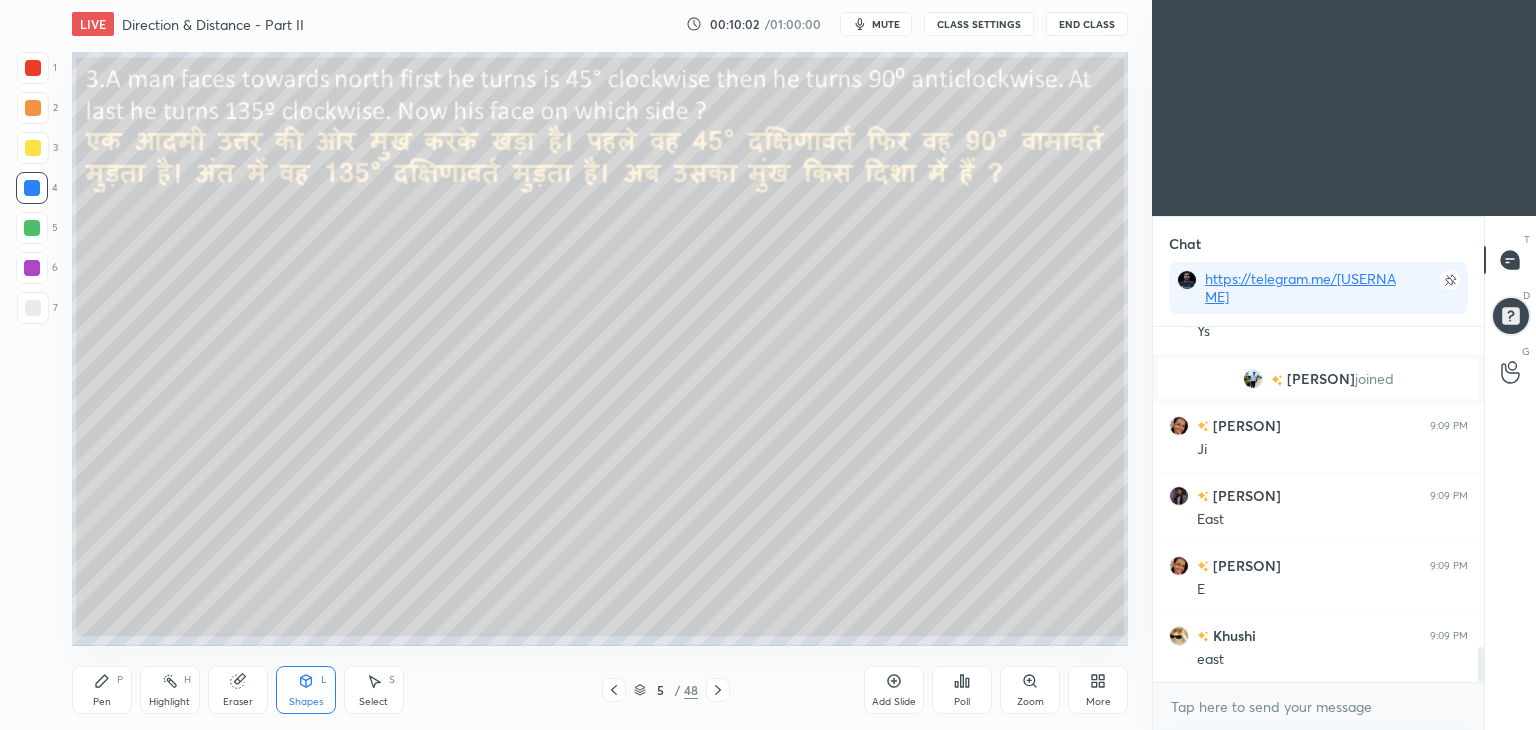click at bounding box center (33, 308) 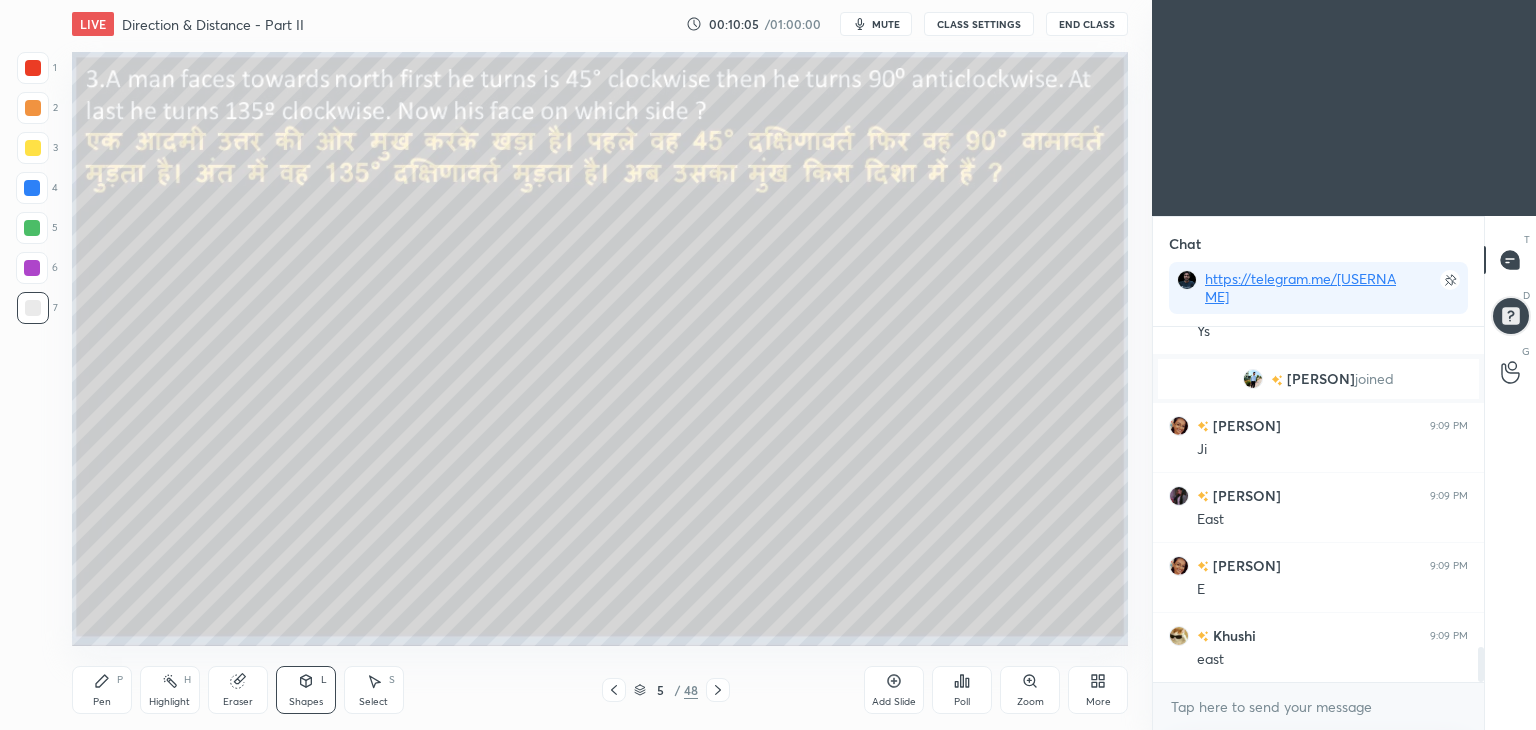 click on "Shapes L" at bounding box center [306, 690] 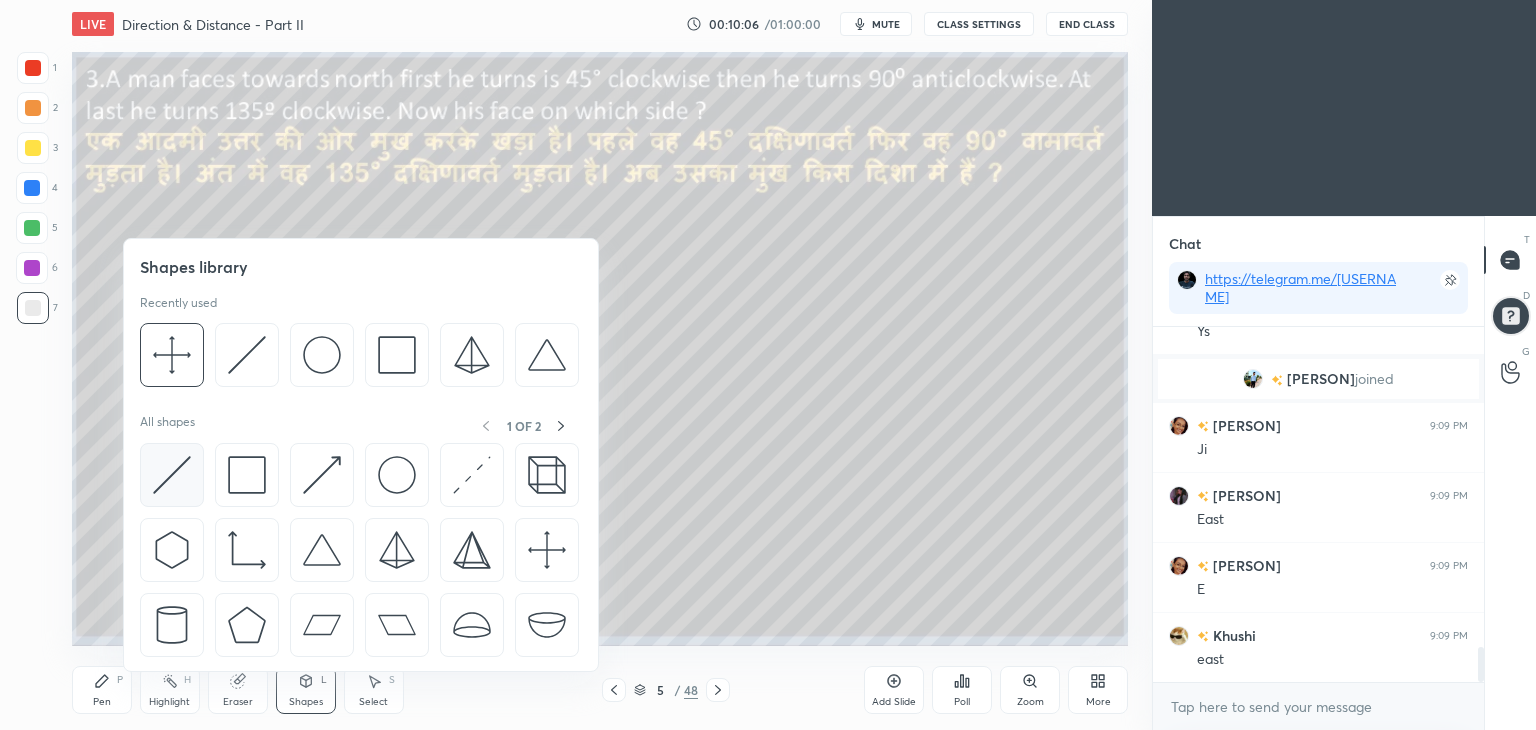 click at bounding box center (172, 475) 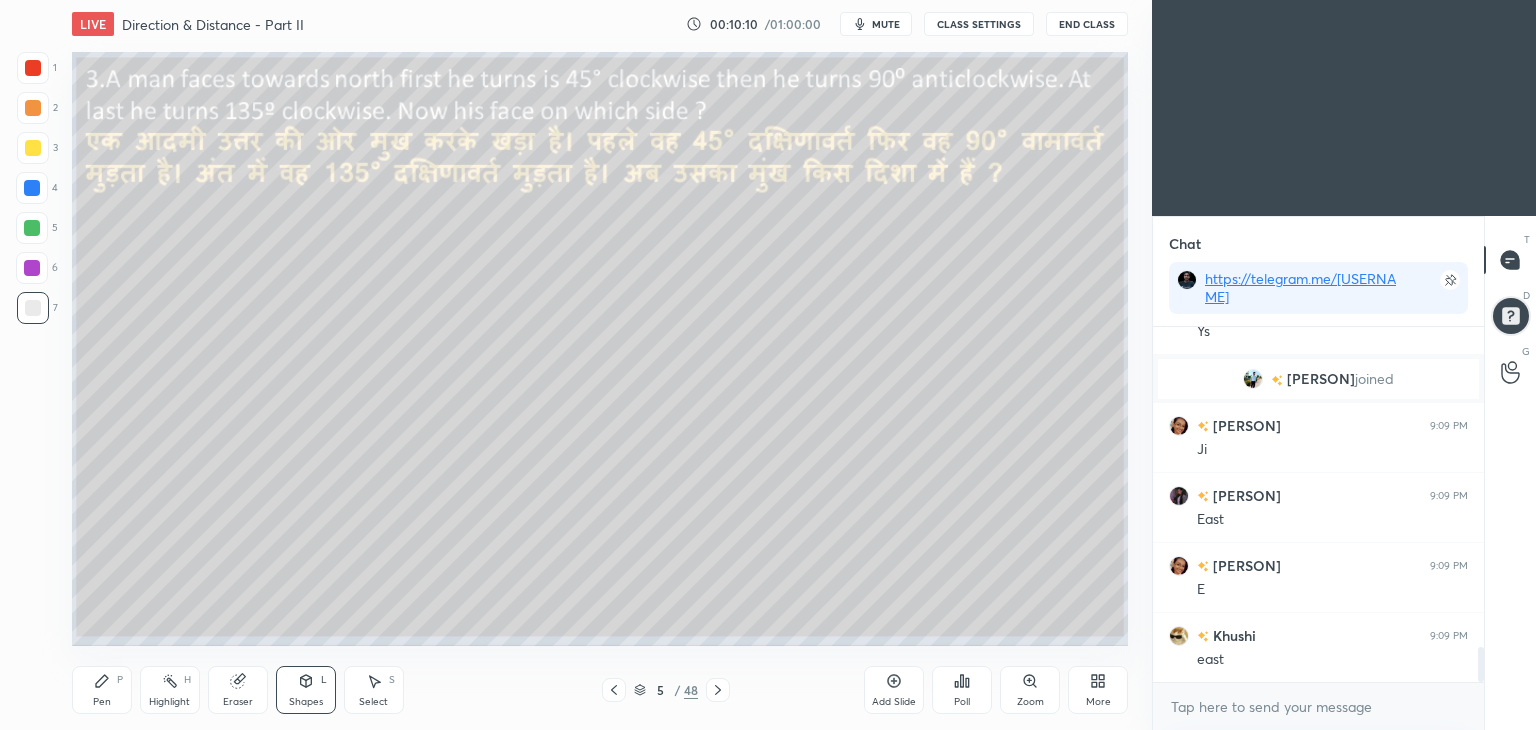 click on "Pen P" at bounding box center (102, 690) 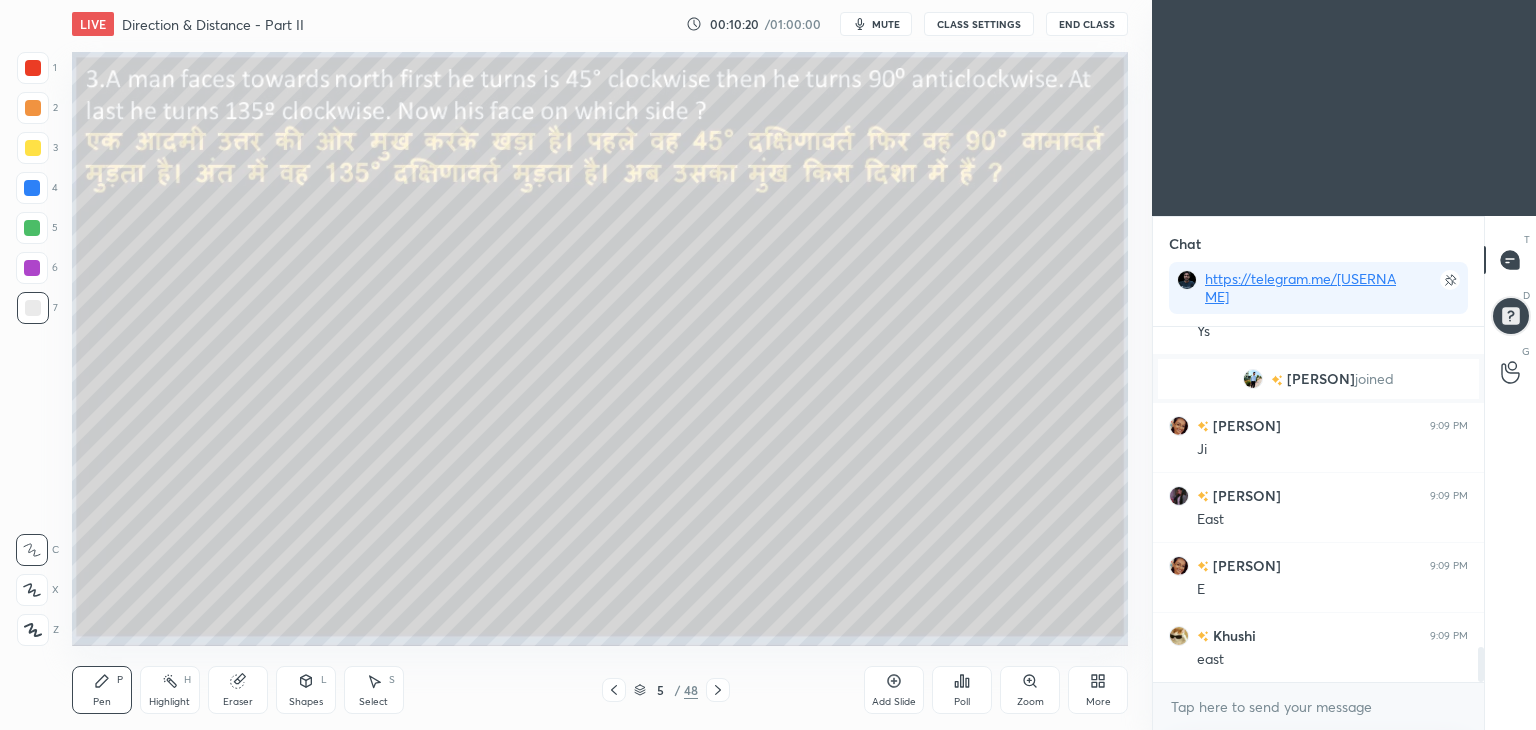 scroll, scrollTop: 3340, scrollLeft: 0, axis: vertical 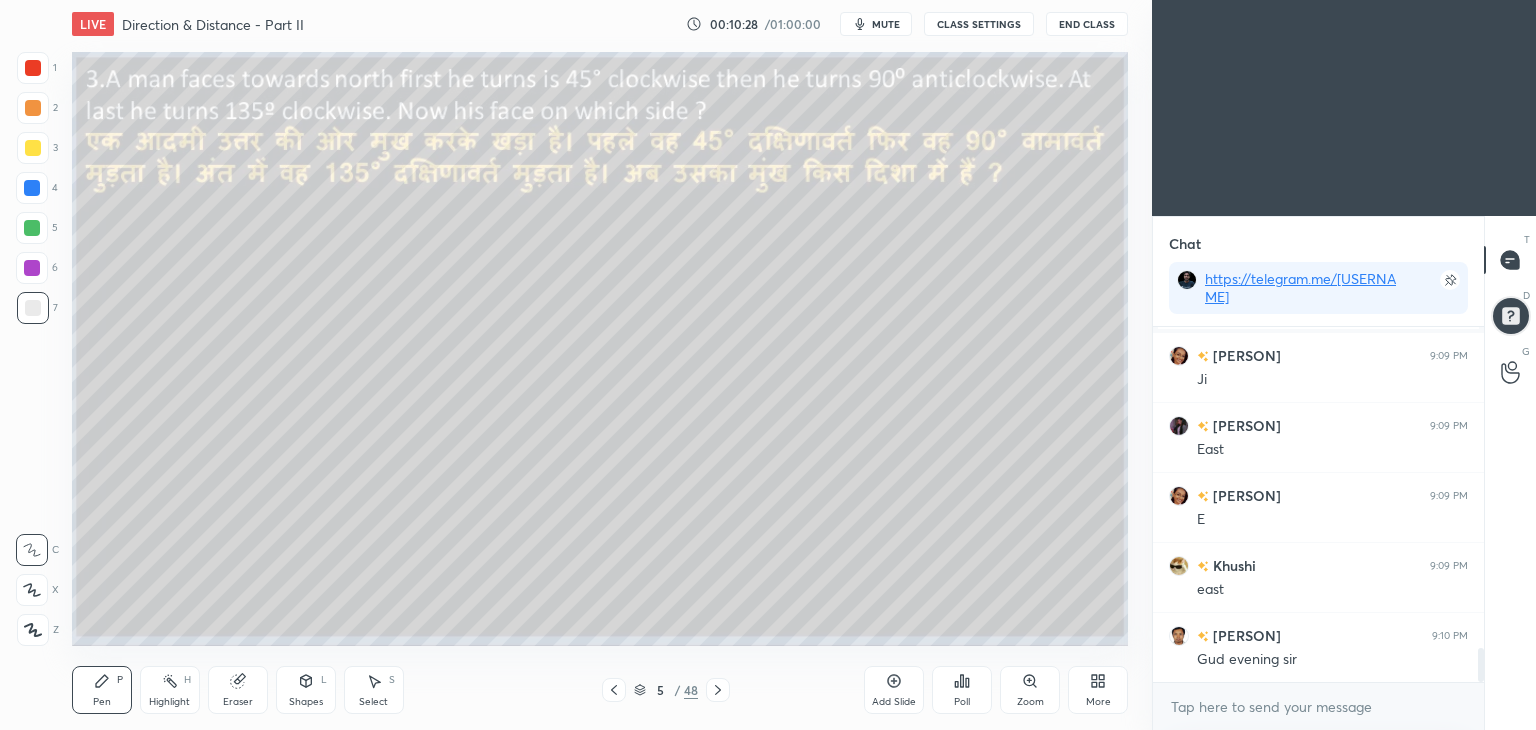 click at bounding box center [33, 148] 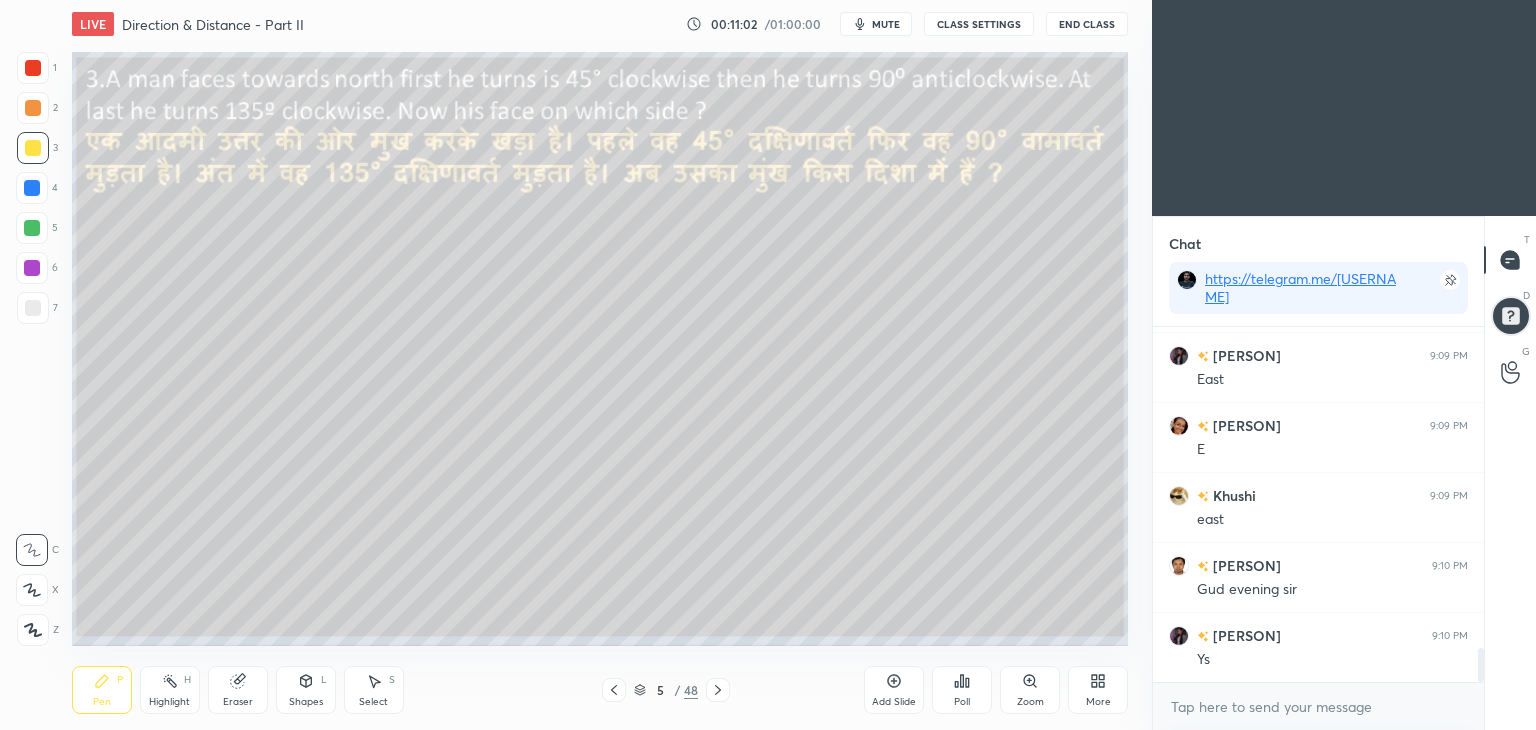 scroll, scrollTop: 3480, scrollLeft: 0, axis: vertical 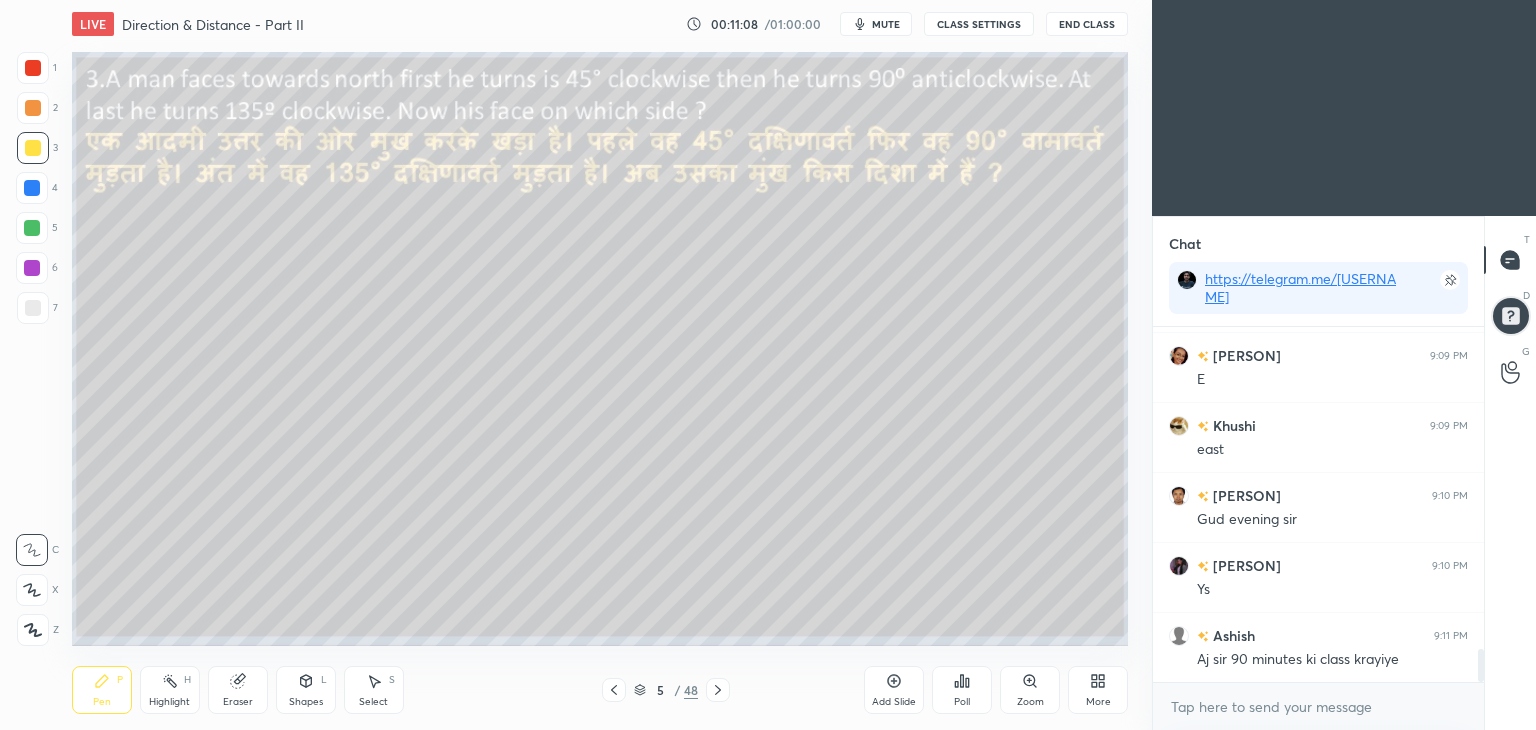 click on "mute" at bounding box center [876, 24] 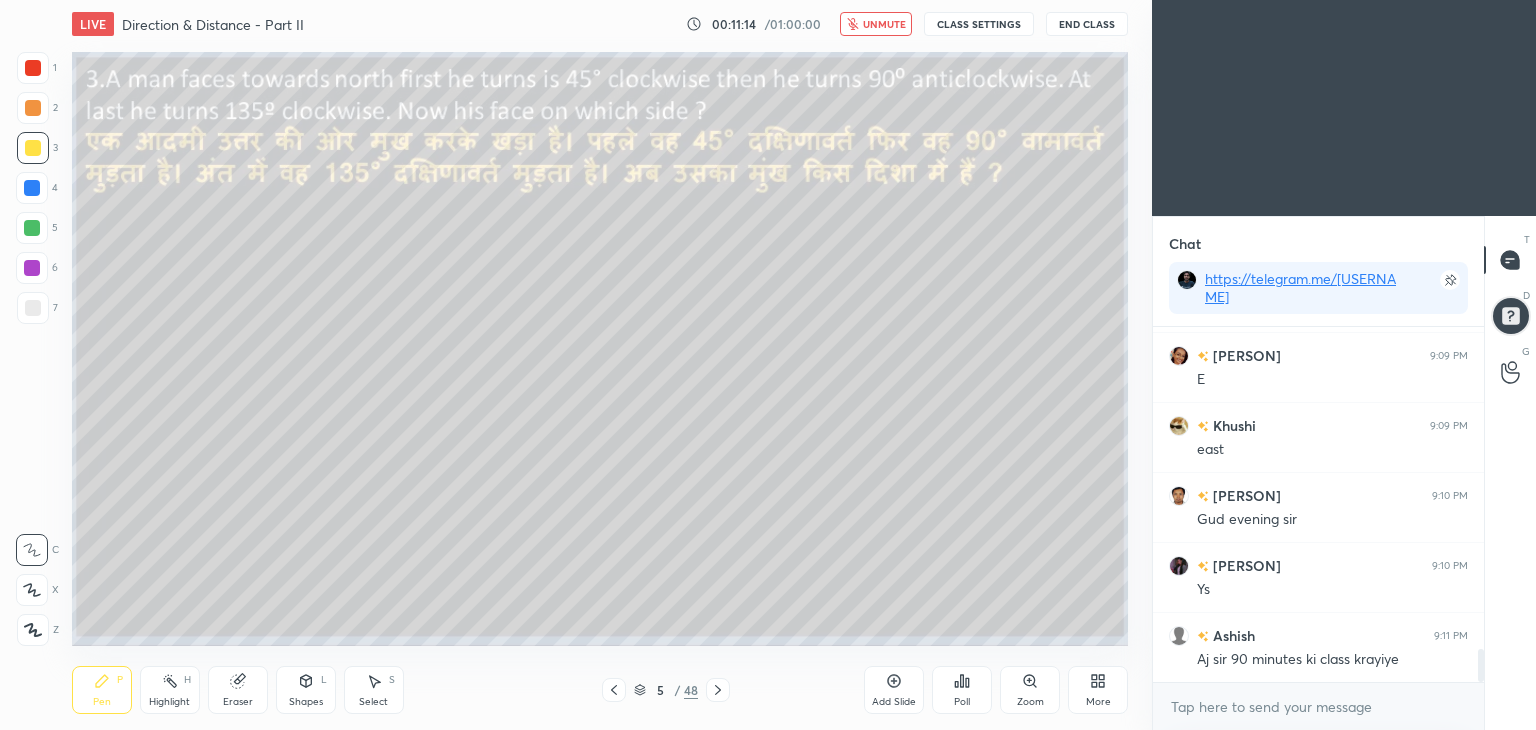 click on "unmute" at bounding box center (884, 24) 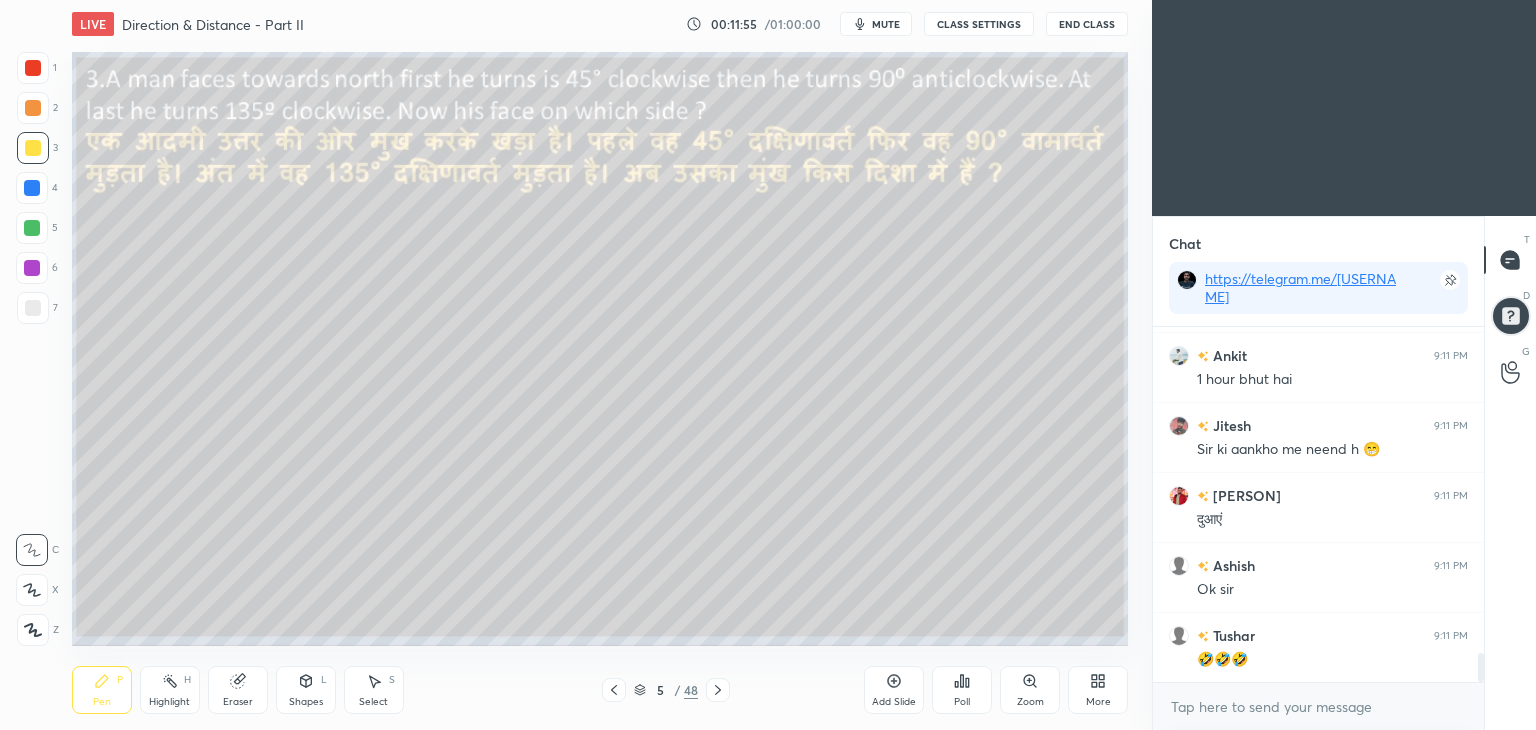 scroll, scrollTop: 4040, scrollLeft: 0, axis: vertical 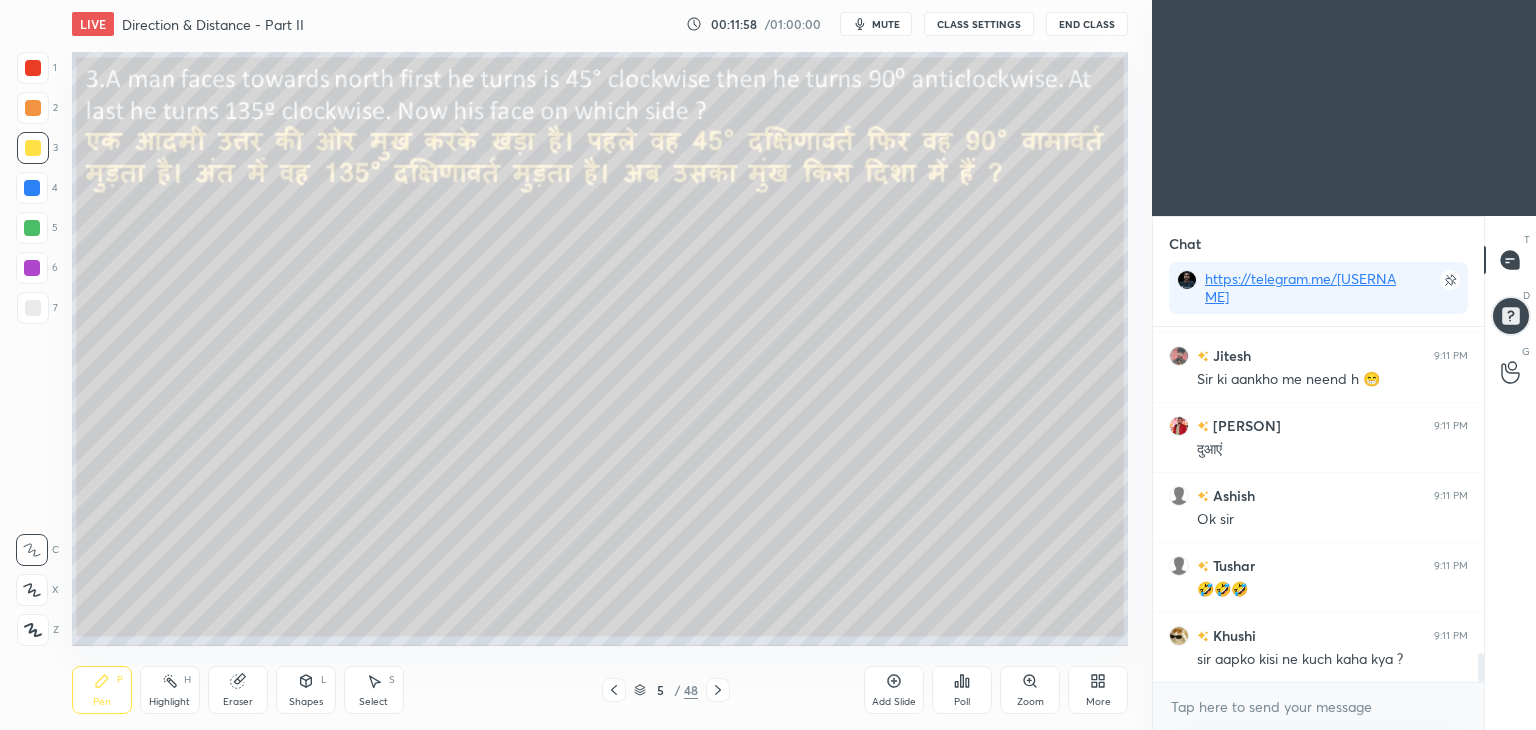 click 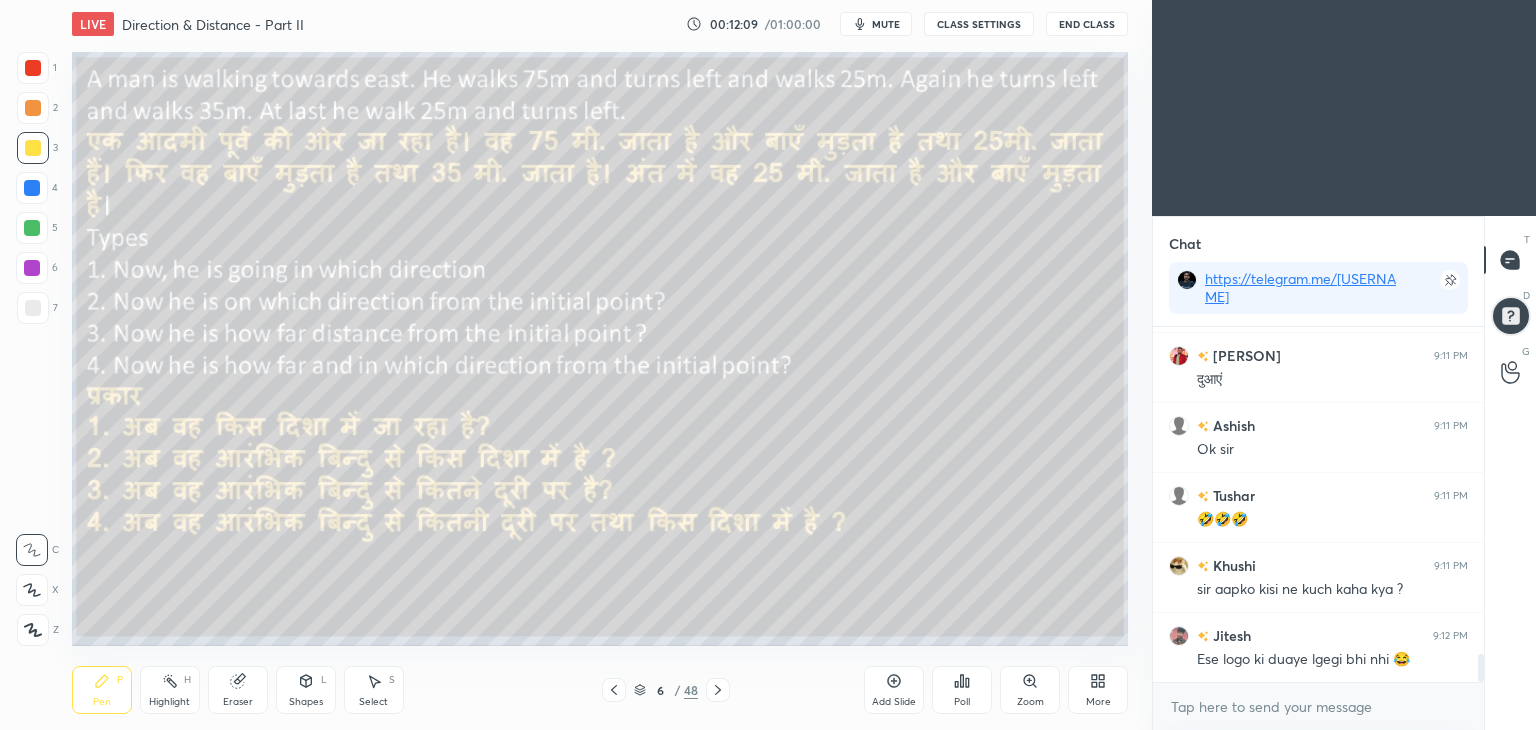 scroll, scrollTop: 4180, scrollLeft: 0, axis: vertical 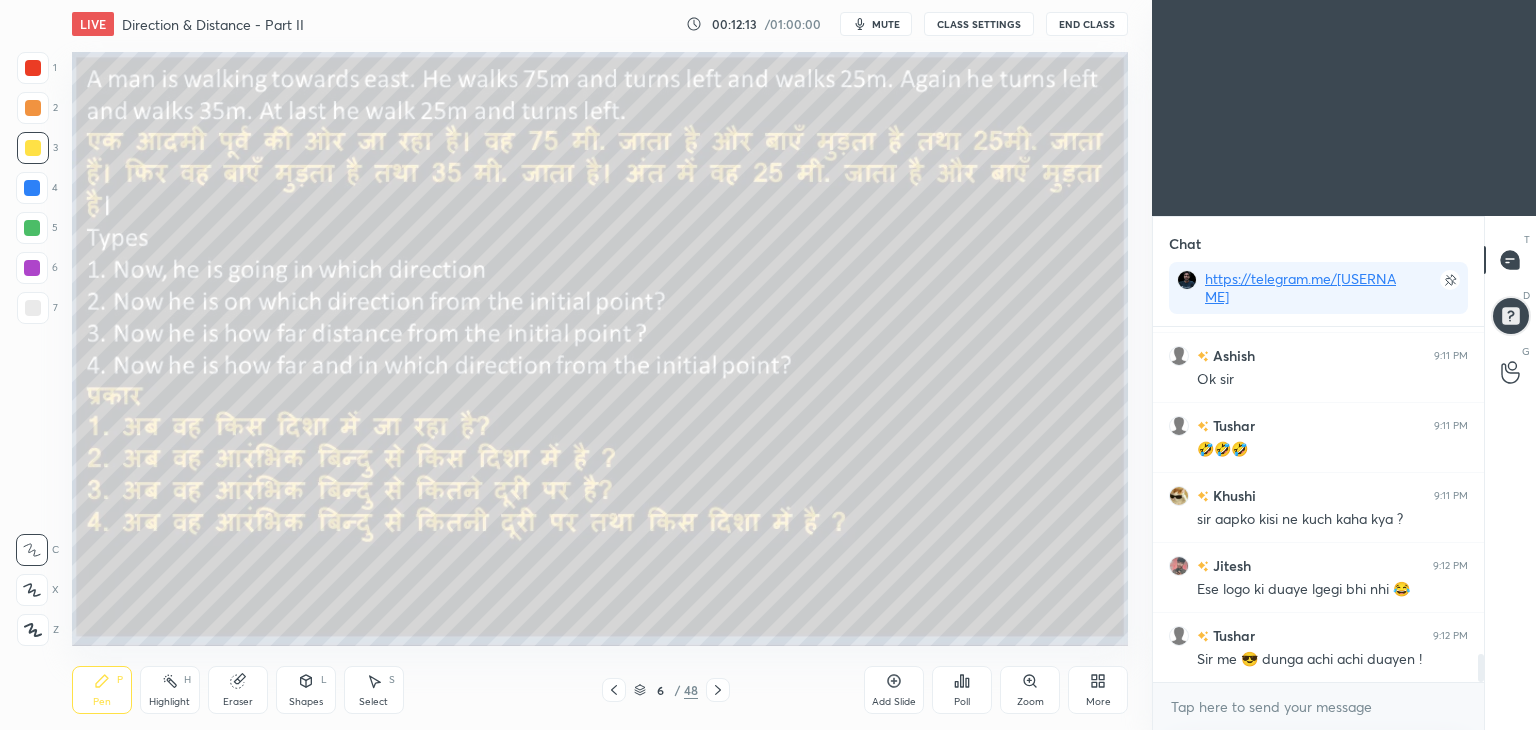 click on "mute" at bounding box center [886, 24] 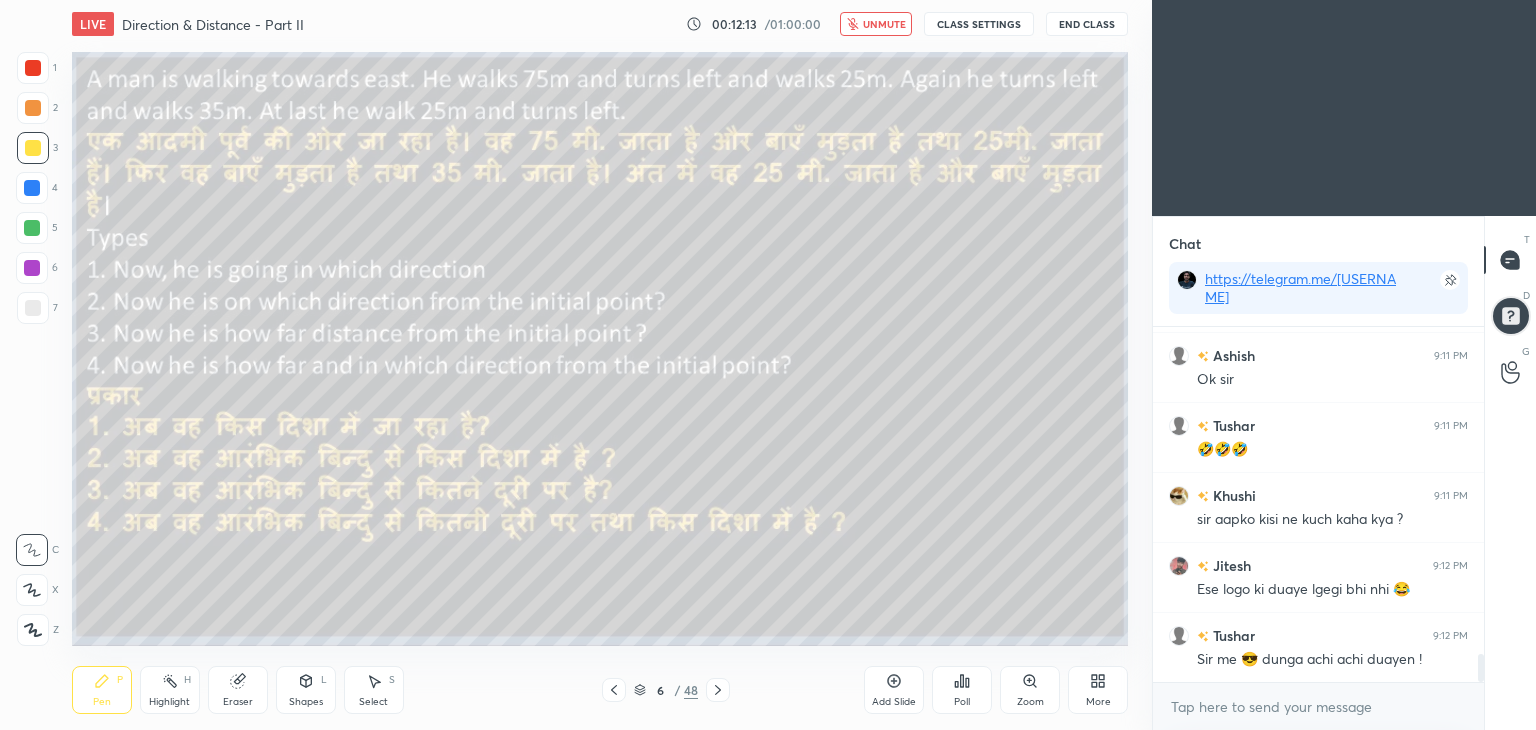 click on "End Class" at bounding box center (1087, 24) 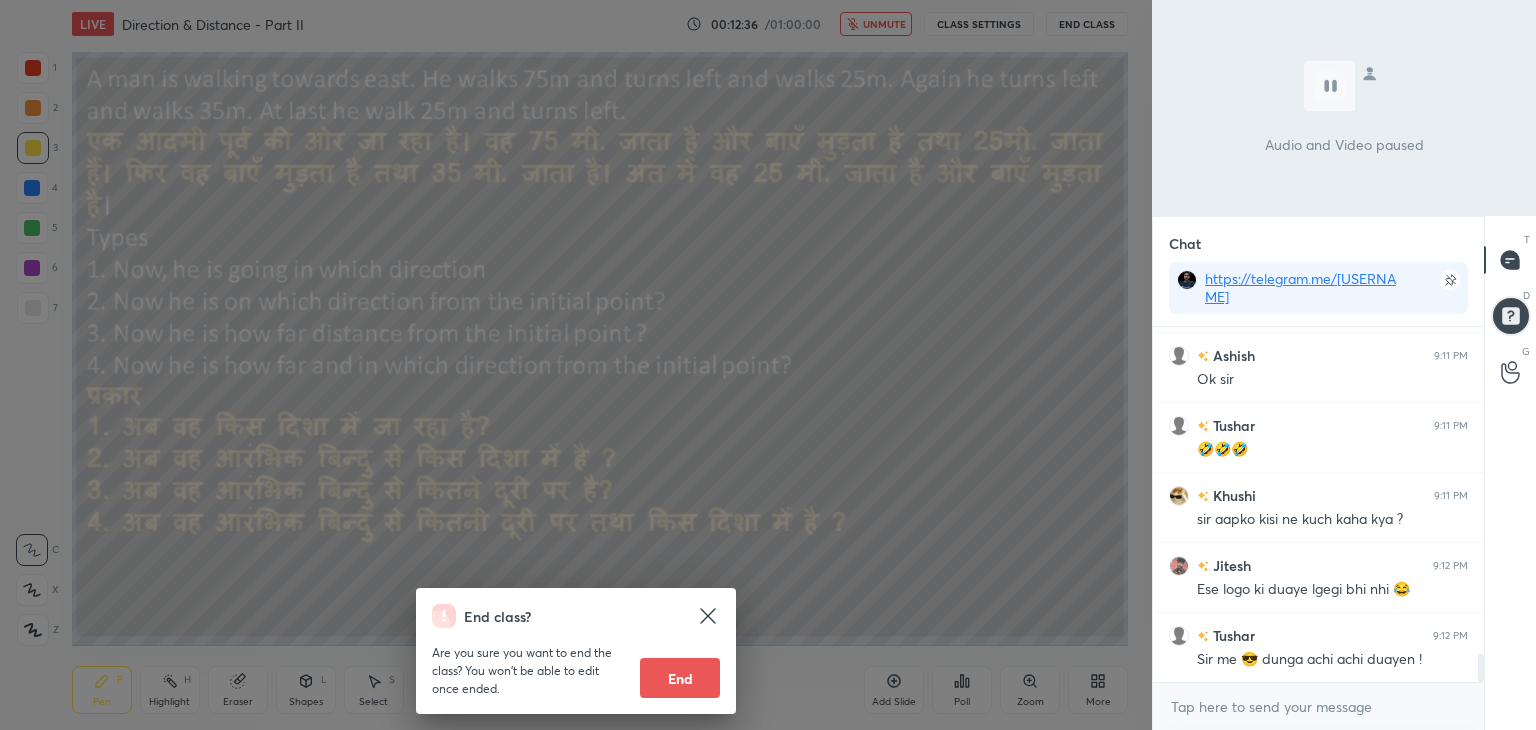click on "End class? Are you sure you want to end the class? You won’t be able to edit once ended. End" at bounding box center [576, 365] 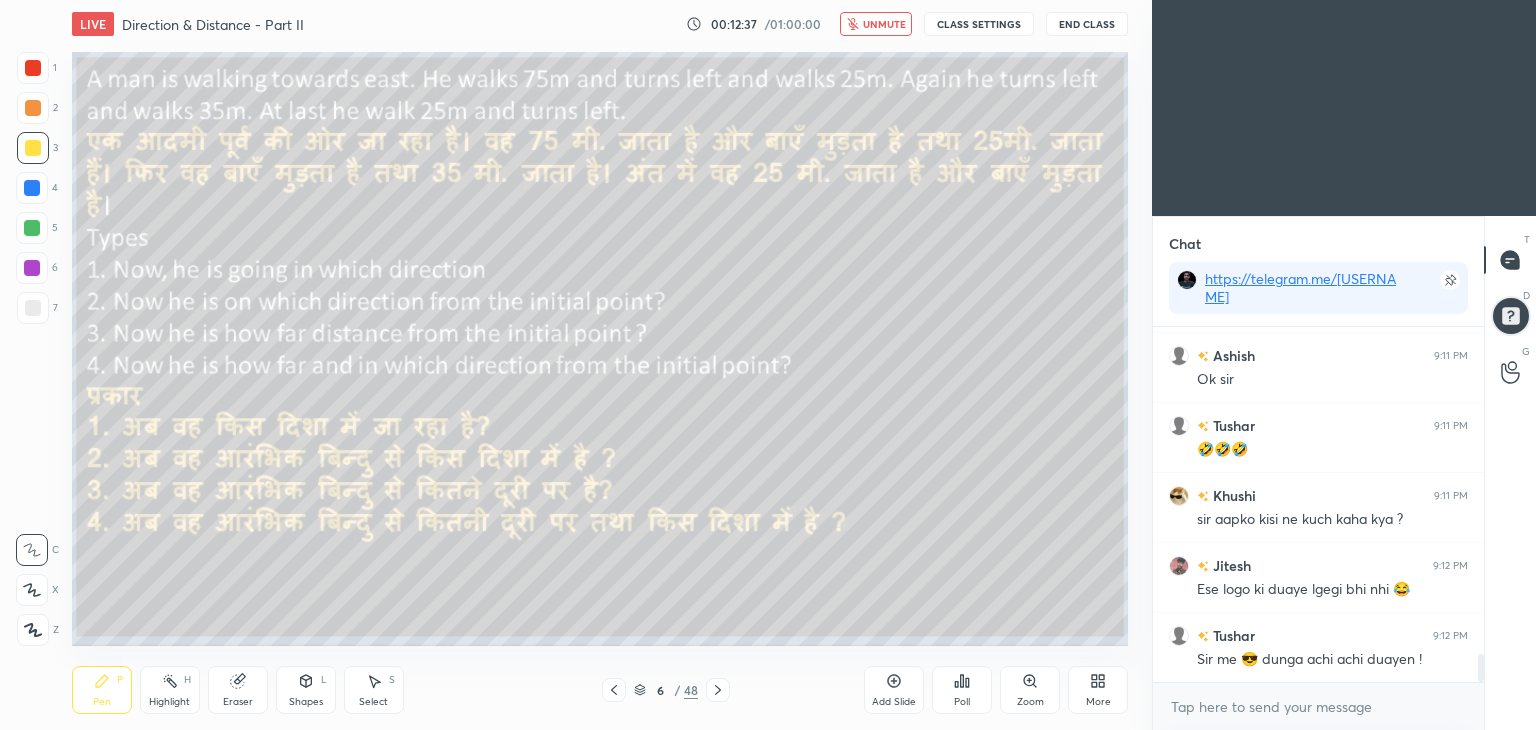 click on "unmute" at bounding box center (884, 24) 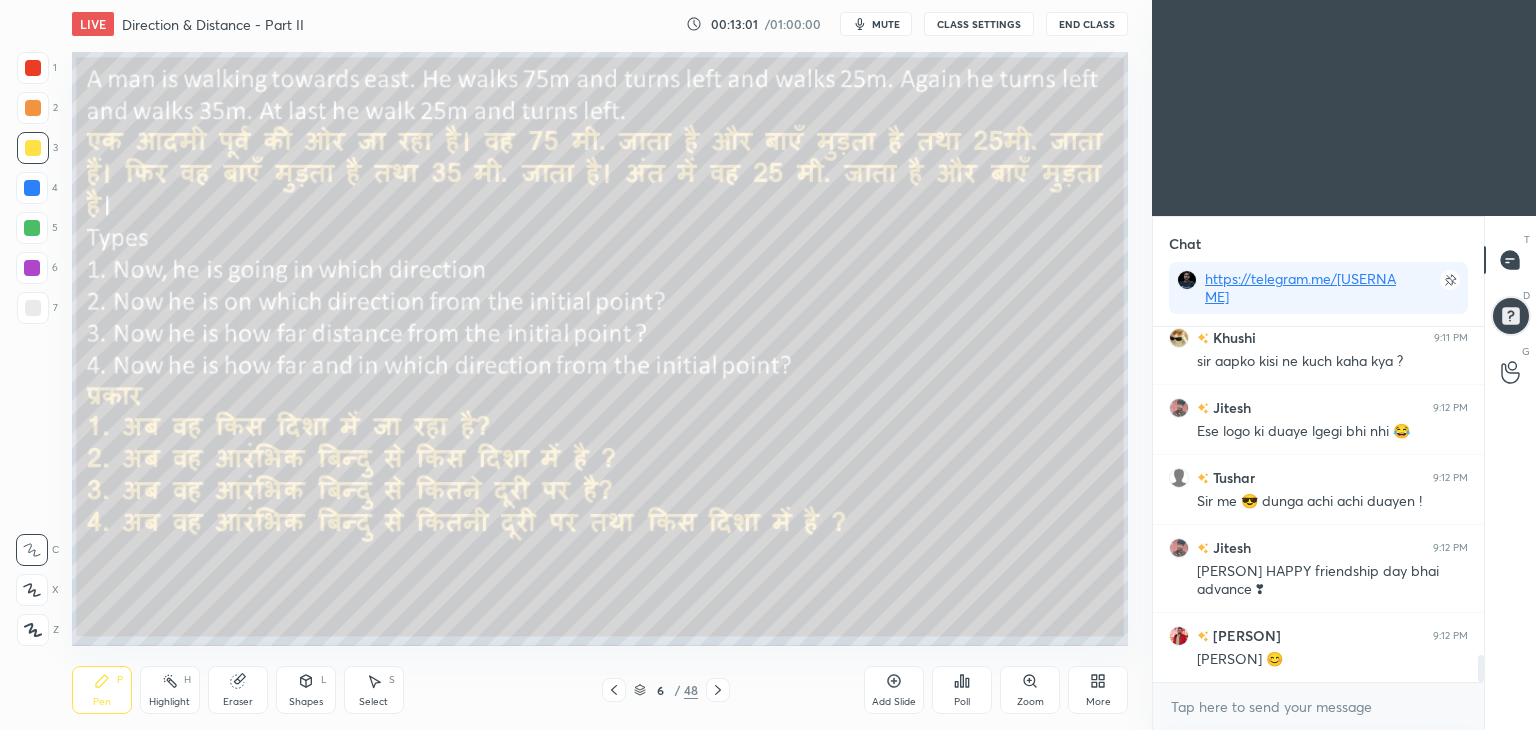 scroll, scrollTop: 4408, scrollLeft: 0, axis: vertical 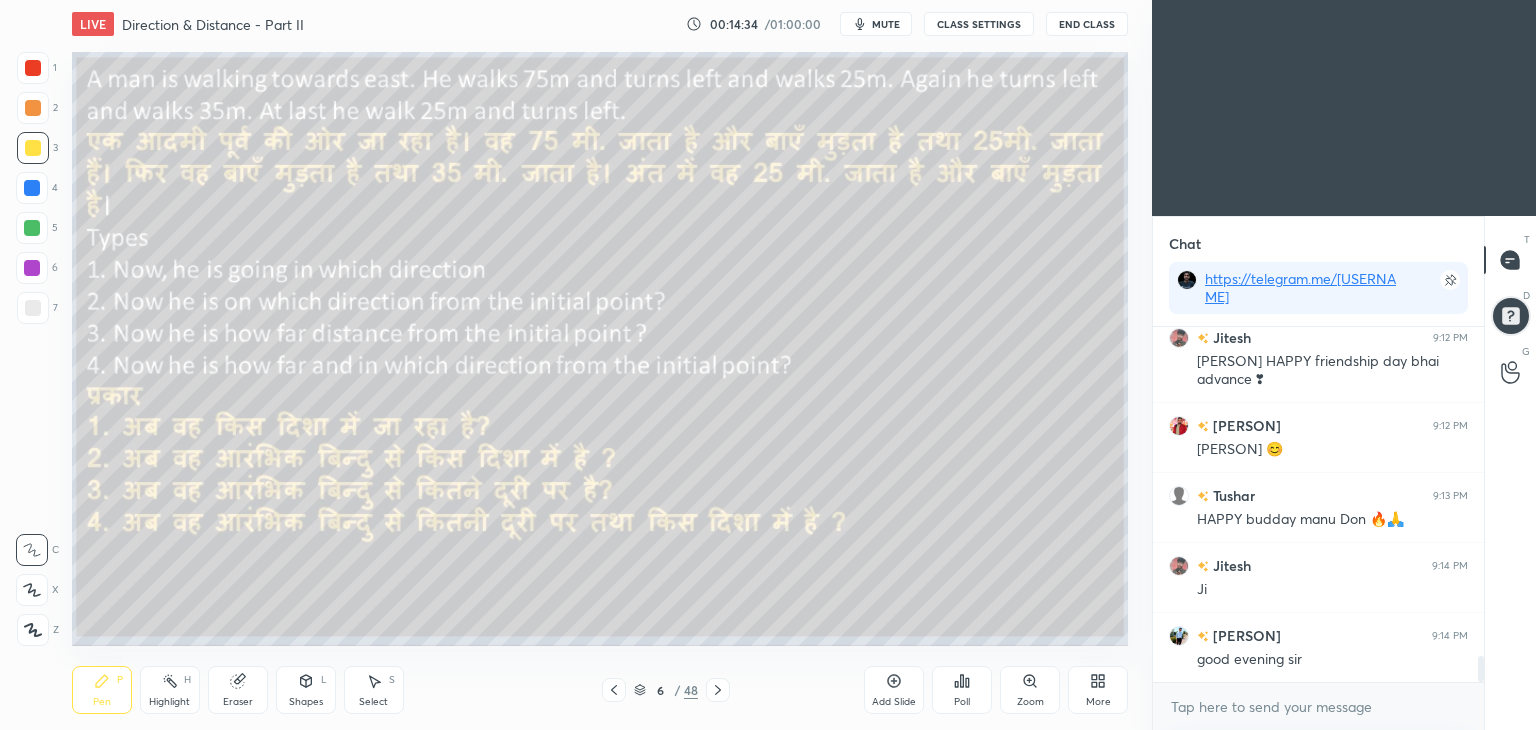 click at bounding box center (33, 308) 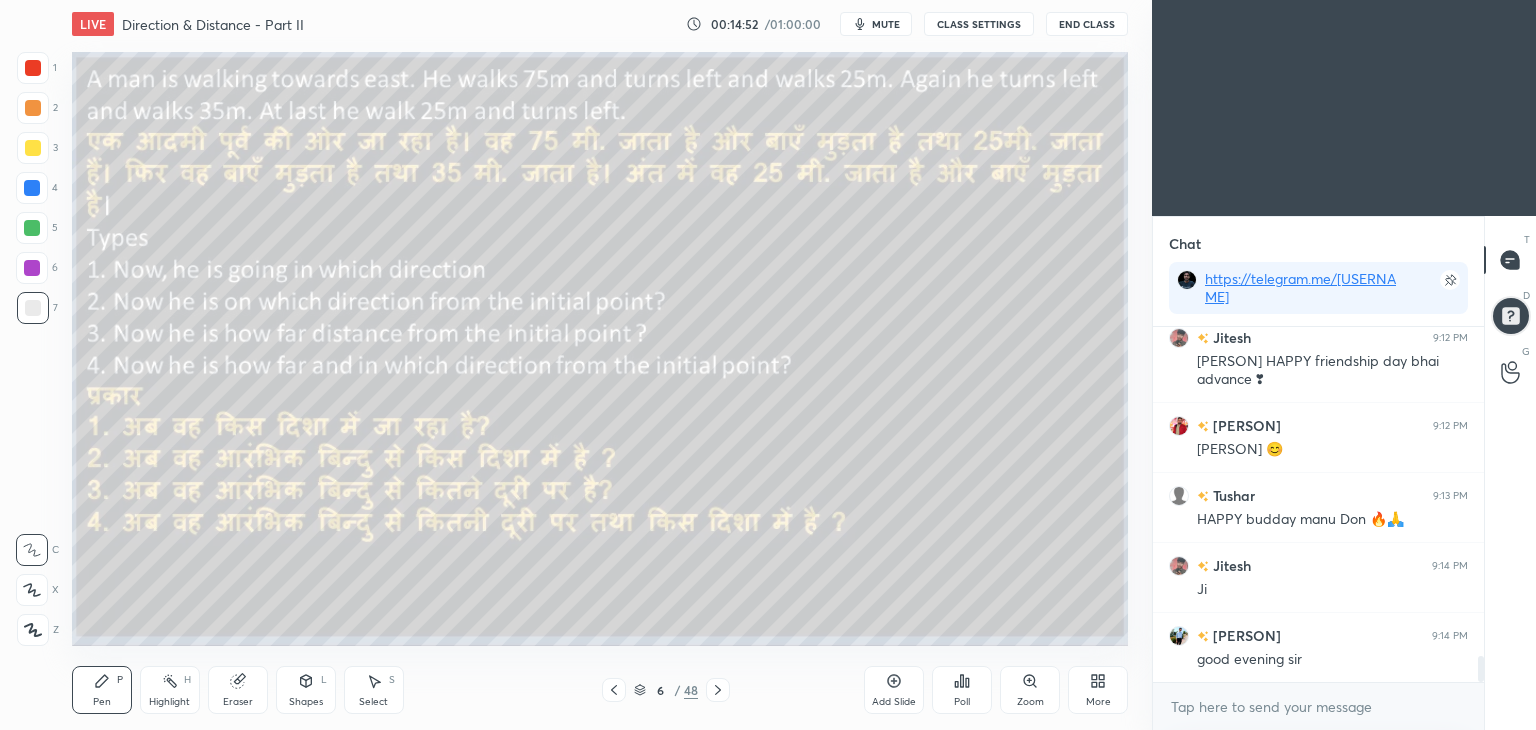 click at bounding box center [33, 148] 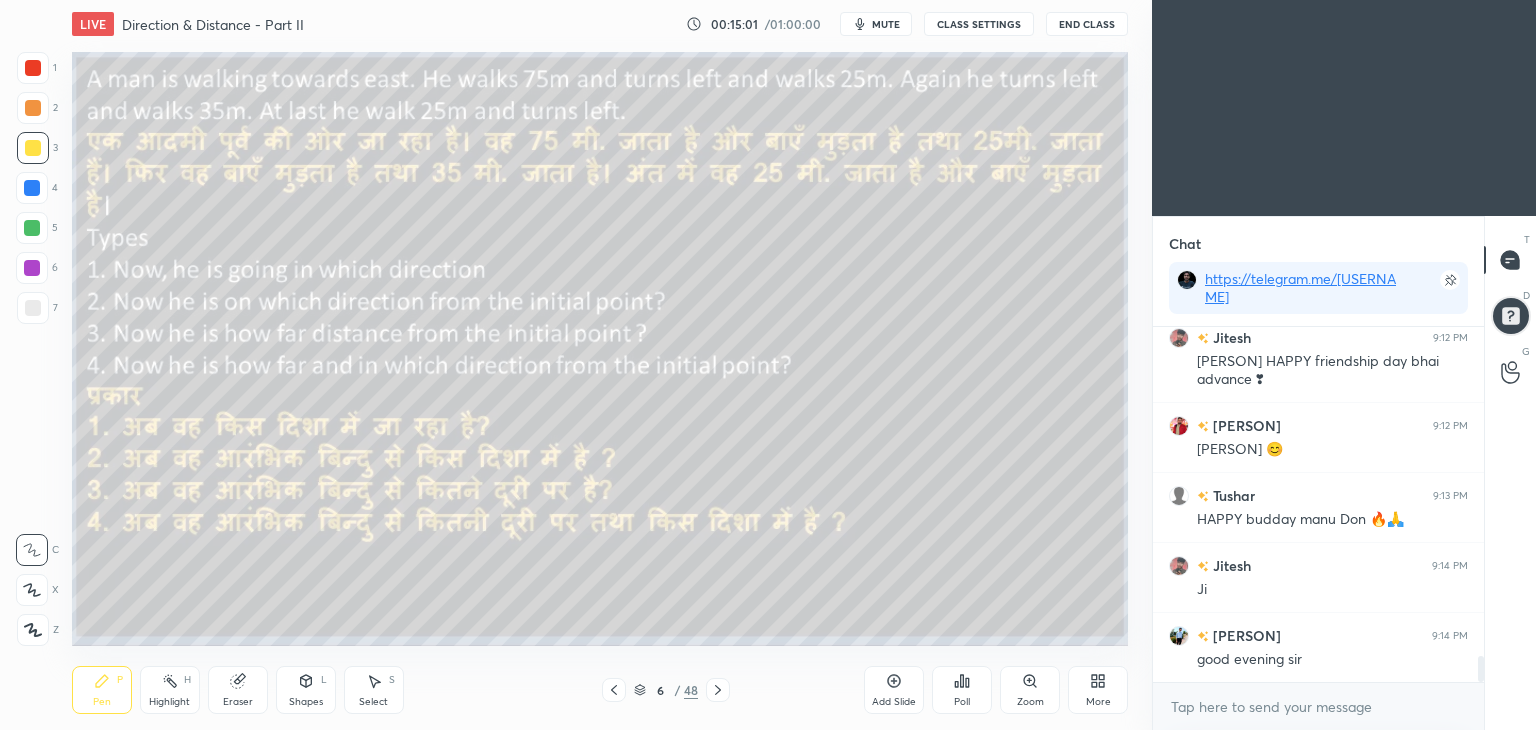 scroll, scrollTop: 4618, scrollLeft: 0, axis: vertical 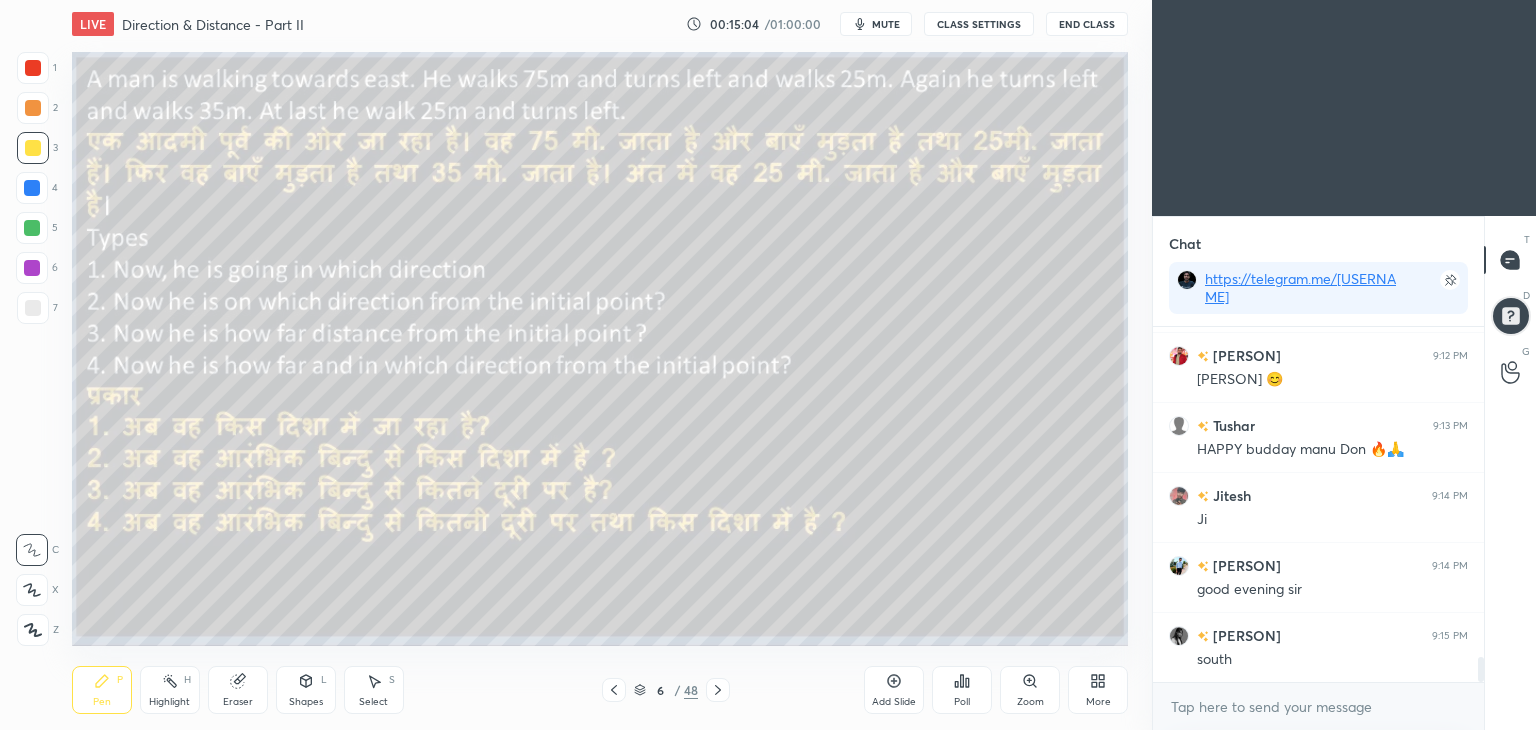 click at bounding box center [32, 268] 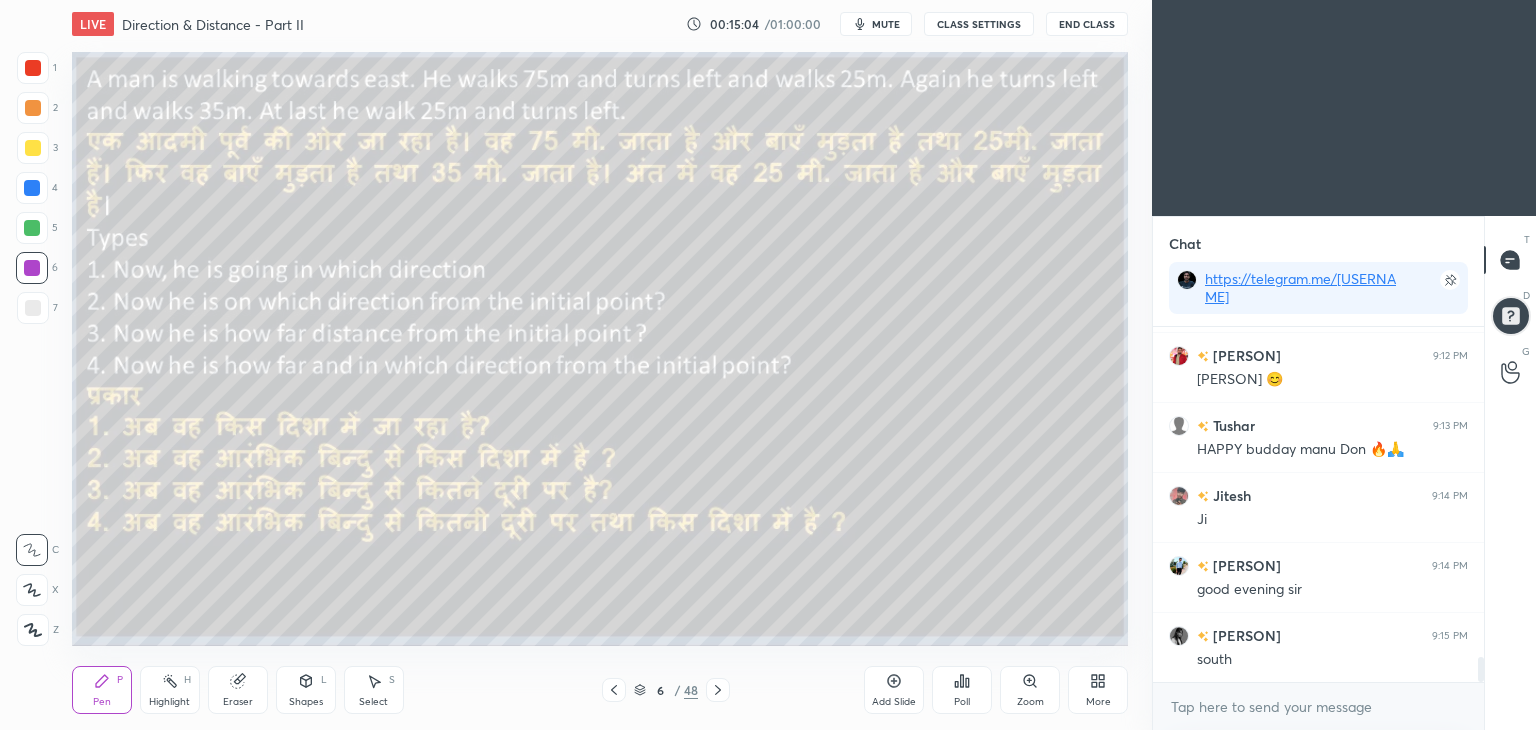 click at bounding box center (32, 268) 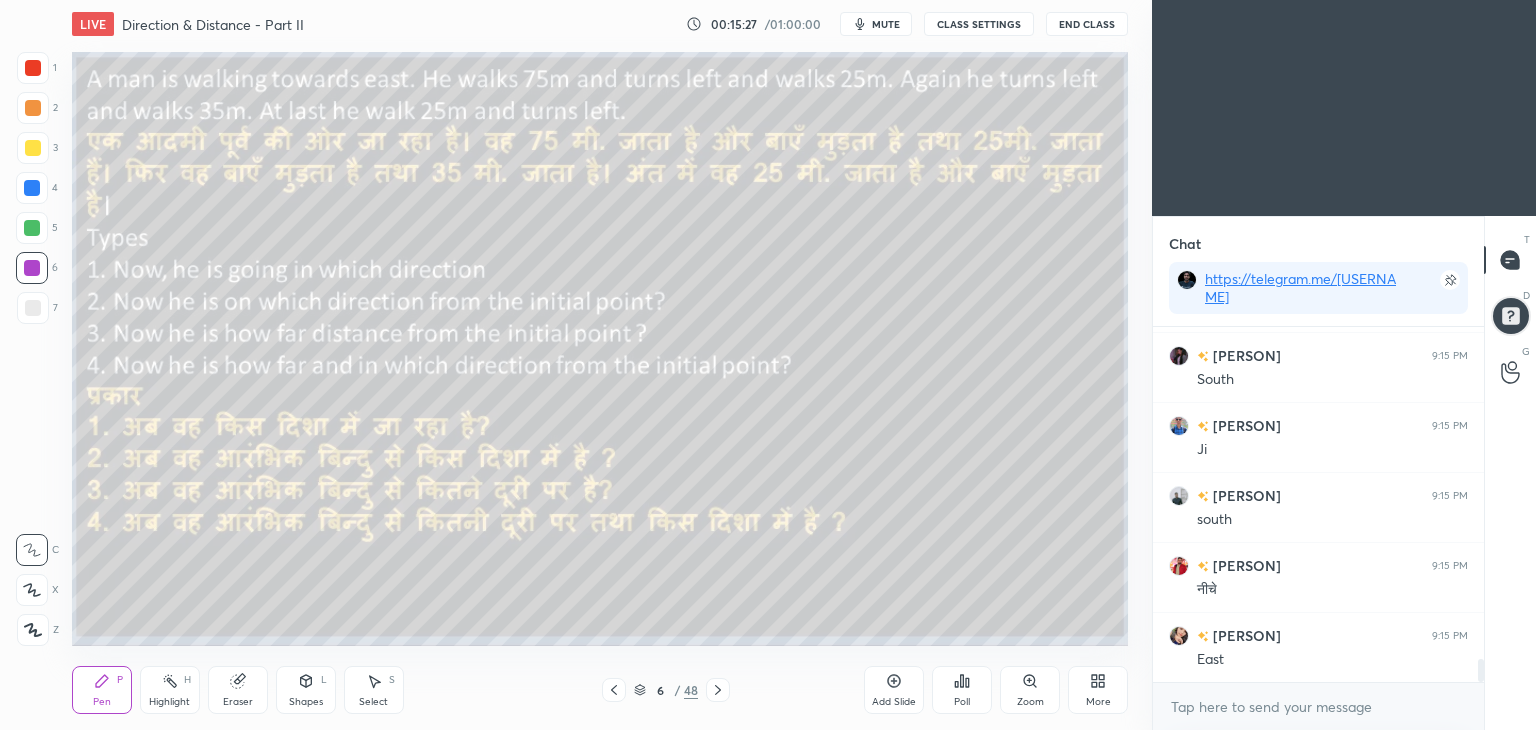 scroll, scrollTop: 5178, scrollLeft: 0, axis: vertical 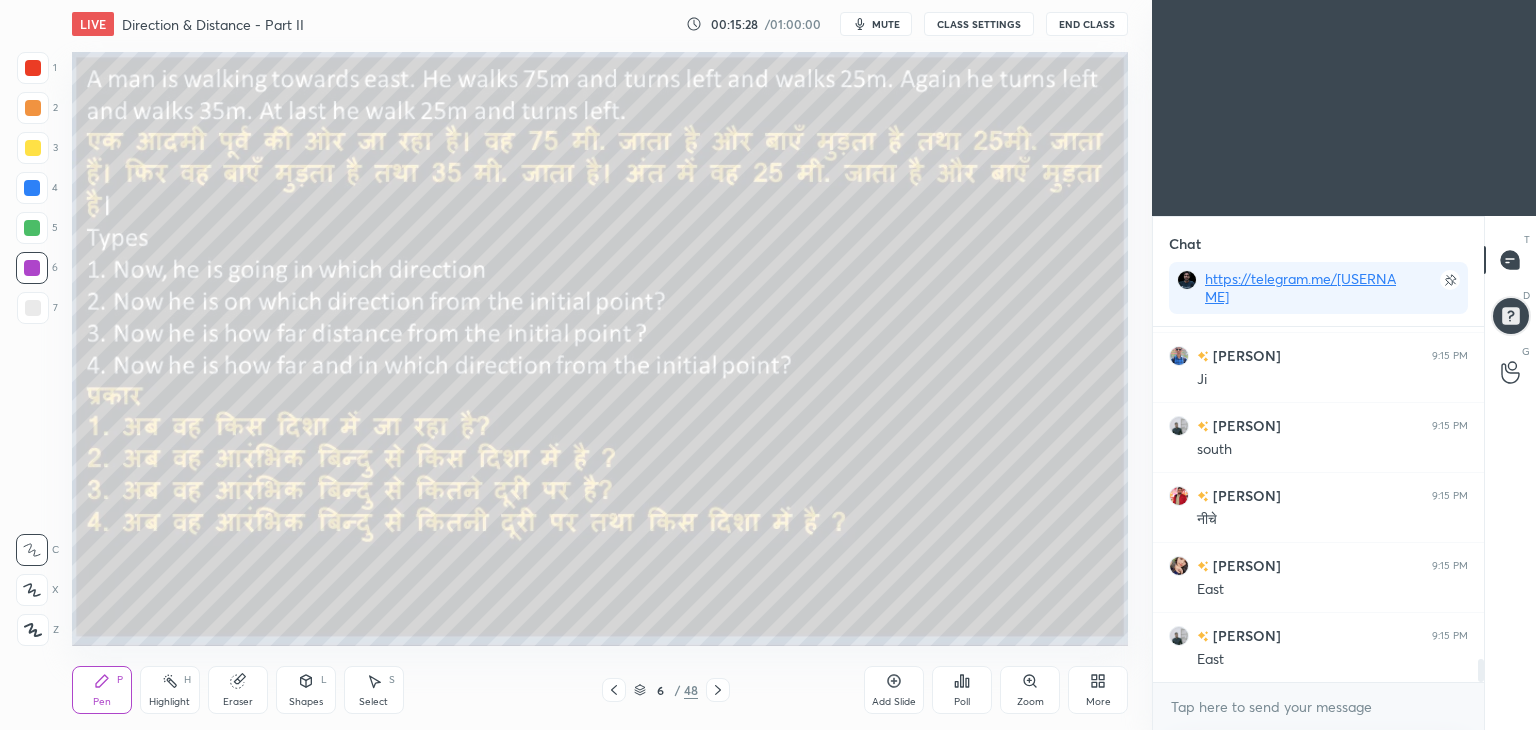click on "mute" at bounding box center (886, 24) 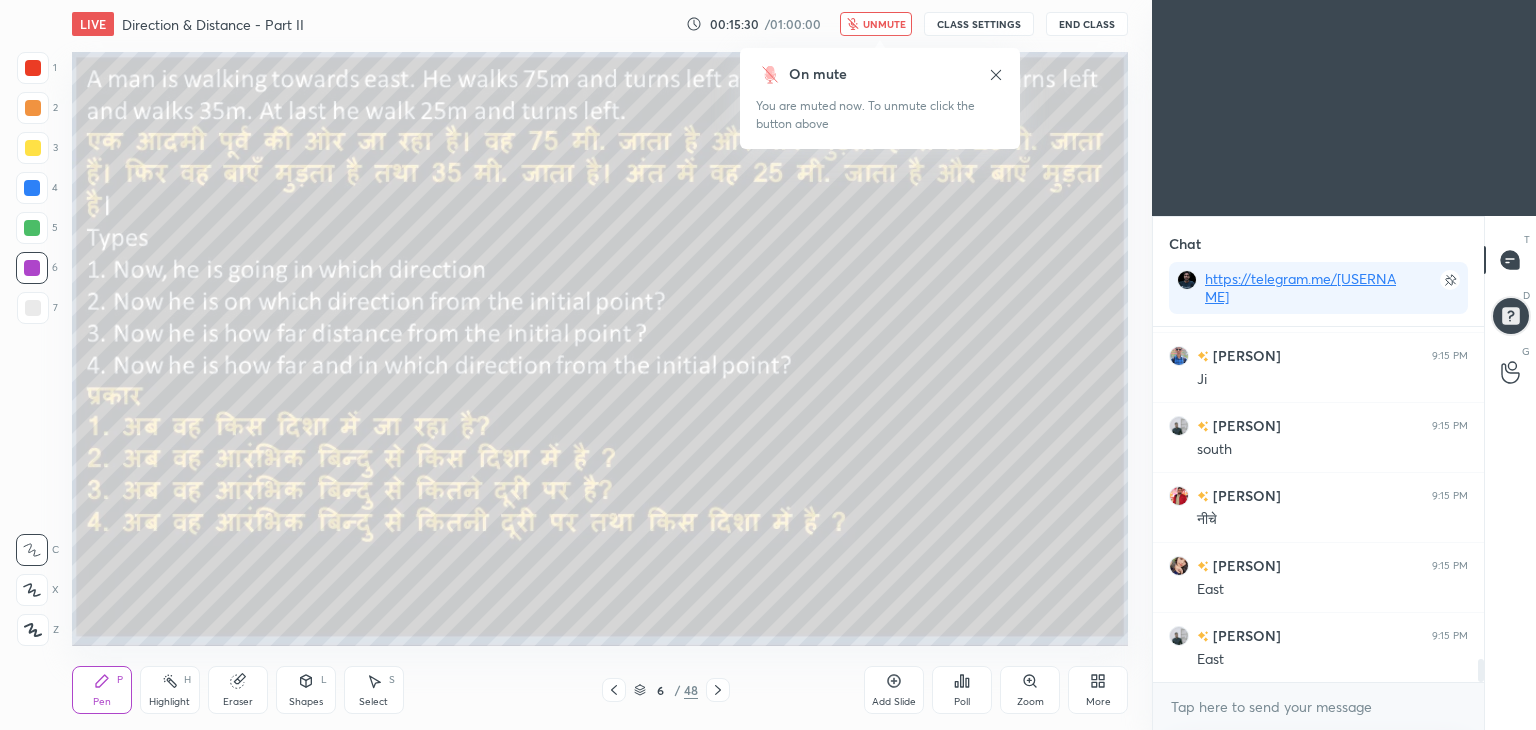 scroll, scrollTop: 5248, scrollLeft: 0, axis: vertical 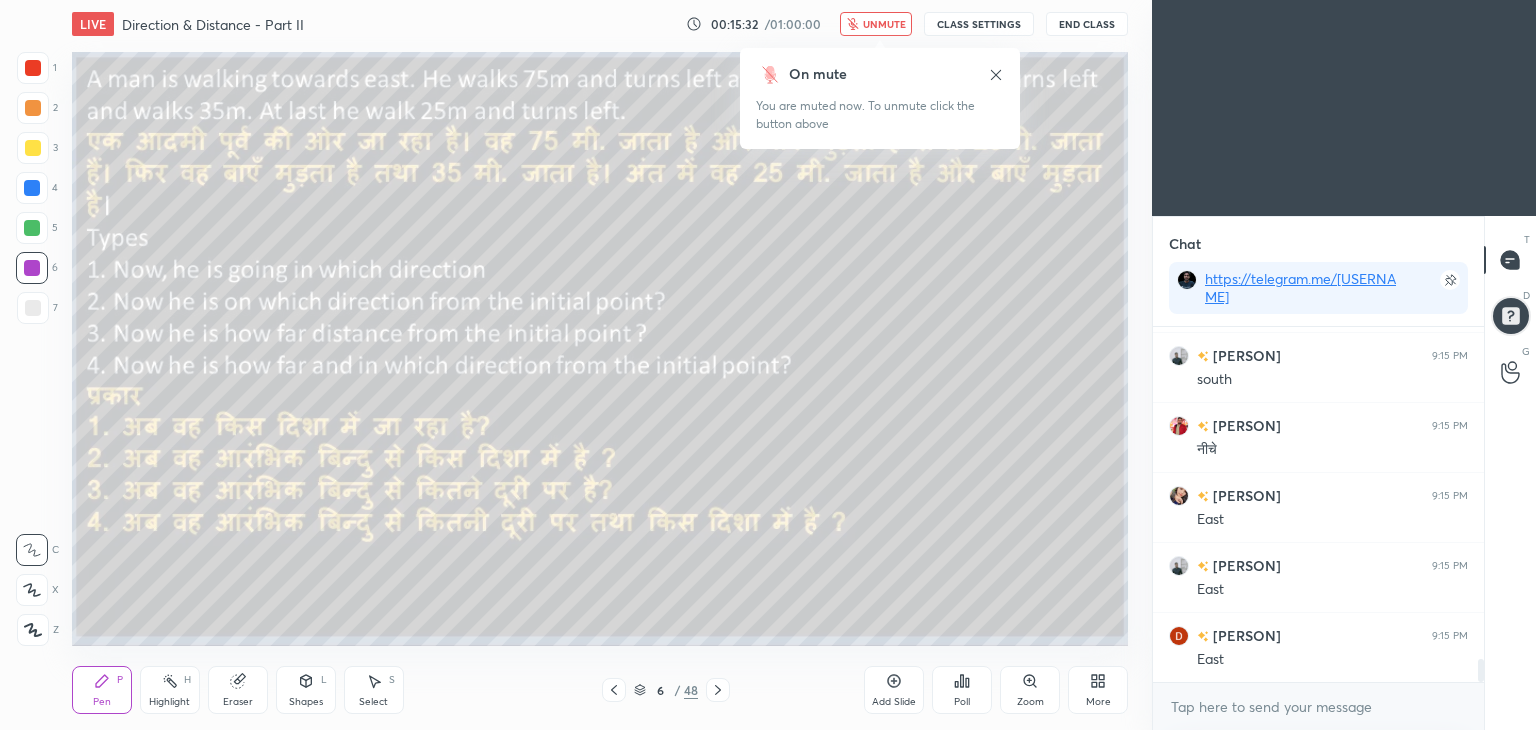 click on "unmute" at bounding box center (884, 24) 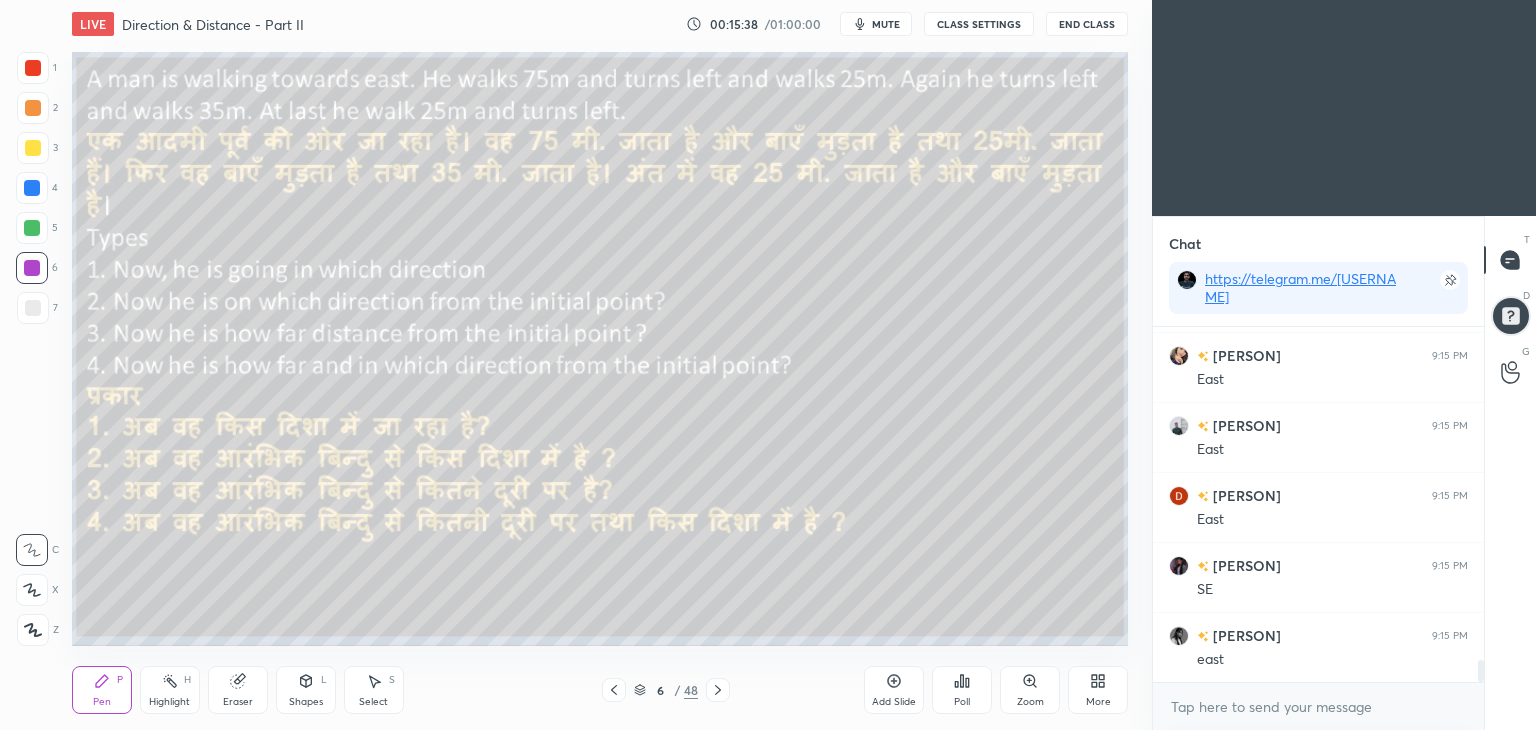 scroll, scrollTop: 5458, scrollLeft: 0, axis: vertical 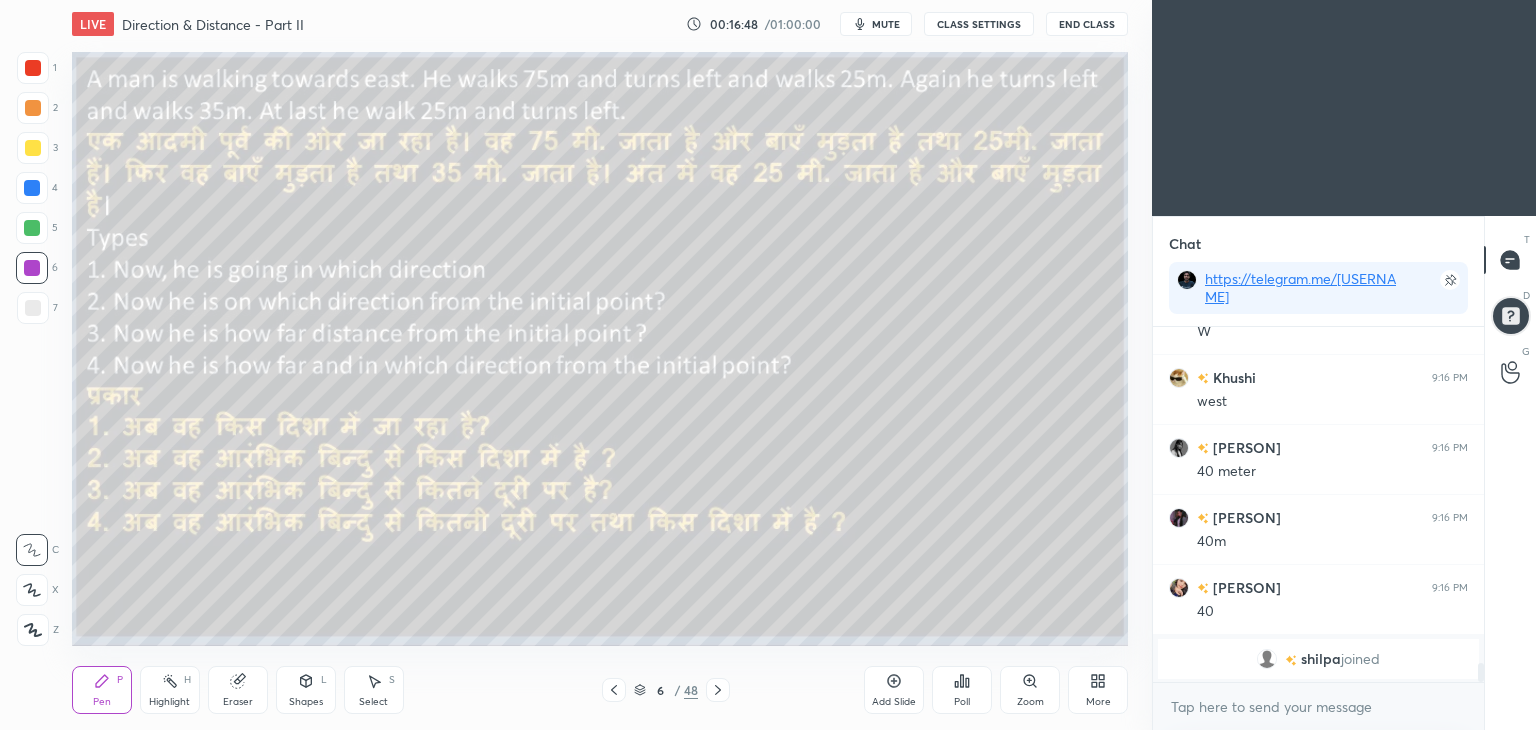 click at bounding box center [33, 148] 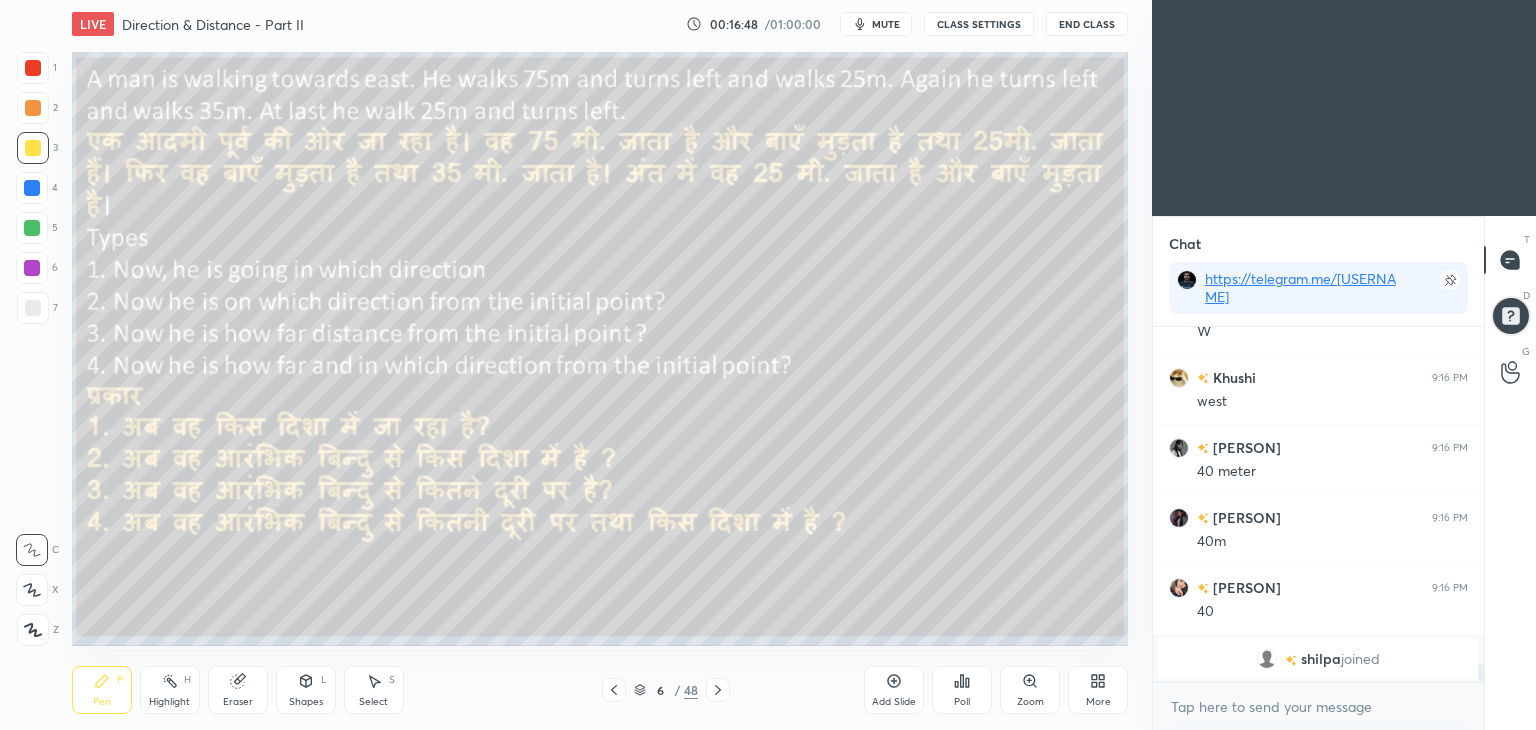 click at bounding box center [33, 148] 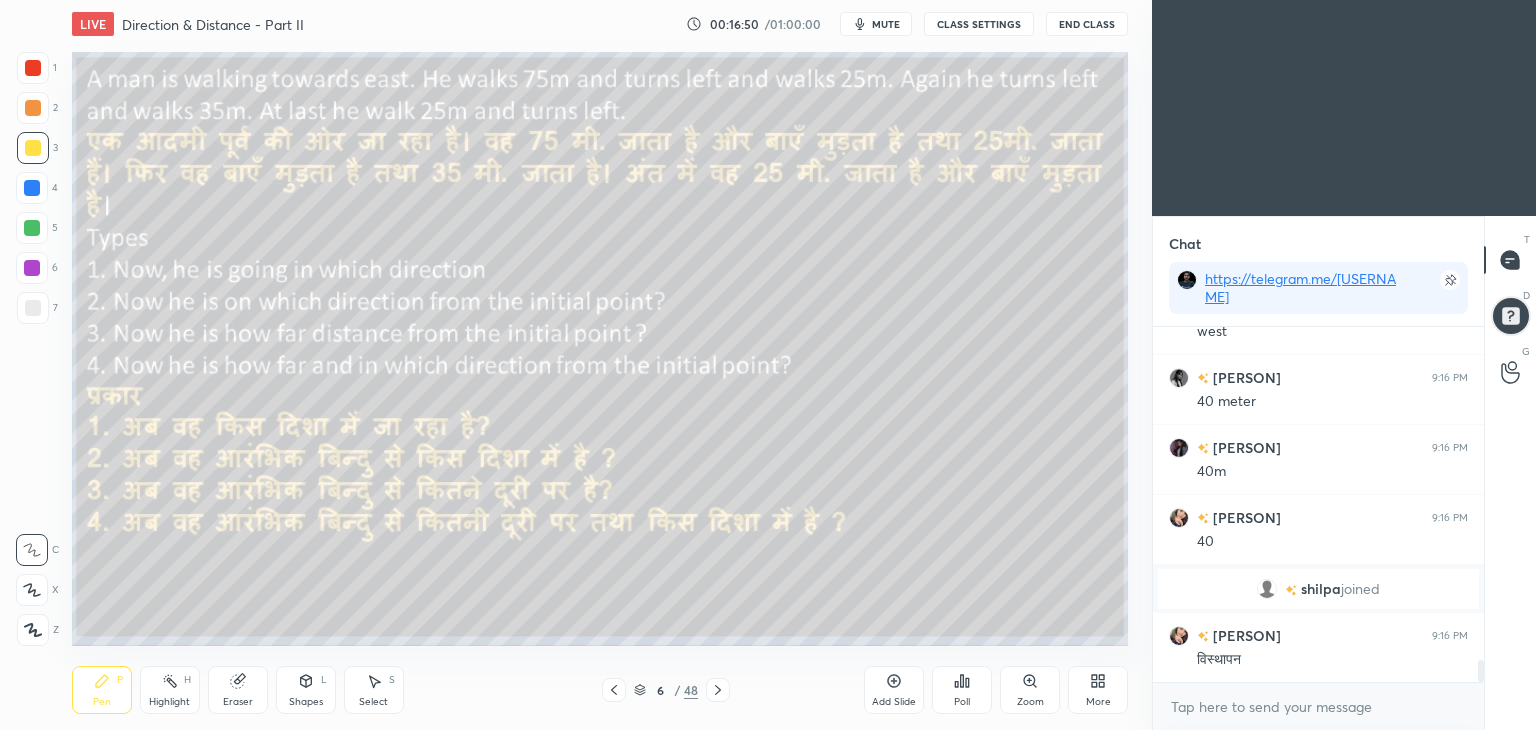 scroll, scrollTop: 5332, scrollLeft: 0, axis: vertical 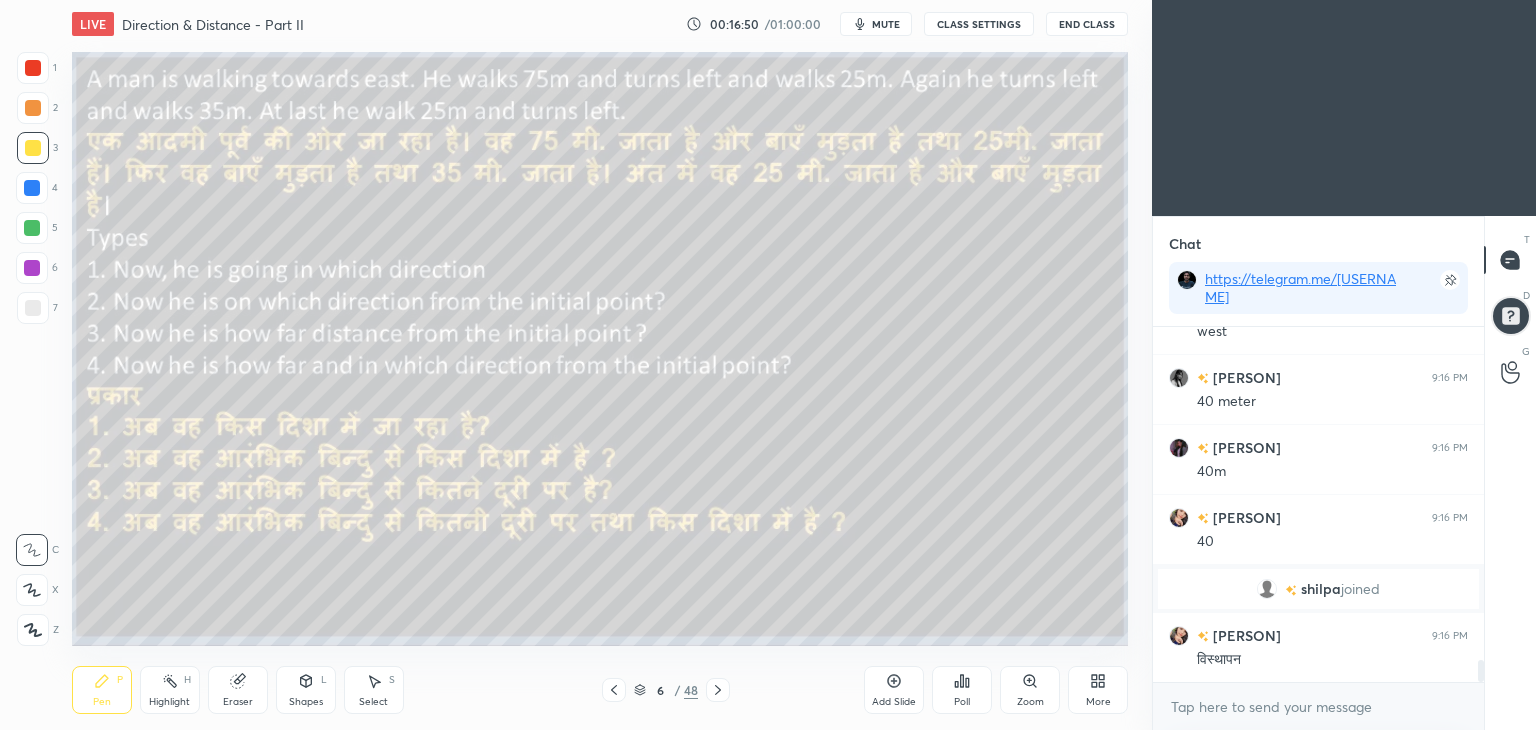 click 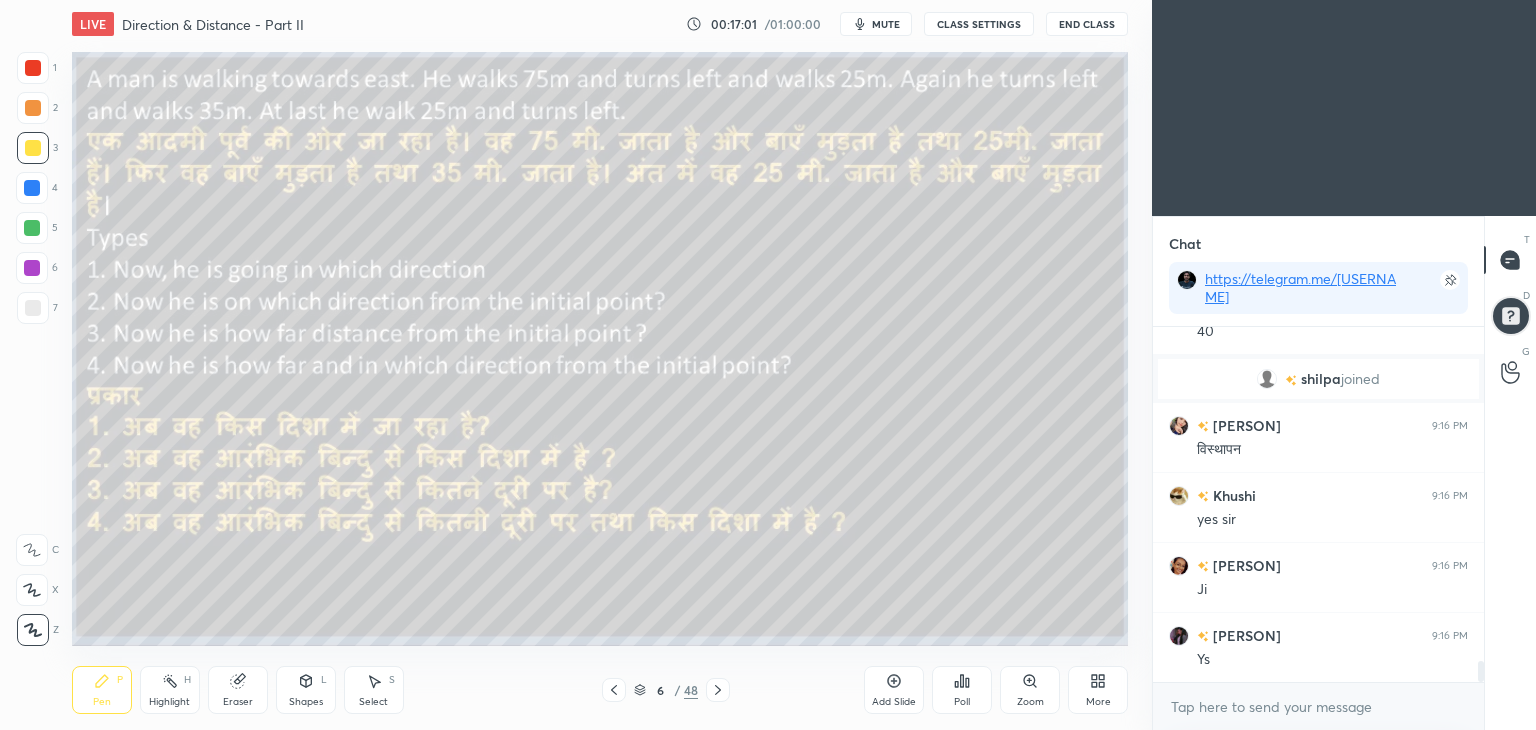 scroll, scrollTop: 5612, scrollLeft: 0, axis: vertical 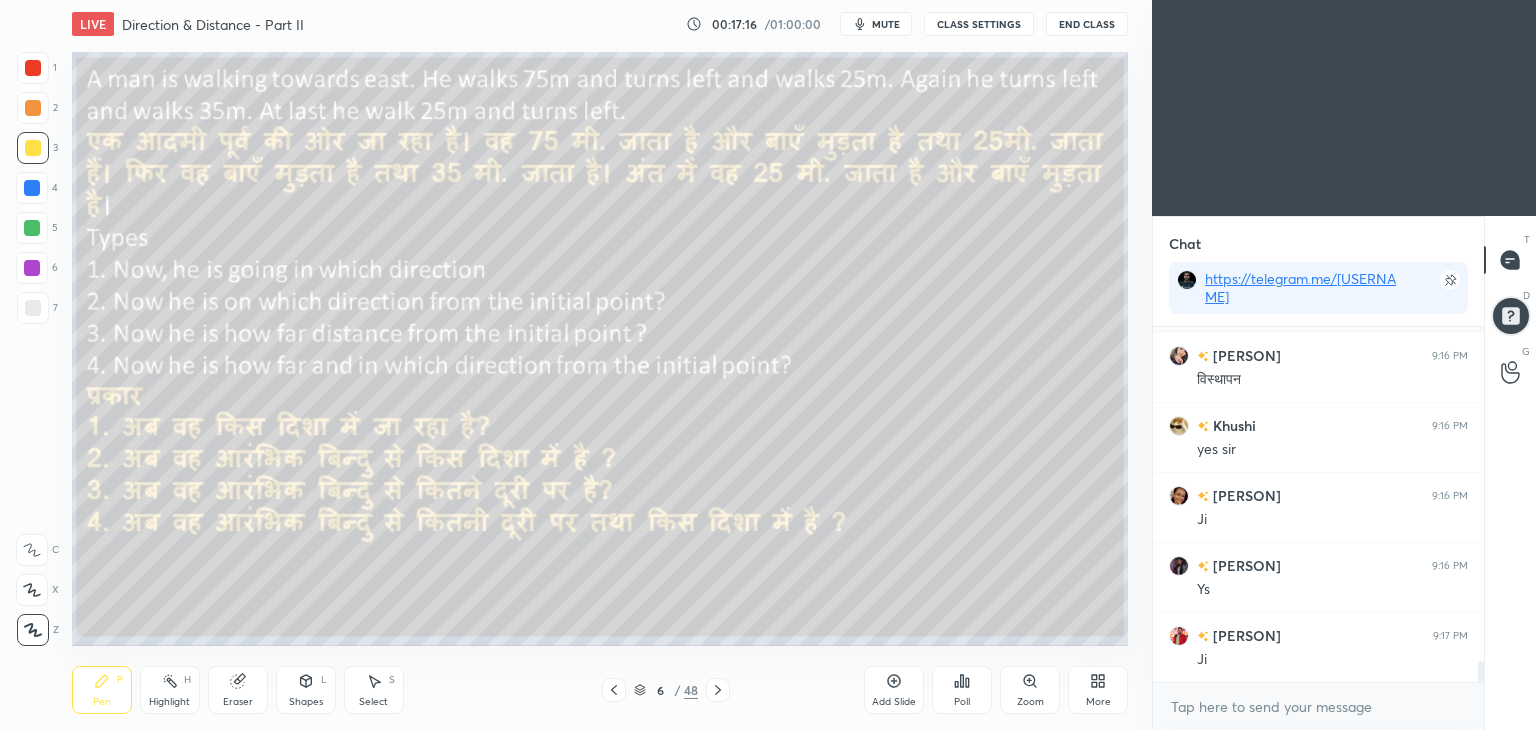 click at bounding box center (32, 188) 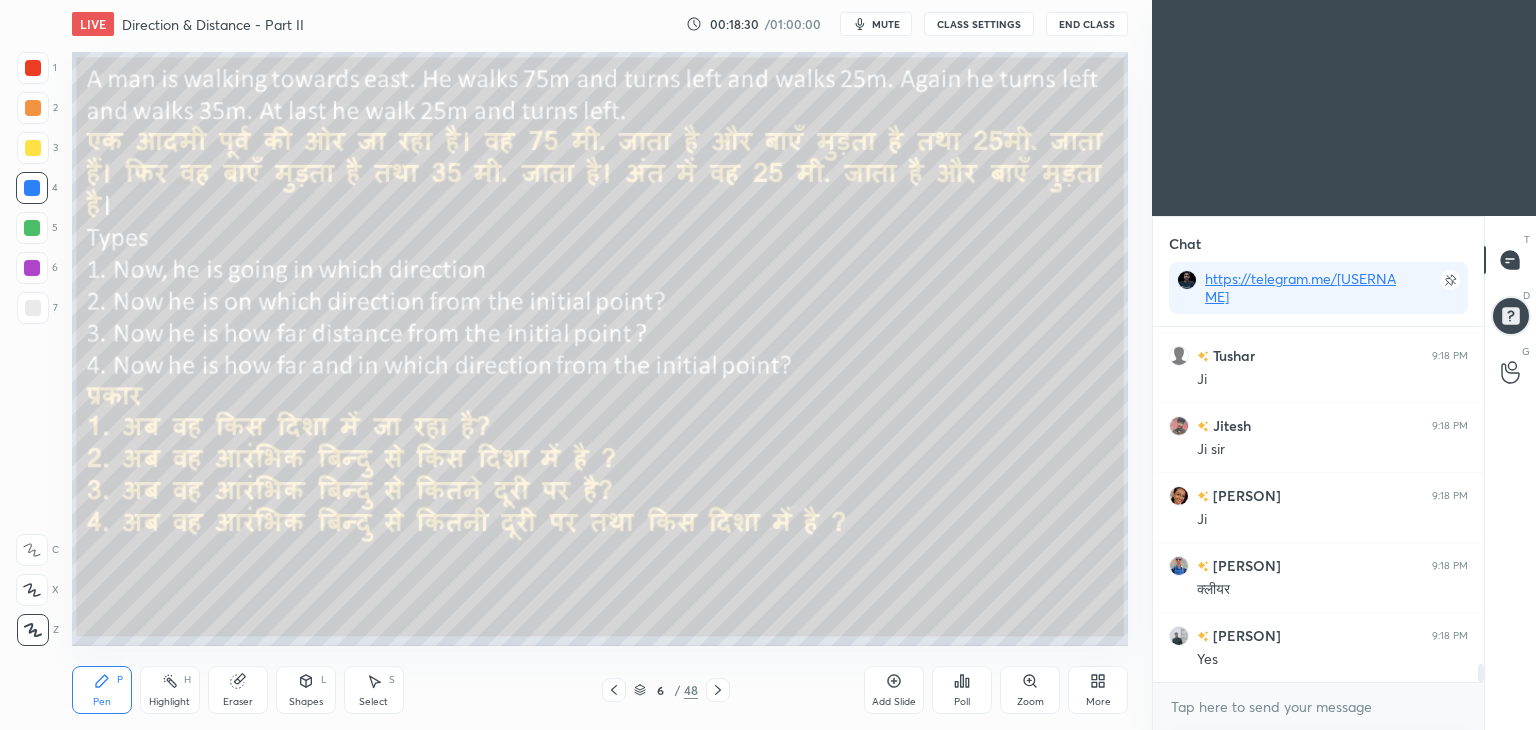 scroll, scrollTop: 6732, scrollLeft: 0, axis: vertical 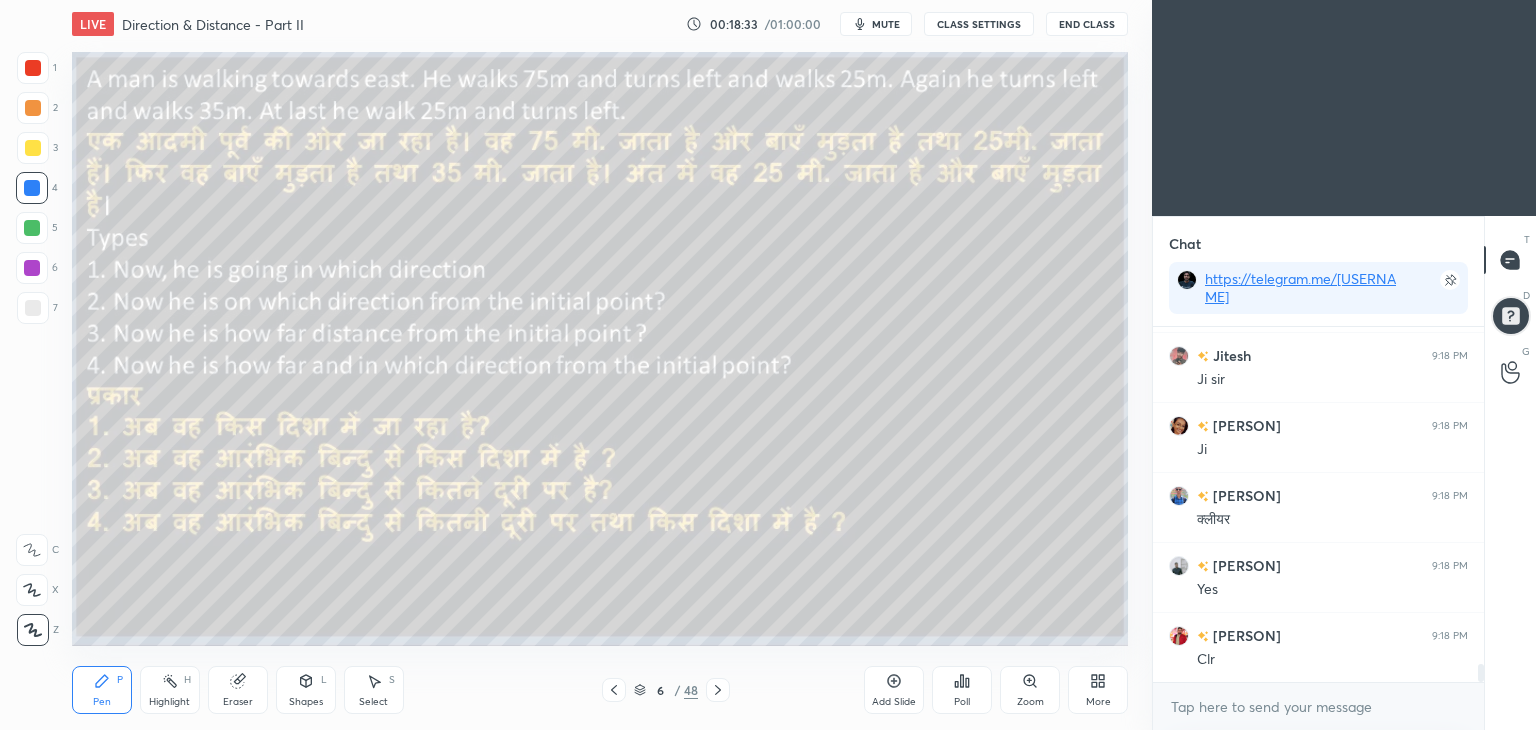 click 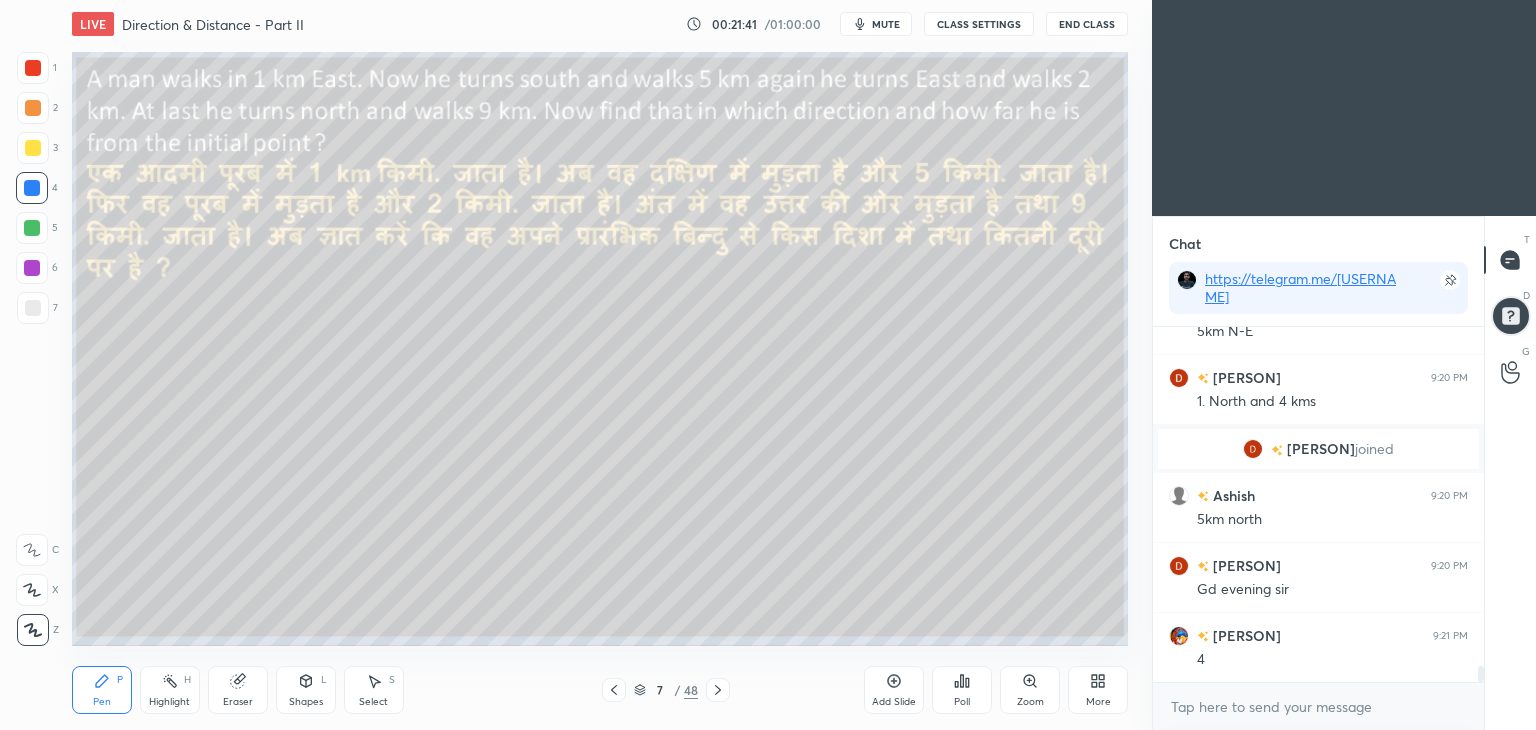 scroll, scrollTop: 7732, scrollLeft: 0, axis: vertical 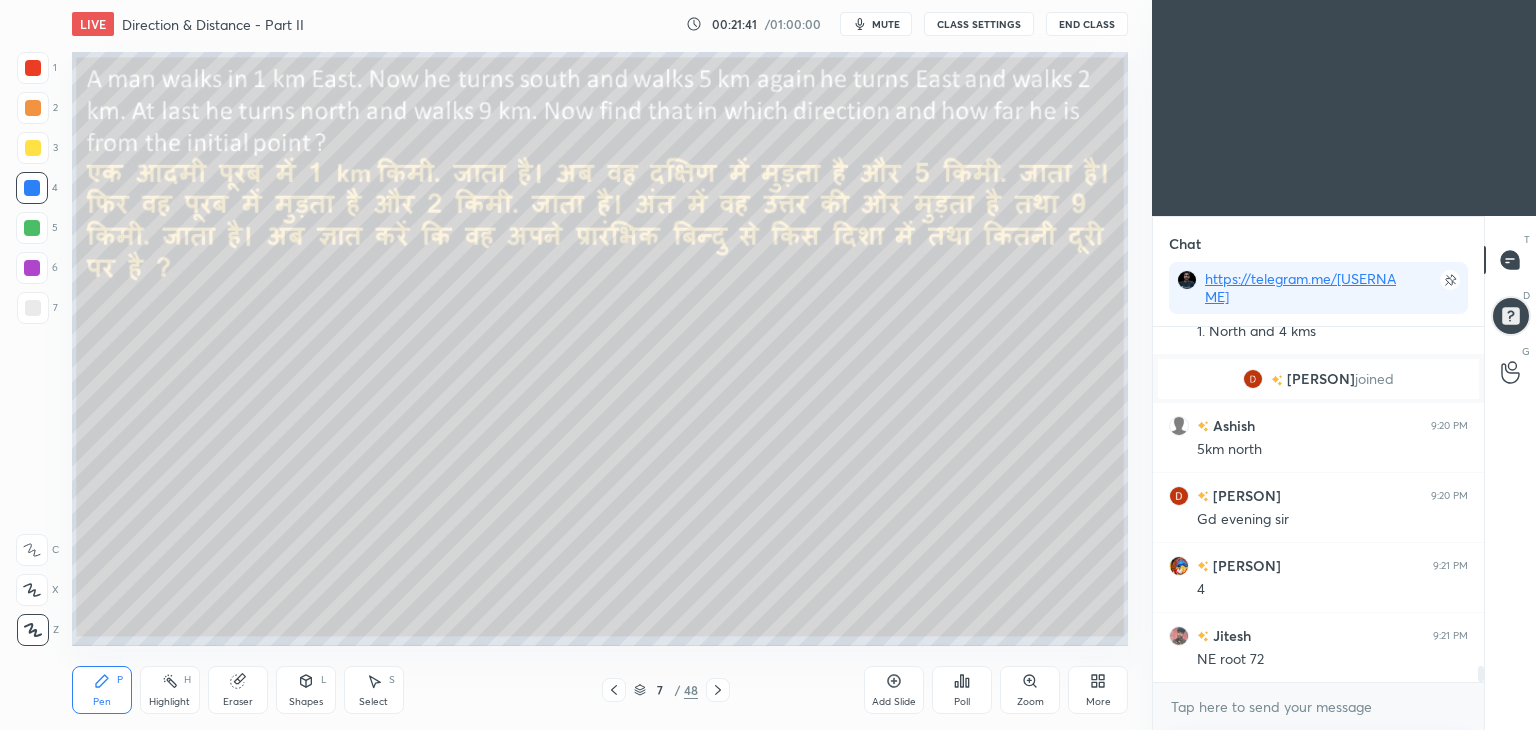 click at bounding box center [32, 228] 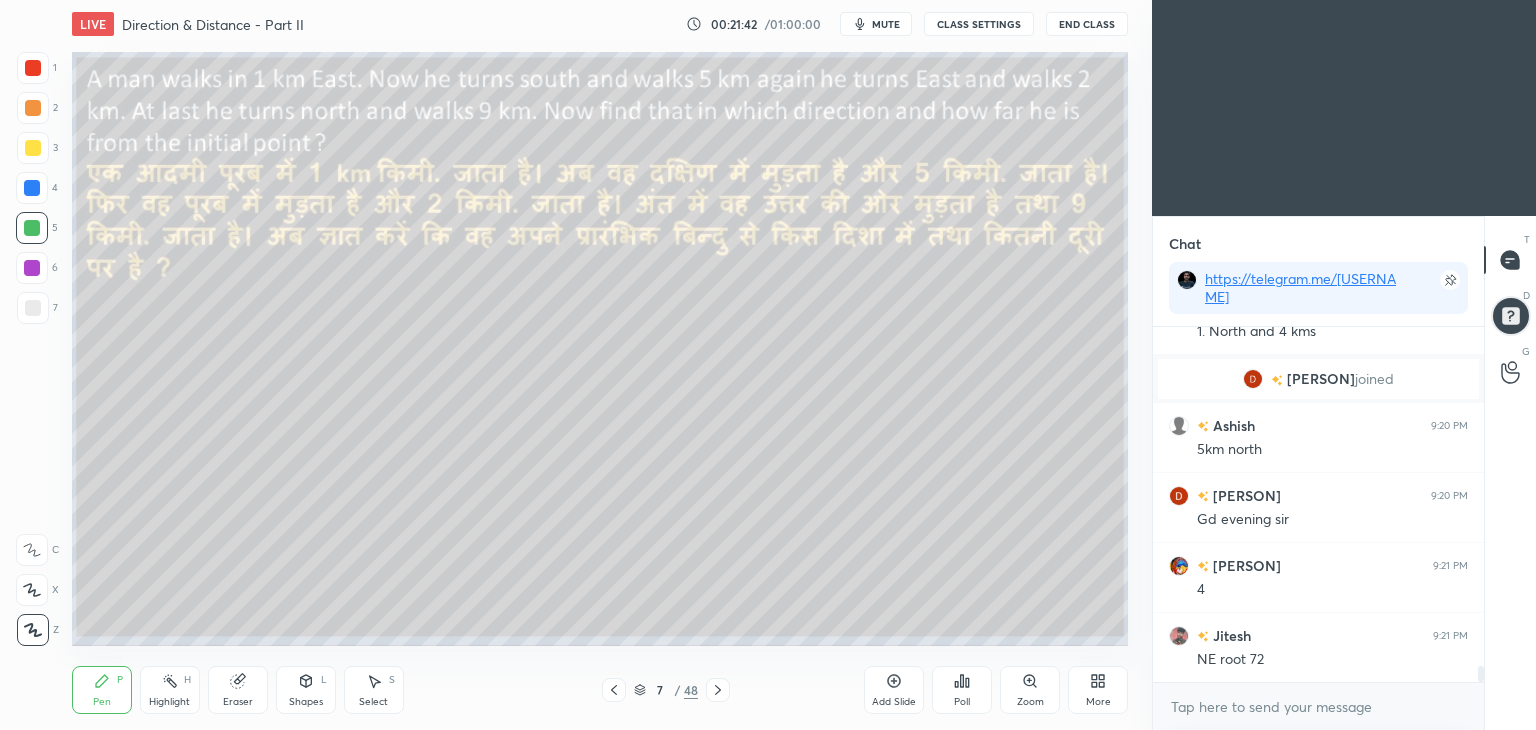 click at bounding box center [32, 228] 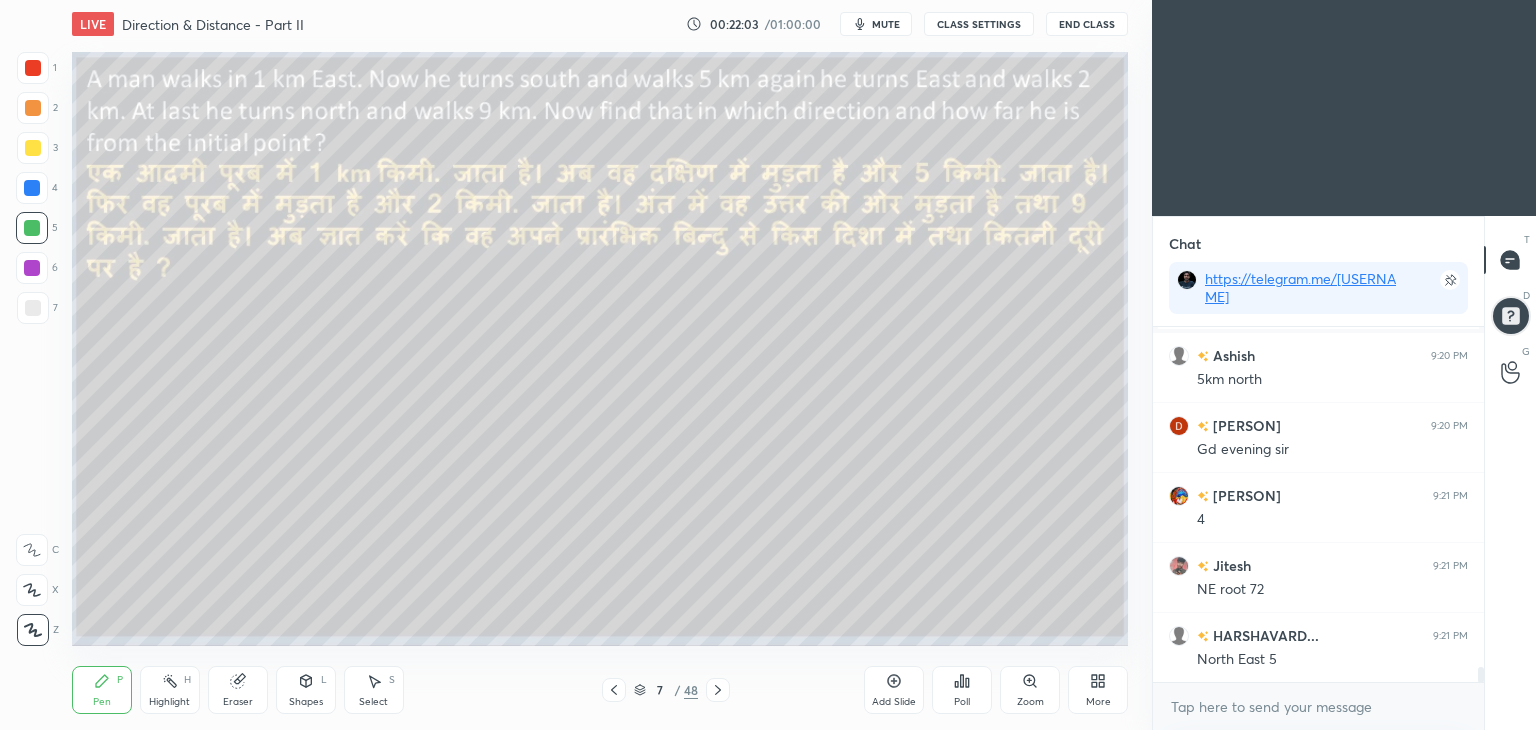 scroll, scrollTop: 7872, scrollLeft: 0, axis: vertical 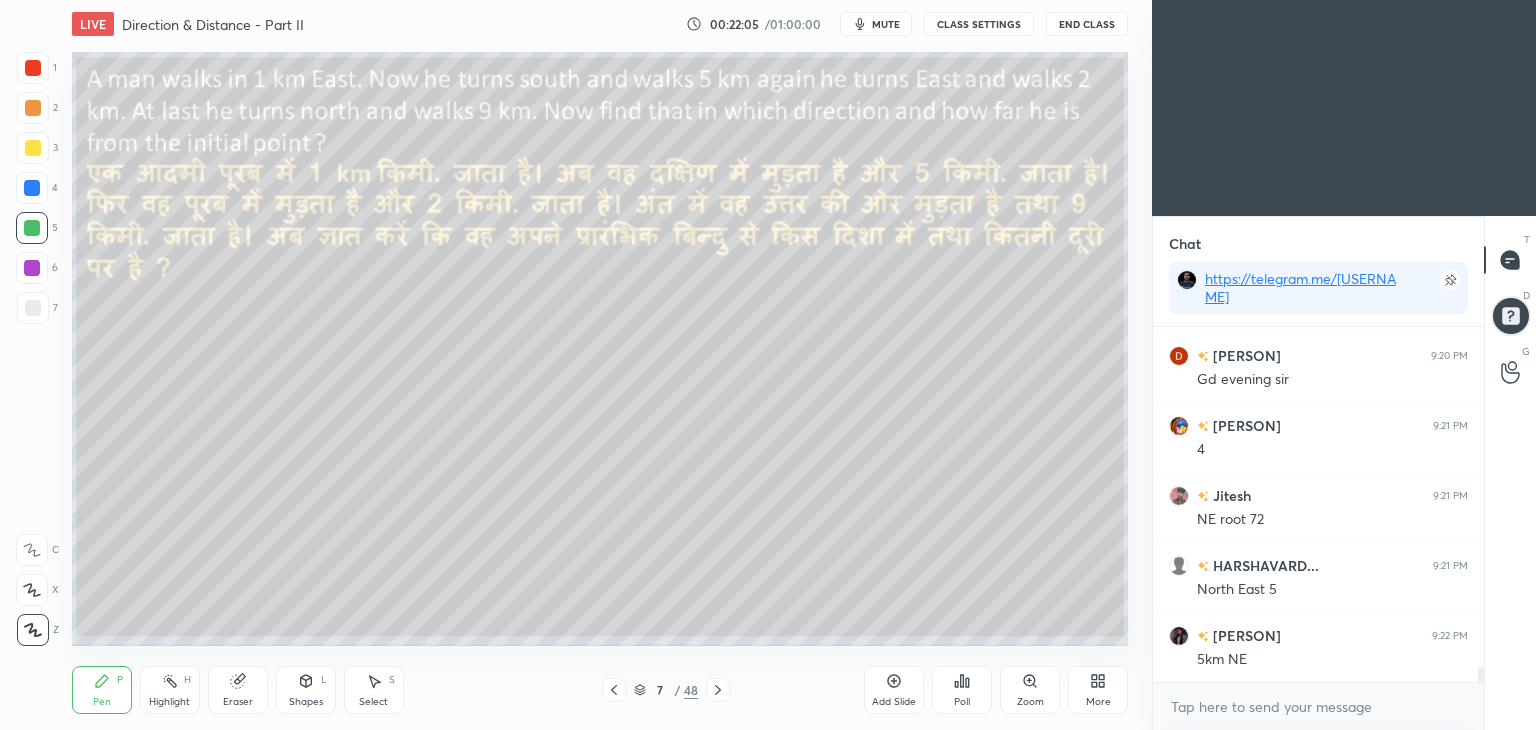 click at bounding box center [33, 148] 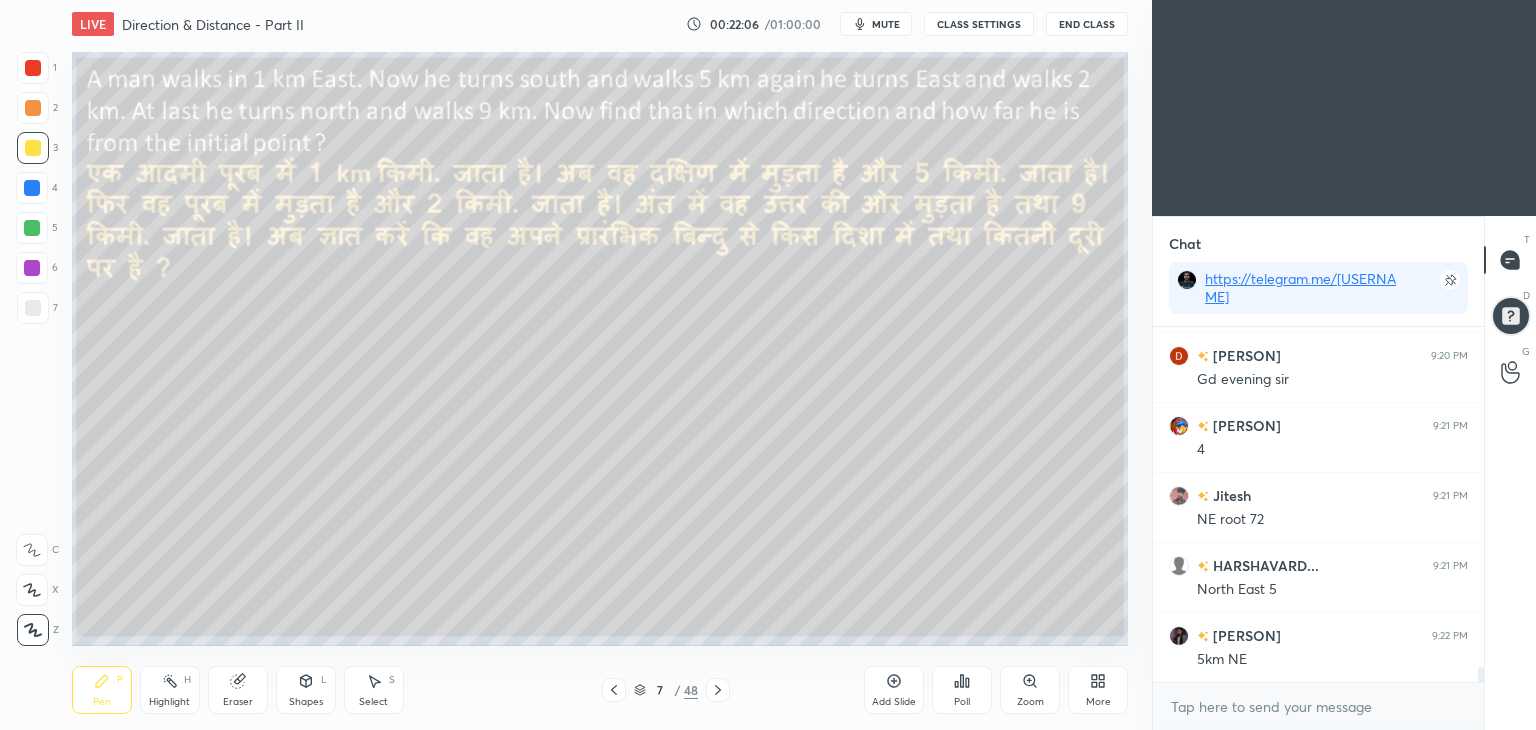 click at bounding box center [32, 188] 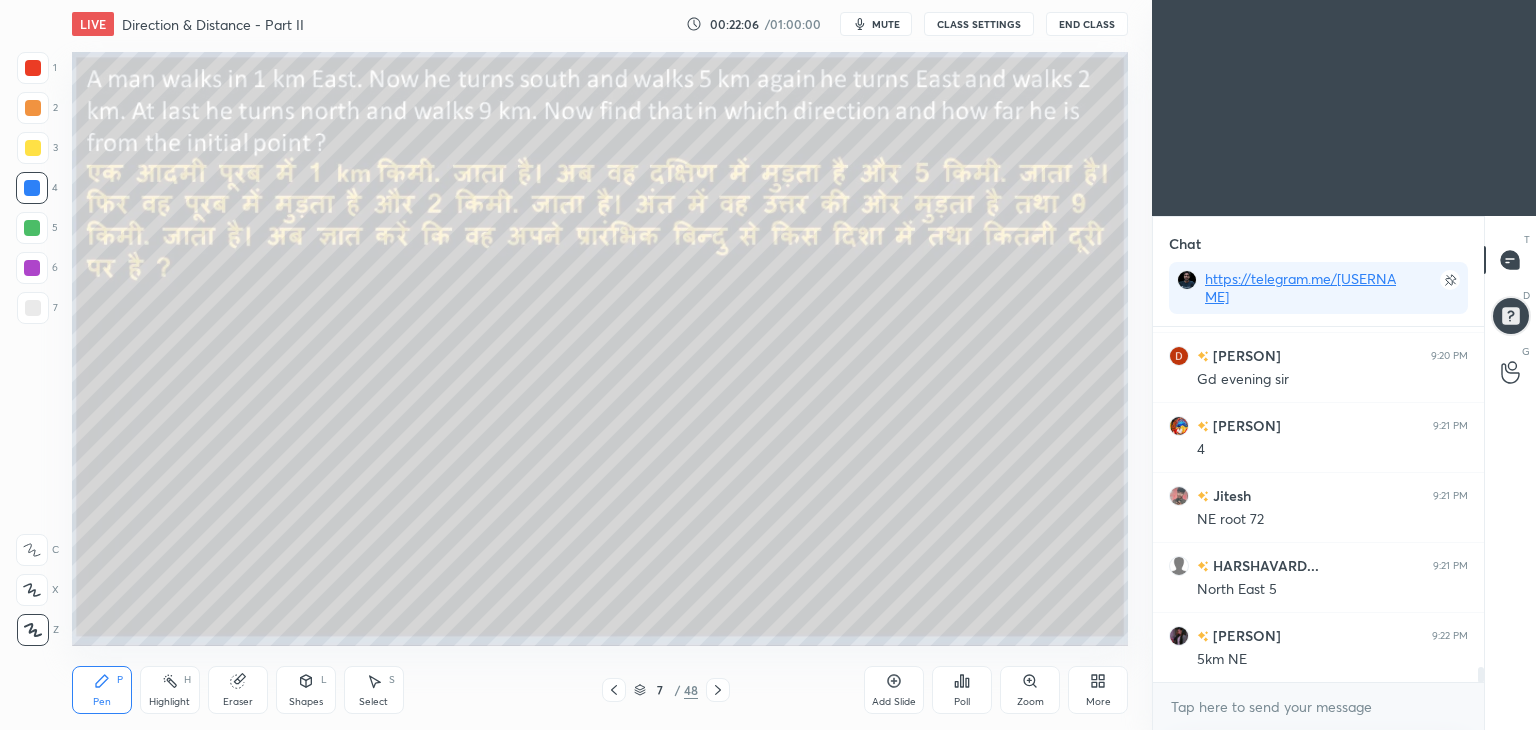click at bounding box center [32, 188] 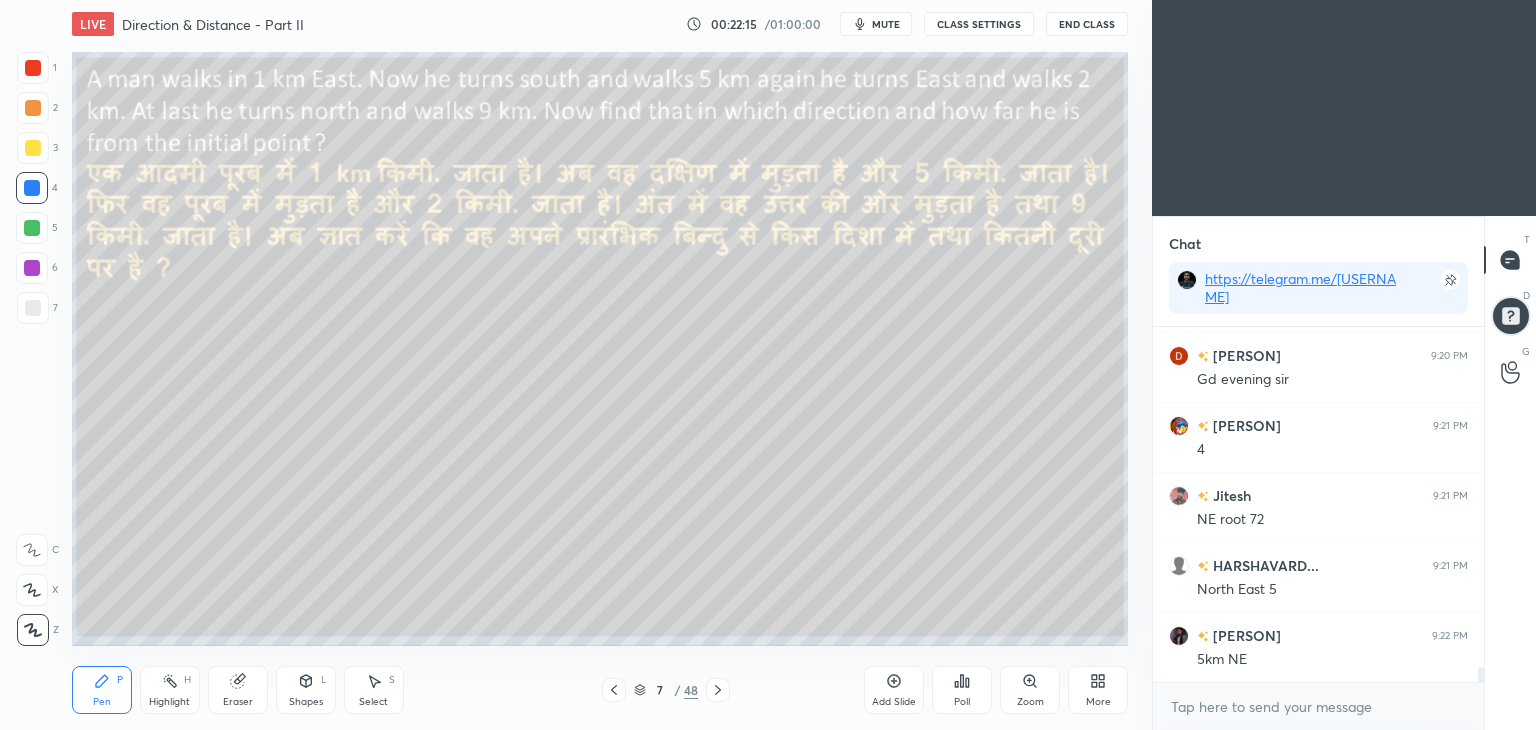 click at bounding box center [33, 308] 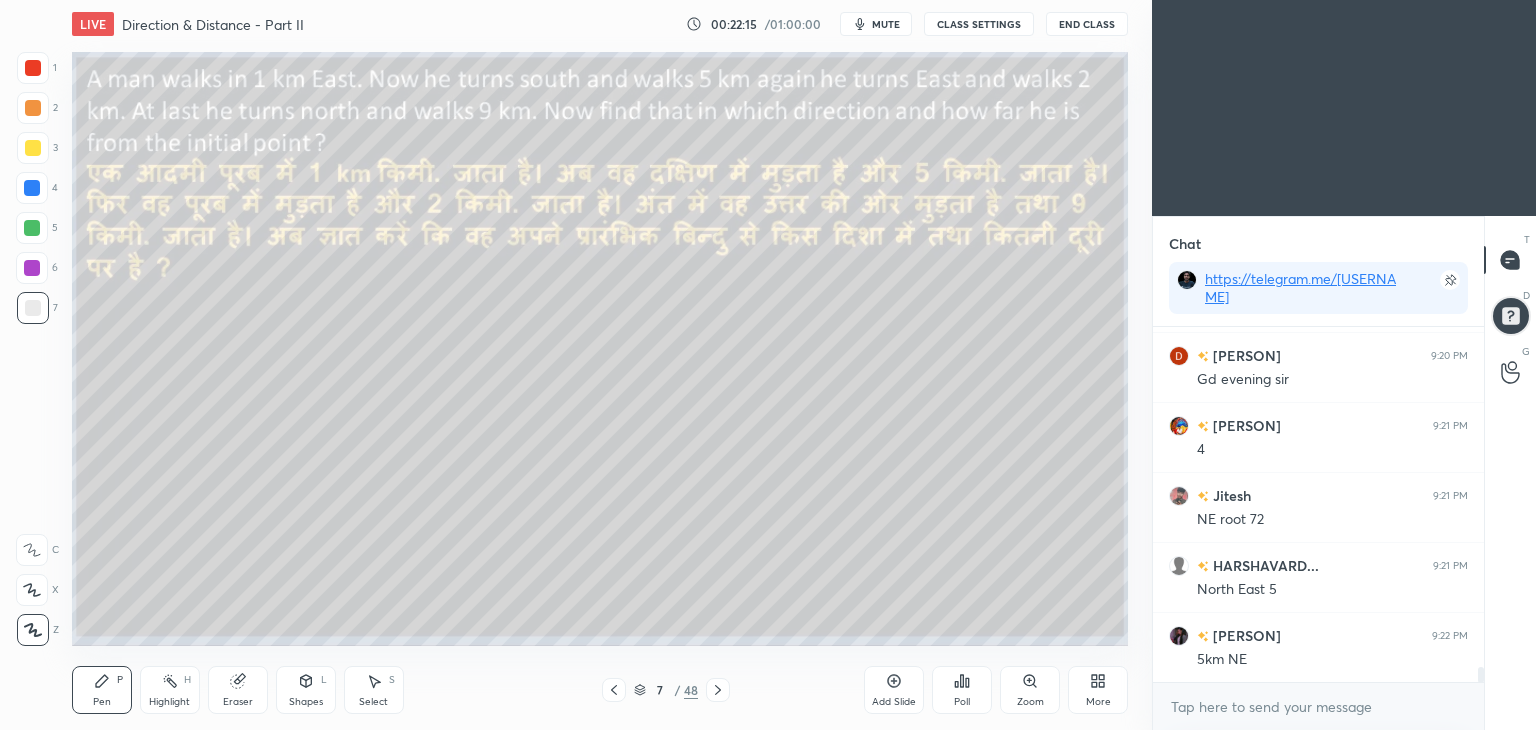 click at bounding box center [33, 308] 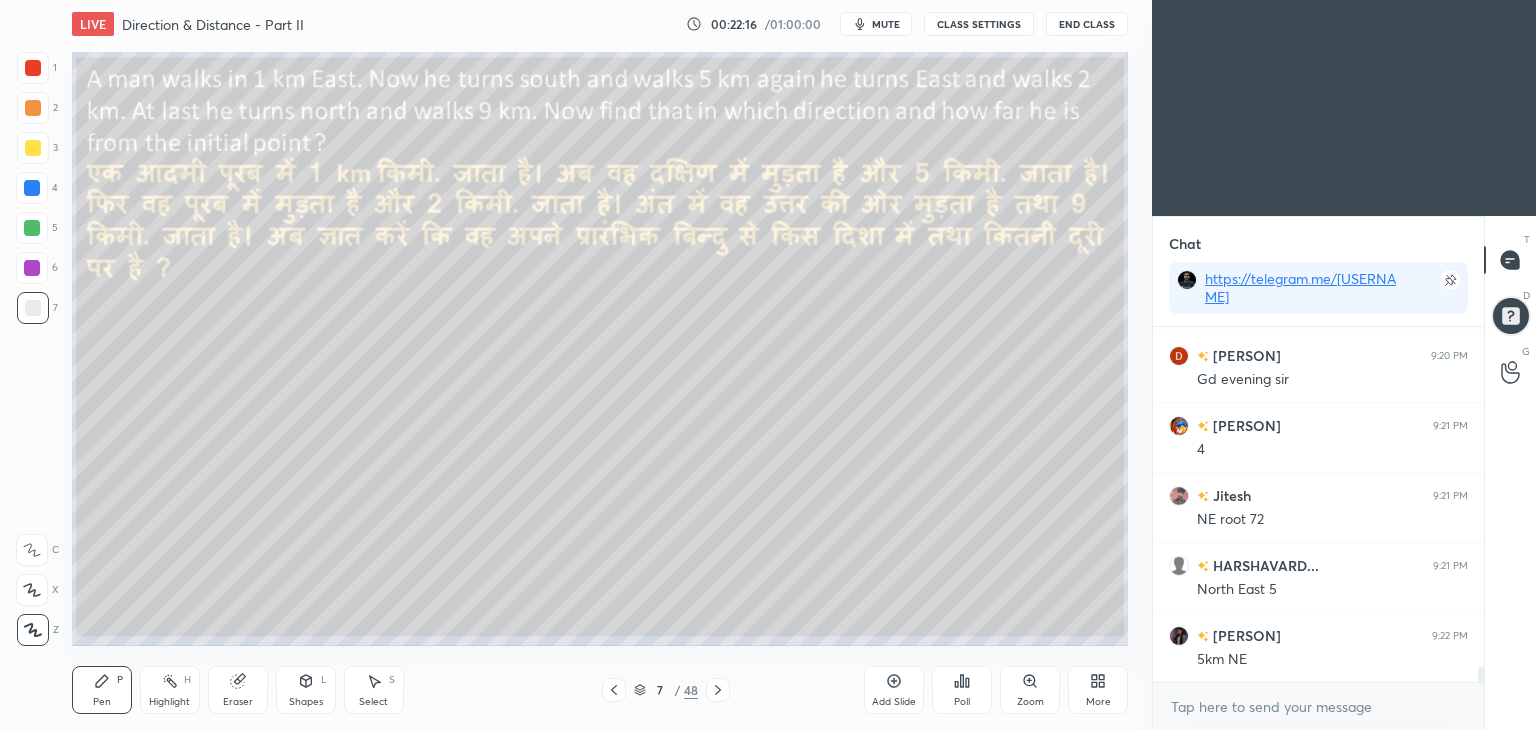 click on "Shapes" at bounding box center (306, 702) 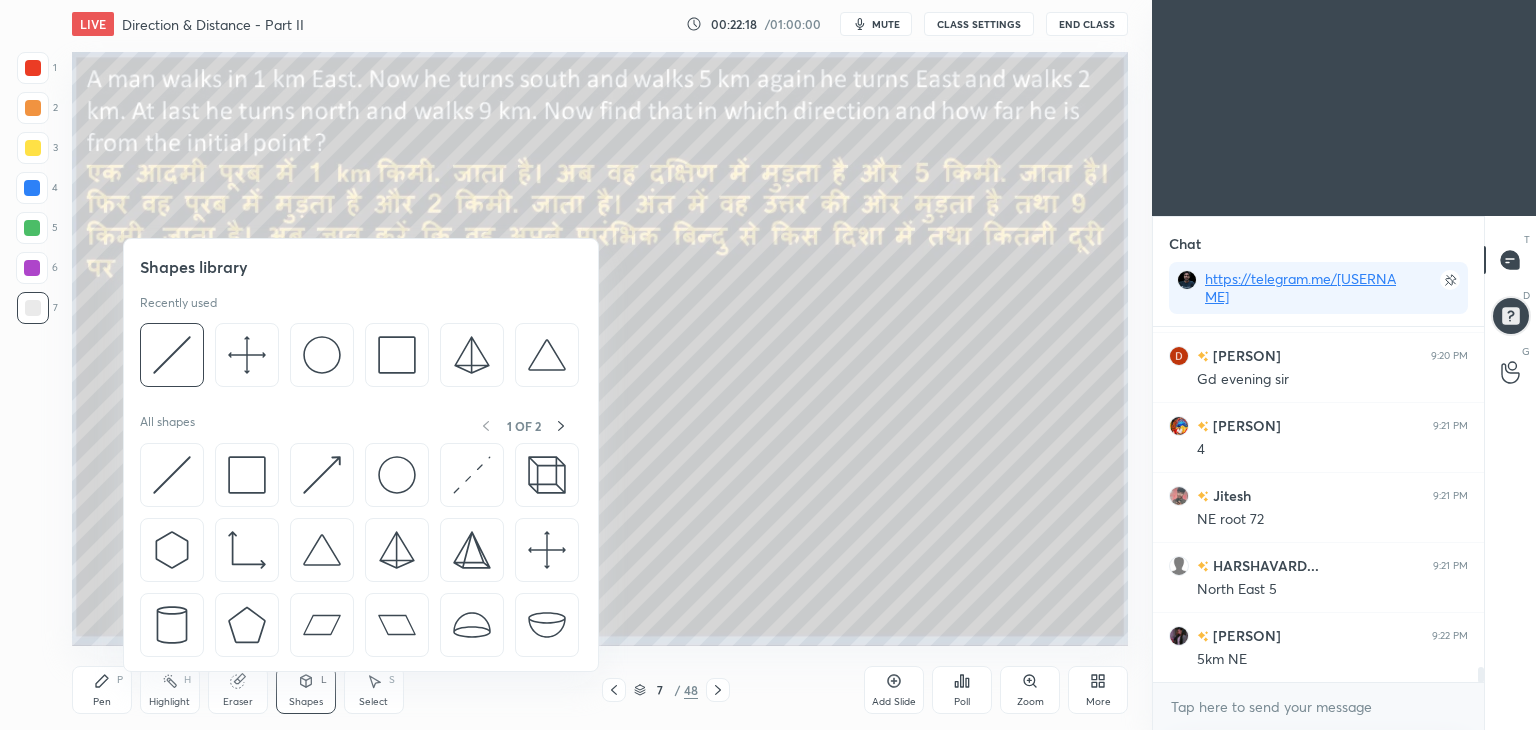 click on "Select S" at bounding box center (374, 690) 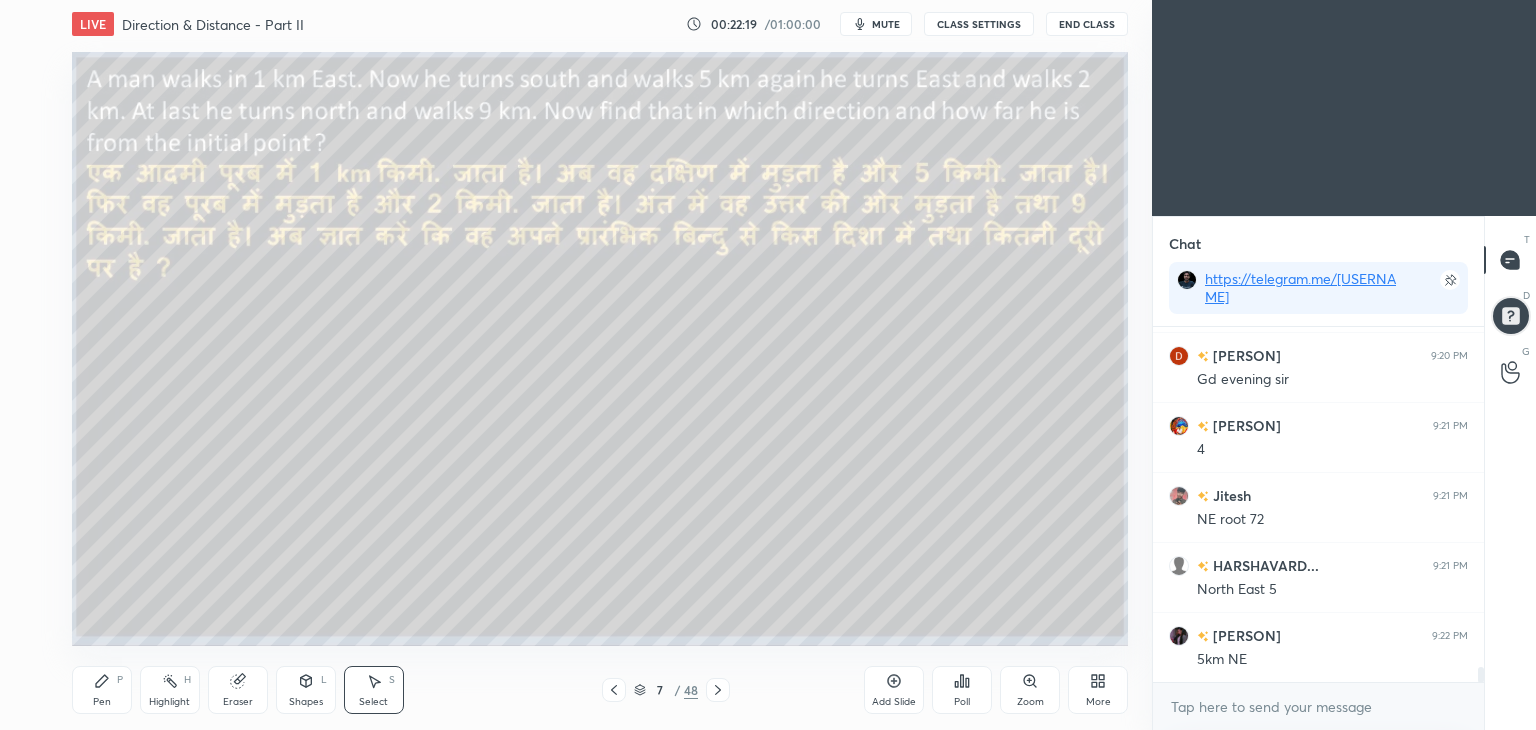 click on "Select S" at bounding box center [374, 690] 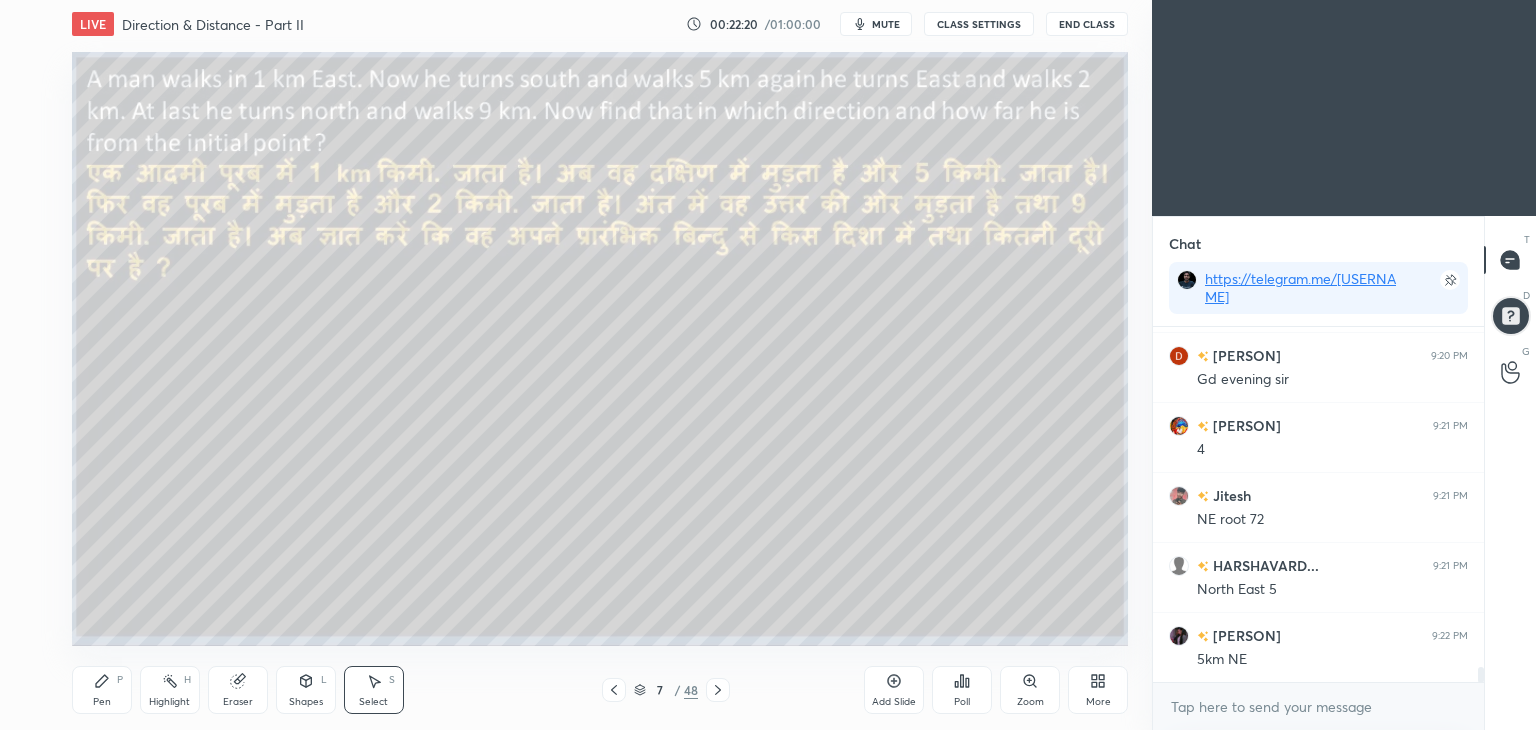 click on "Shapes L" at bounding box center [306, 690] 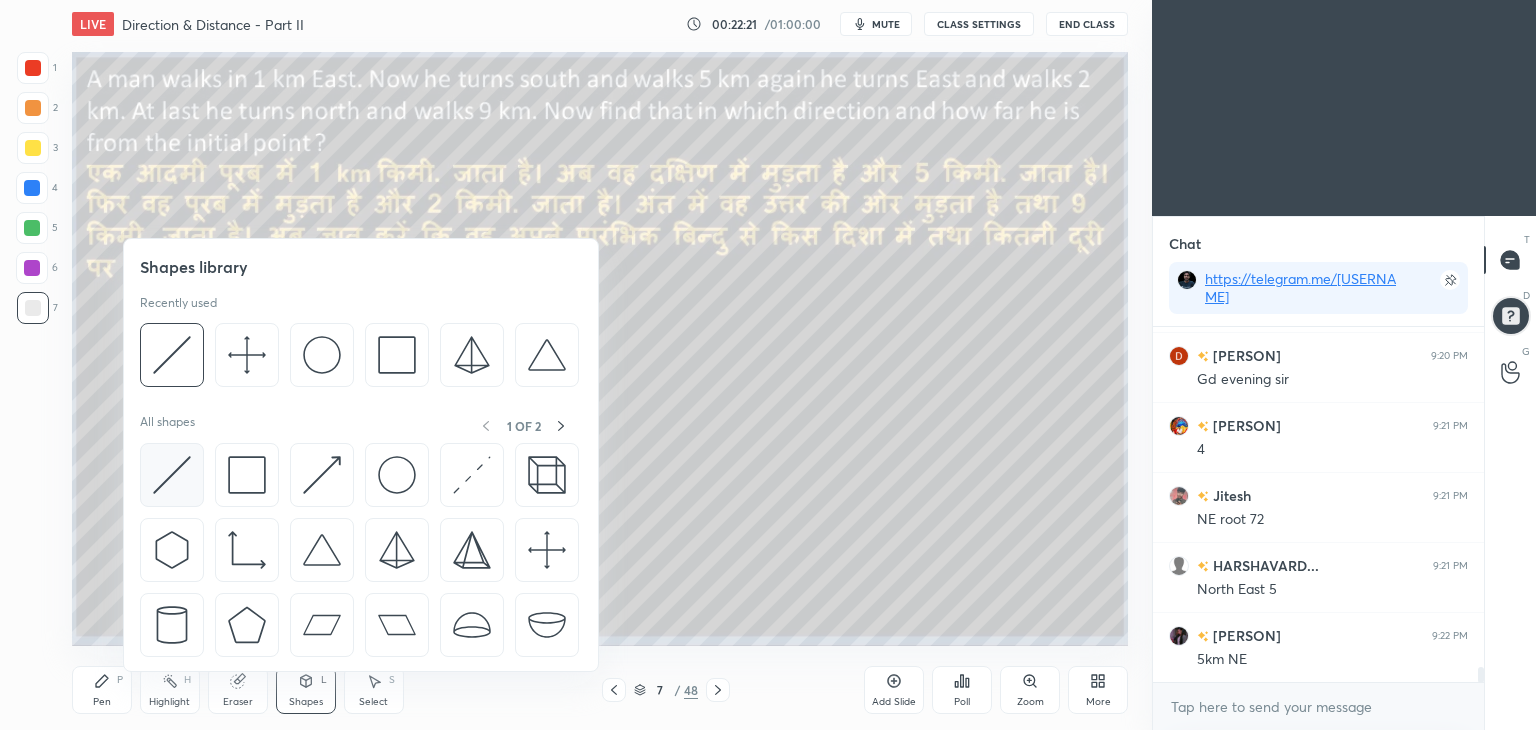 click at bounding box center (172, 475) 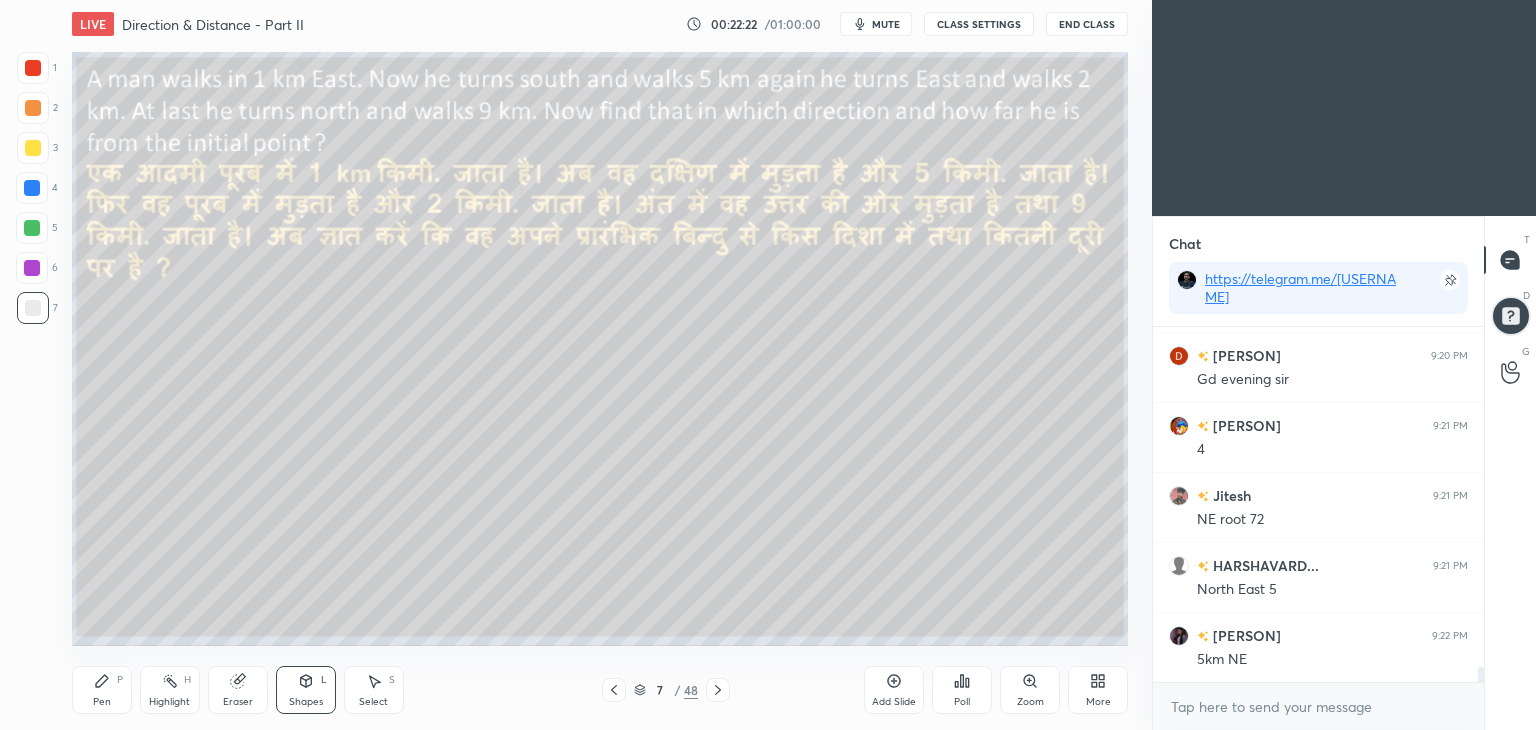 scroll, scrollTop: 7942, scrollLeft: 0, axis: vertical 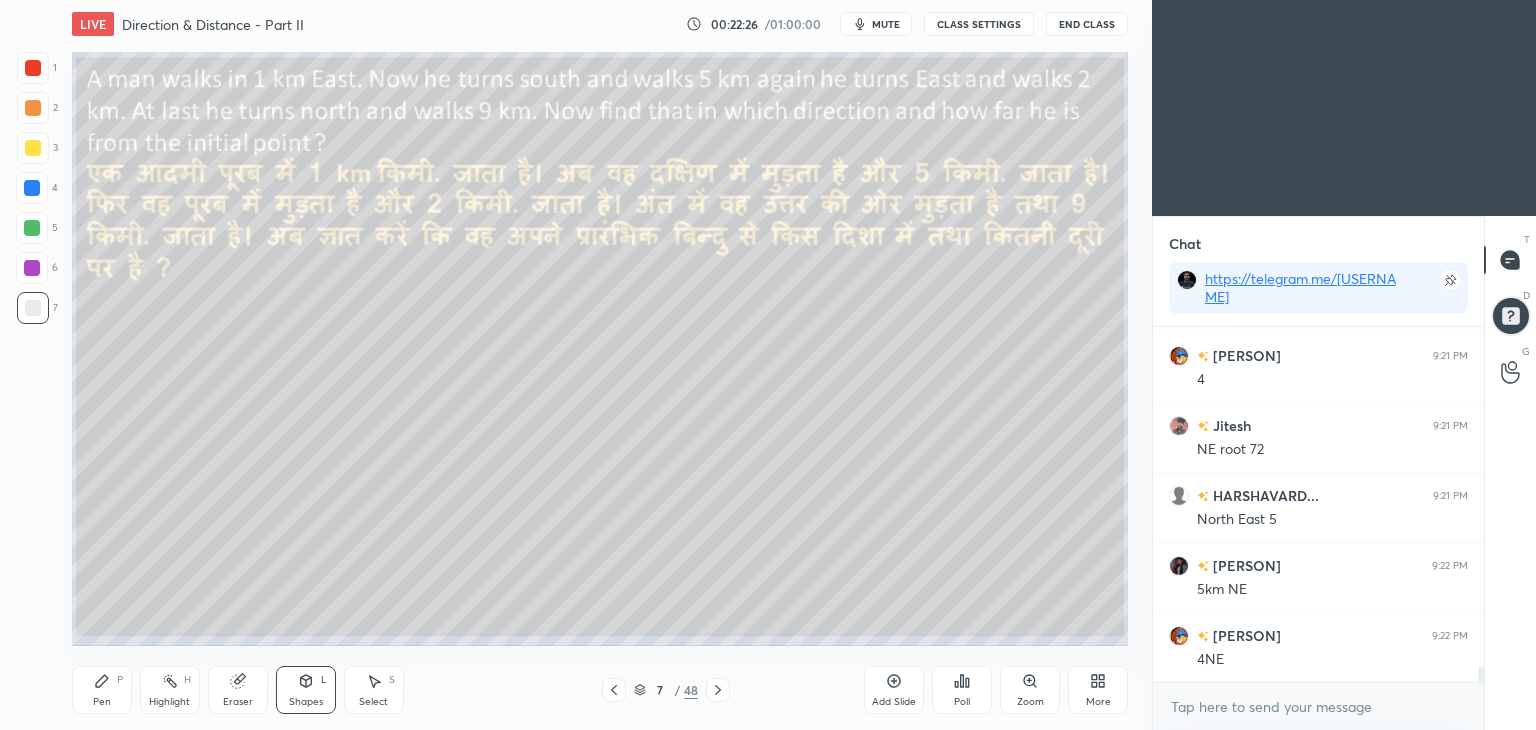 click on "Pen P" at bounding box center (102, 690) 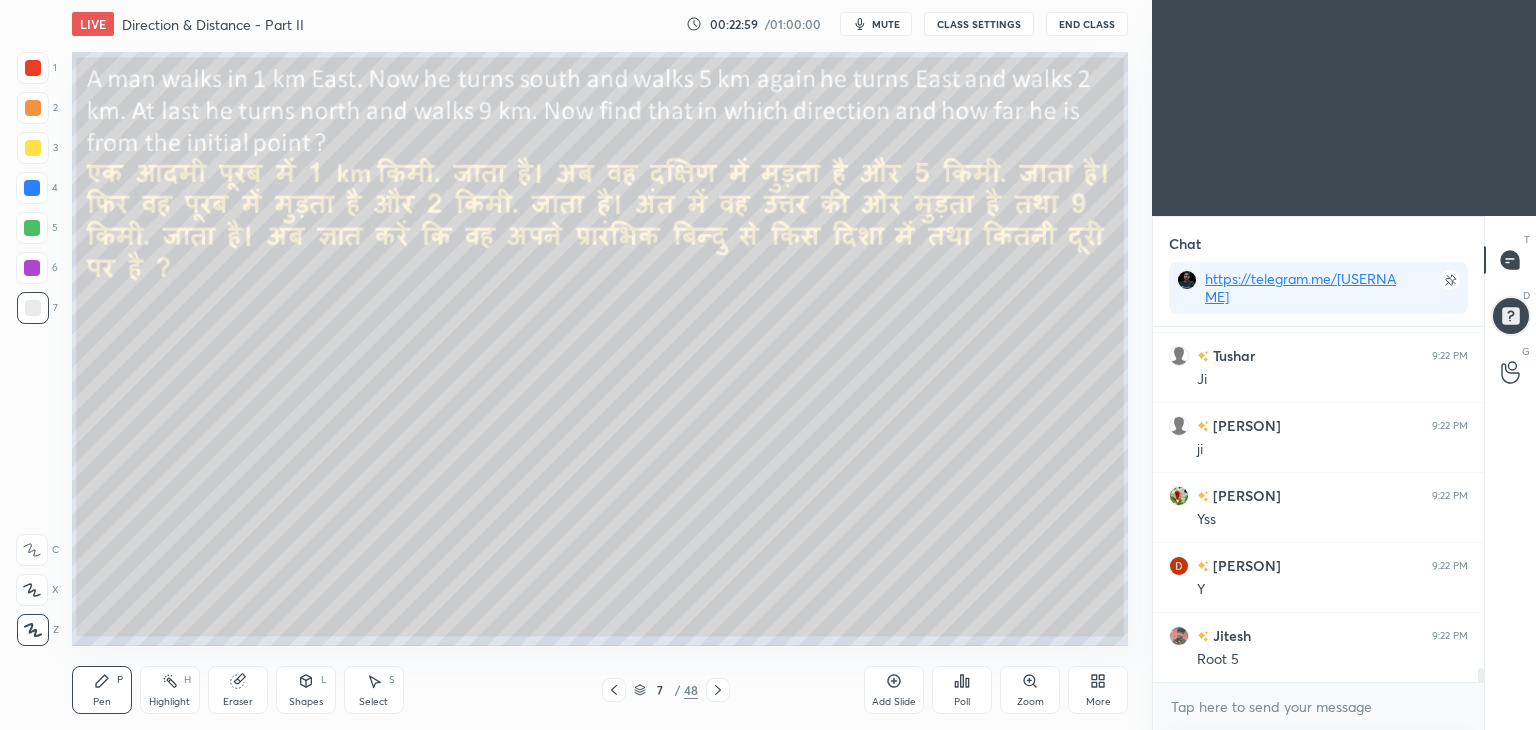 scroll, scrollTop: 8712, scrollLeft: 0, axis: vertical 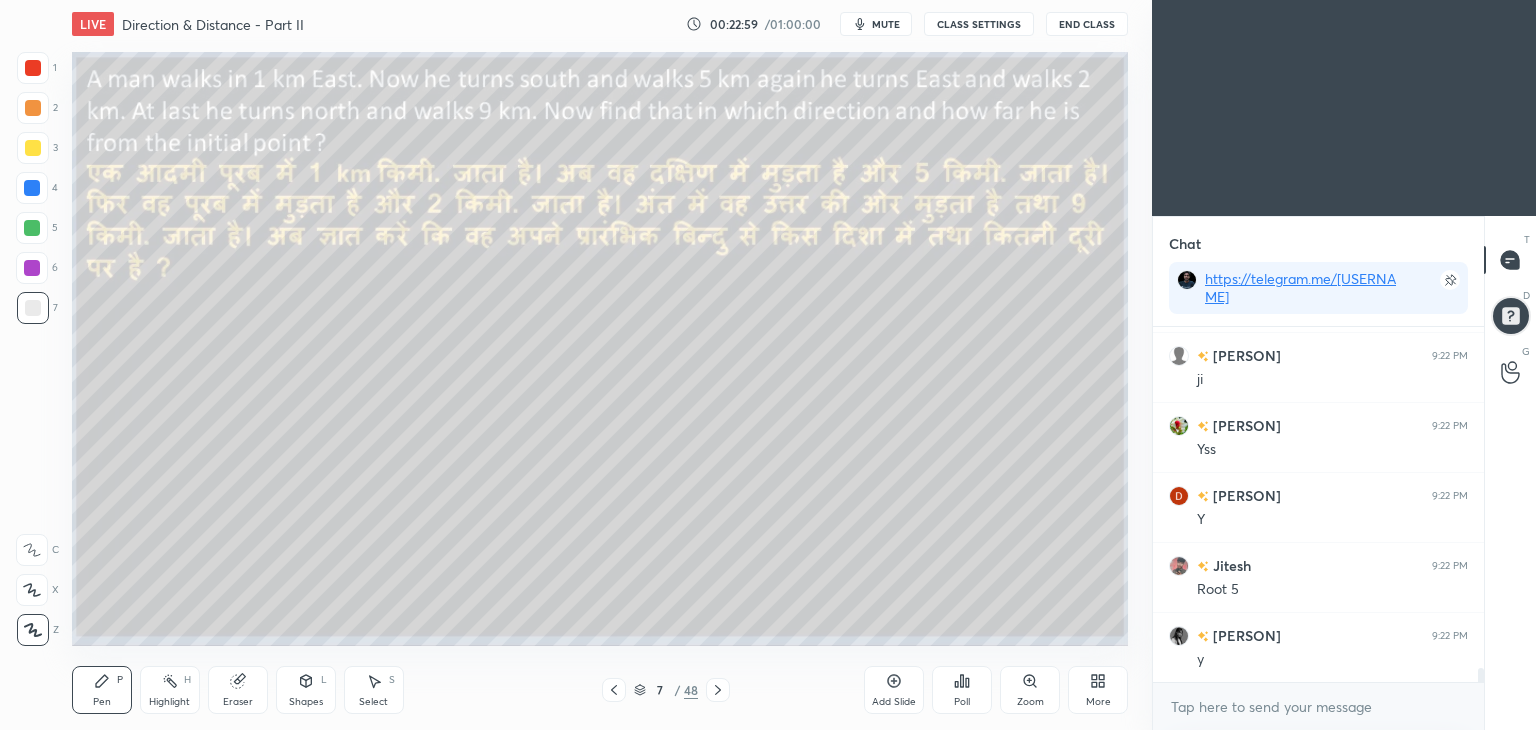 click at bounding box center (33, 148) 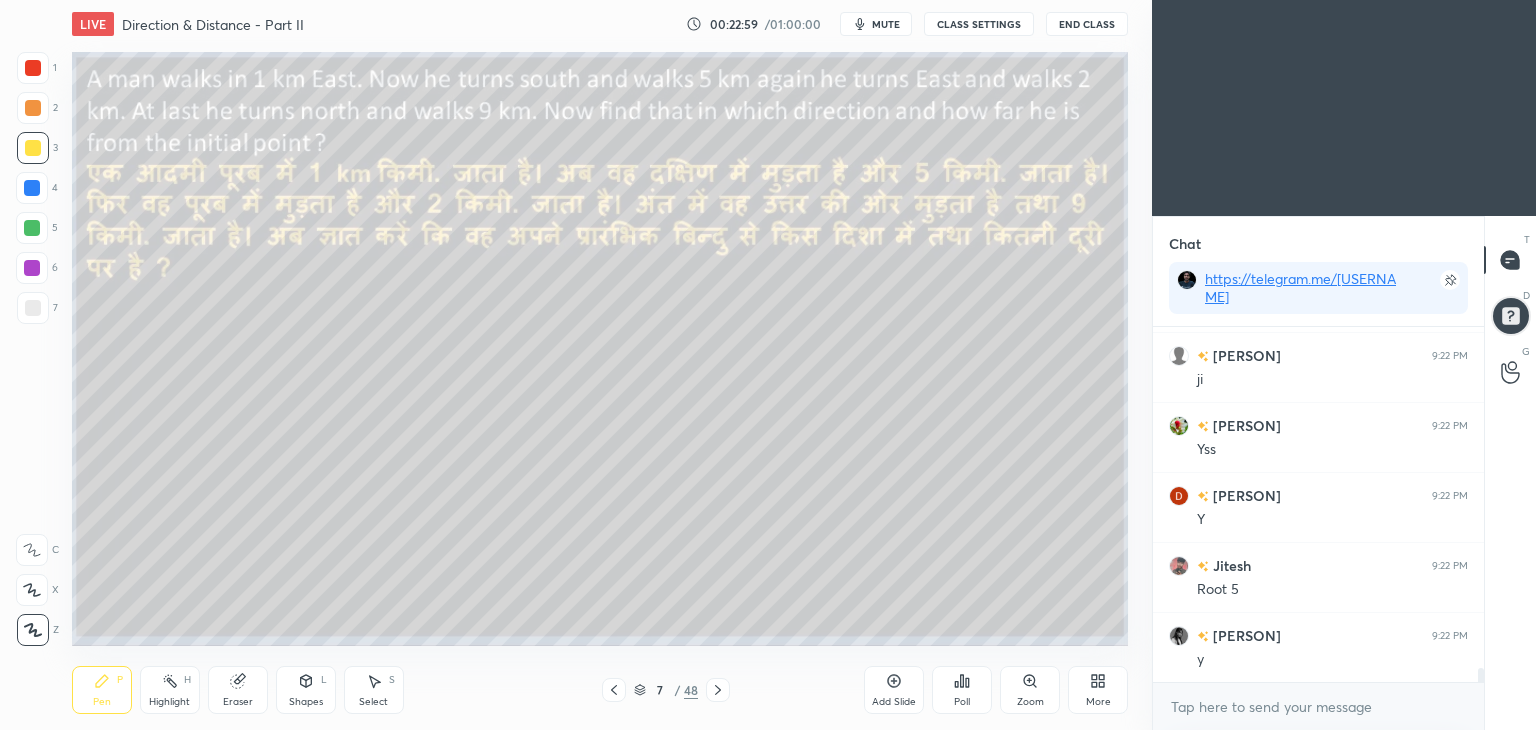 click at bounding box center [33, 148] 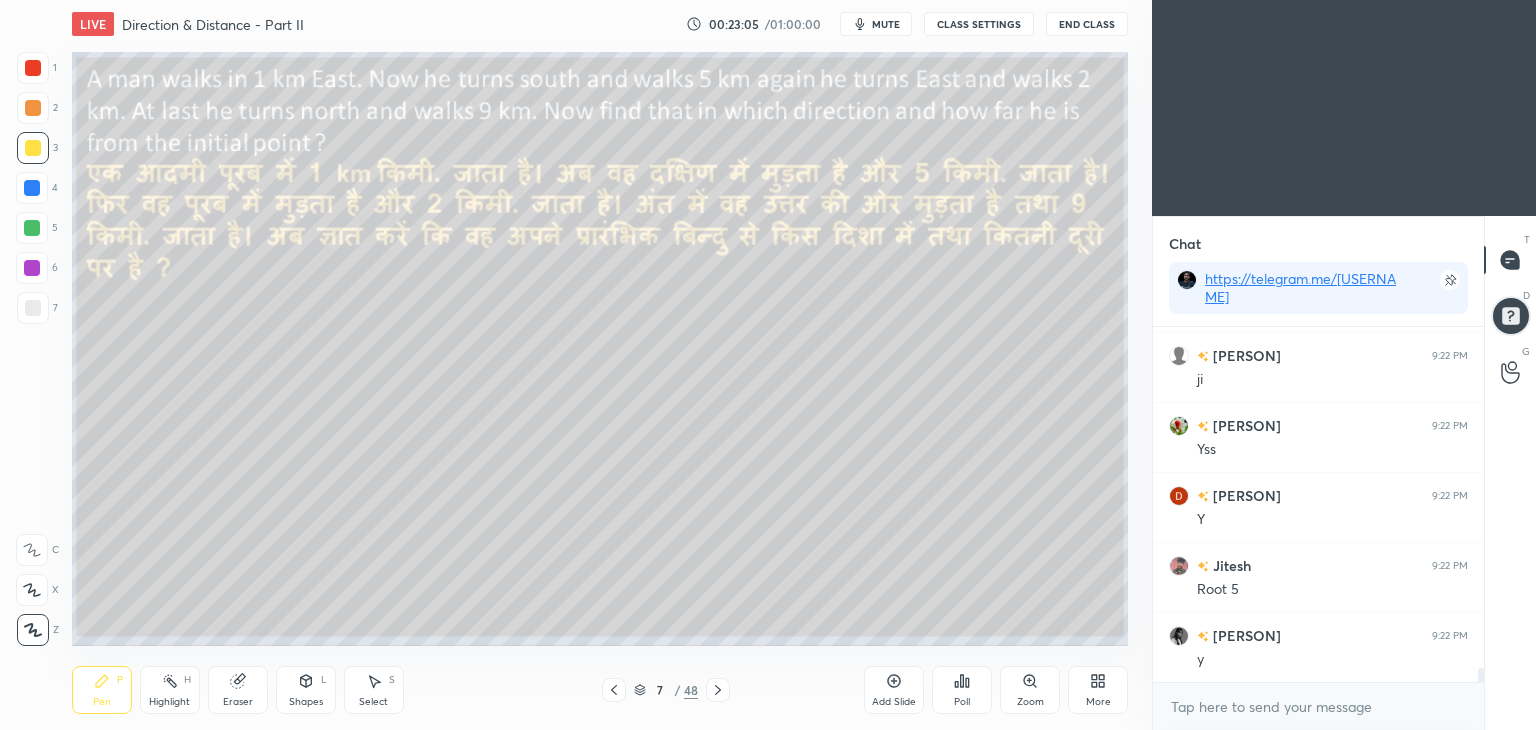 scroll, scrollTop: 8782, scrollLeft: 0, axis: vertical 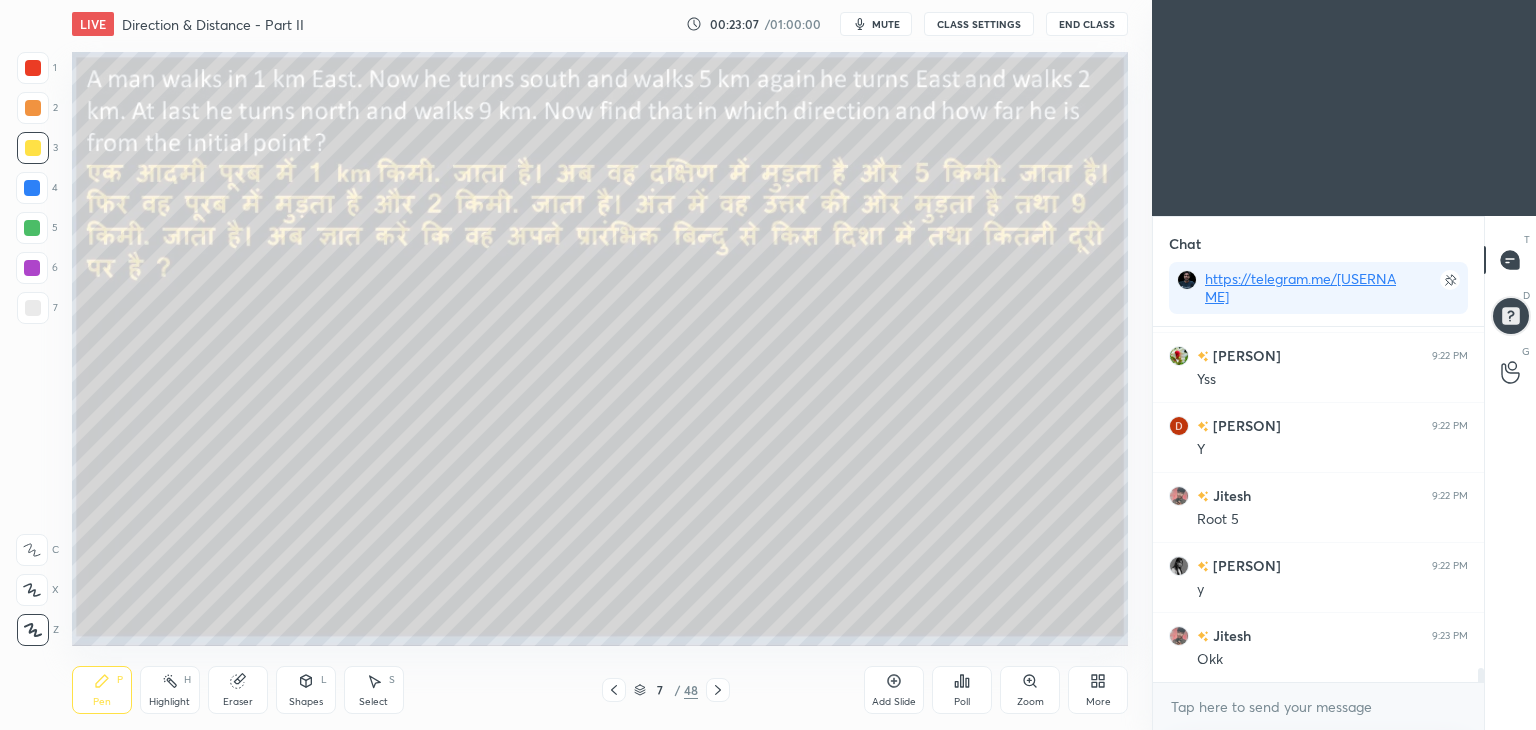 click at bounding box center [32, 188] 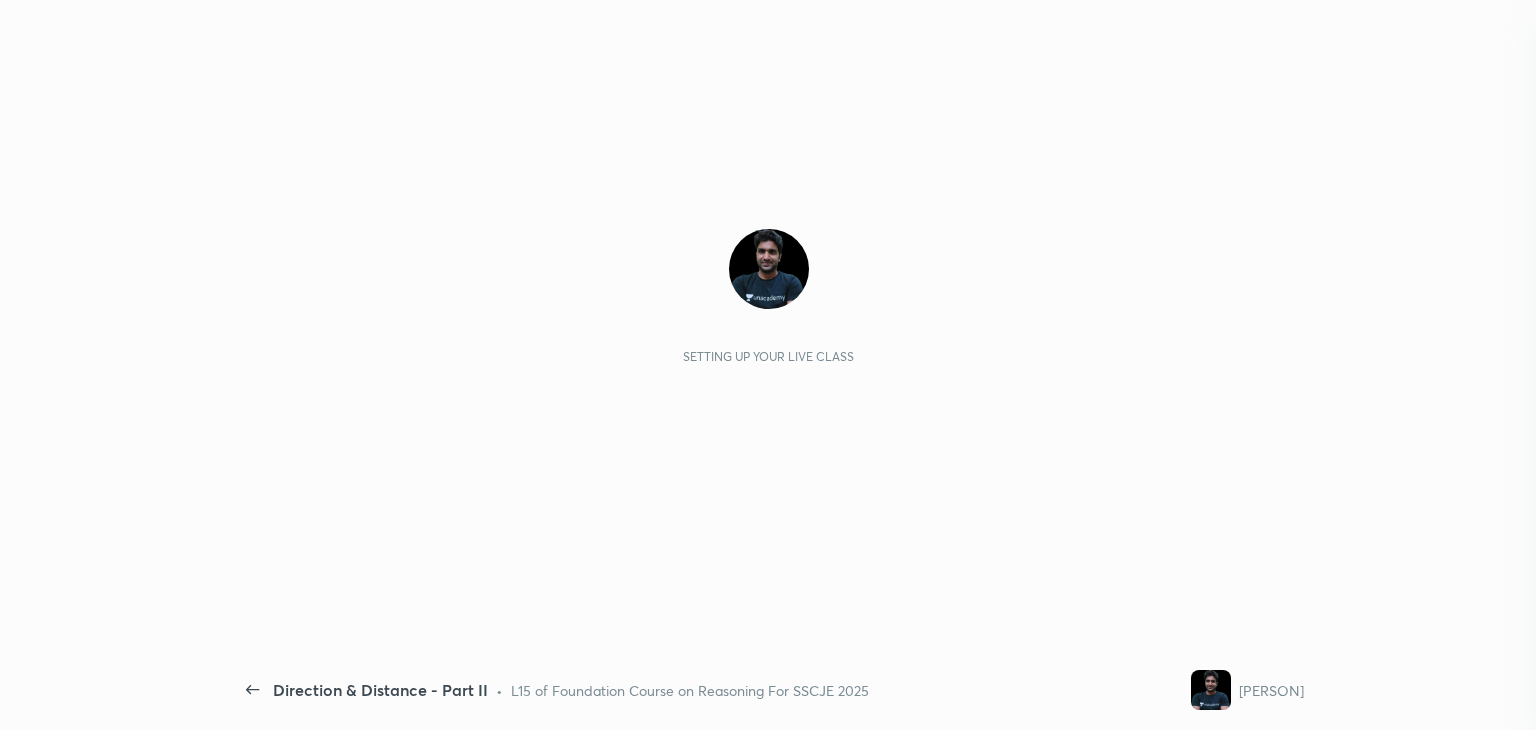 scroll, scrollTop: 0, scrollLeft: 0, axis: both 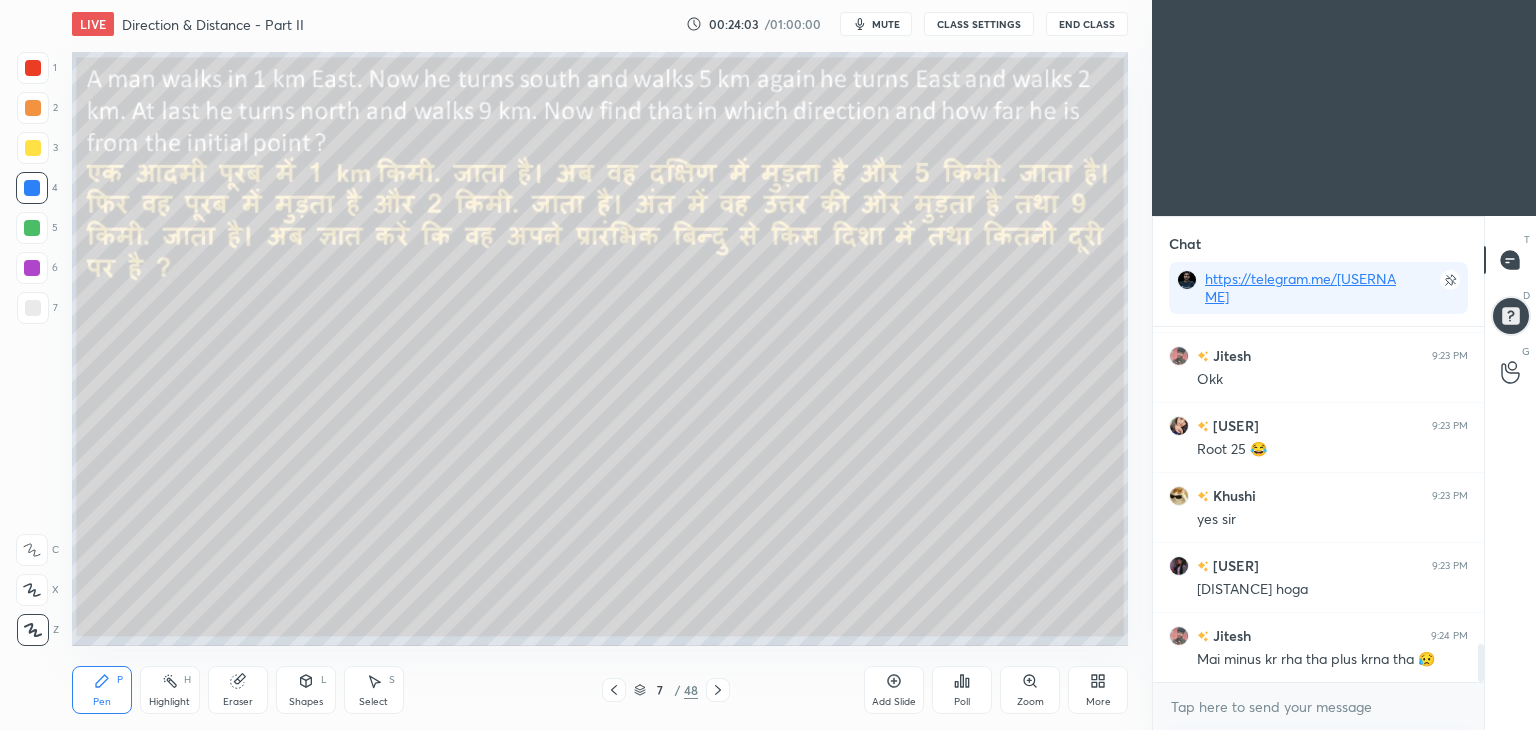 click at bounding box center (32, 228) 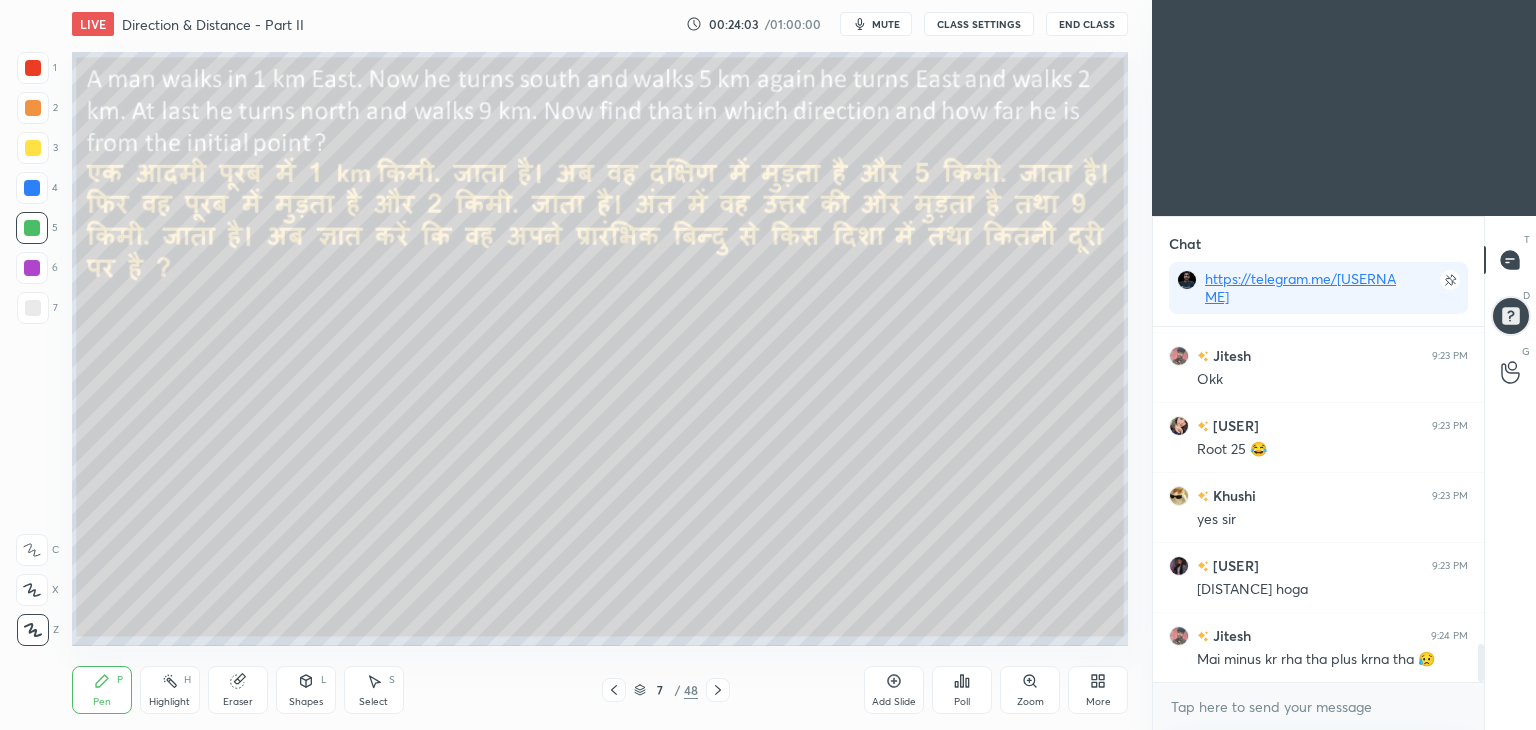 click at bounding box center [32, 228] 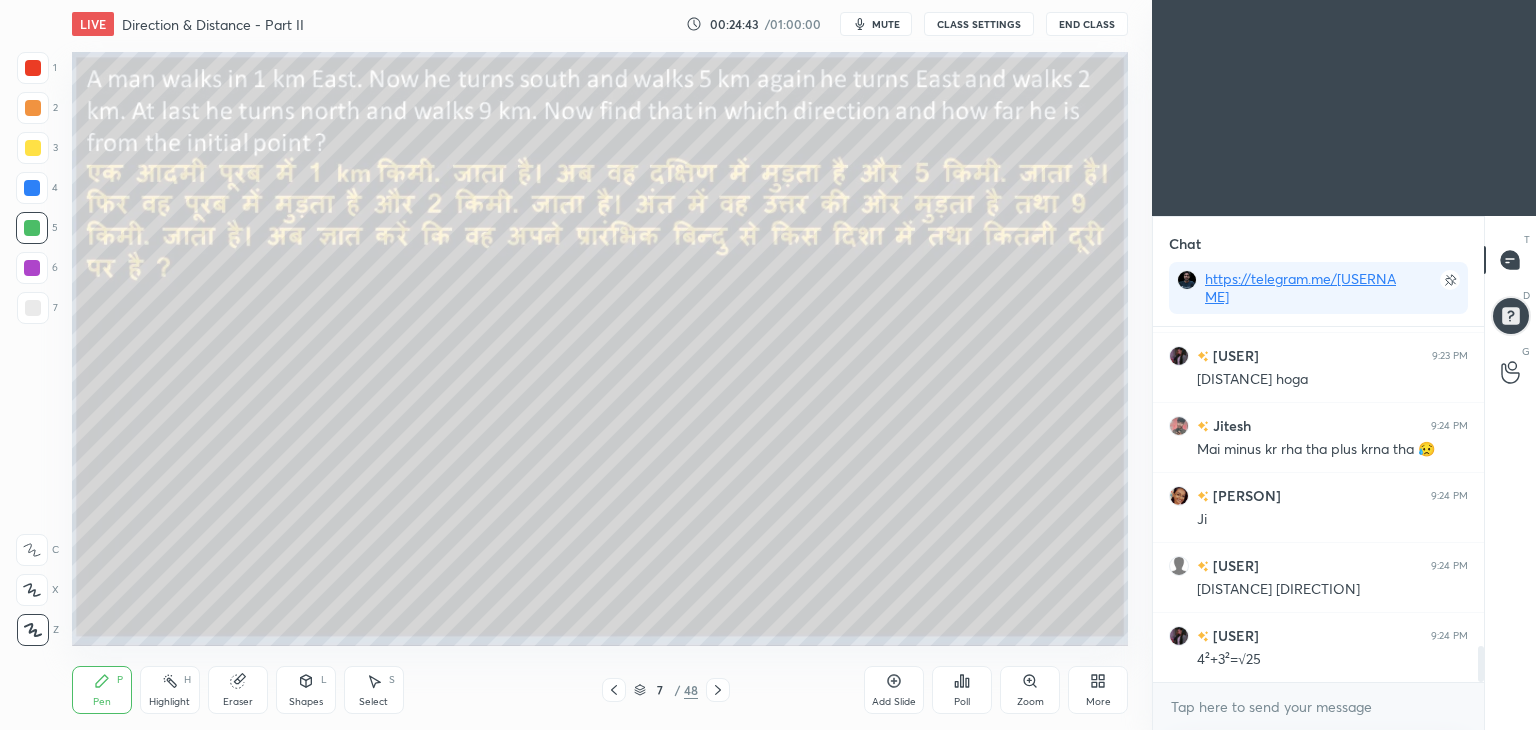 scroll, scrollTop: 3232, scrollLeft: 0, axis: vertical 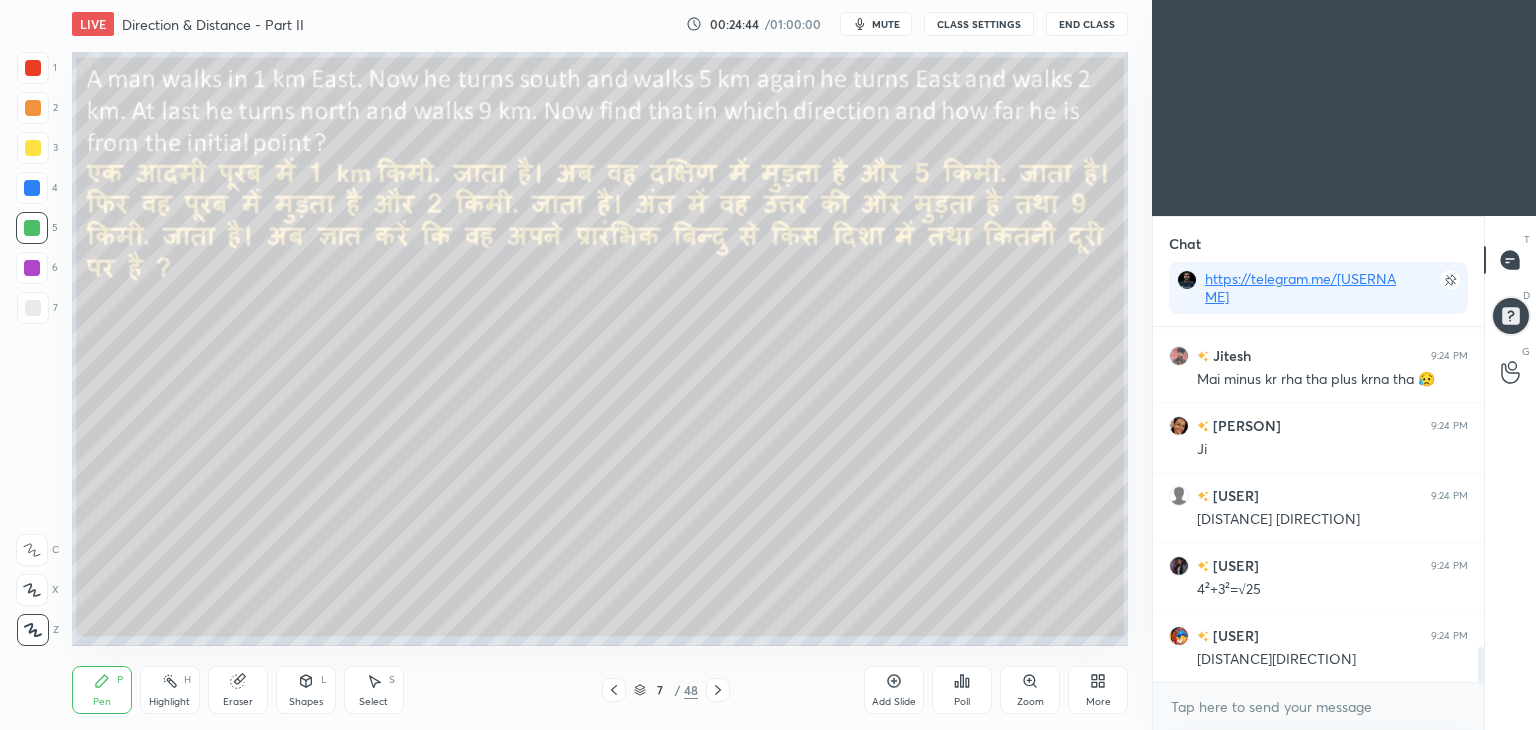 click at bounding box center (32, 188) 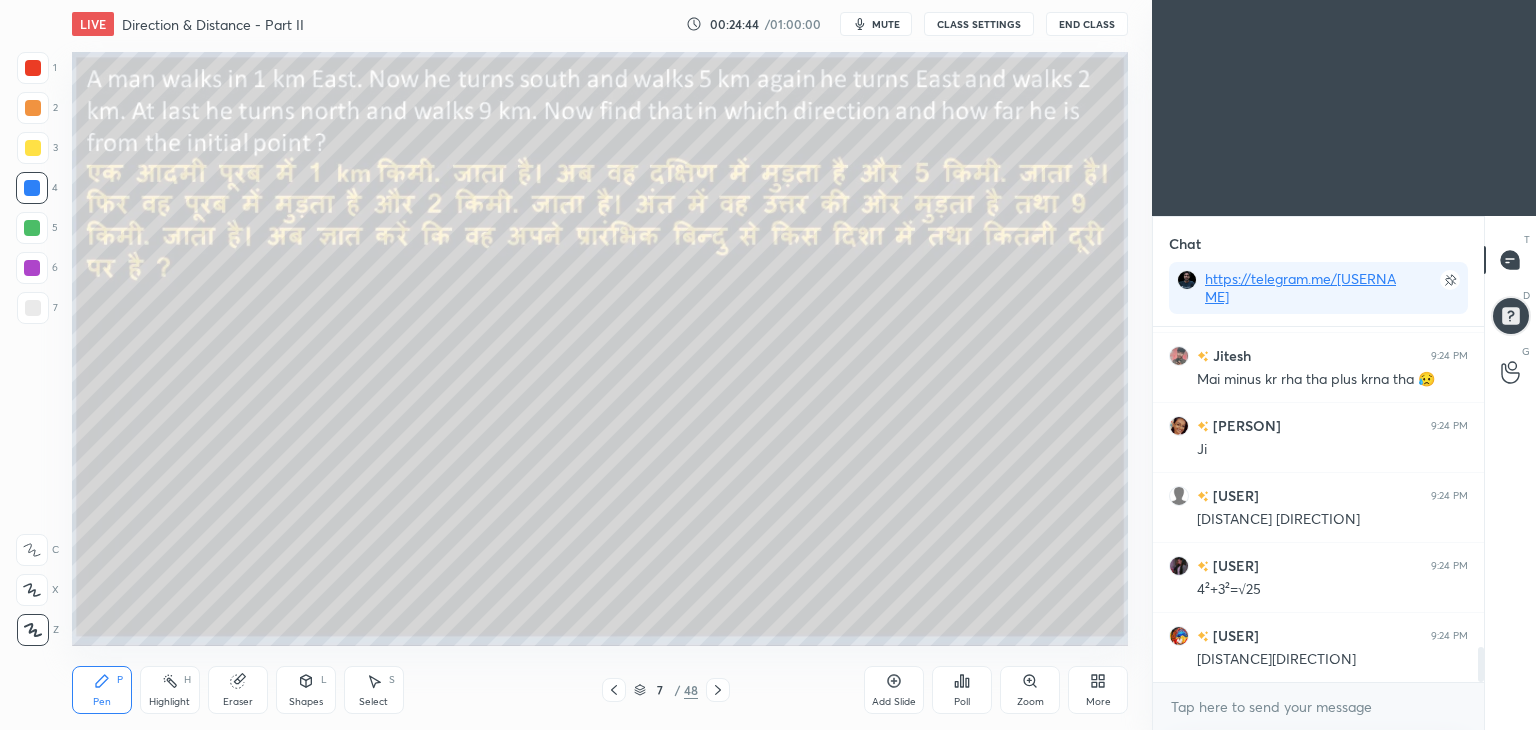 click at bounding box center [32, 188] 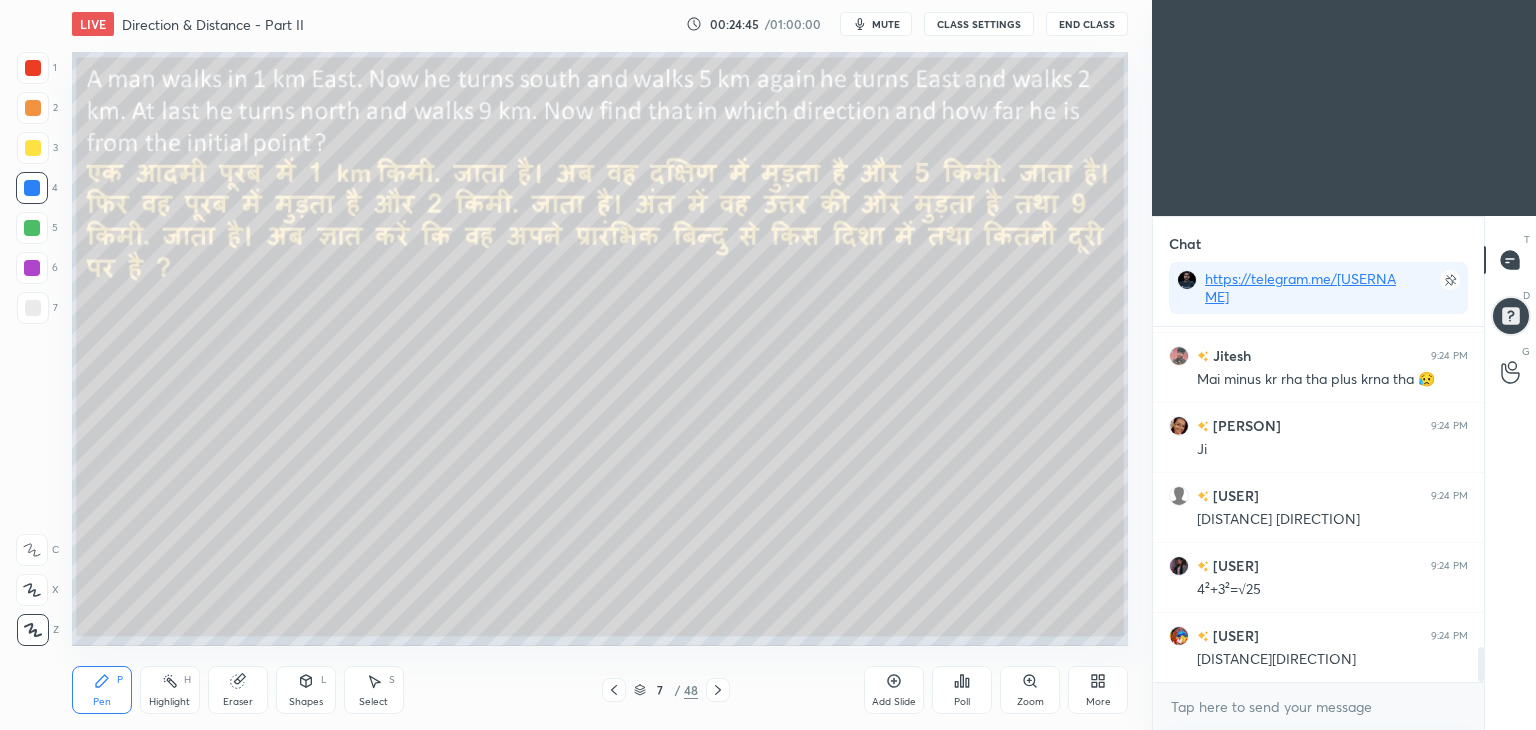 click at bounding box center (33, 148) 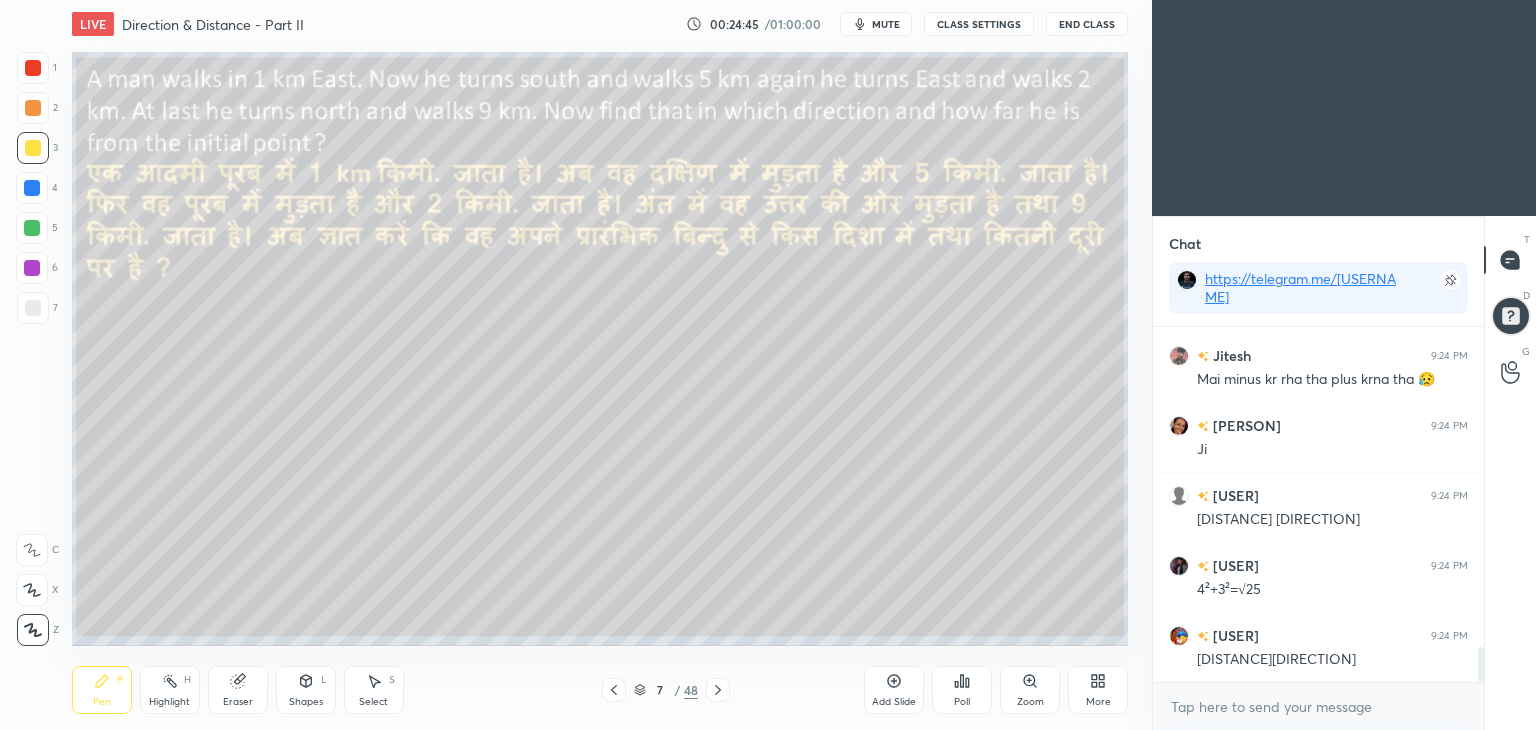 click at bounding box center [33, 148] 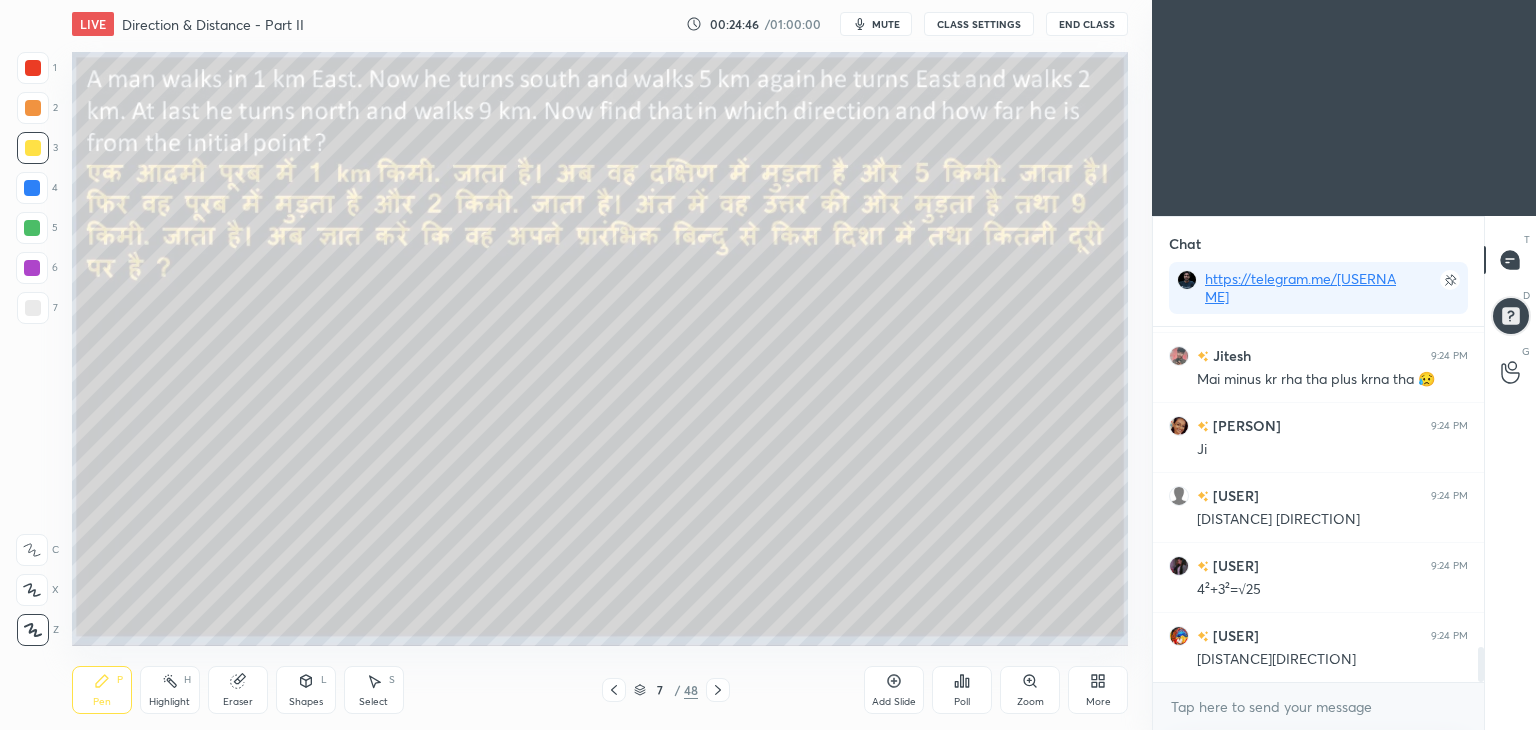 scroll, scrollTop: 3302, scrollLeft: 0, axis: vertical 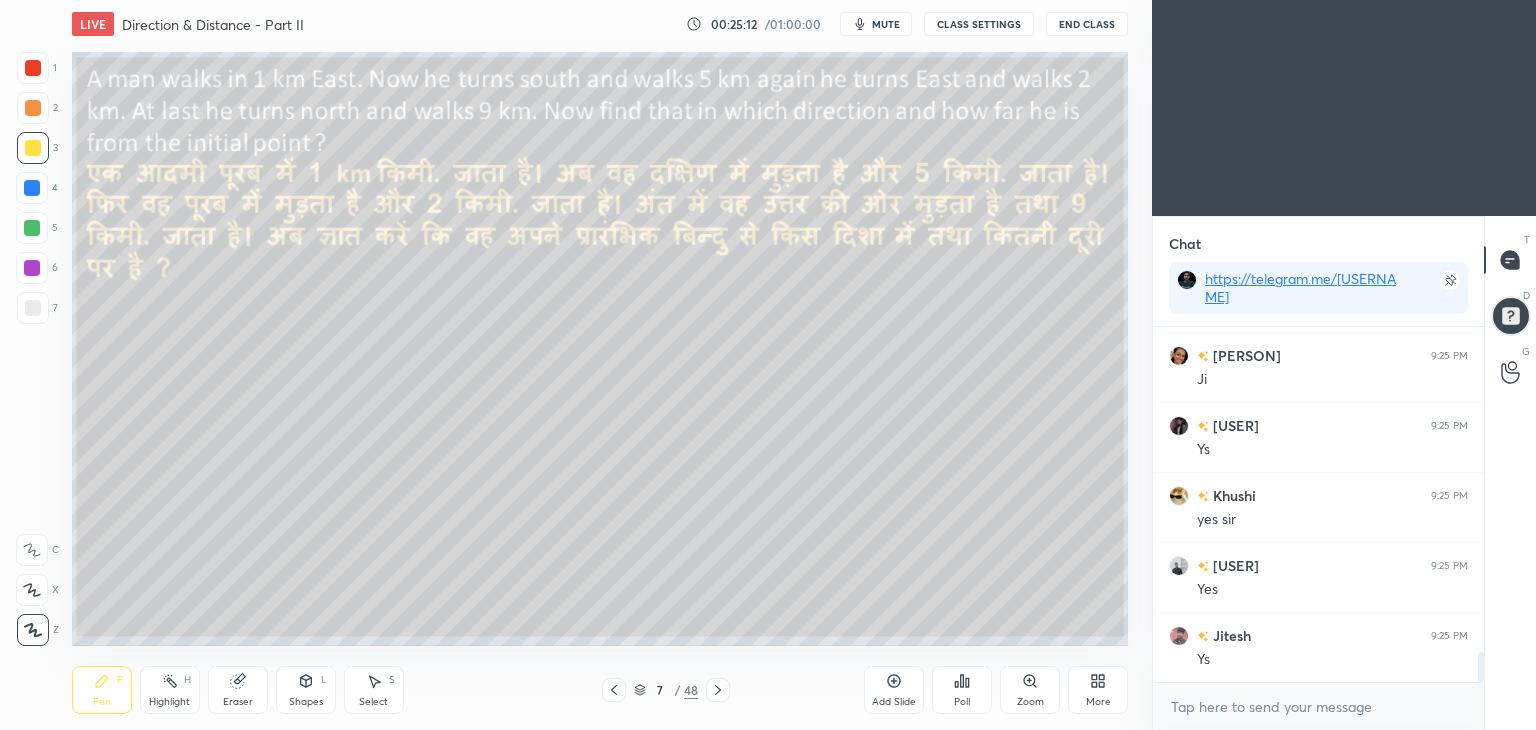 click on "Eraser" at bounding box center [238, 690] 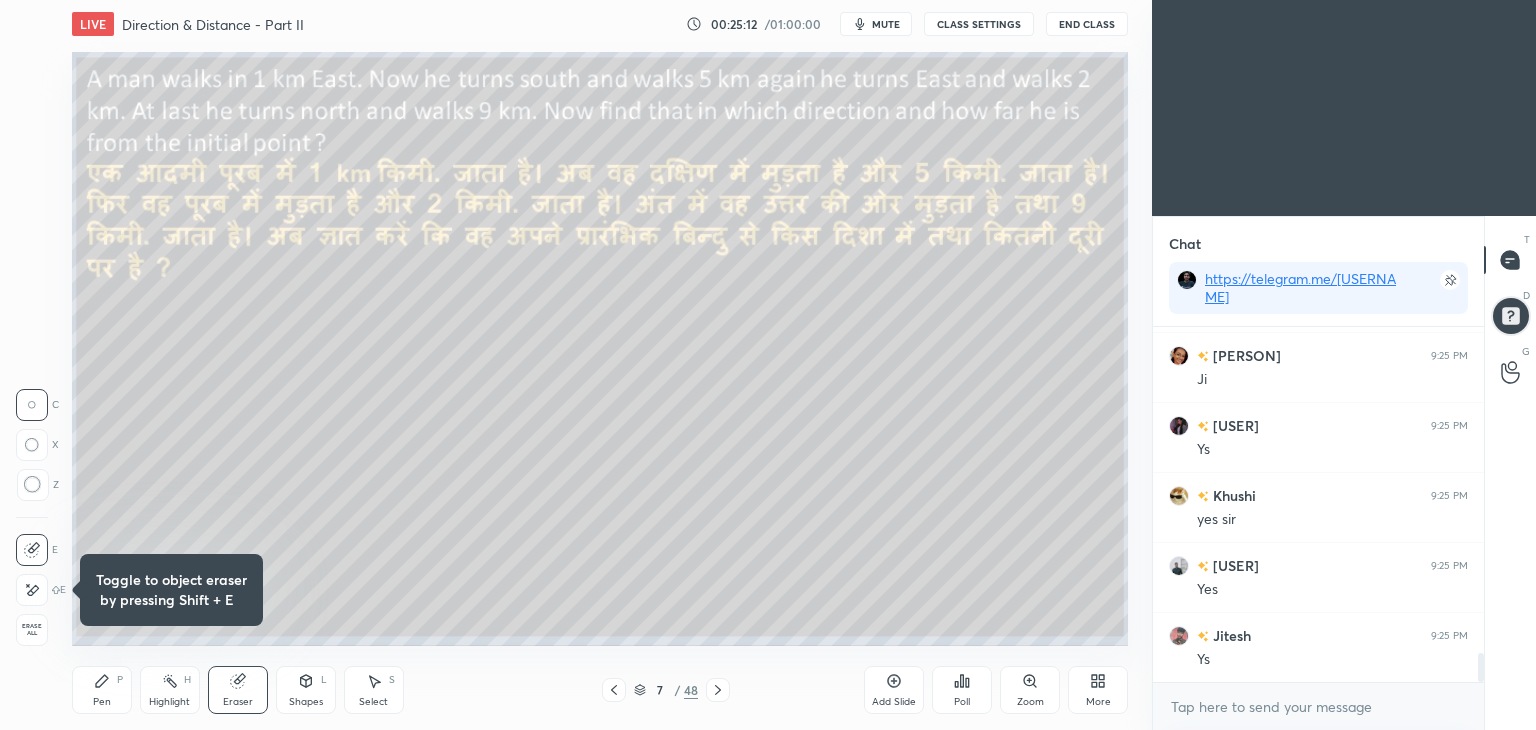 scroll, scrollTop: 3932, scrollLeft: 0, axis: vertical 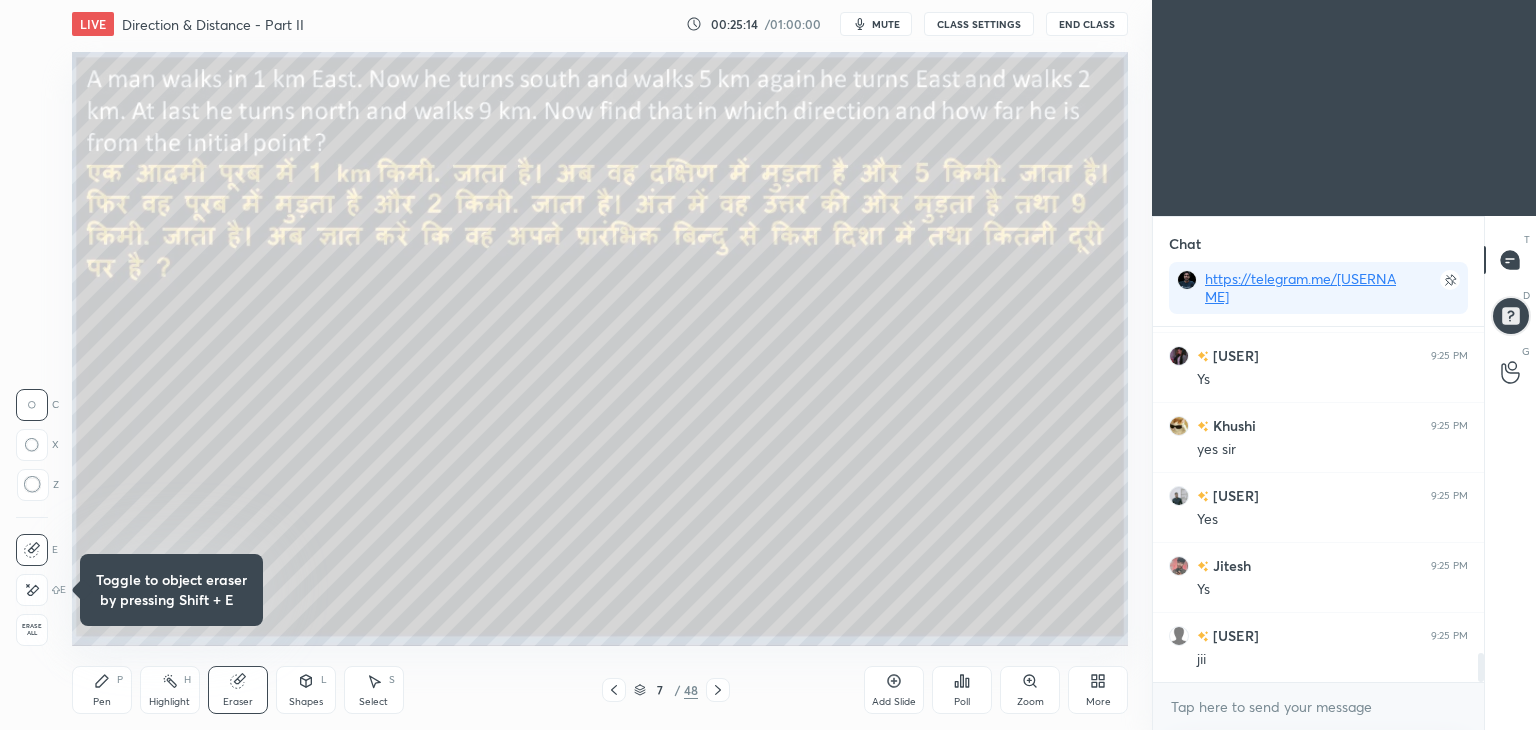 click on "Highlight H" at bounding box center [170, 690] 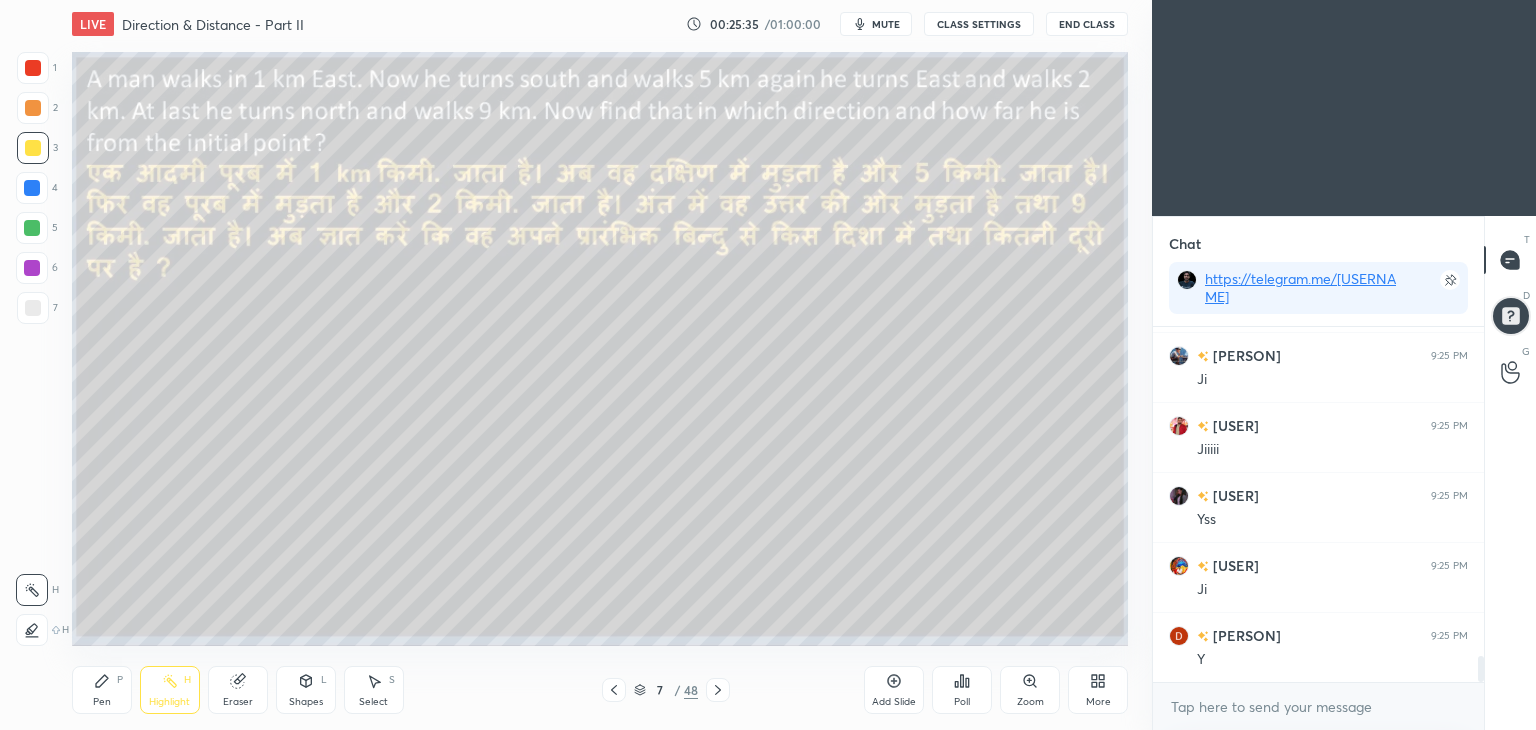 scroll, scrollTop: 4562, scrollLeft: 0, axis: vertical 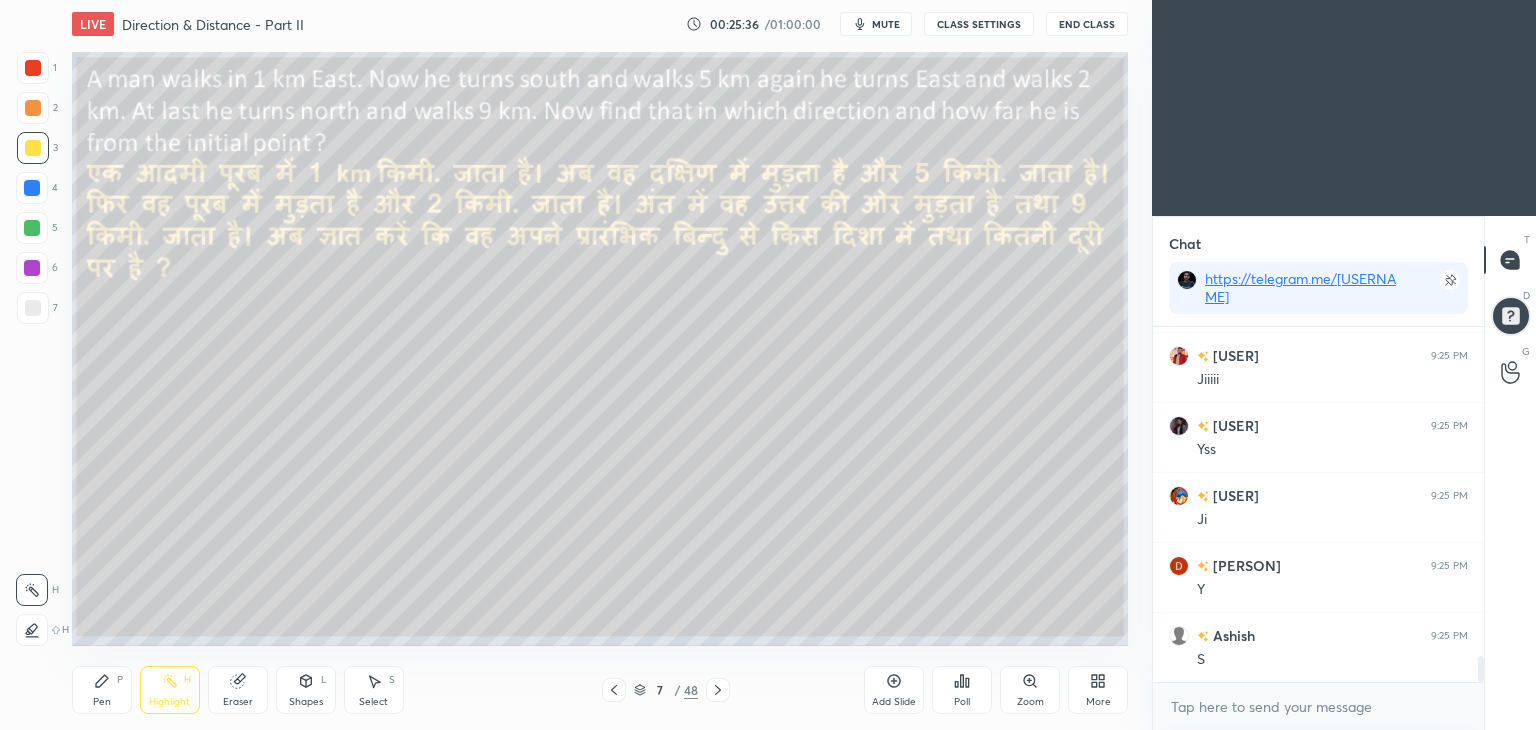 click on "Pen P" at bounding box center (102, 690) 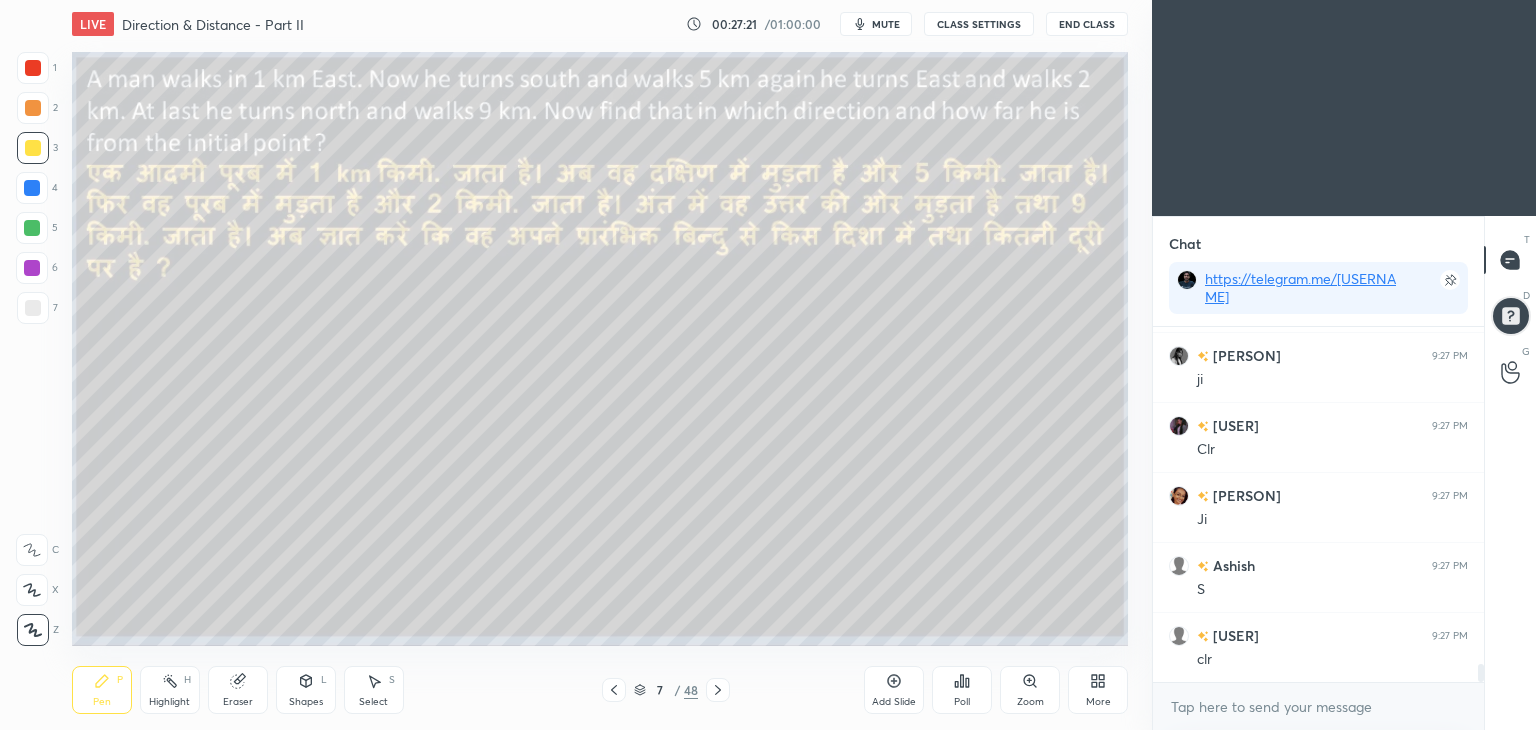 scroll, scrollTop: 6682, scrollLeft: 0, axis: vertical 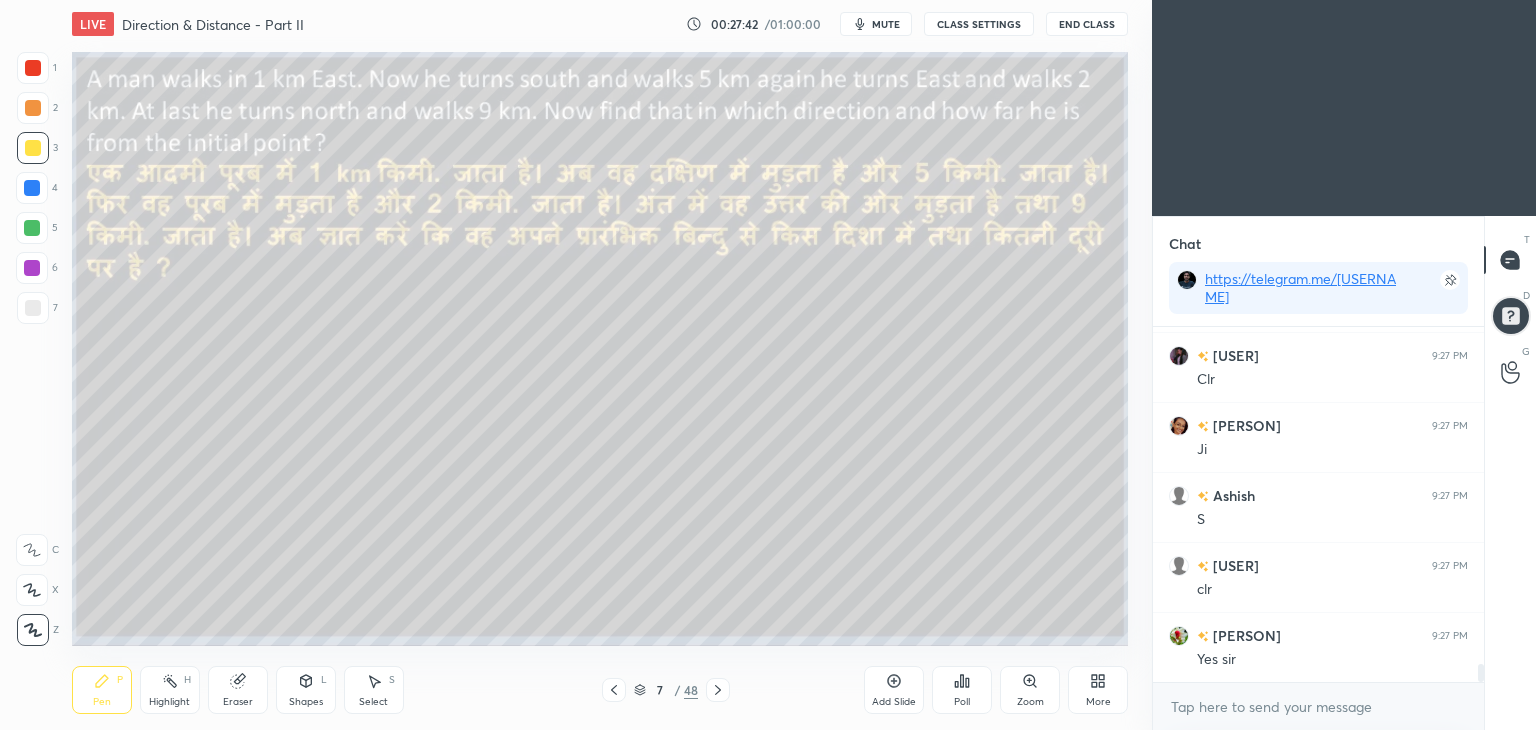 click at bounding box center [718, 690] 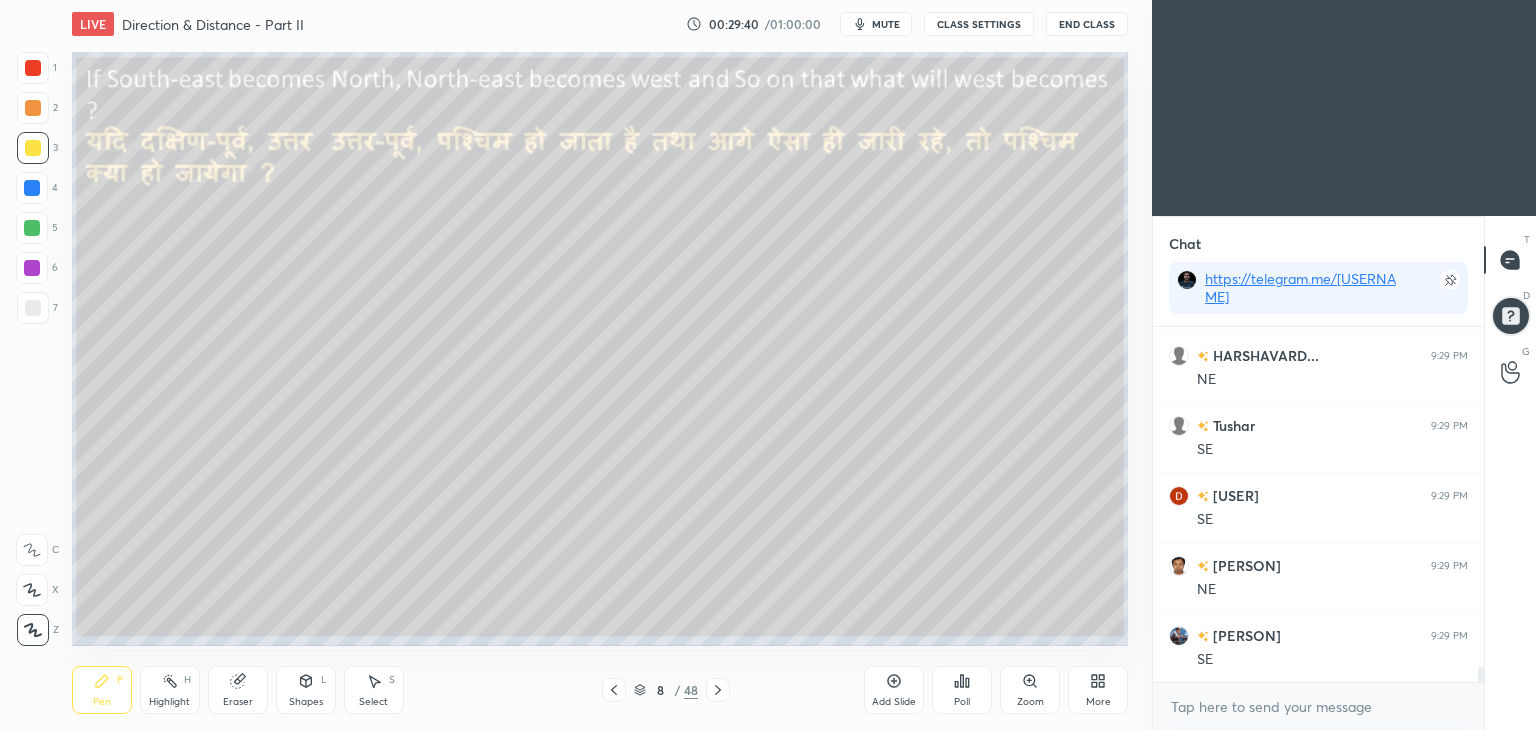 scroll, scrollTop: 7942, scrollLeft: 0, axis: vertical 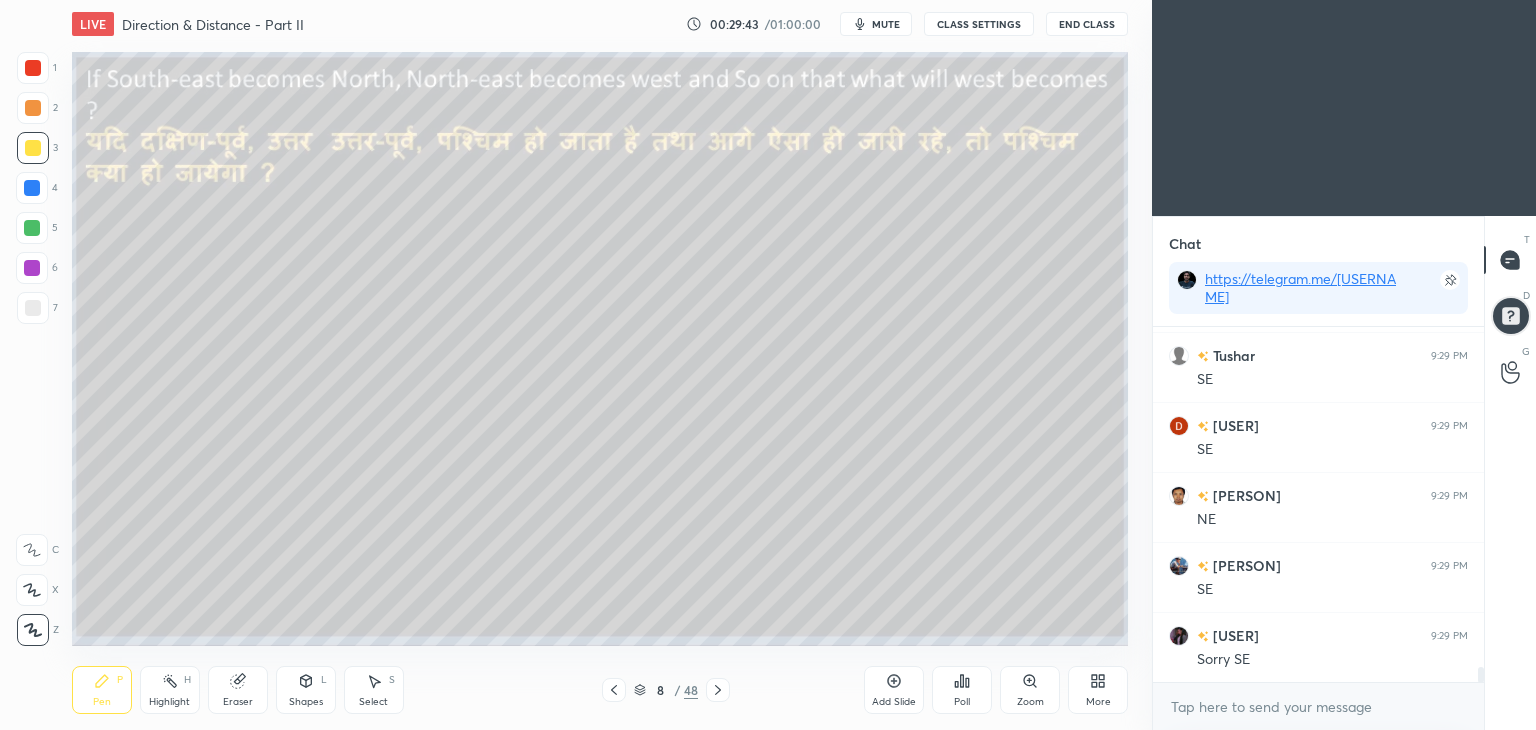 click 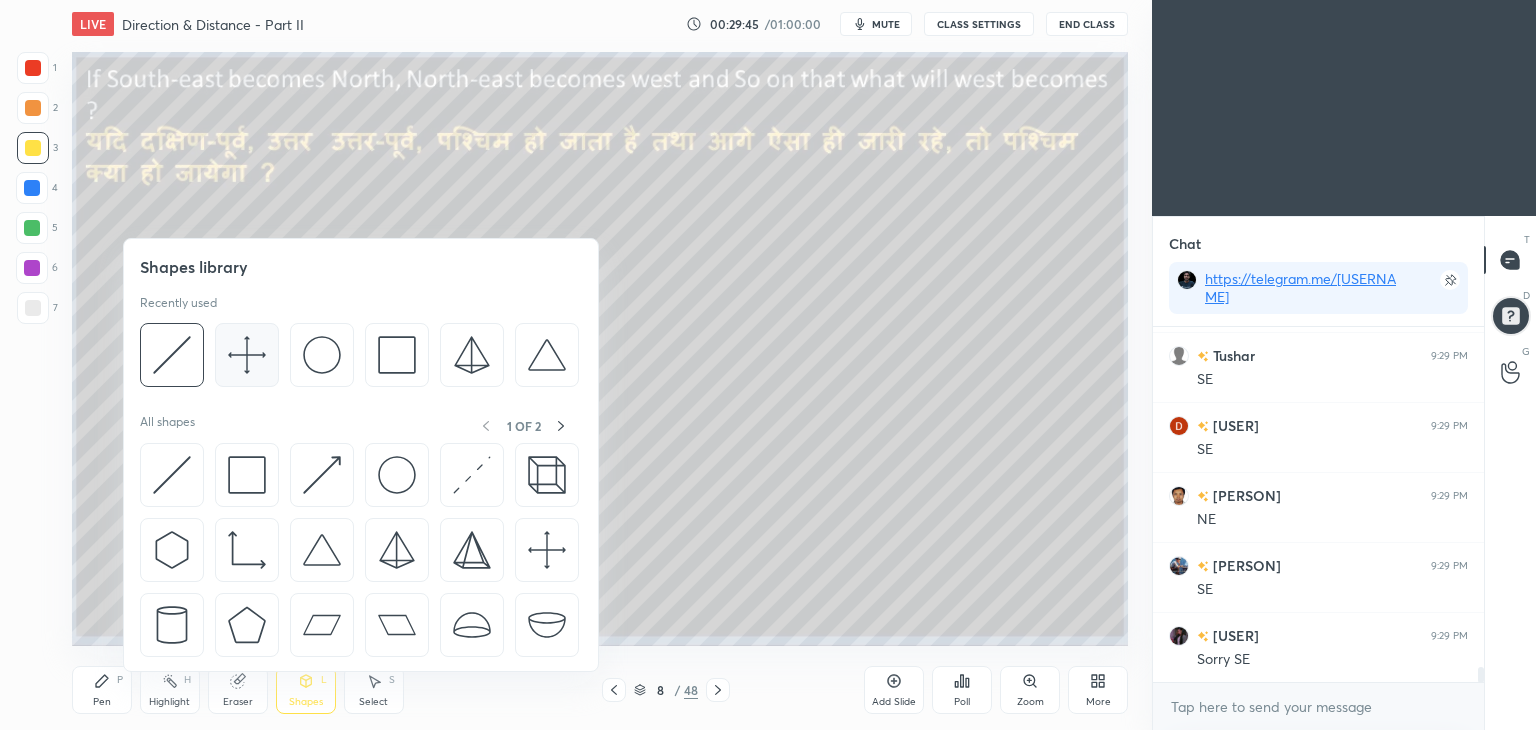 click at bounding box center [247, 355] 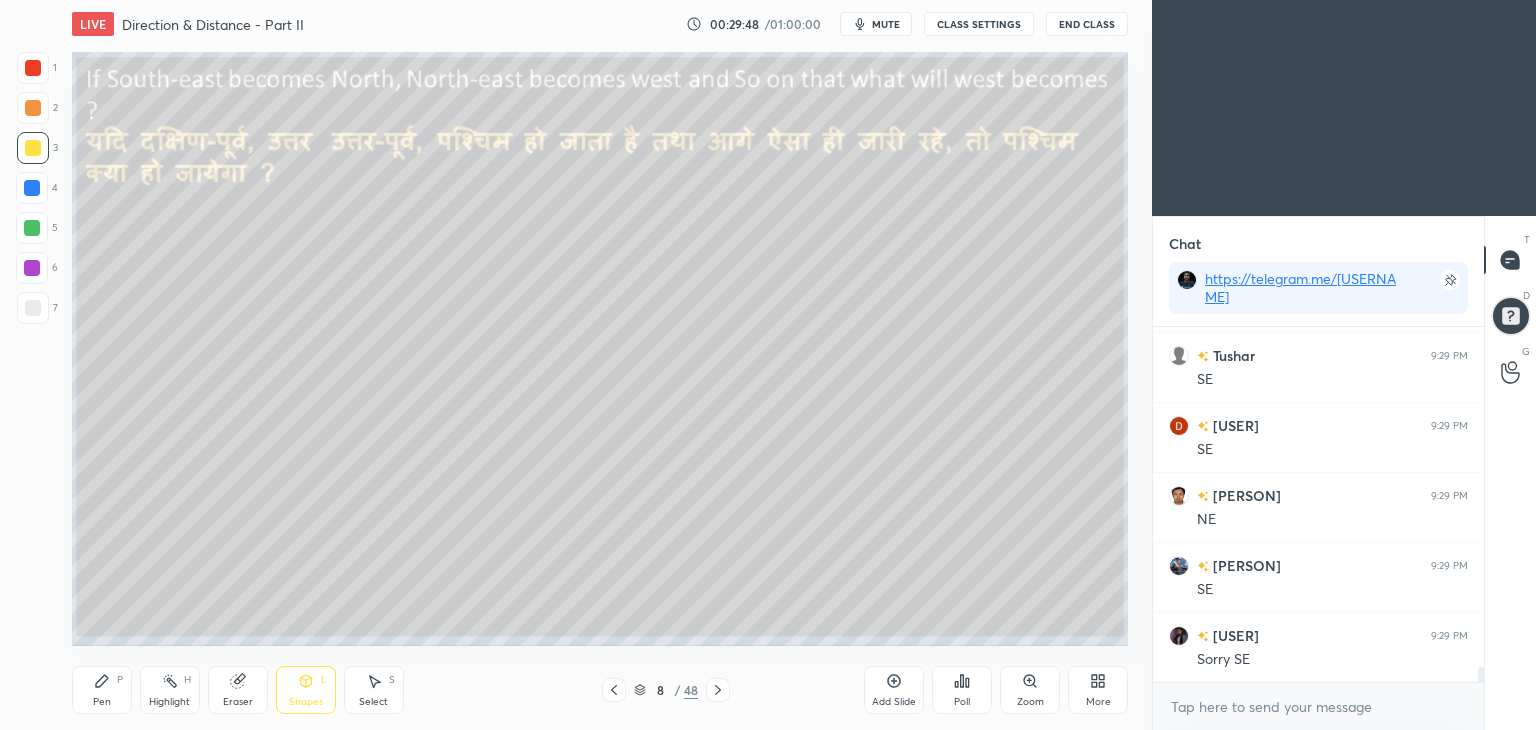 click on "Pen" at bounding box center (102, 702) 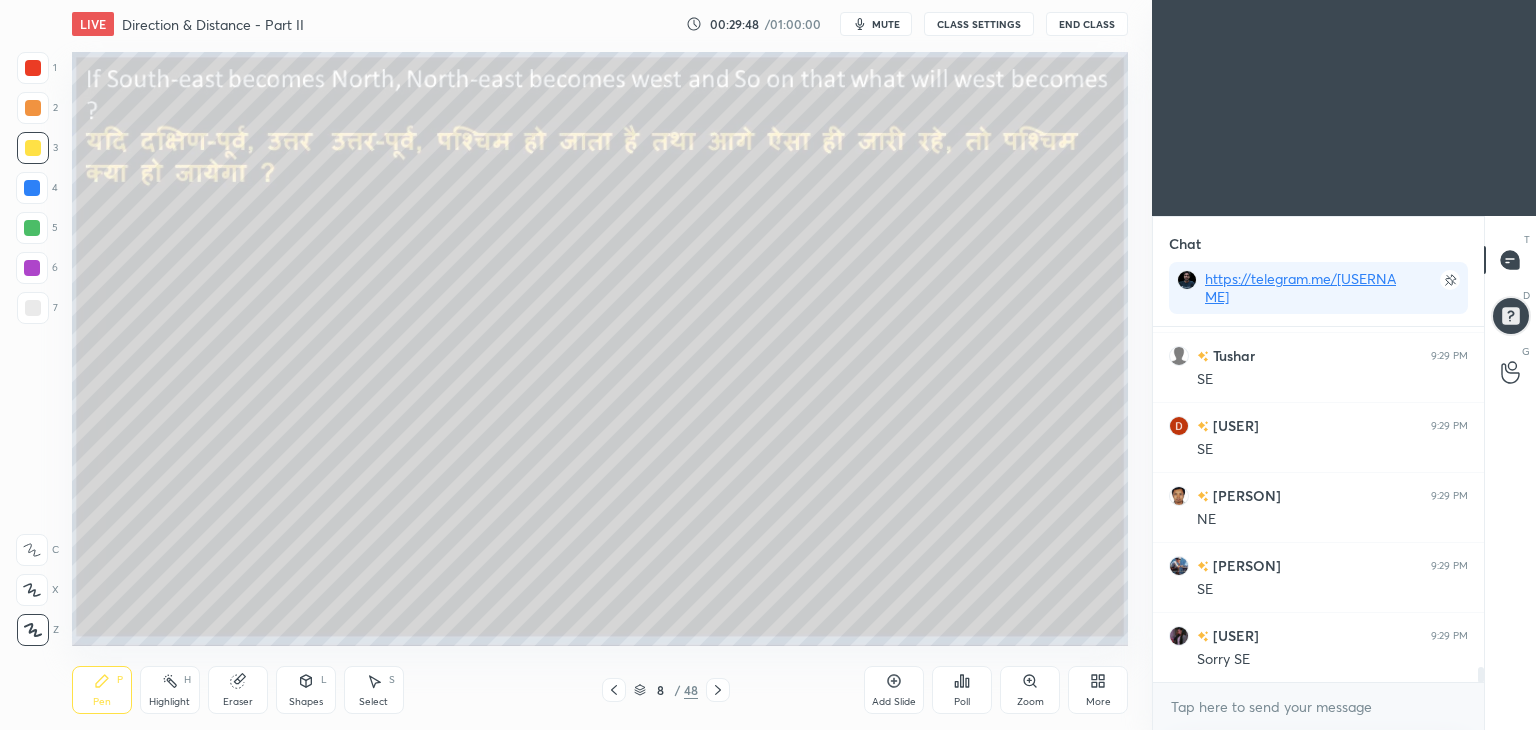 click on "Shapes L" at bounding box center (306, 690) 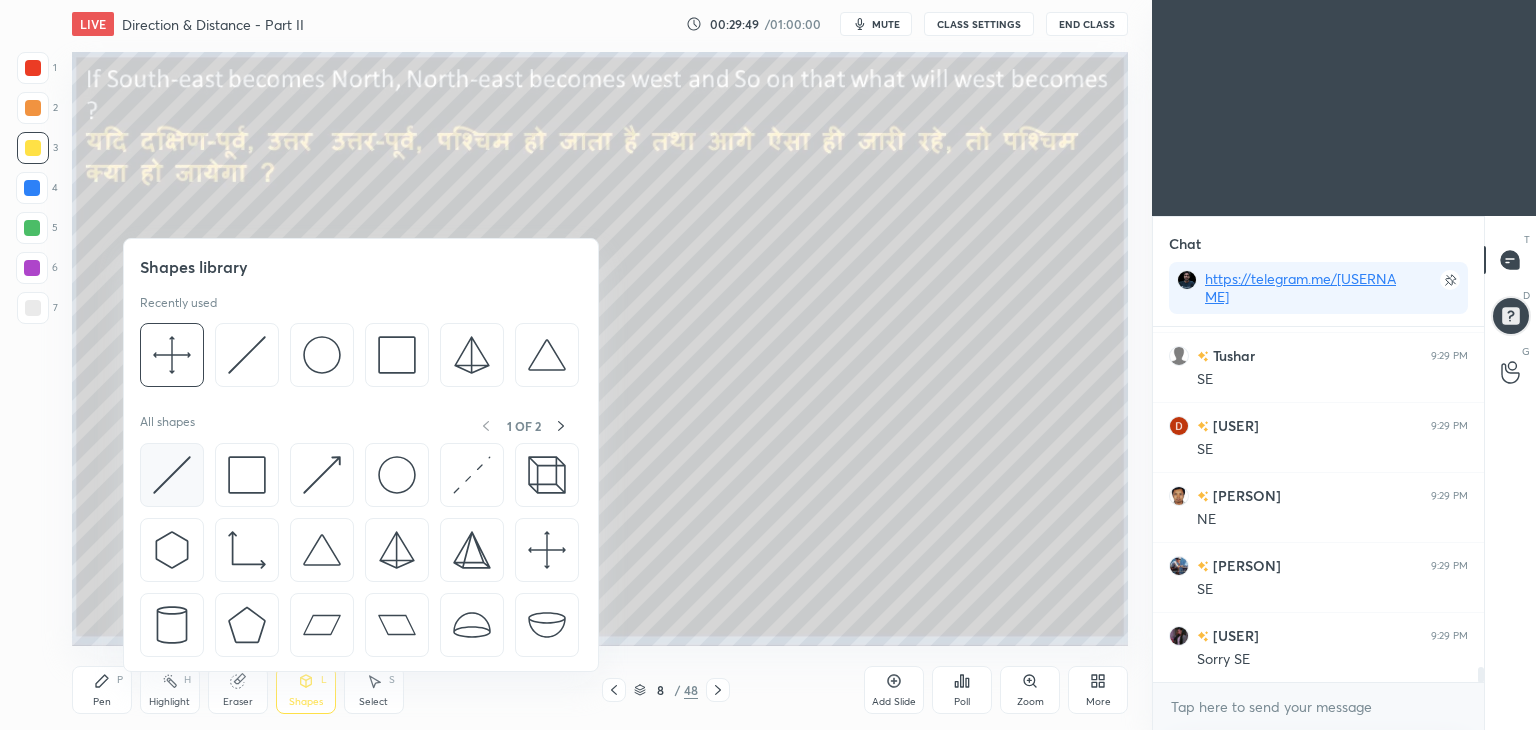 click at bounding box center [172, 475] 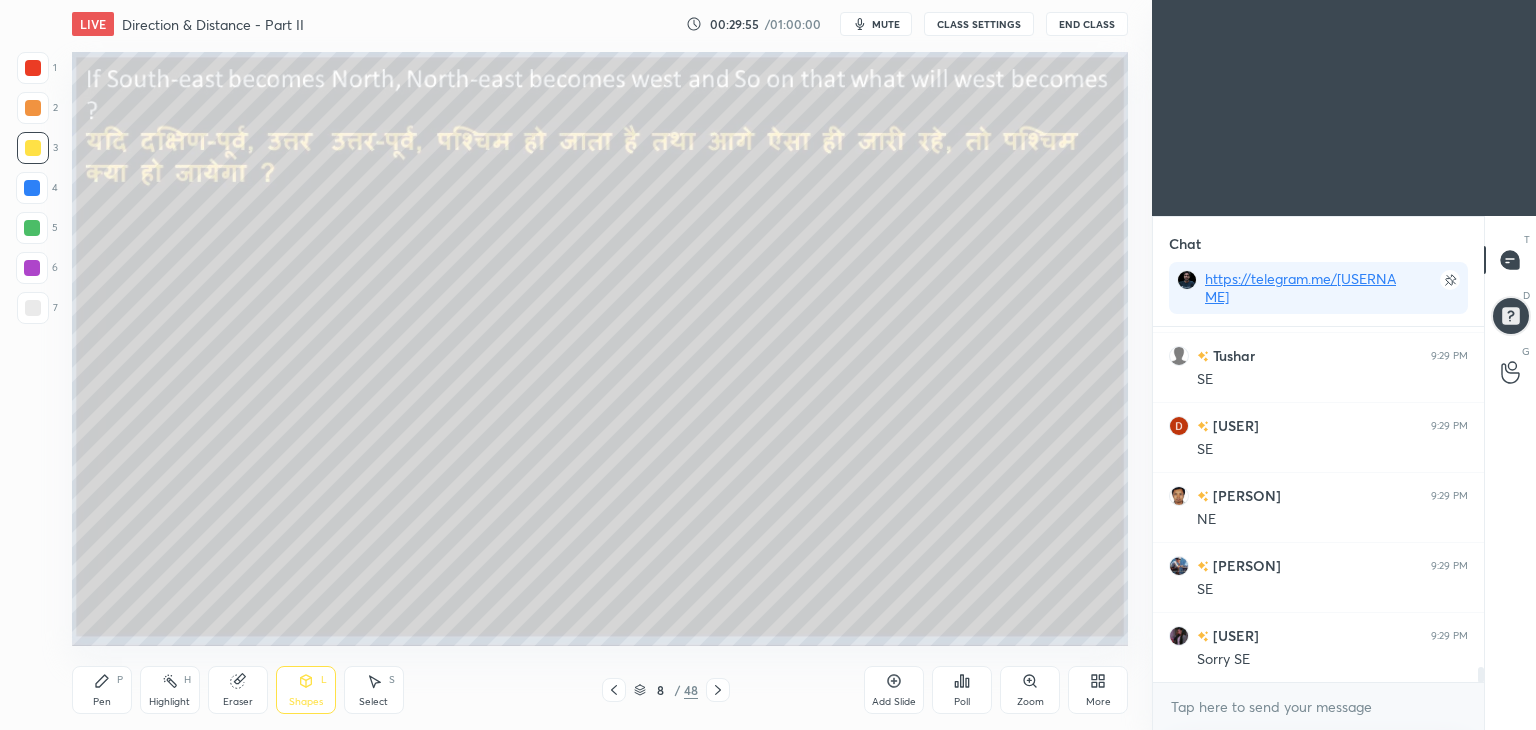 click 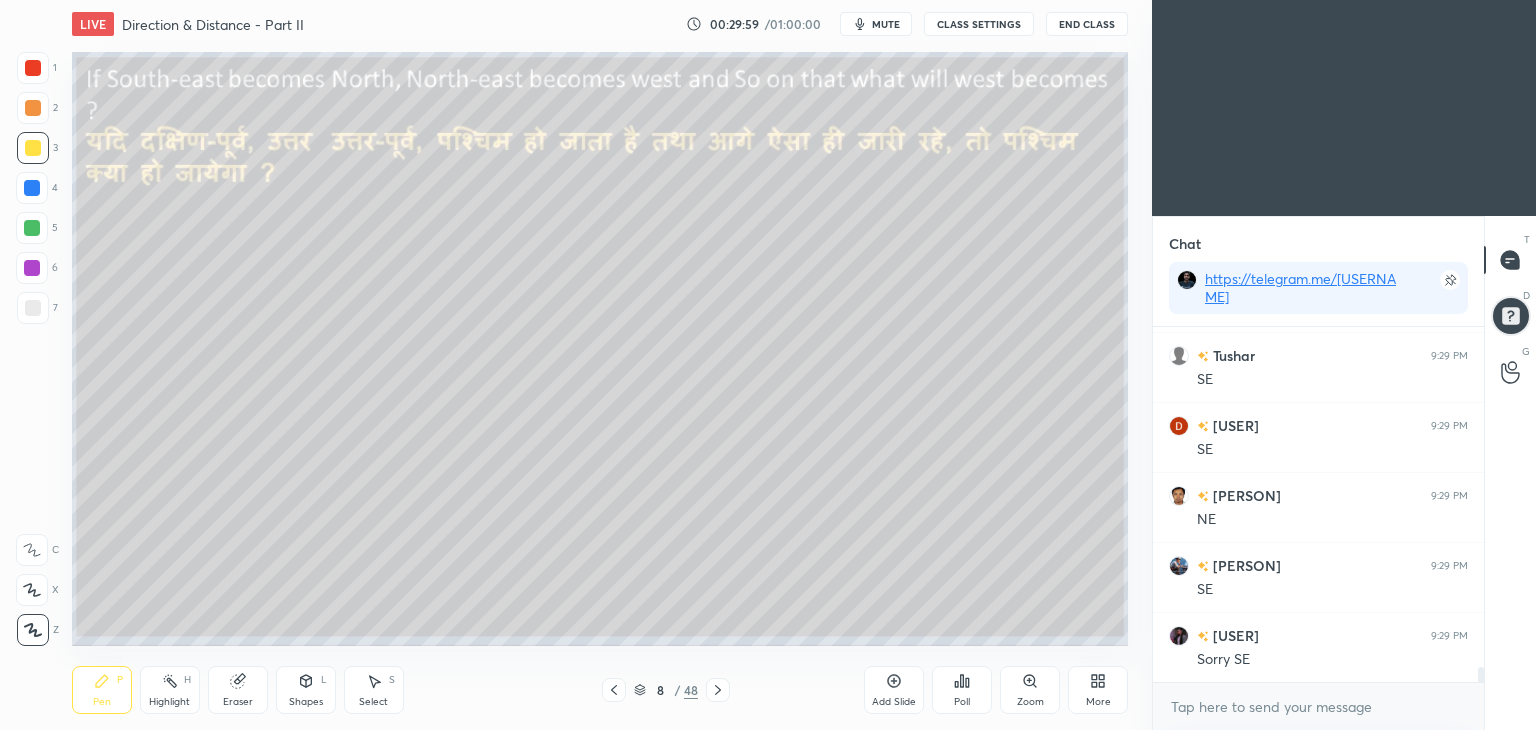 click at bounding box center (33, 308) 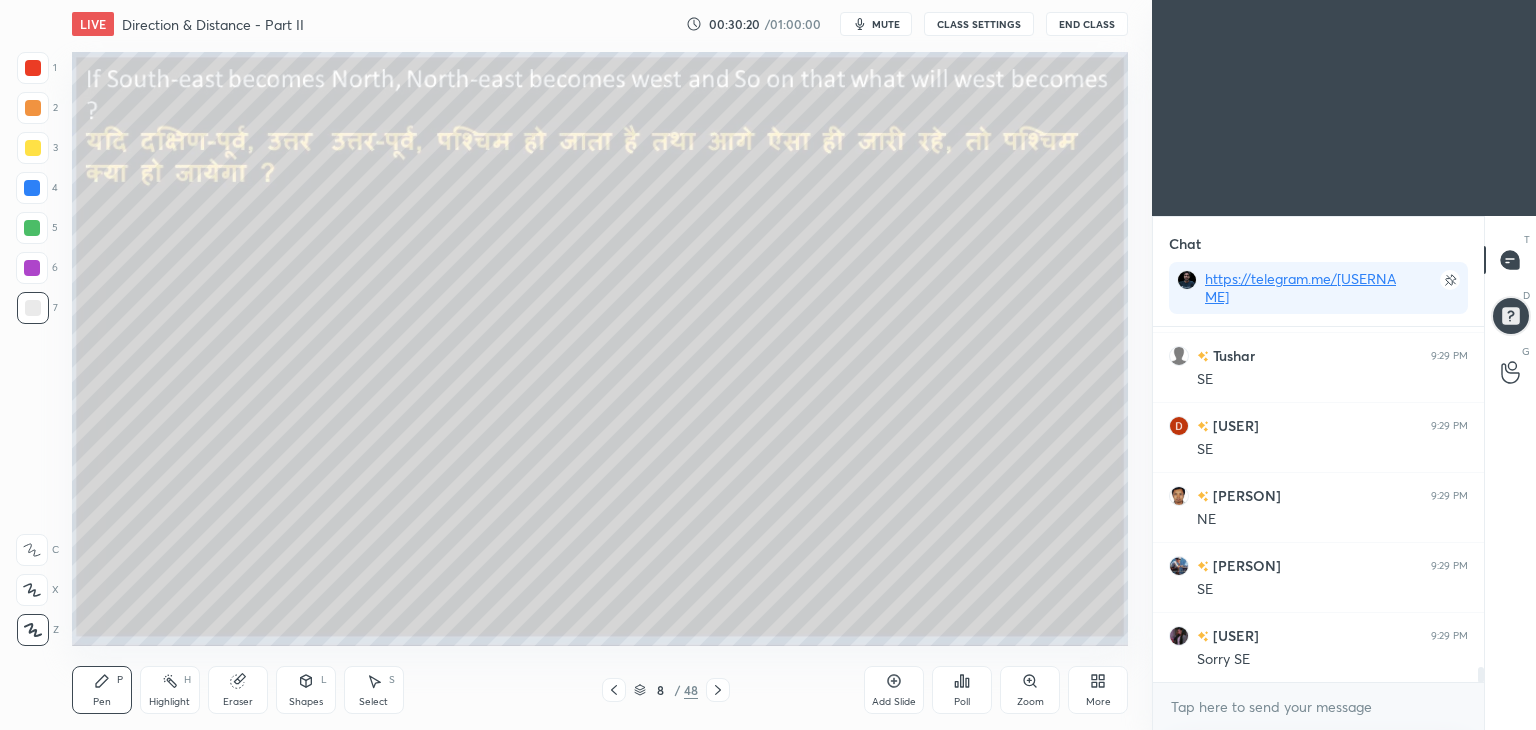click at bounding box center [32, 228] 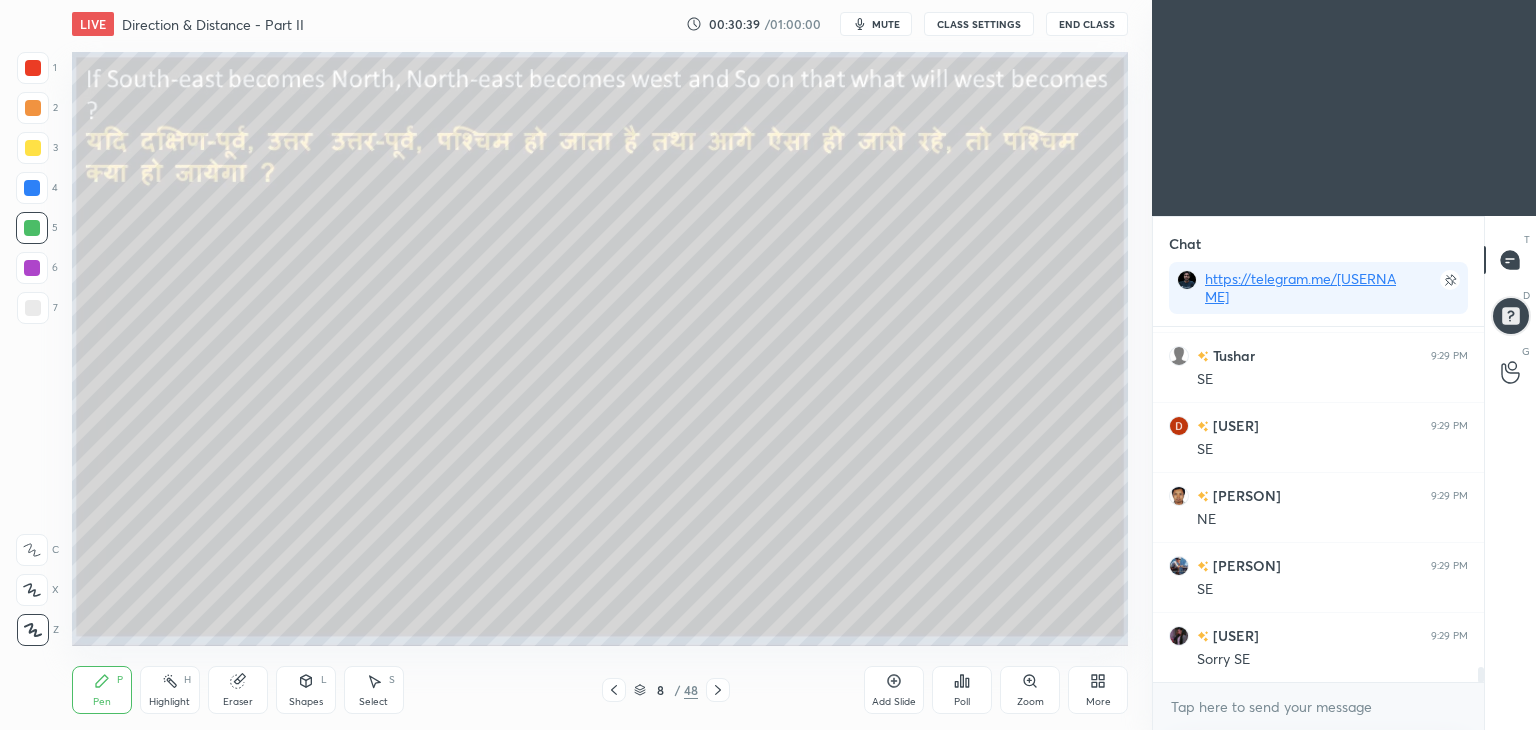scroll, scrollTop: 8012, scrollLeft: 0, axis: vertical 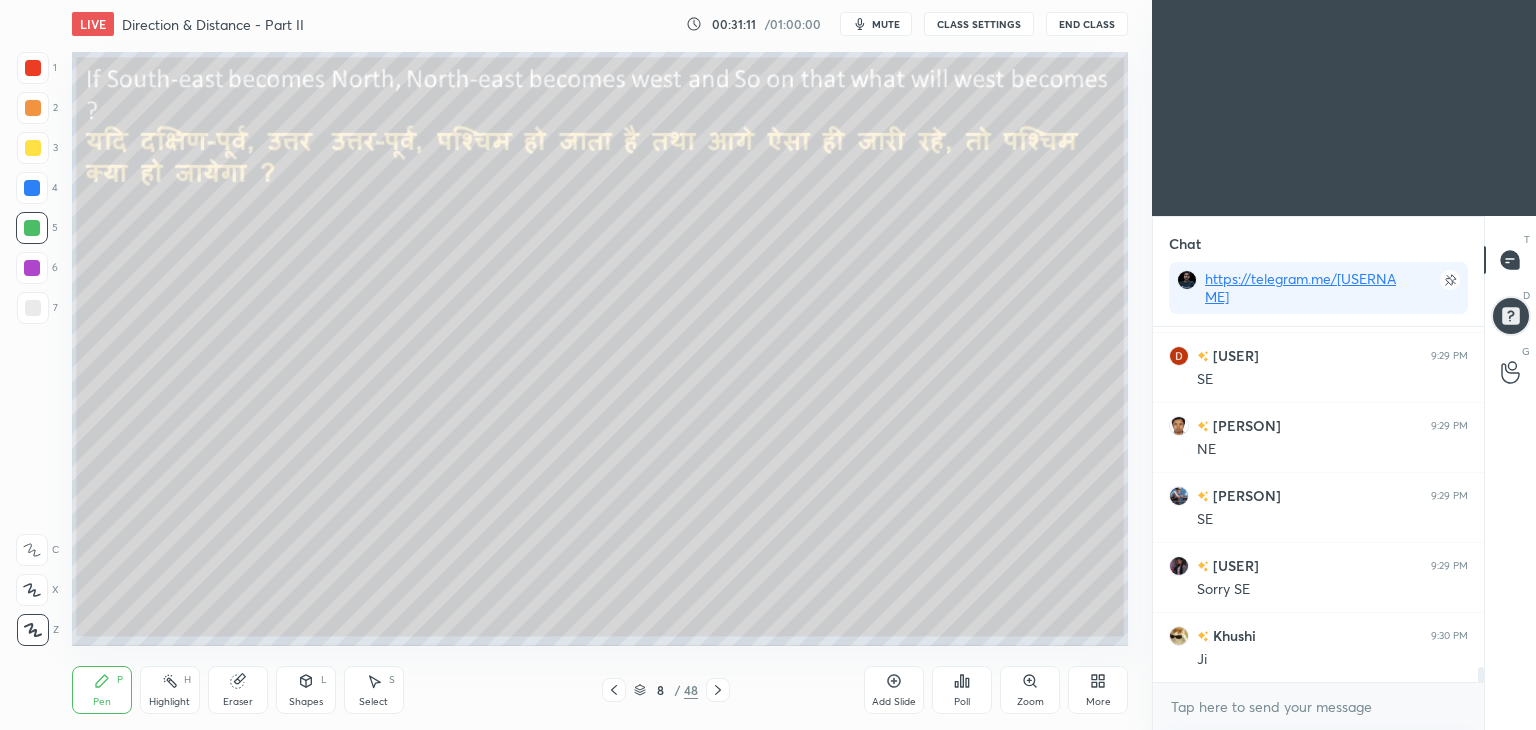 click at bounding box center (32, 188) 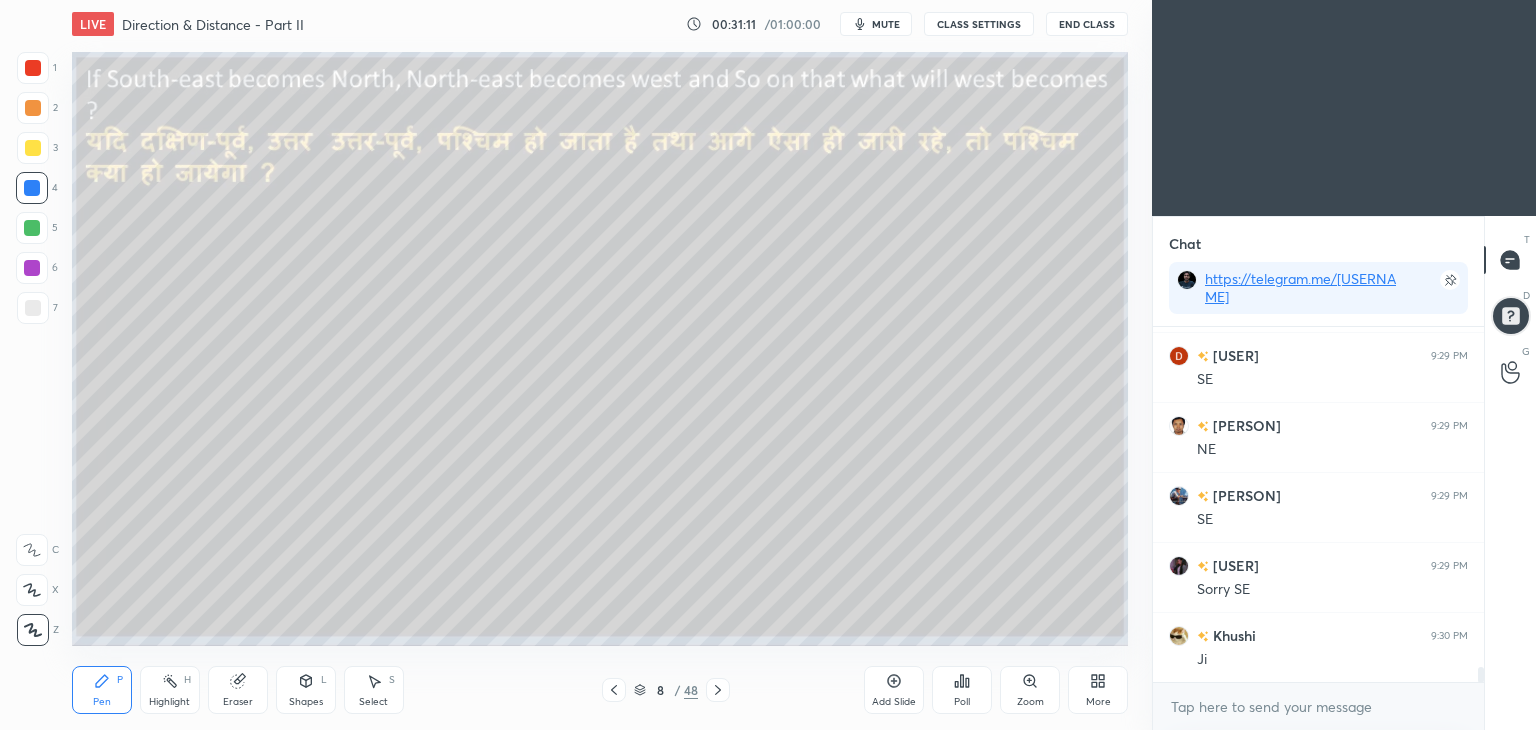 click at bounding box center (32, 188) 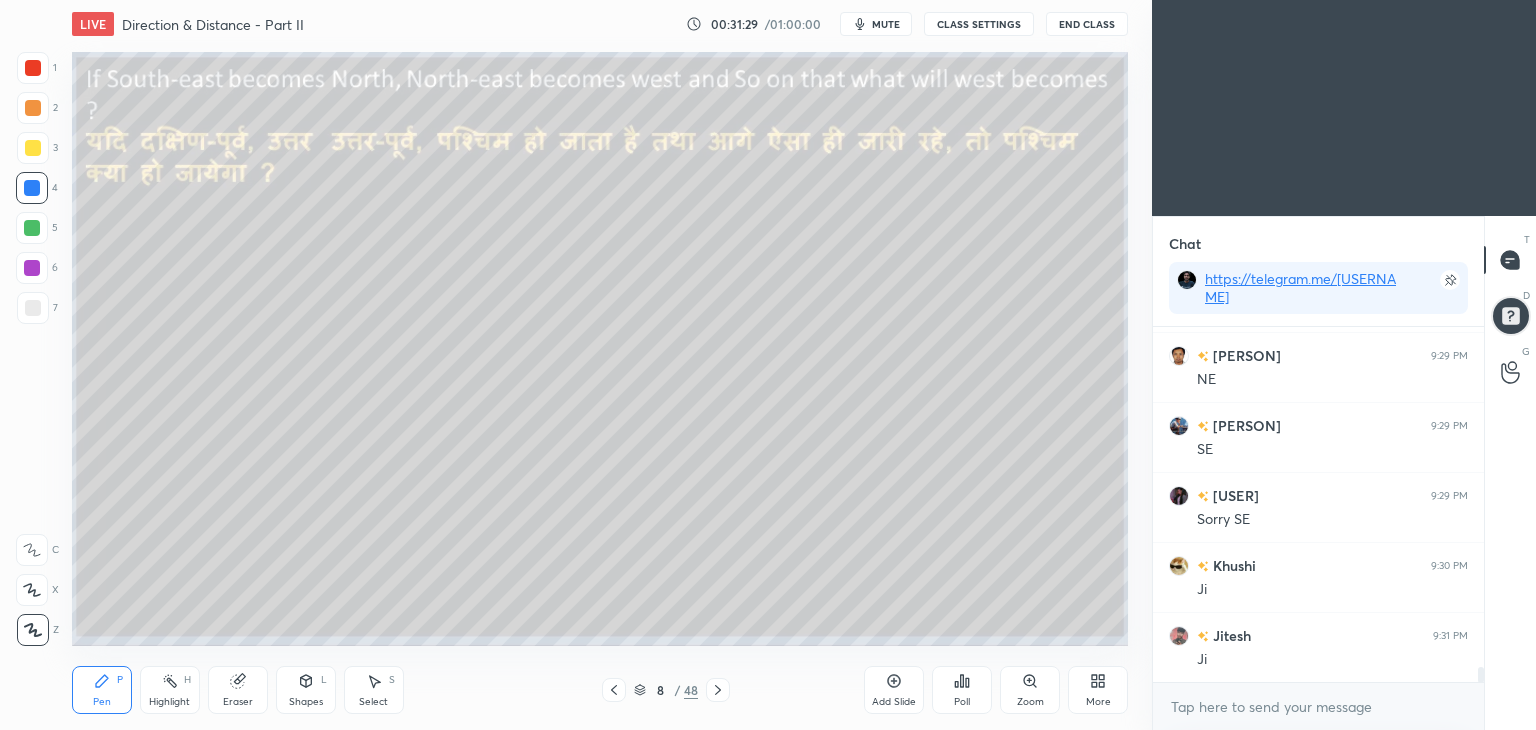 scroll, scrollTop: 8152, scrollLeft: 0, axis: vertical 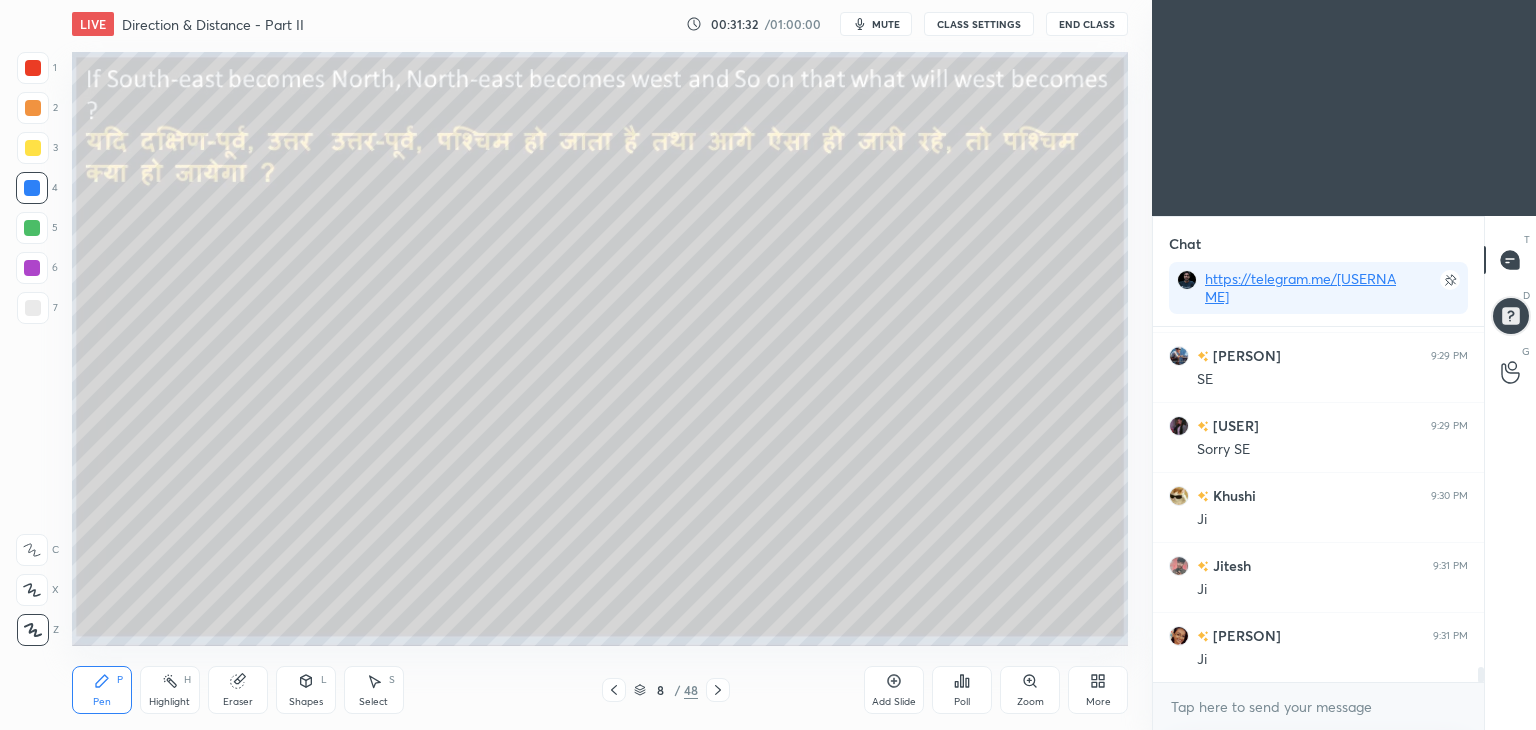 click on "mute" at bounding box center (886, 24) 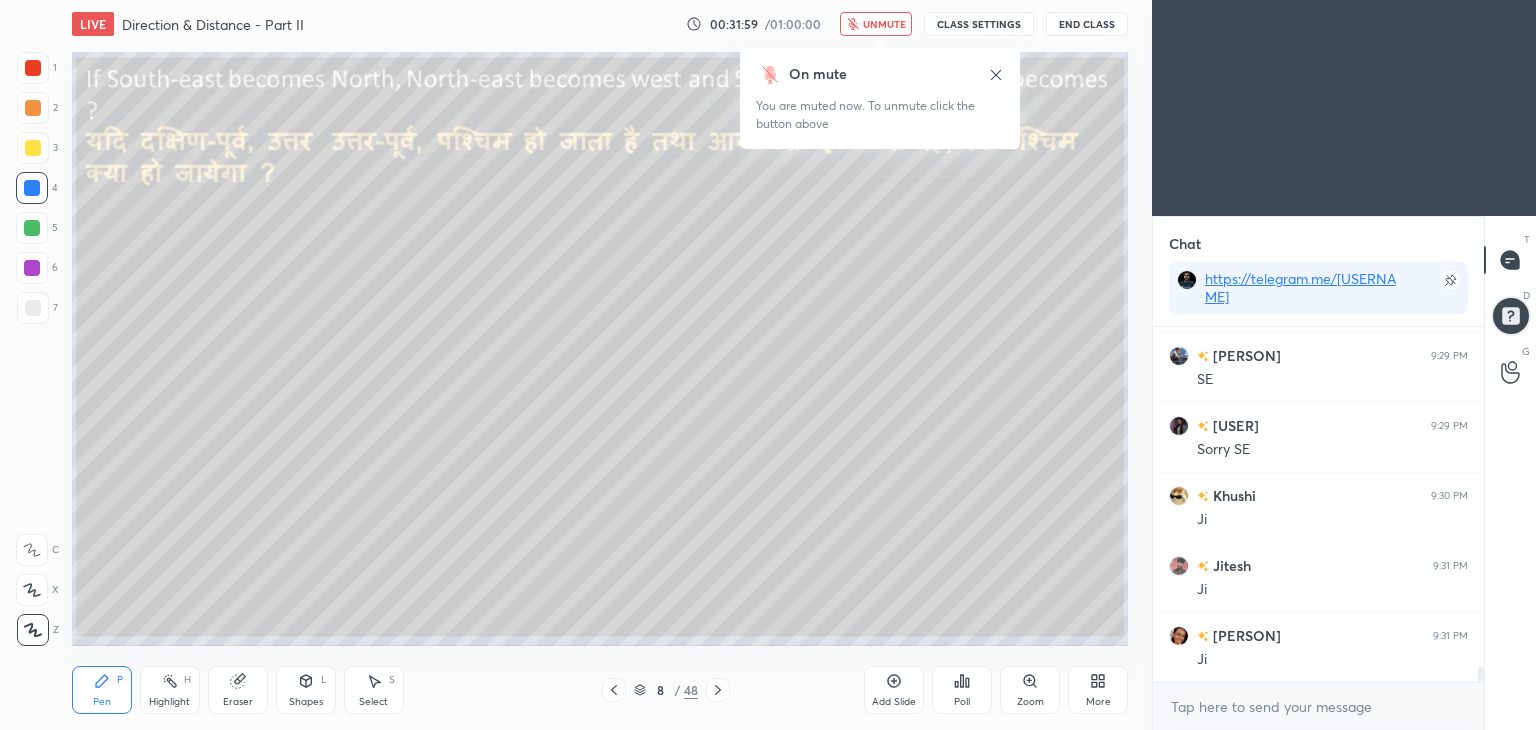 click on "unmute" at bounding box center (884, 24) 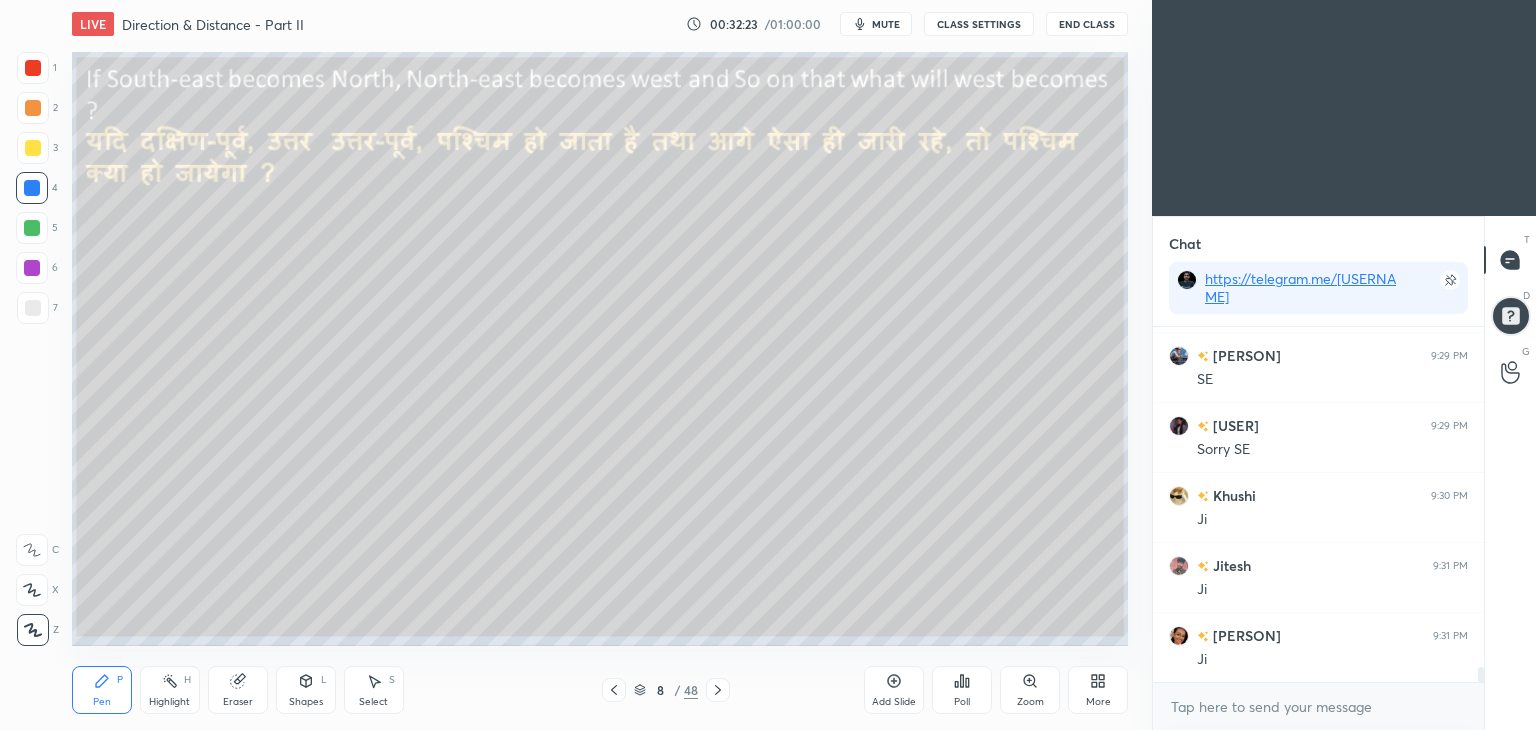 click 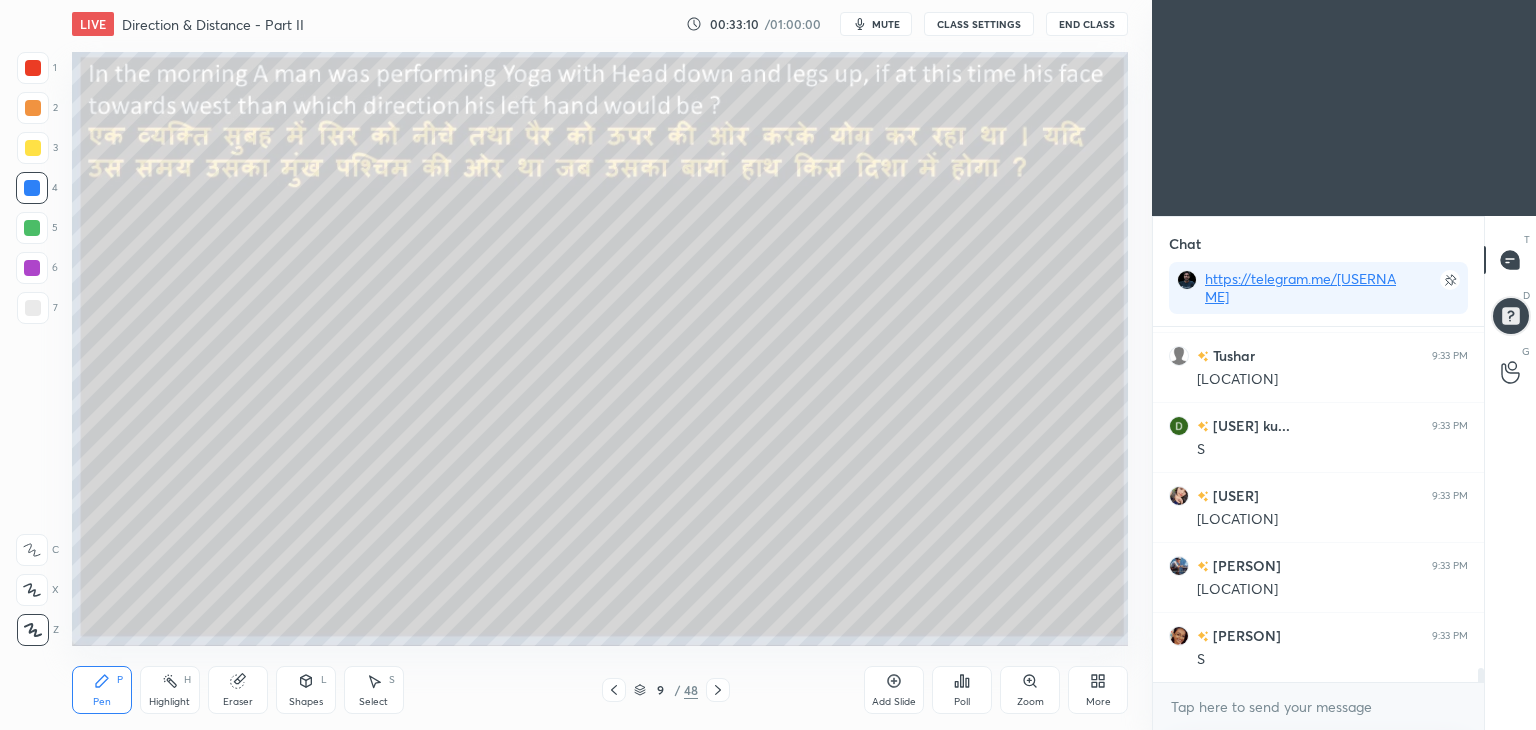 scroll, scrollTop: 8662, scrollLeft: 0, axis: vertical 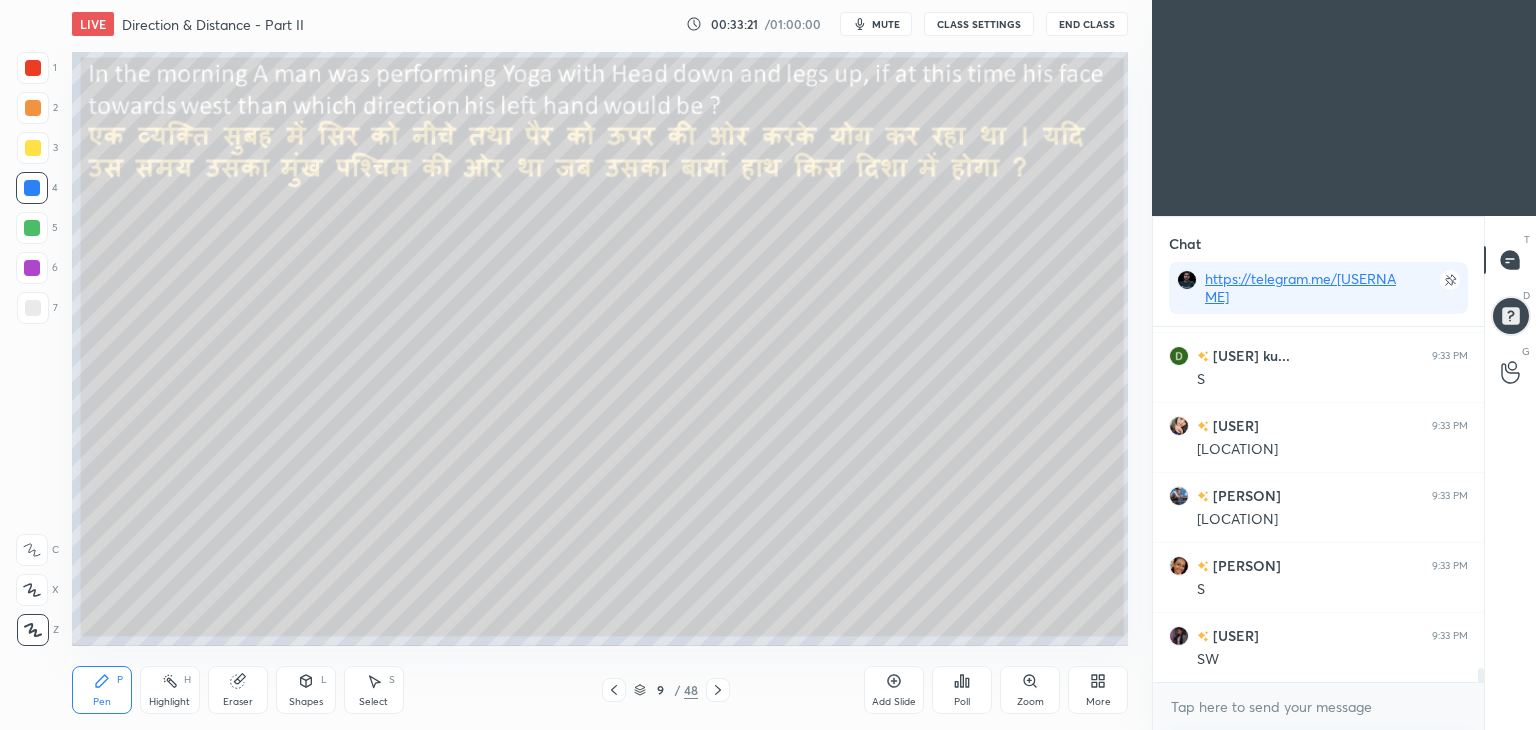 click on "mute" at bounding box center (886, 24) 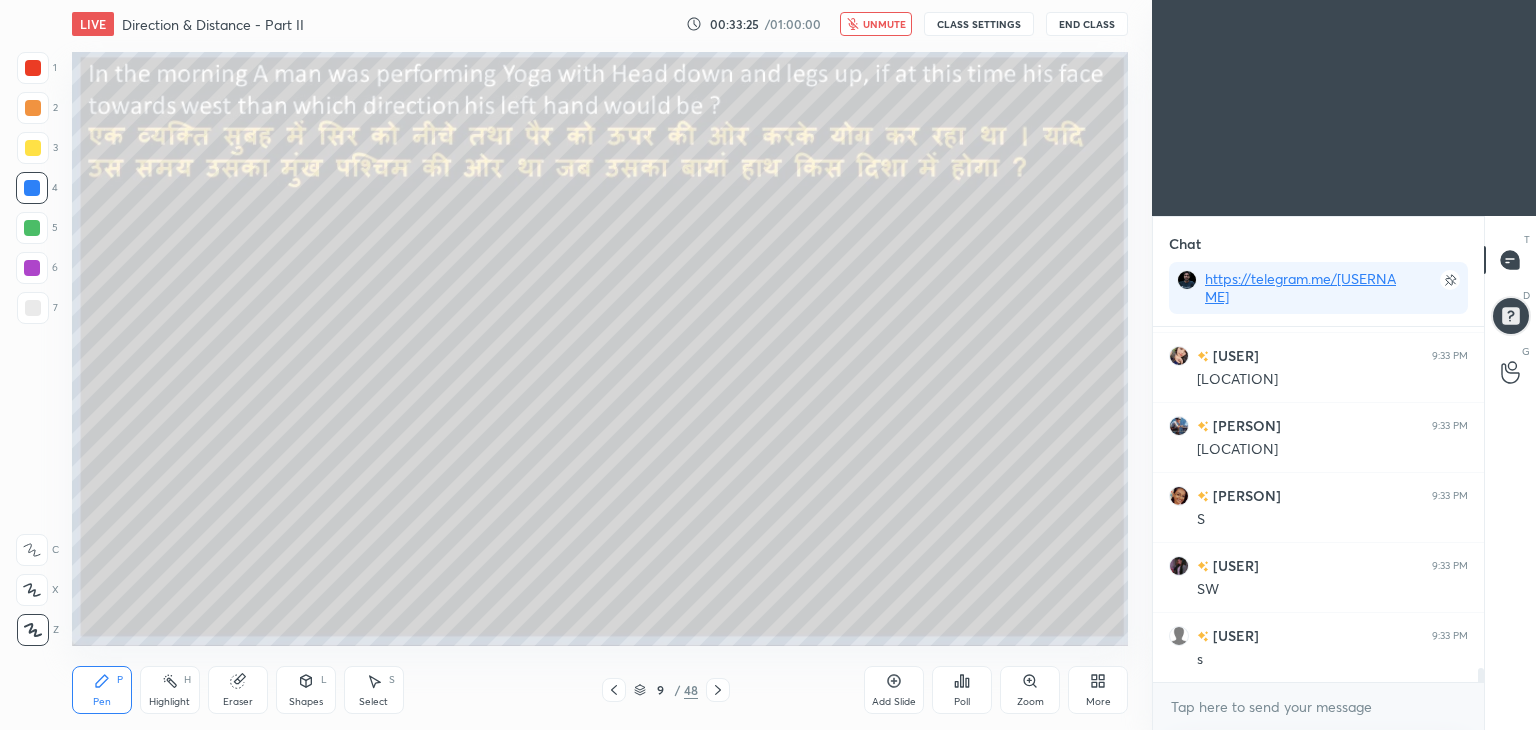 scroll, scrollTop: 8802, scrollLeft: 0, axis: vertical 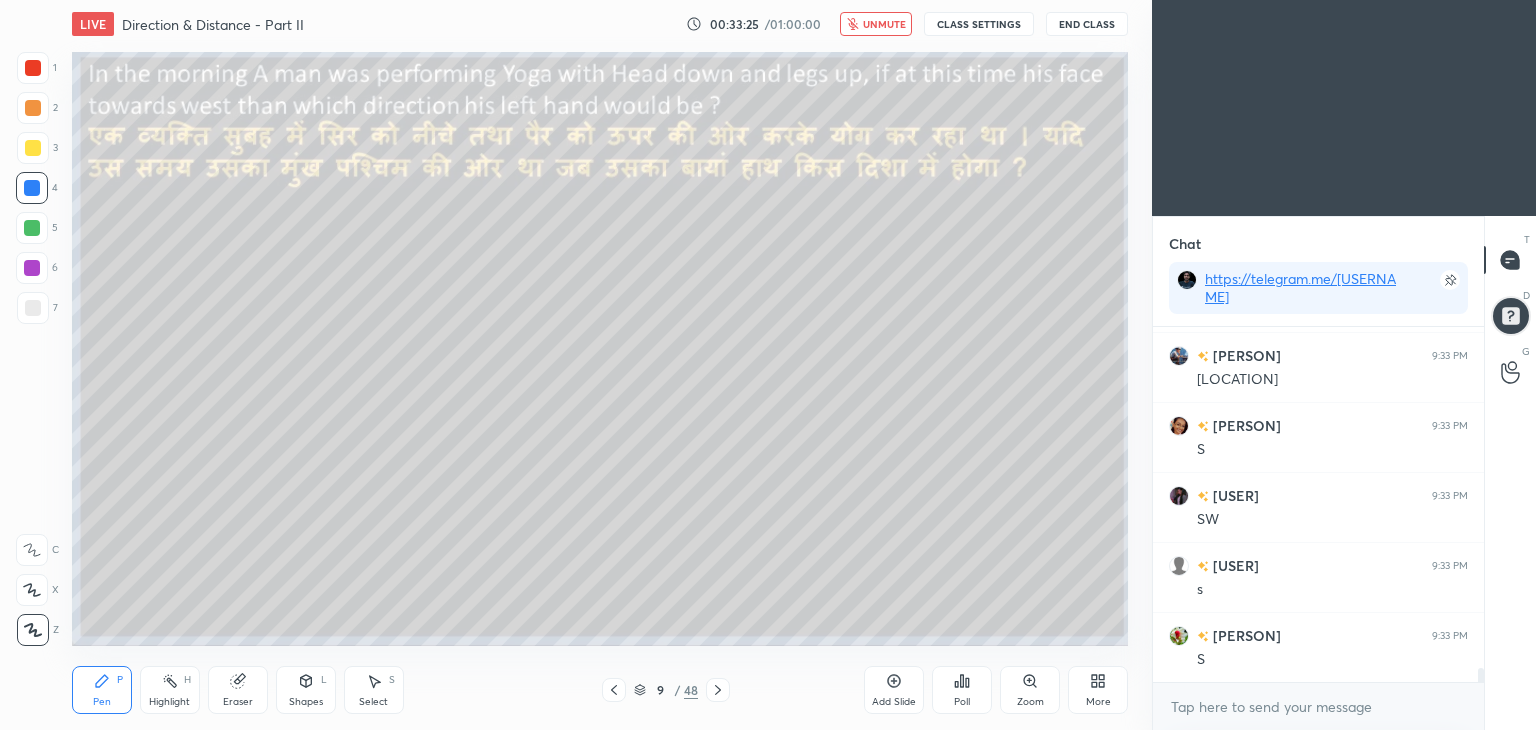 click on "unmute" at bounding box center (876, 24) 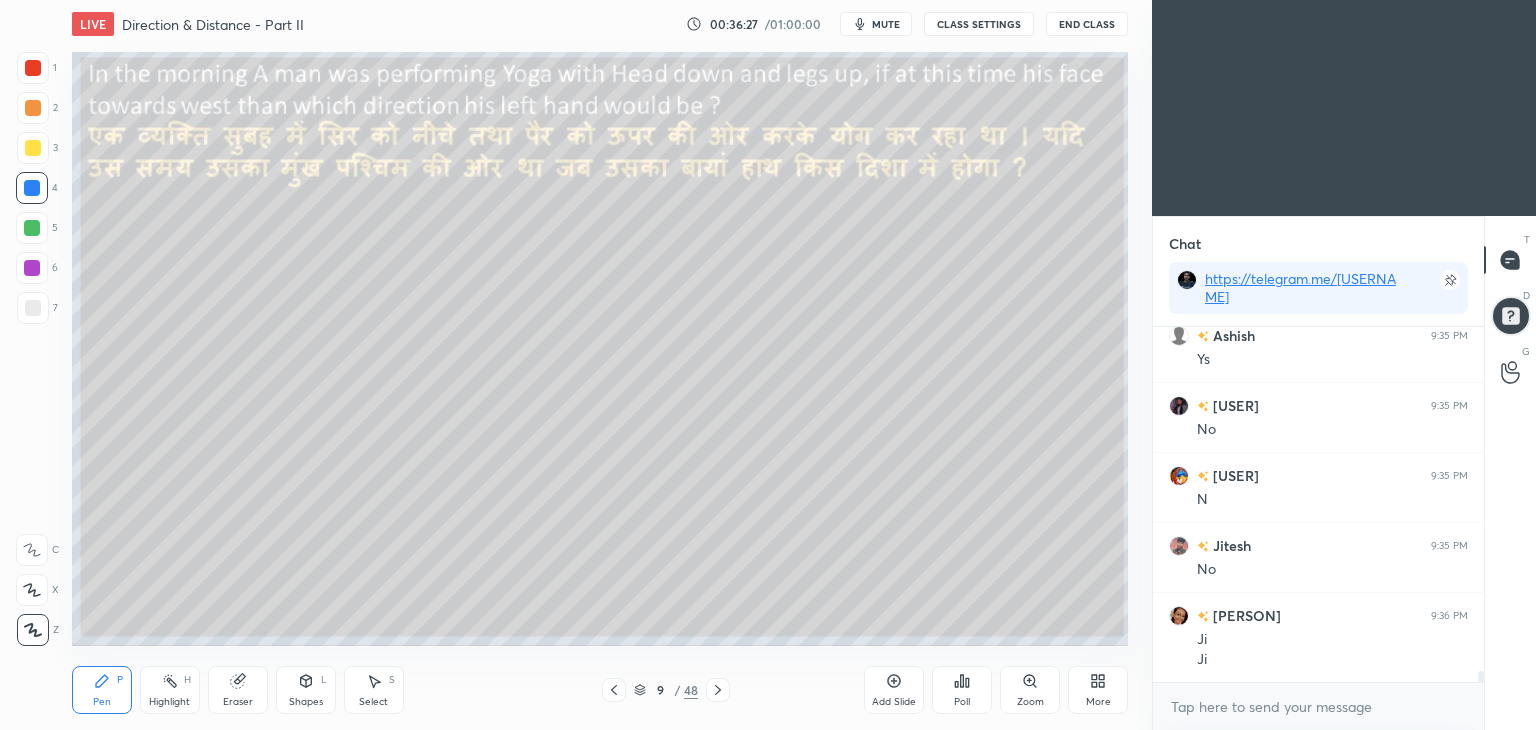 scroll, scrollTop: 10642, scrollLeft: 0, axis: vertical 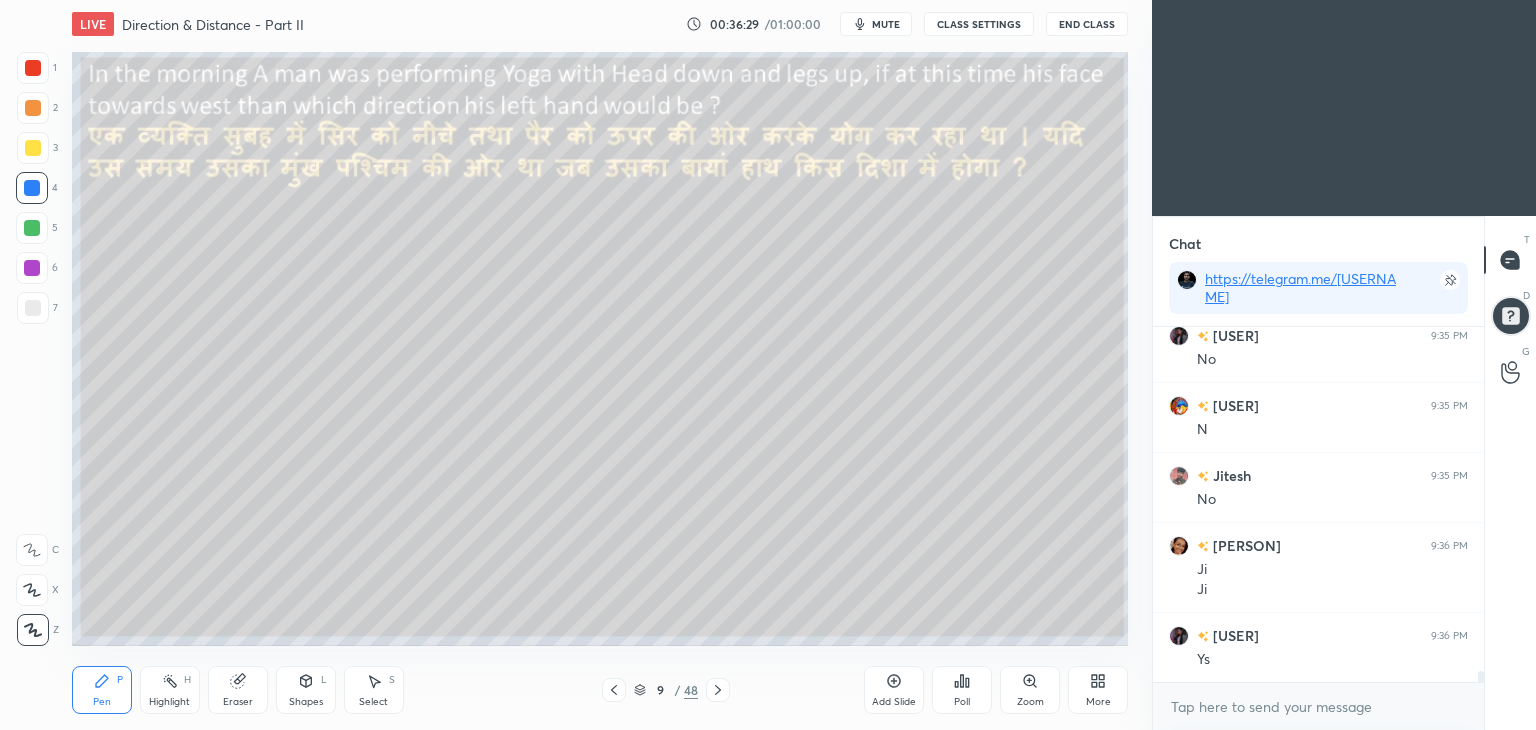 click at bounding box center (32, 228) 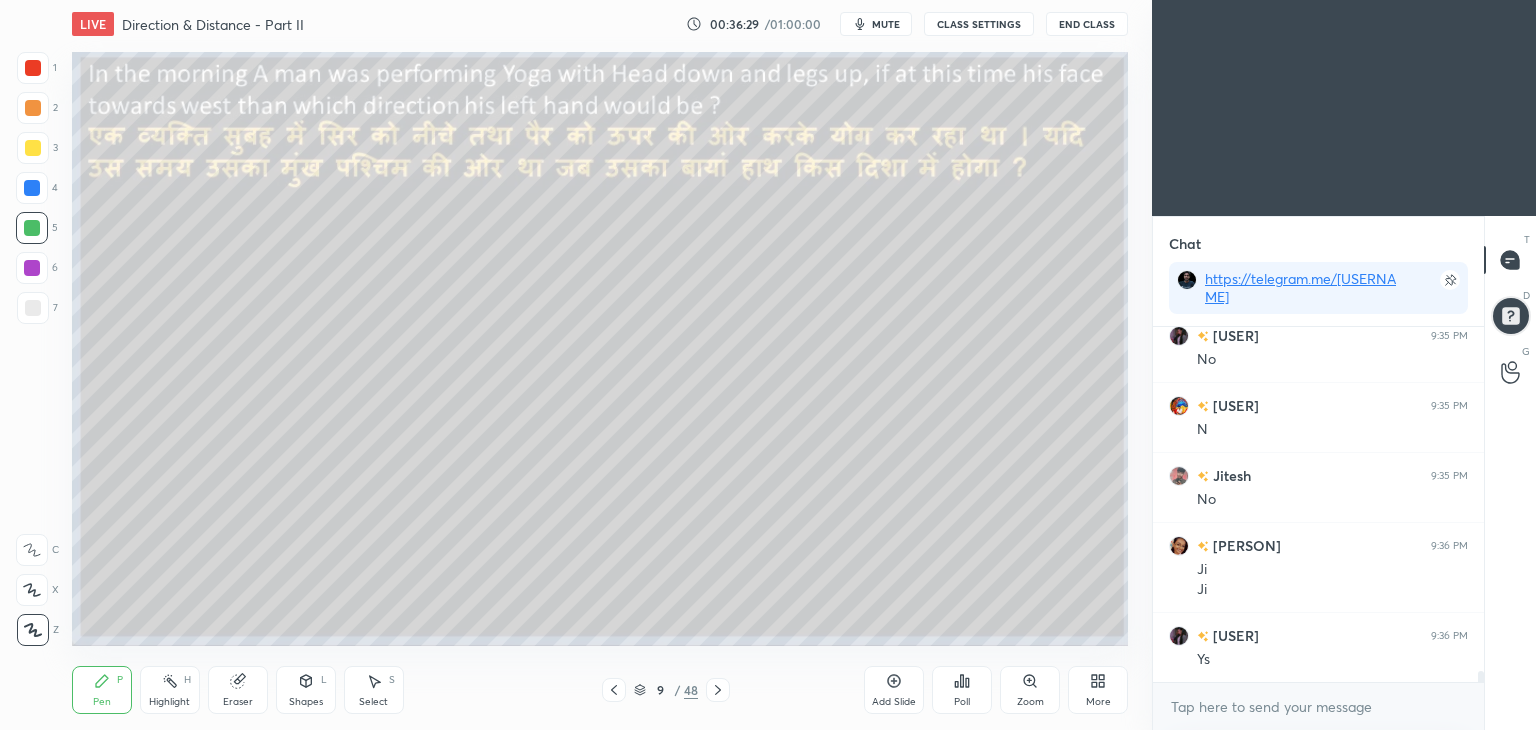 click at bounding box center [32, 228] 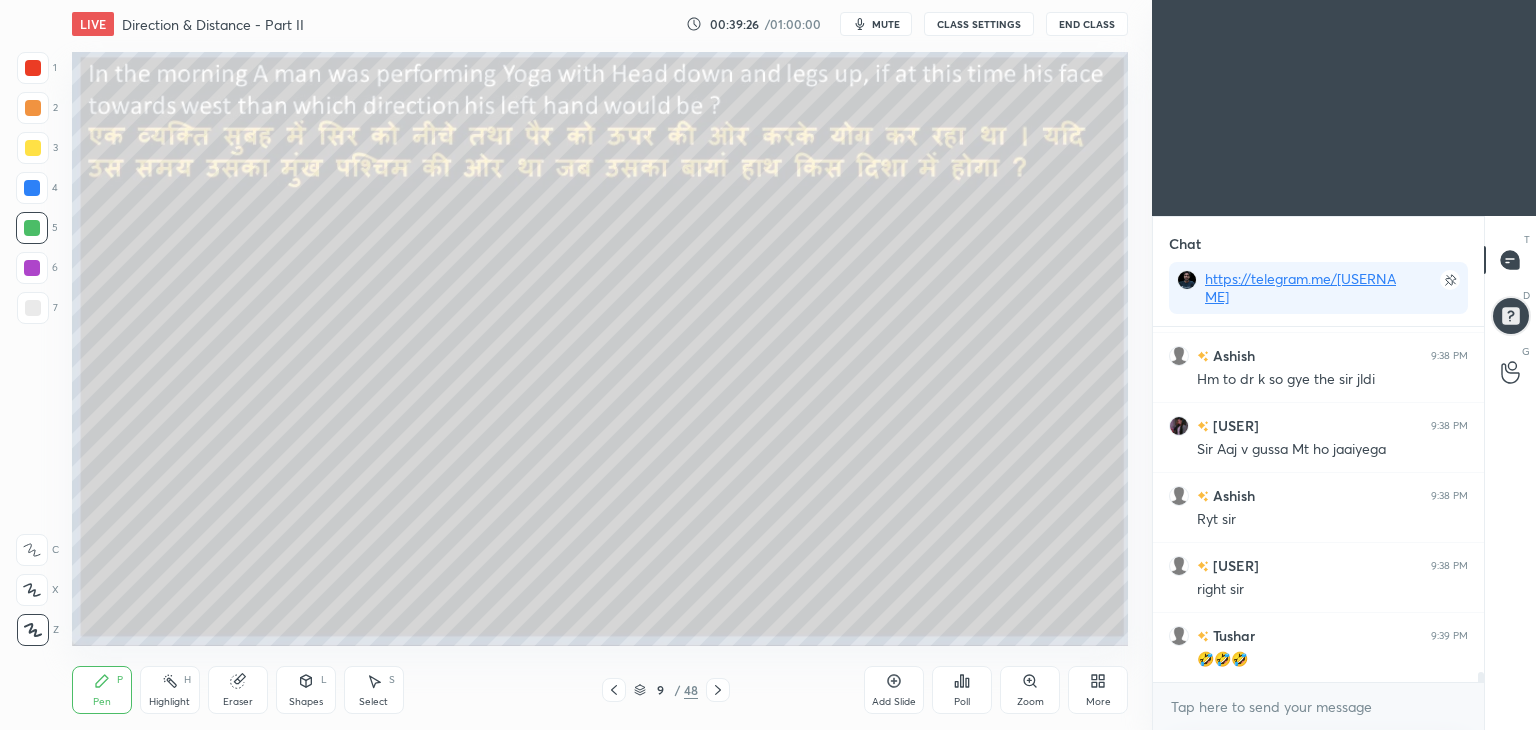 scroll, scrollTop: 12132, scrollLeft: 0, axis: vertical 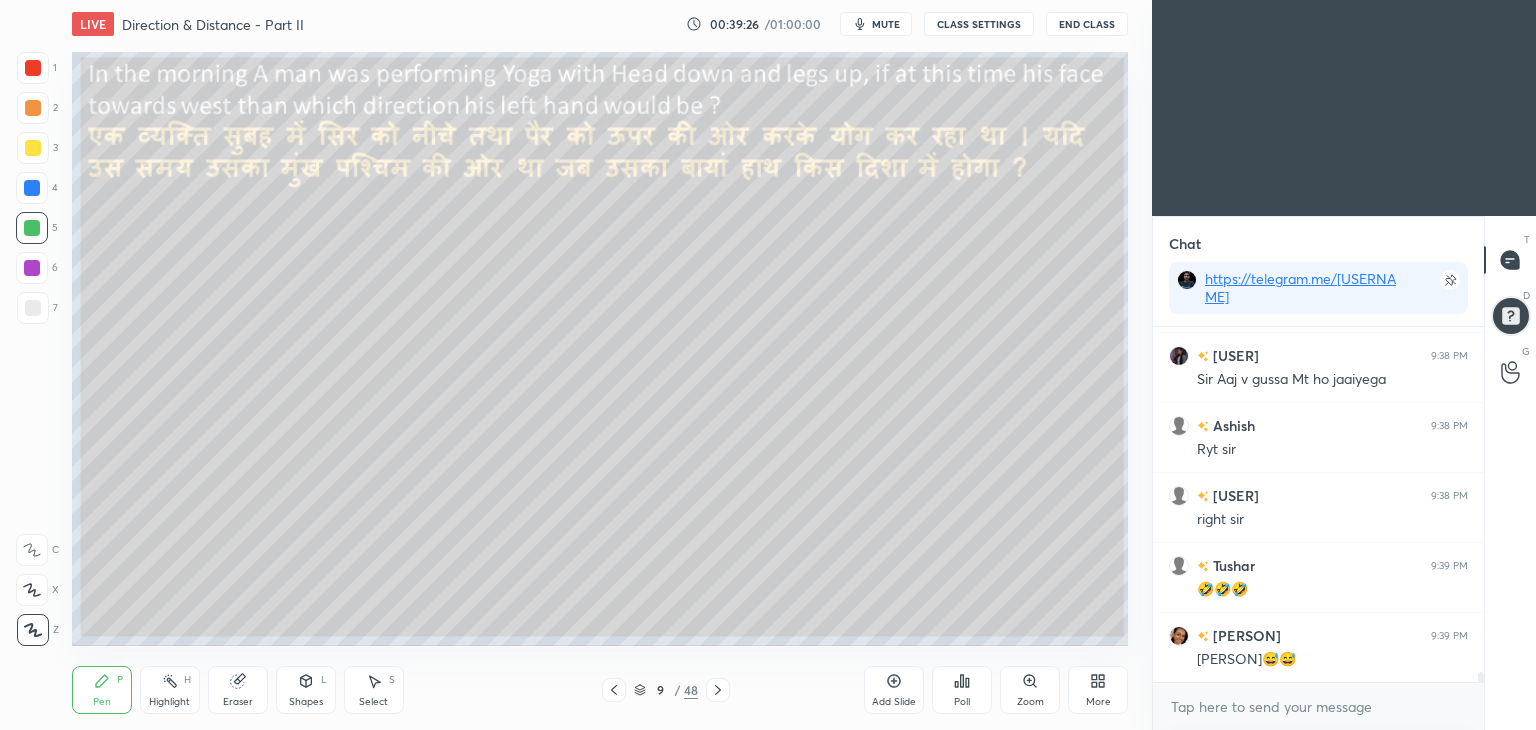 click 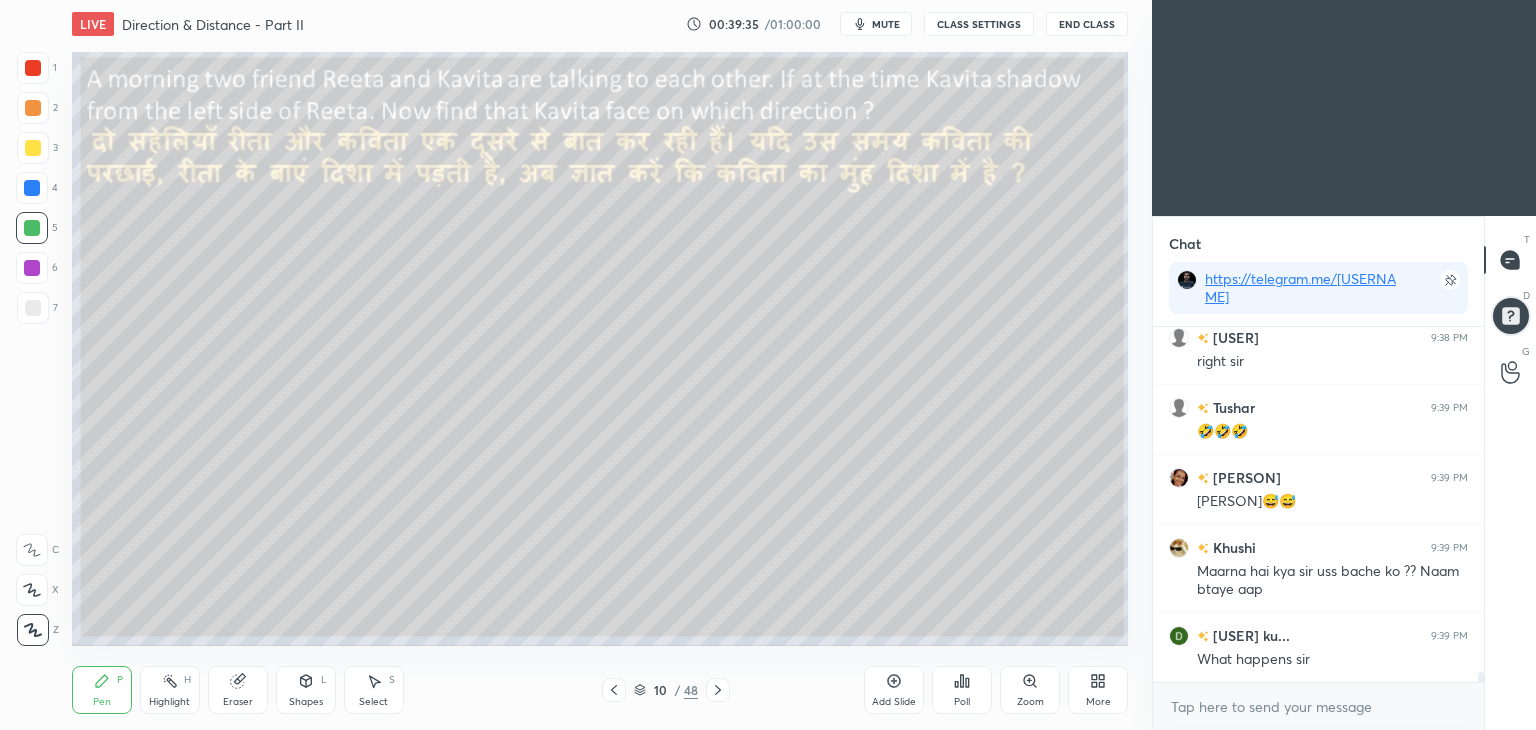 scroll, scrollTop: 12360, scrollLeft: 0, axis: vertical 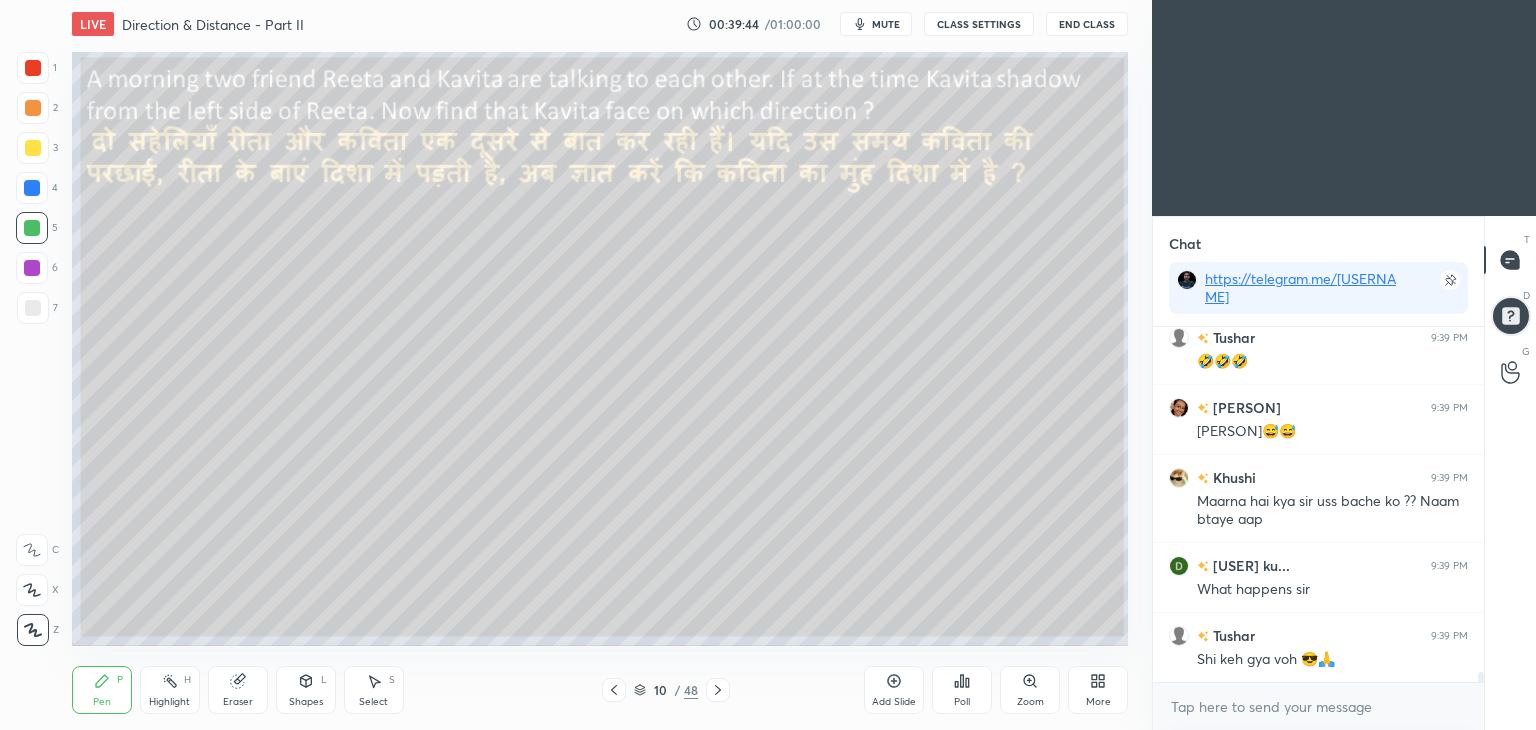 click on "mute" at bounding box center (886, 24) 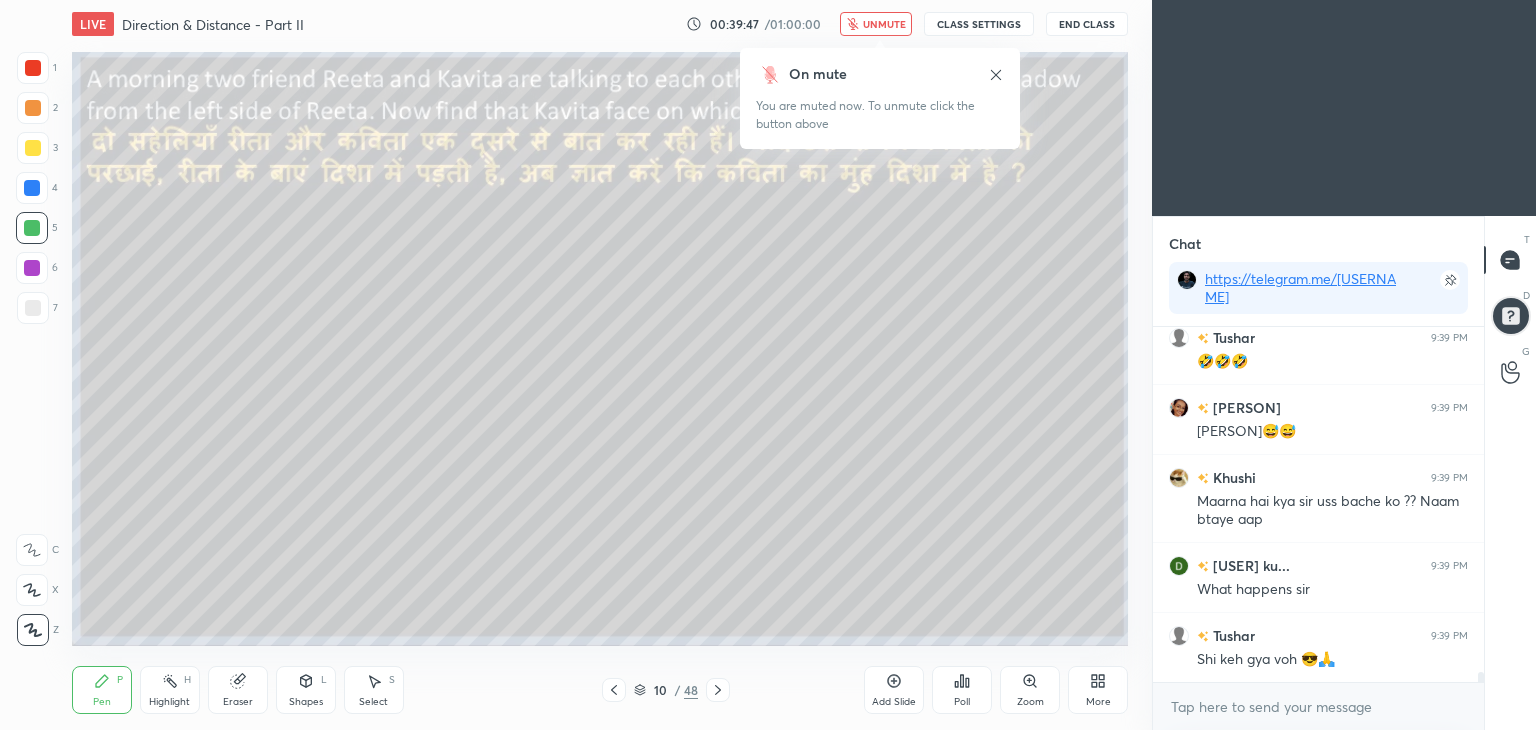 scroll, scrollTop: 12430, scrollLeft: 0, axis: vertical 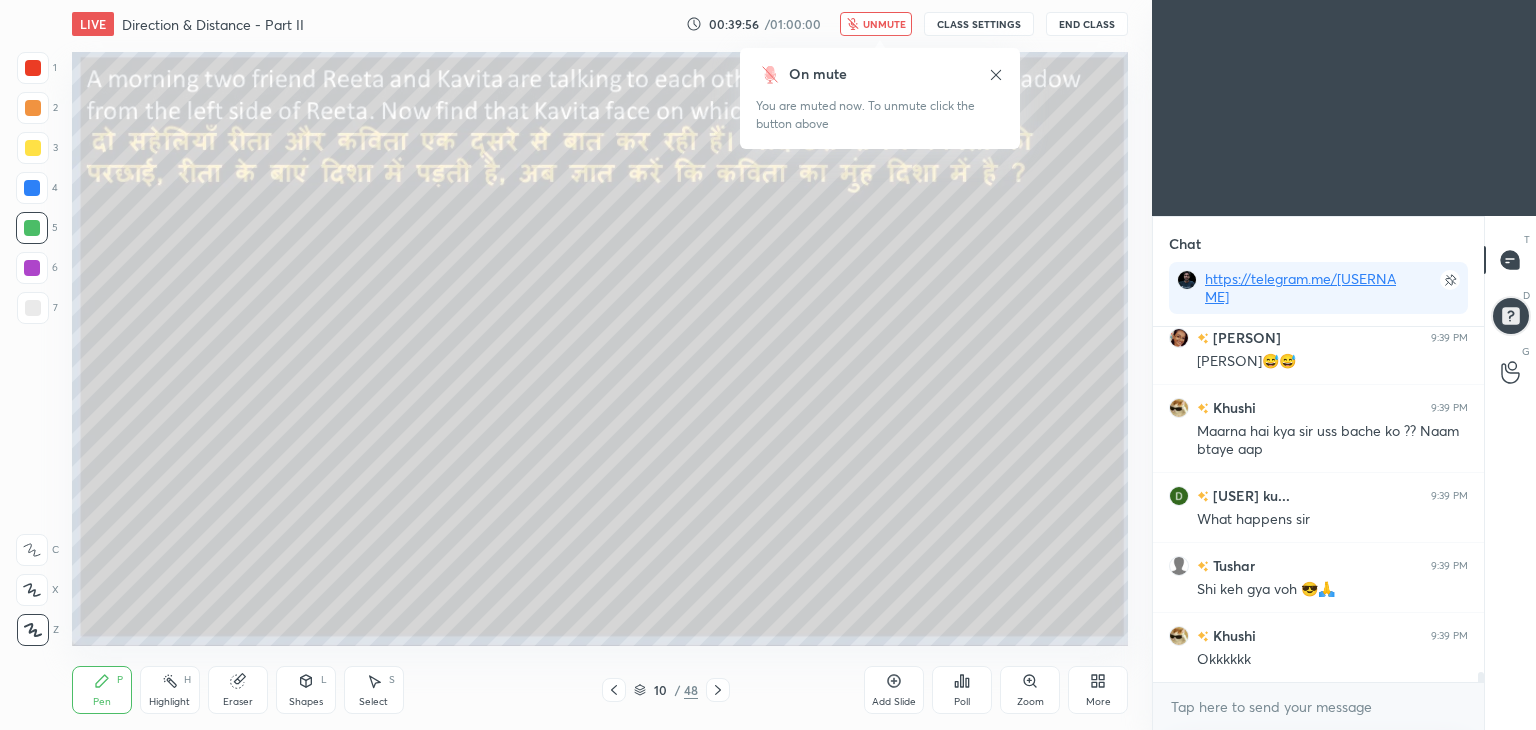 click on "End Class" at bounding box center (1087, 24) 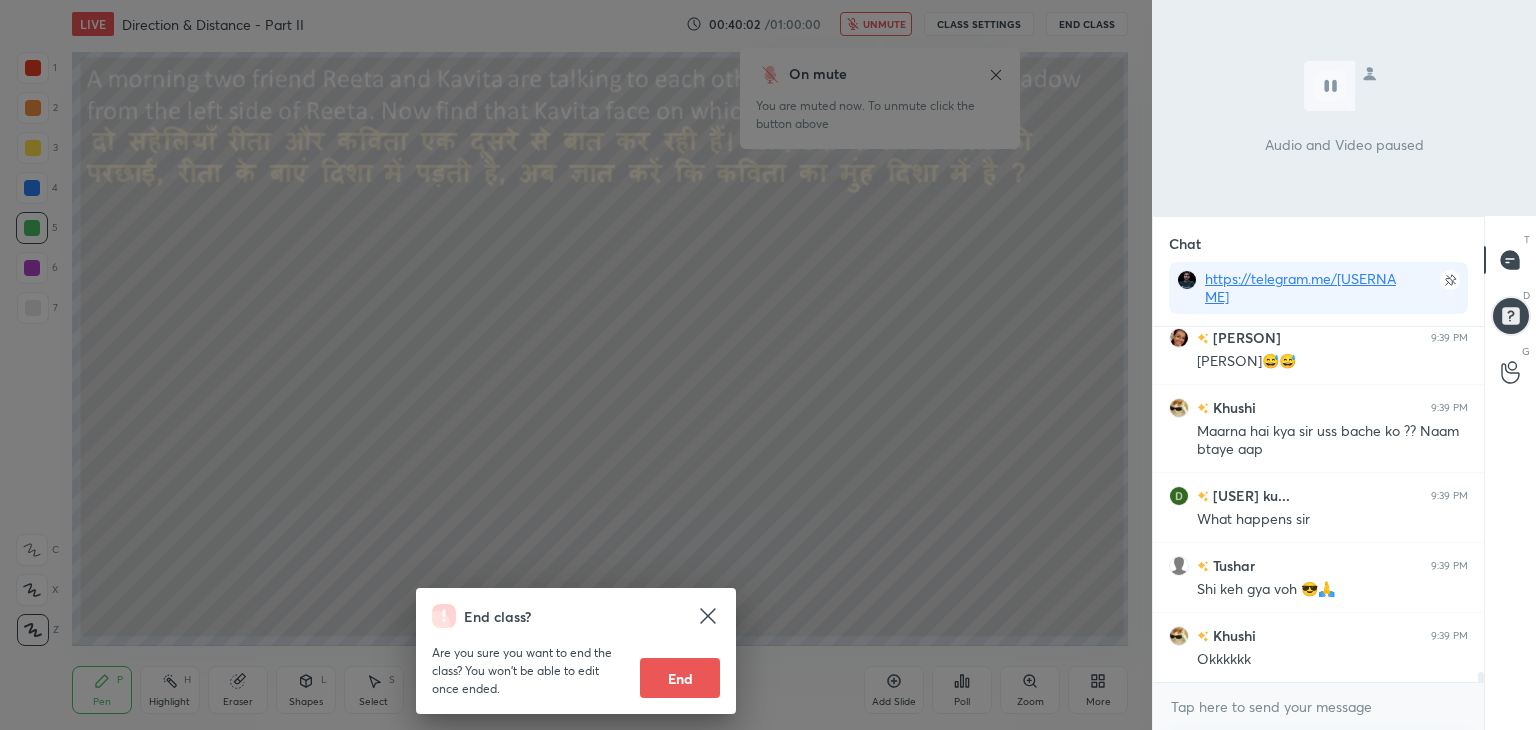 scroll, scrollTop: 12500, scrollLeft: 0, axis: vertical 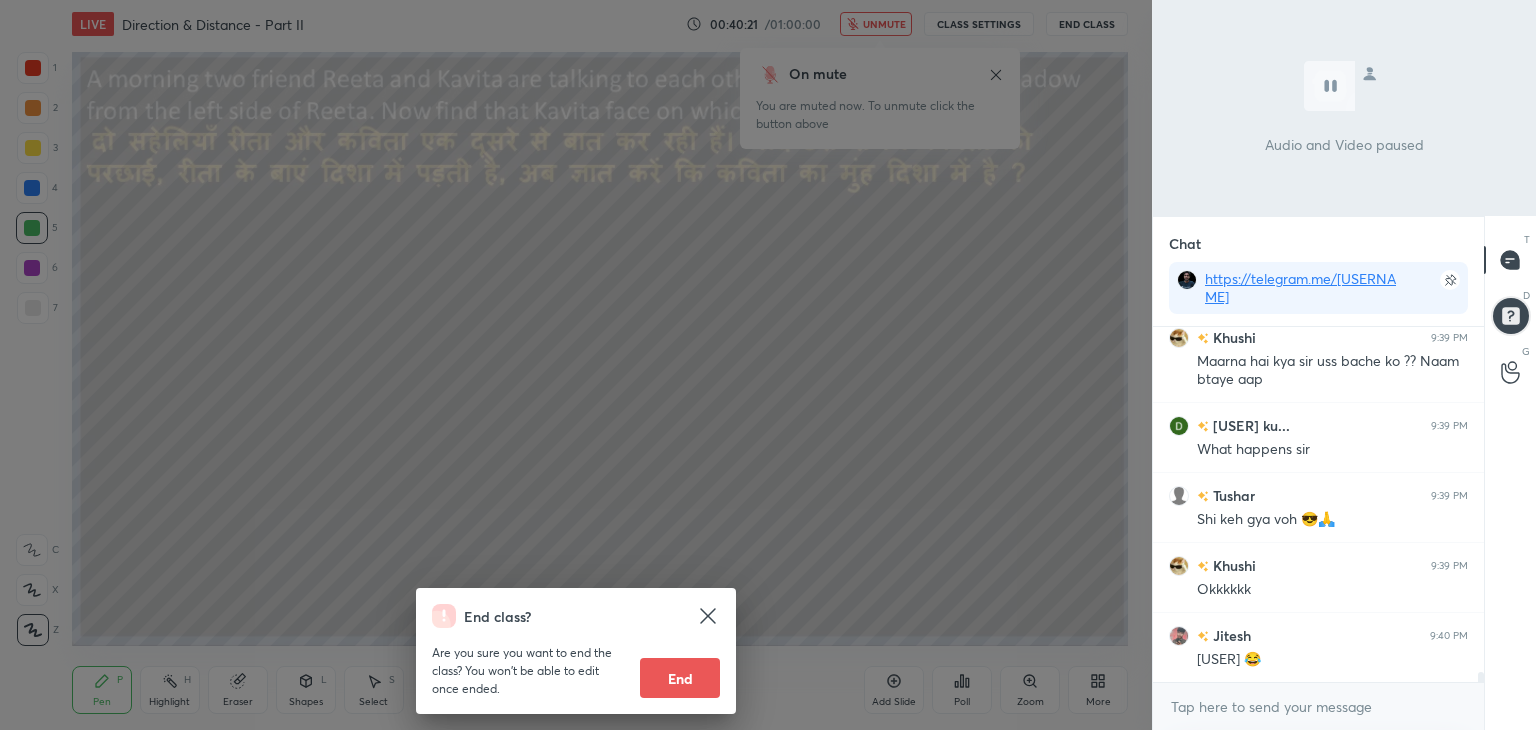 click on "End class? Are you sure you want to end the class? You won’t be able to edit once ended. End" at bounding box center [576, 365] 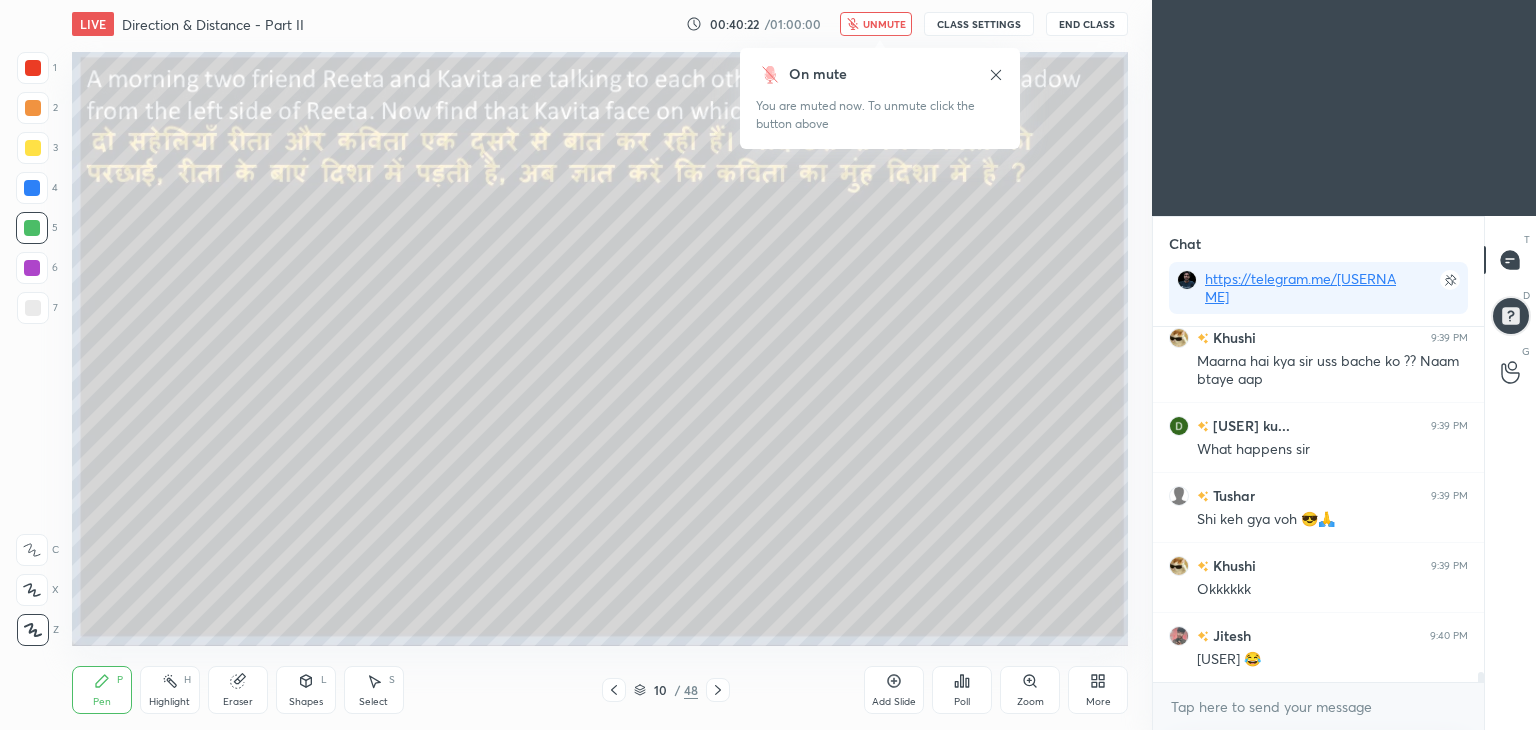 click on "unmute" at bounding box center (884, 24) 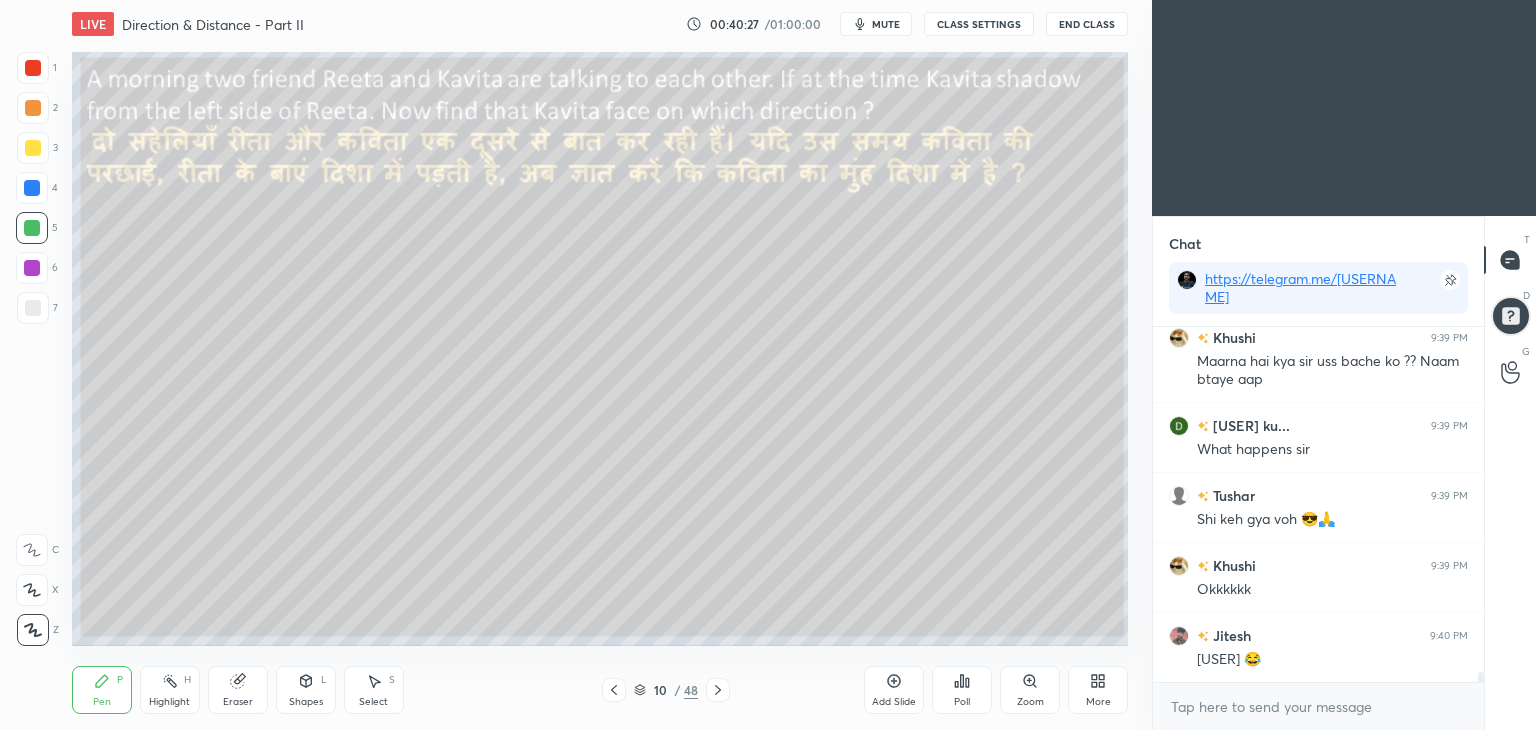 scroll, scrollTop: 12570, scrollLeft: 0, axis: vertical 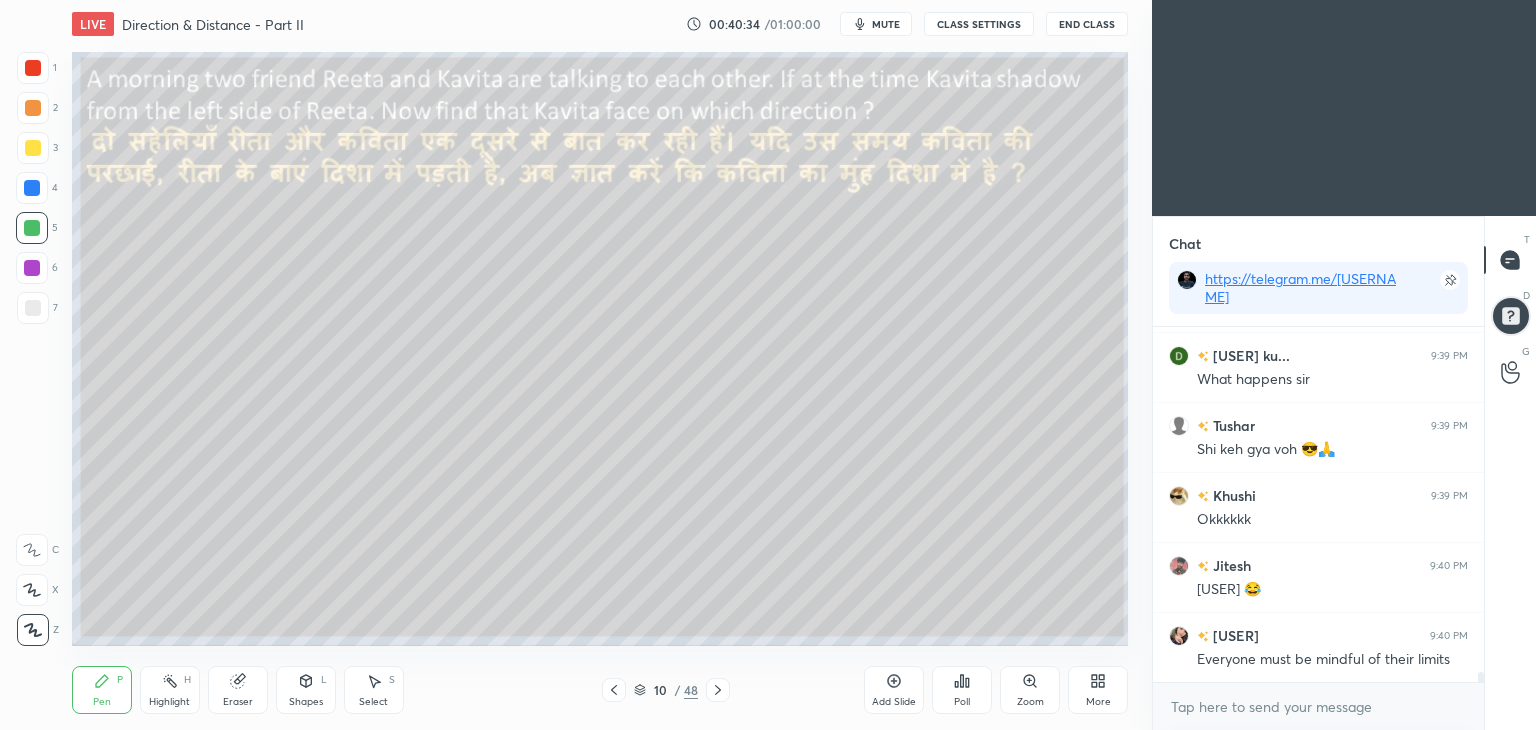 click on "mute" at bounding box center (886, 24) 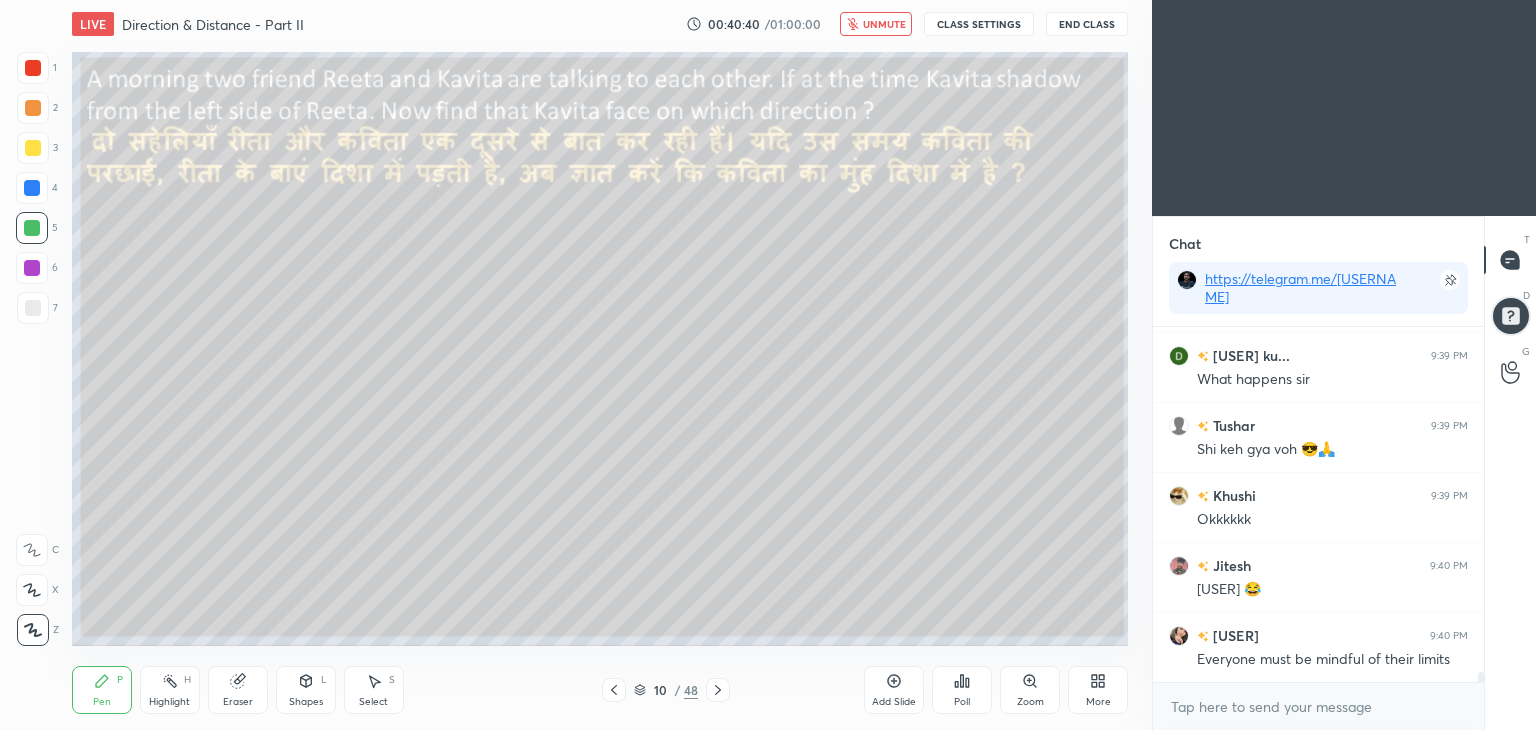 click on "unmute" at bounding box center (884, 24) 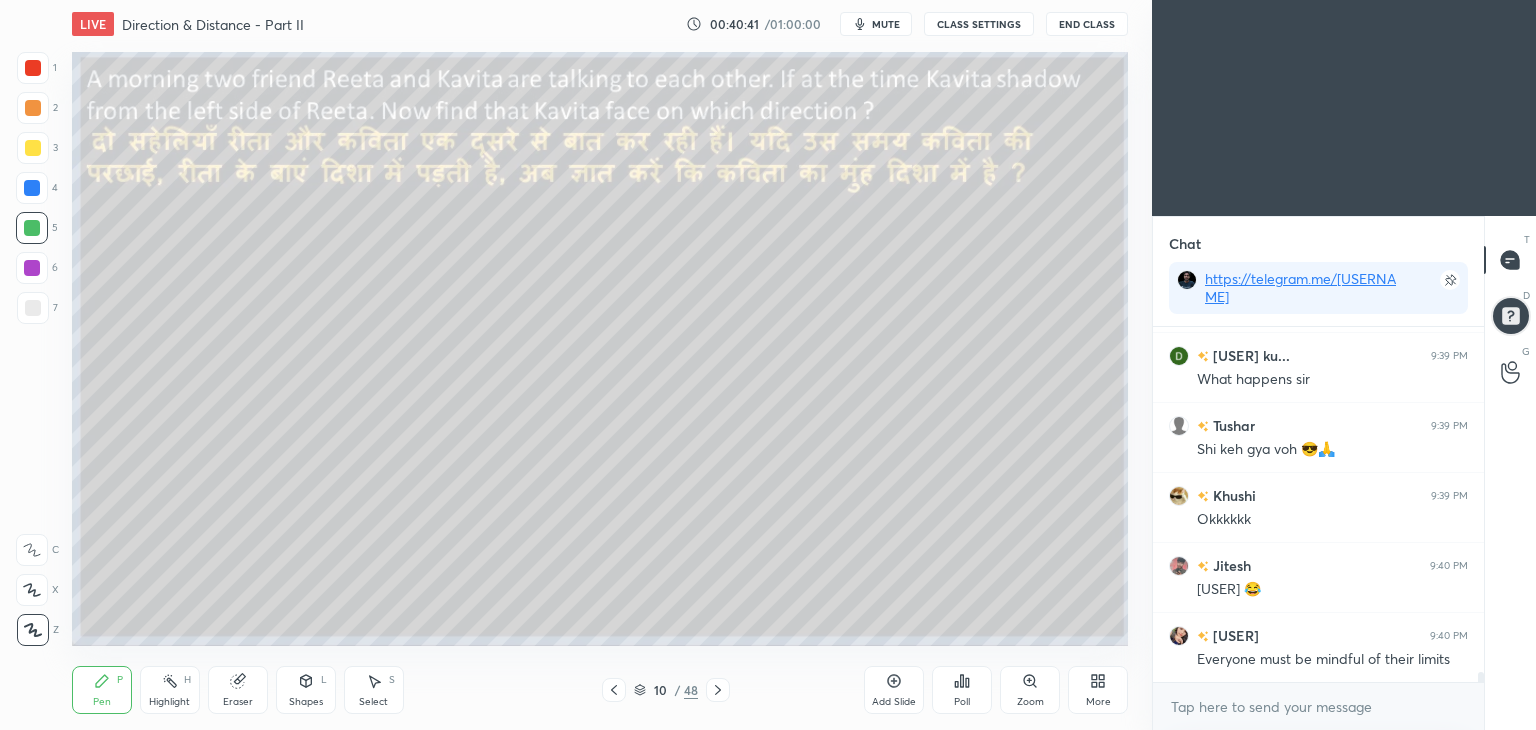 click at bounding box center [718, 690] 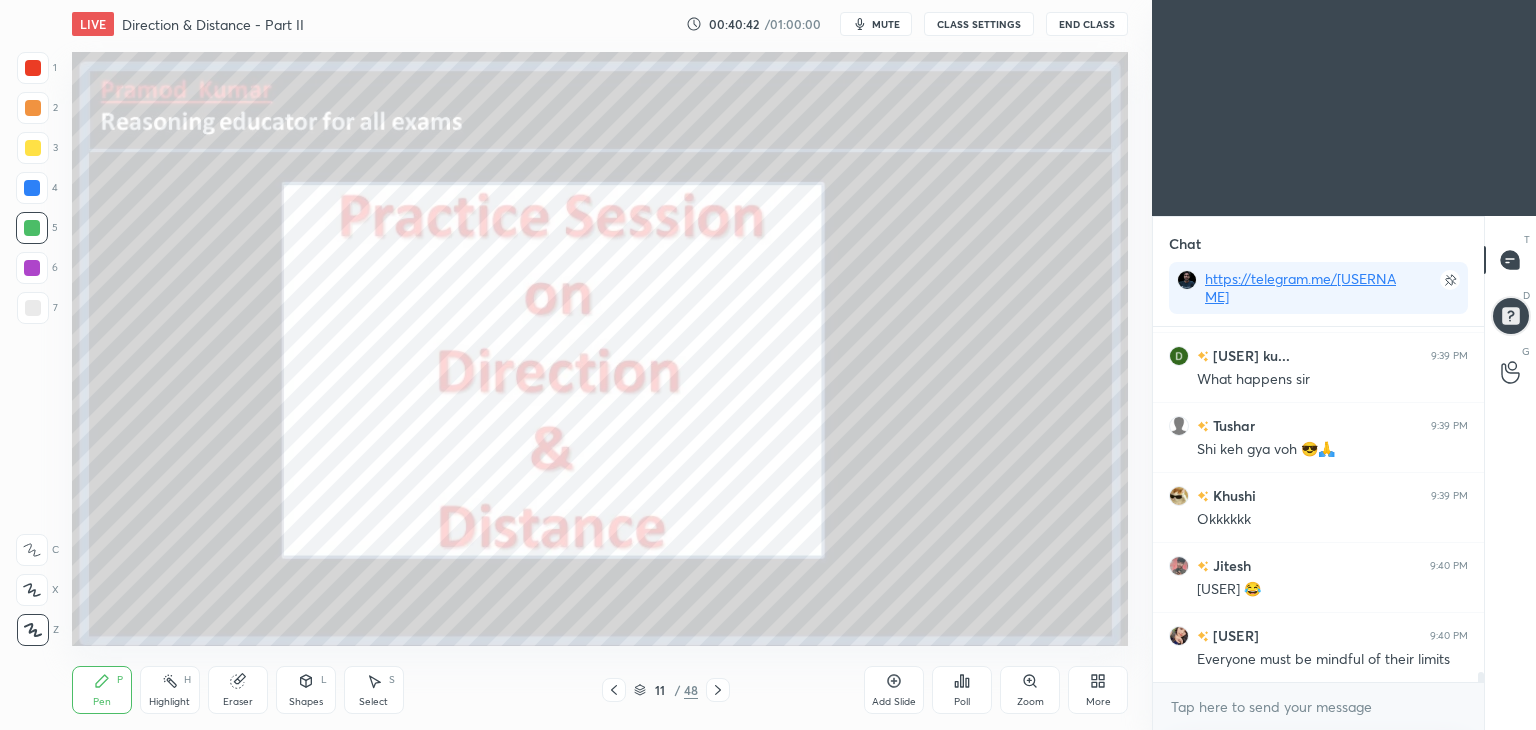 click 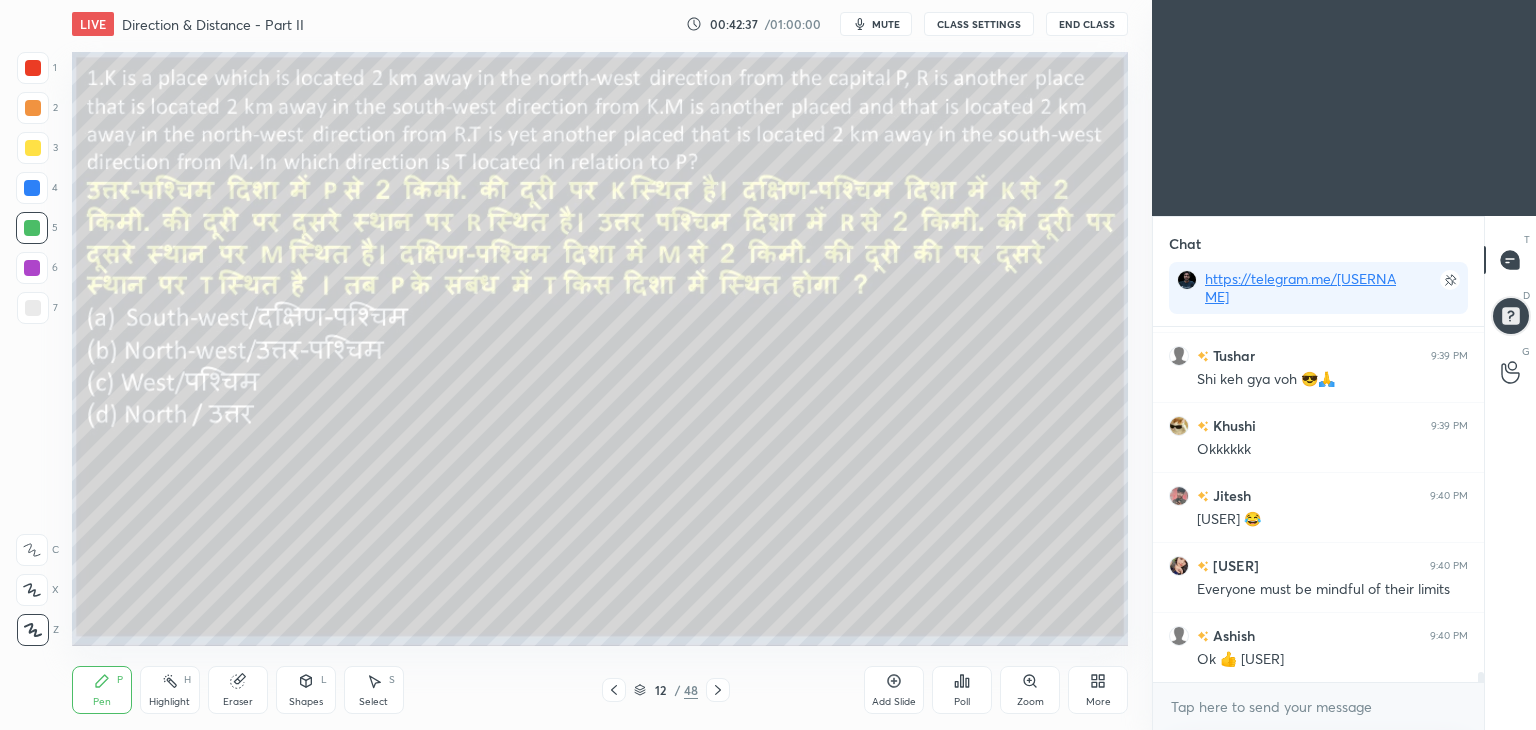 scroll, scrollTop: 12710, scrollLeft: 0, axis: vertical 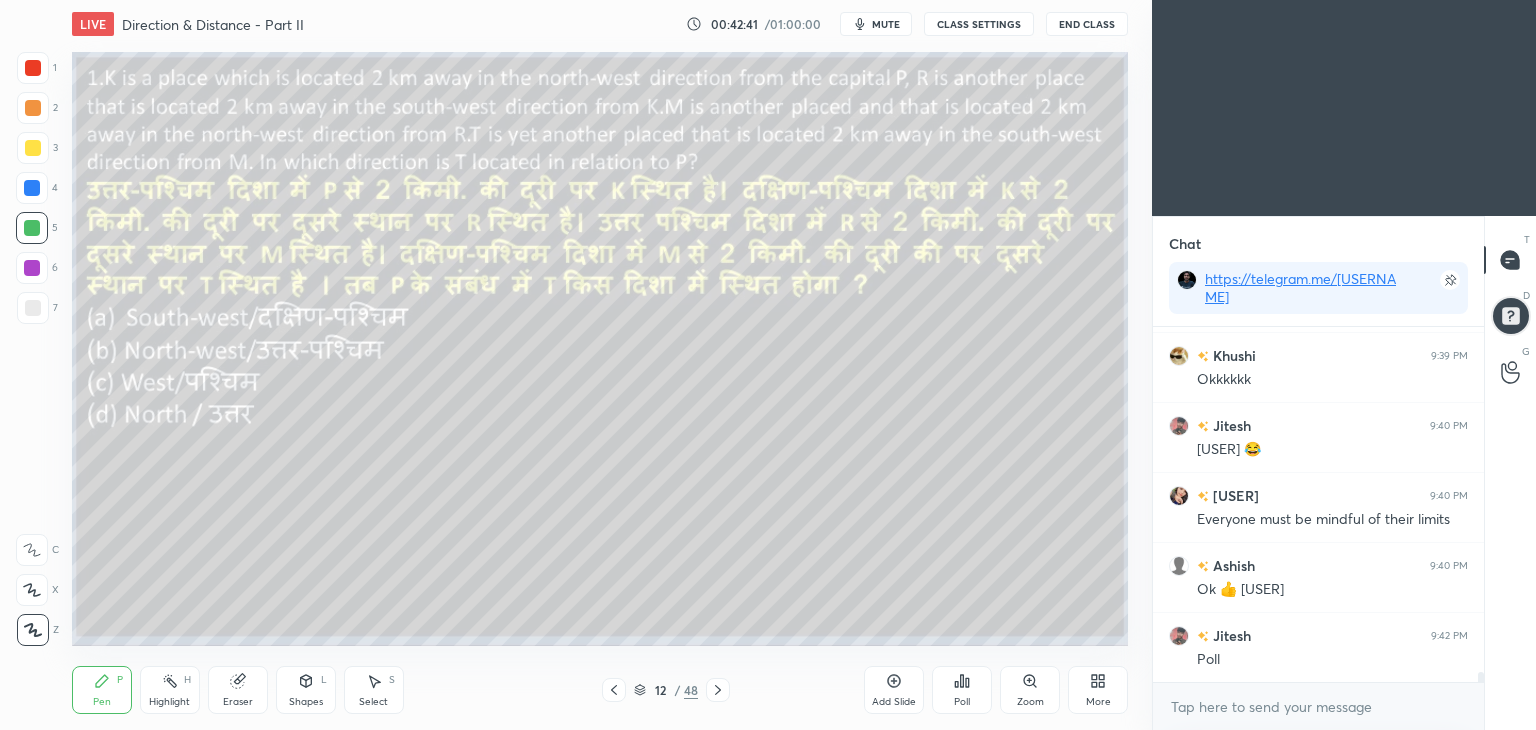 click 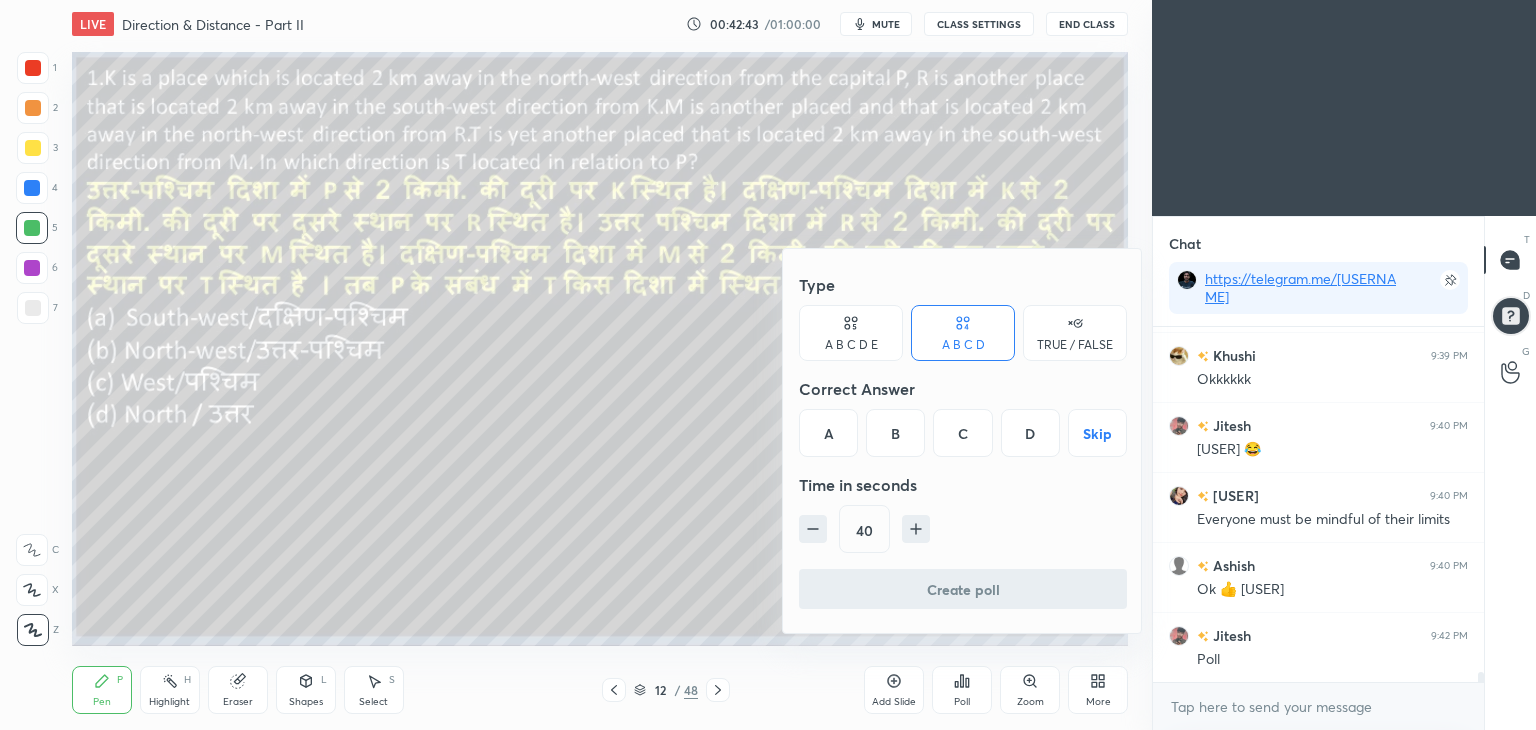 click on "C" at bounding box center (962, 433) 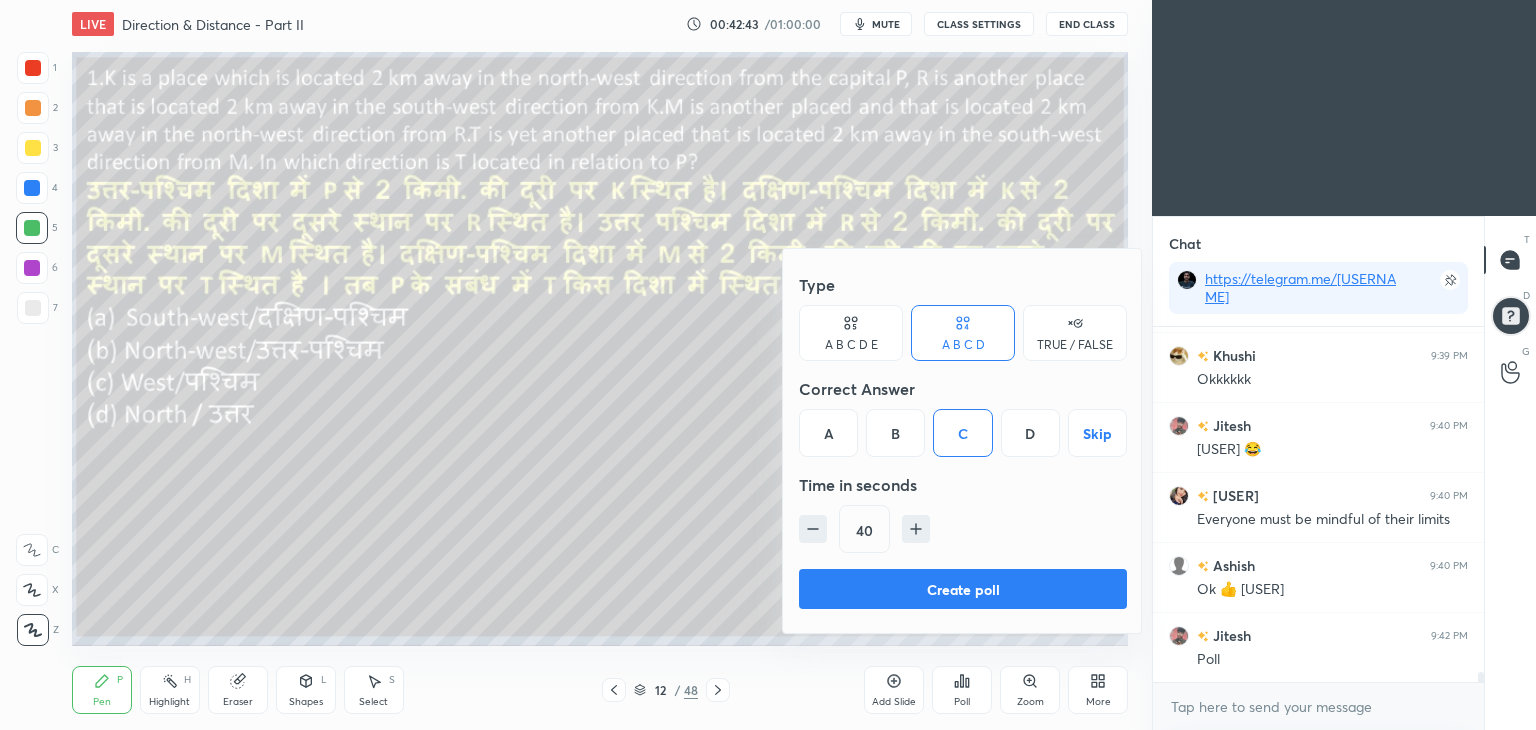 click on "Create poll" at bounding box center [963, 589] 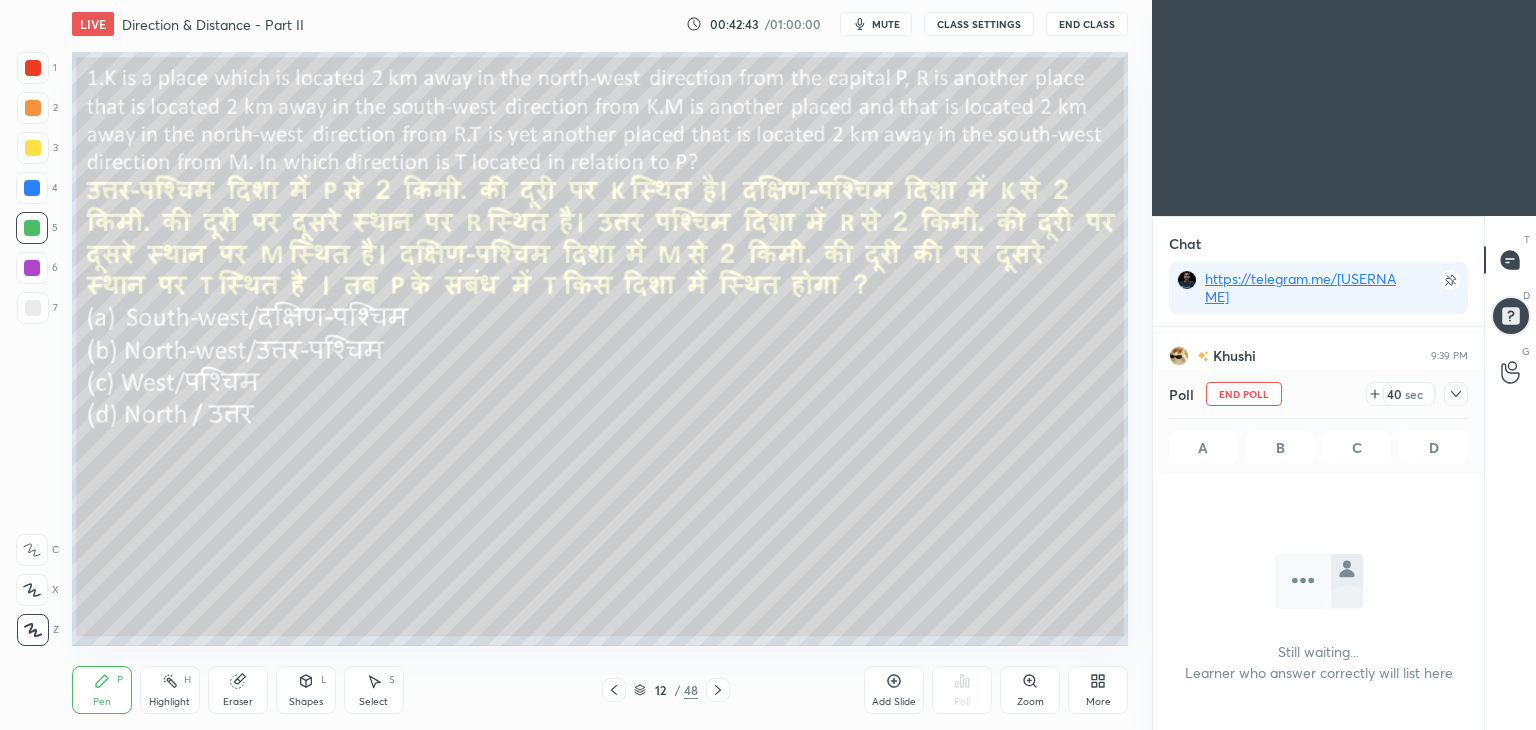 scroll, scrollTop: 116, scrollLeft: 325, axis: both 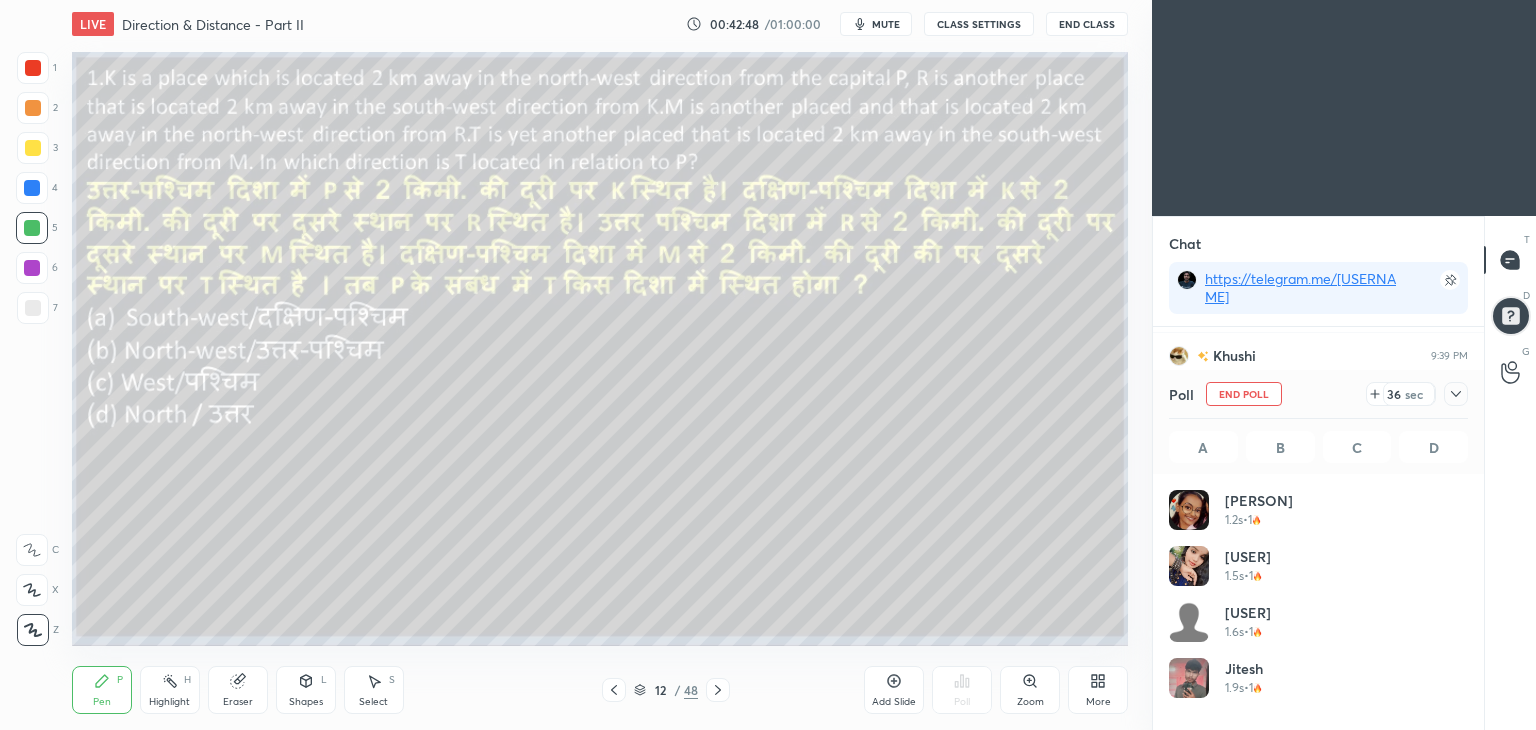 click on "mute" at bounding box center [886, 24] 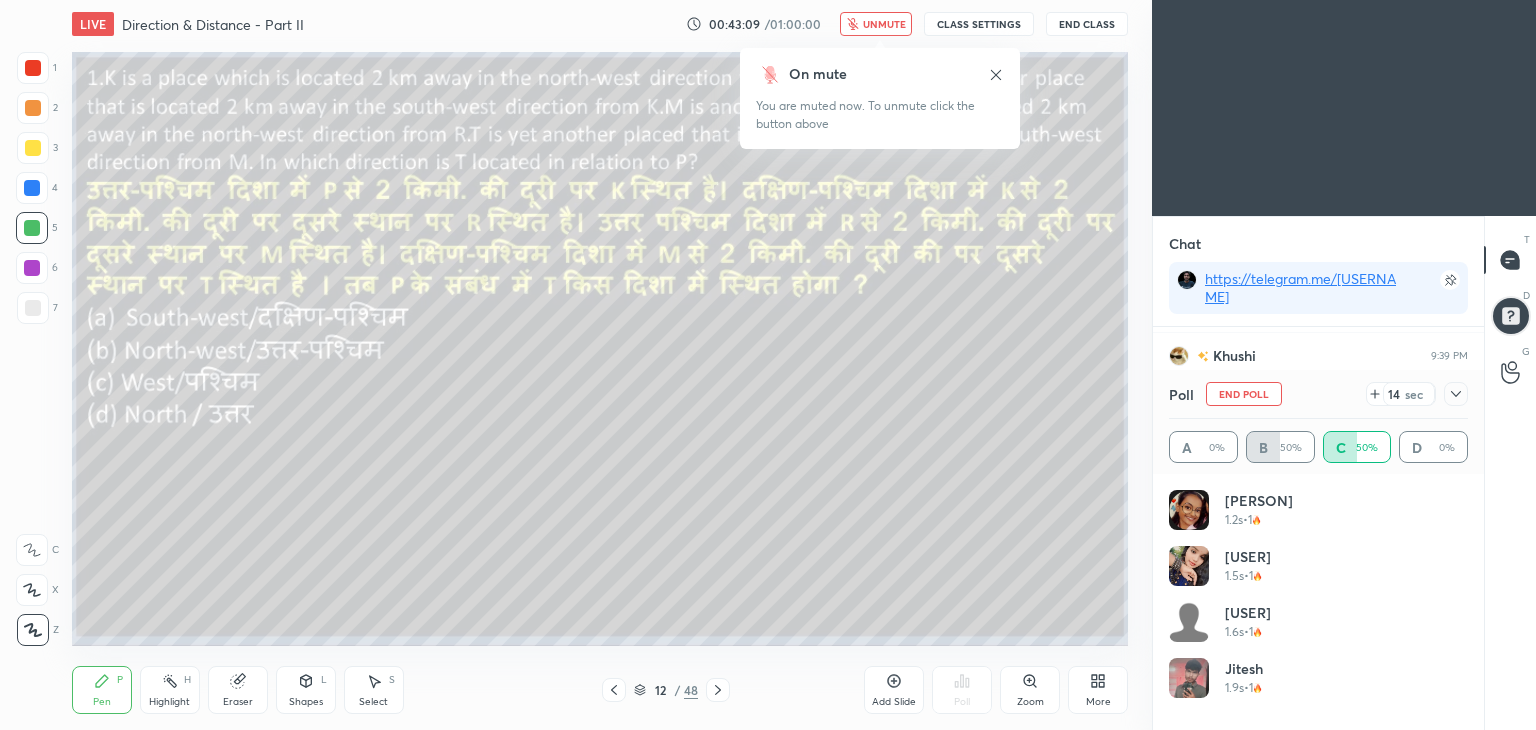 click on "unmute" at bounding box center (884, 24) 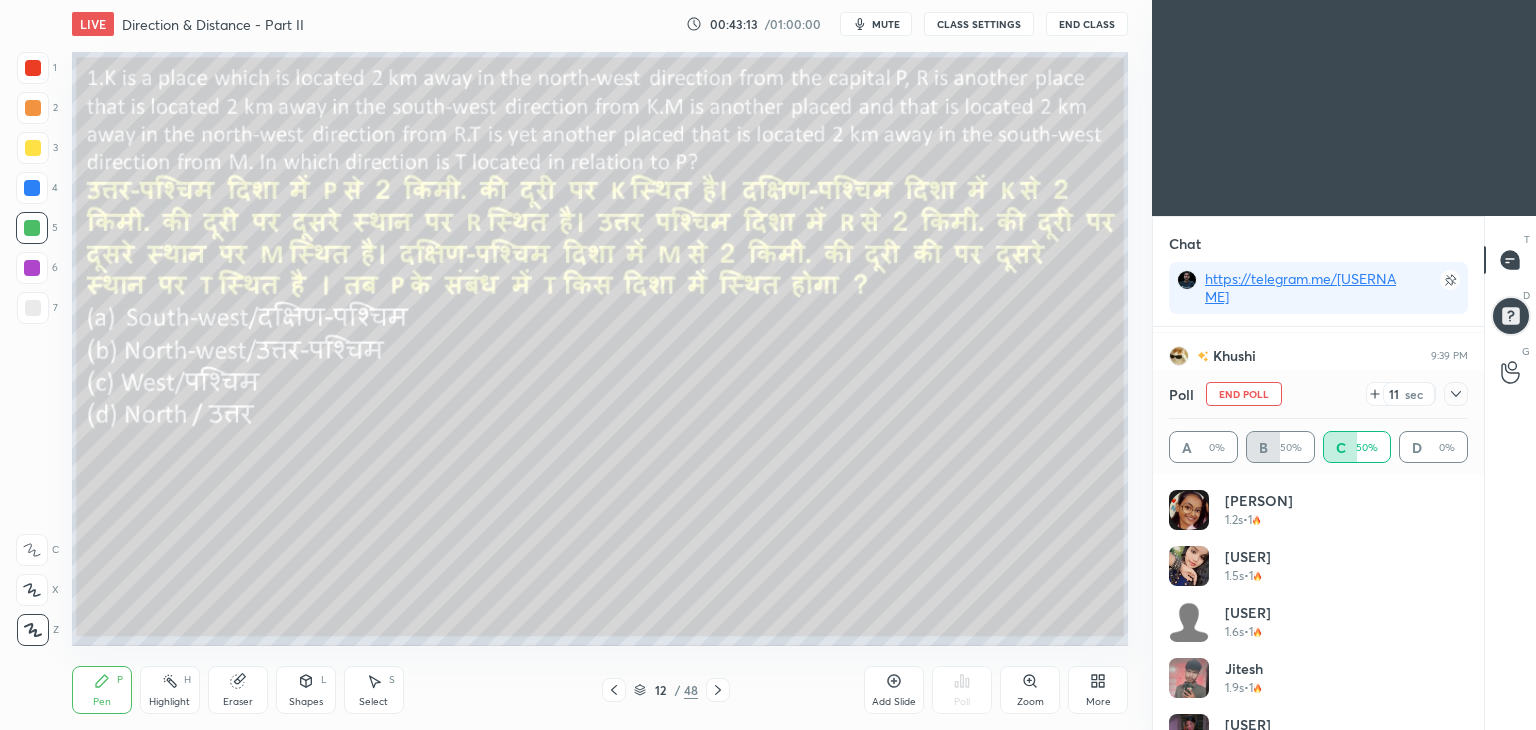 click 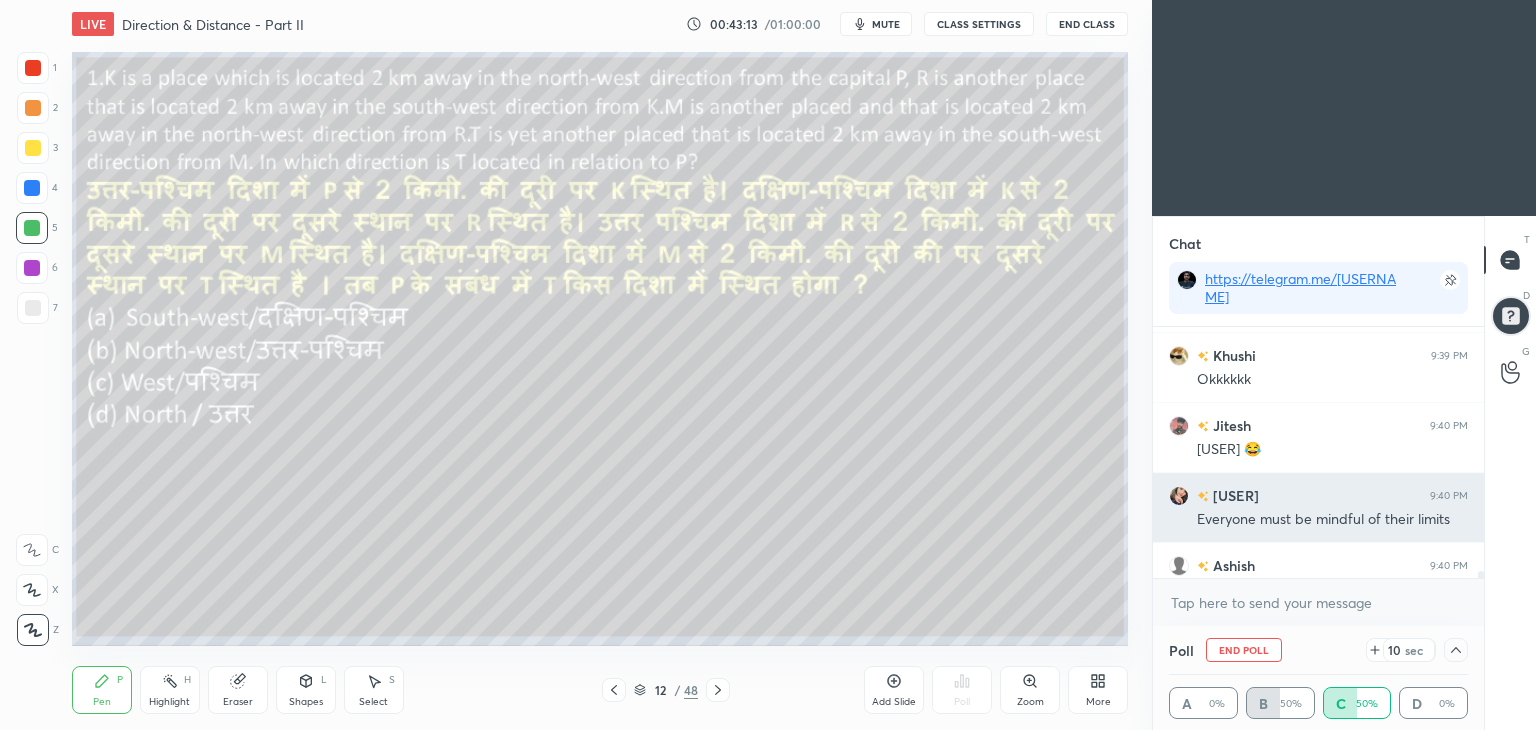 scroll, scrollTop: 0, scrollLeft: 0, axis: both 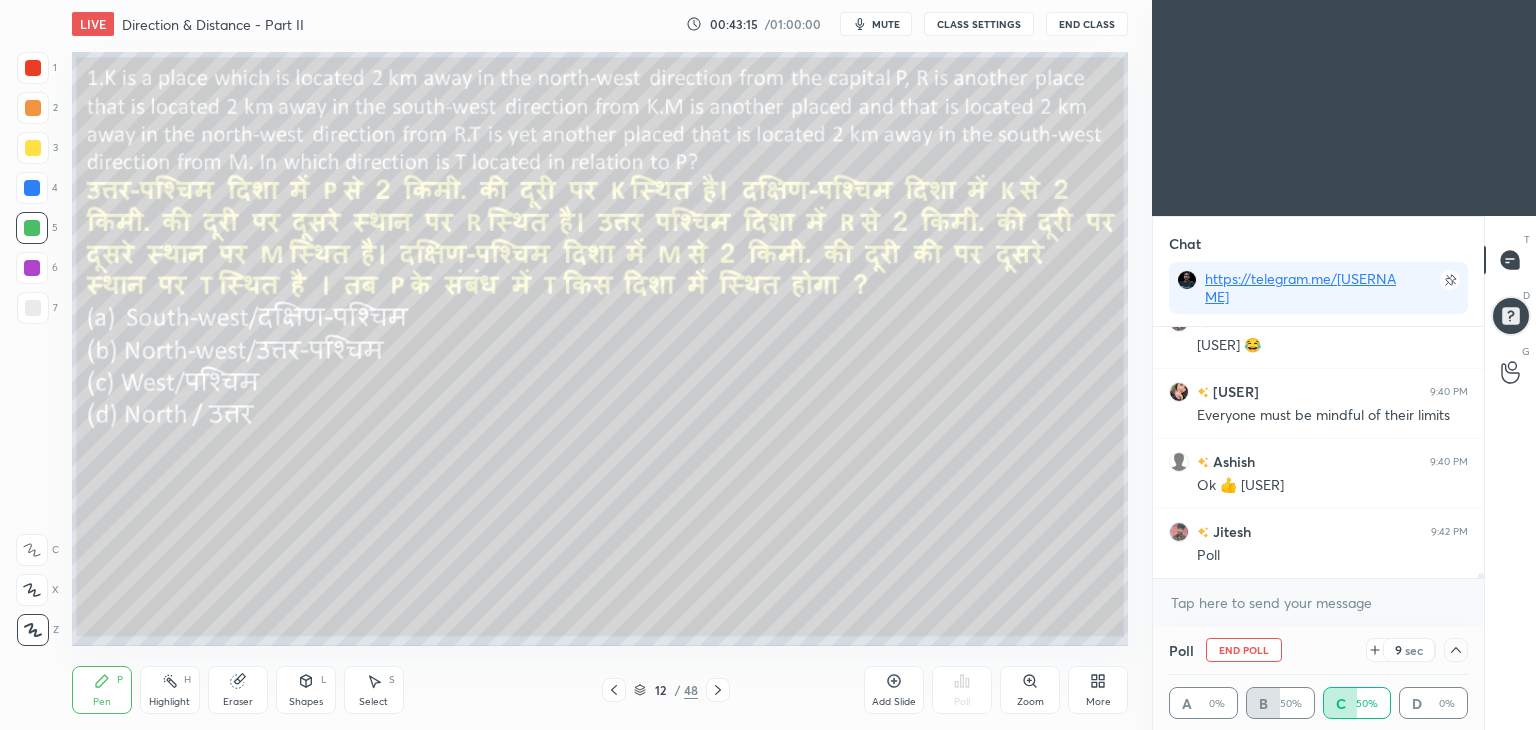 click 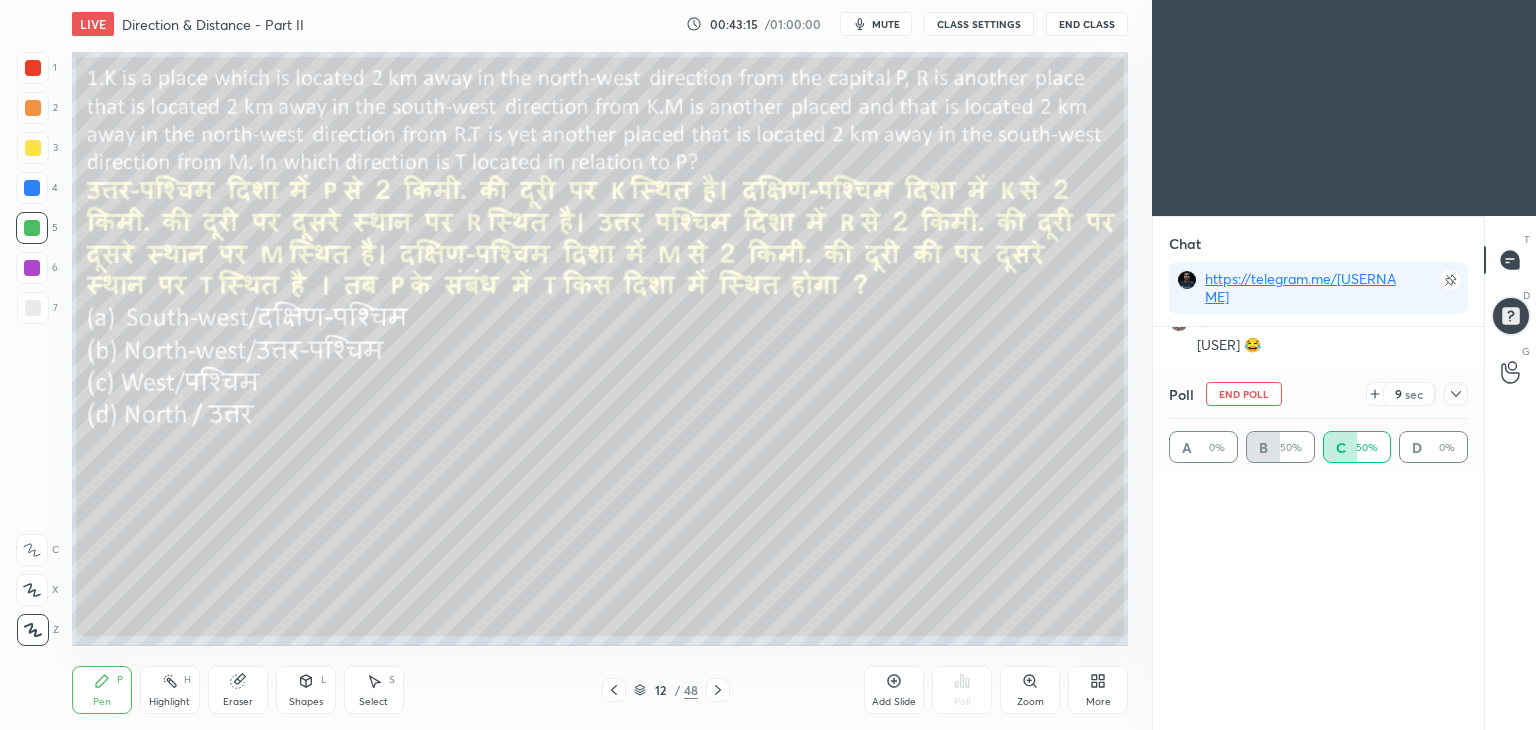 scroll, scrollTop: 0, scrollLeft: 0, axis: both 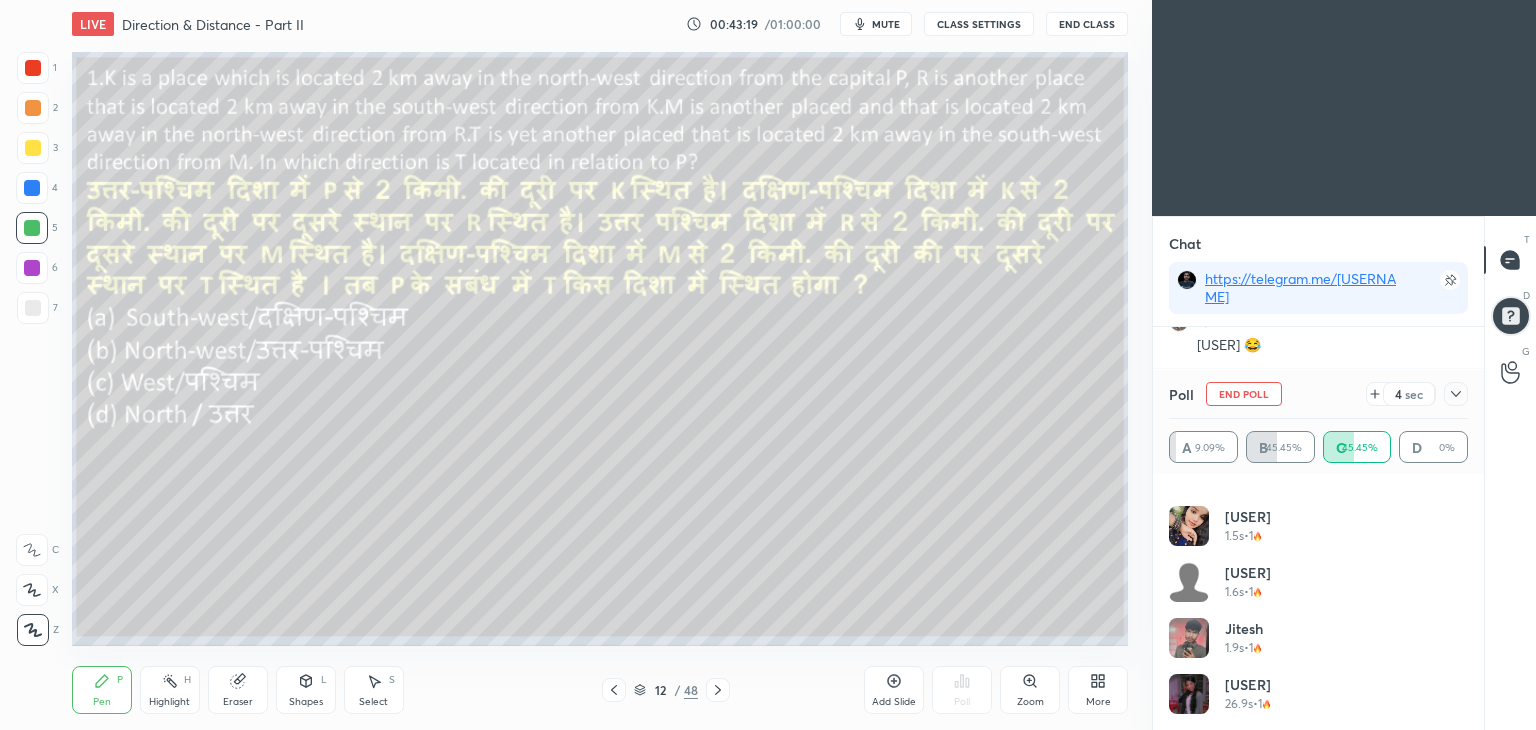 click 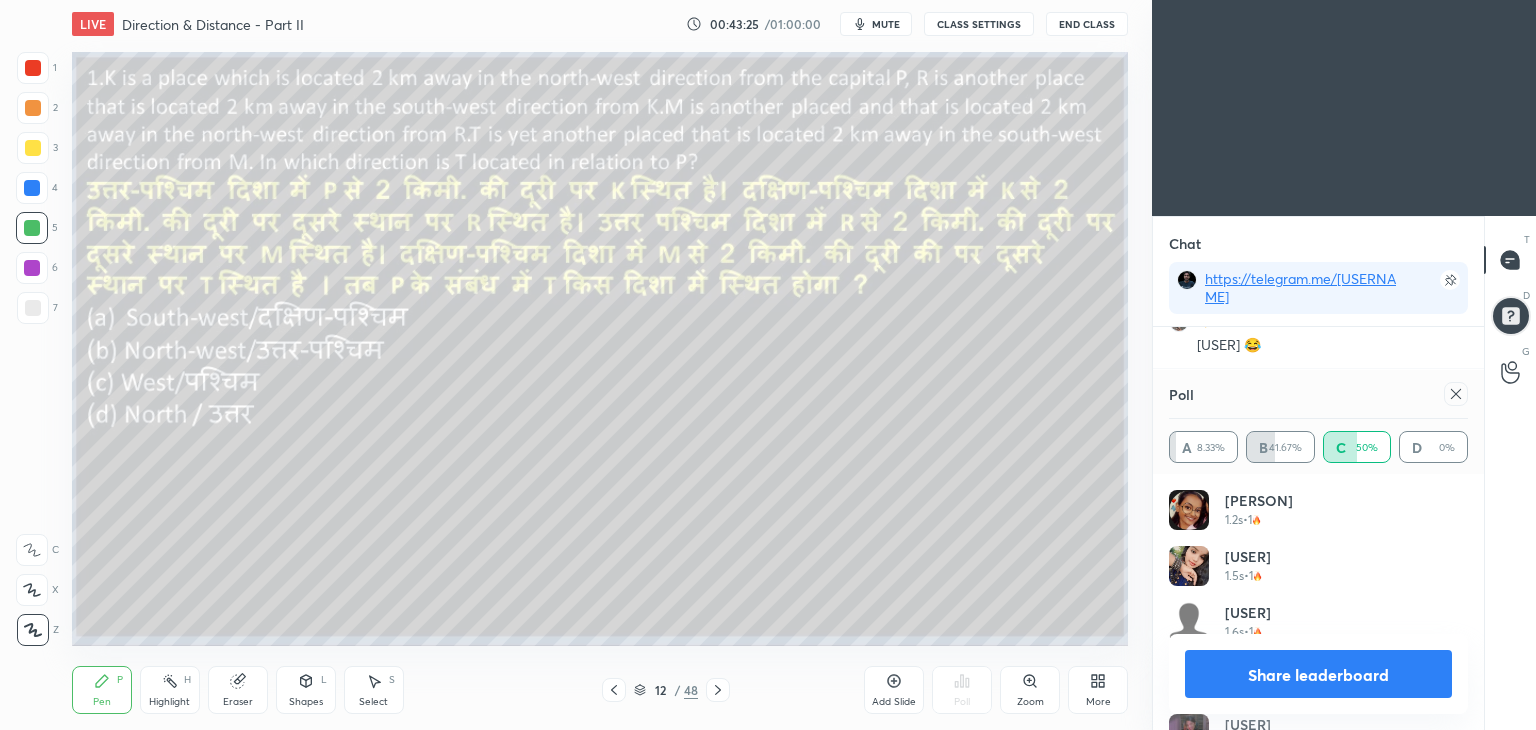 click at bounding box center (1456, 394) 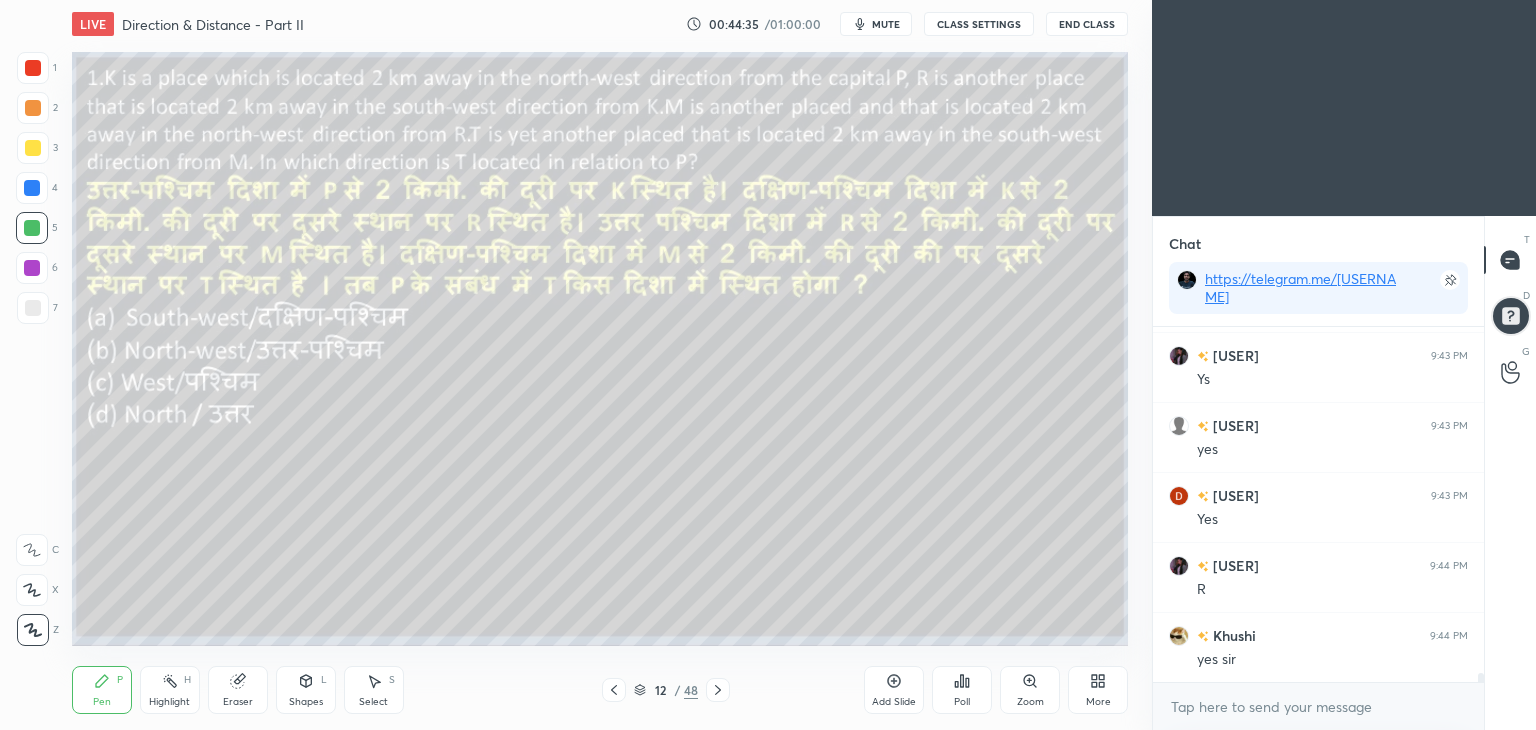 scroll, scrollTop: 13200, scrollLeft: 0, axis: vertical 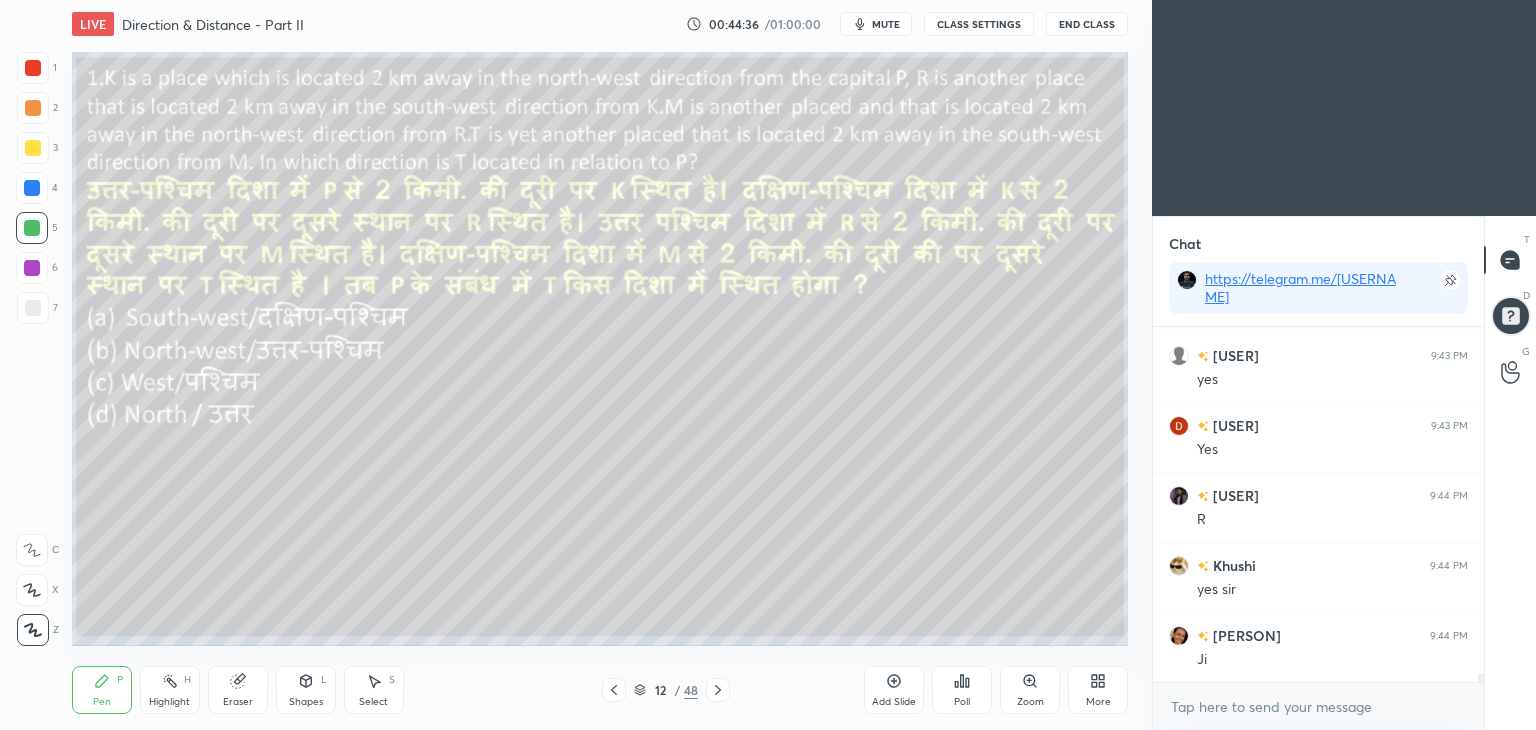 click at bounding box center [33, 308] 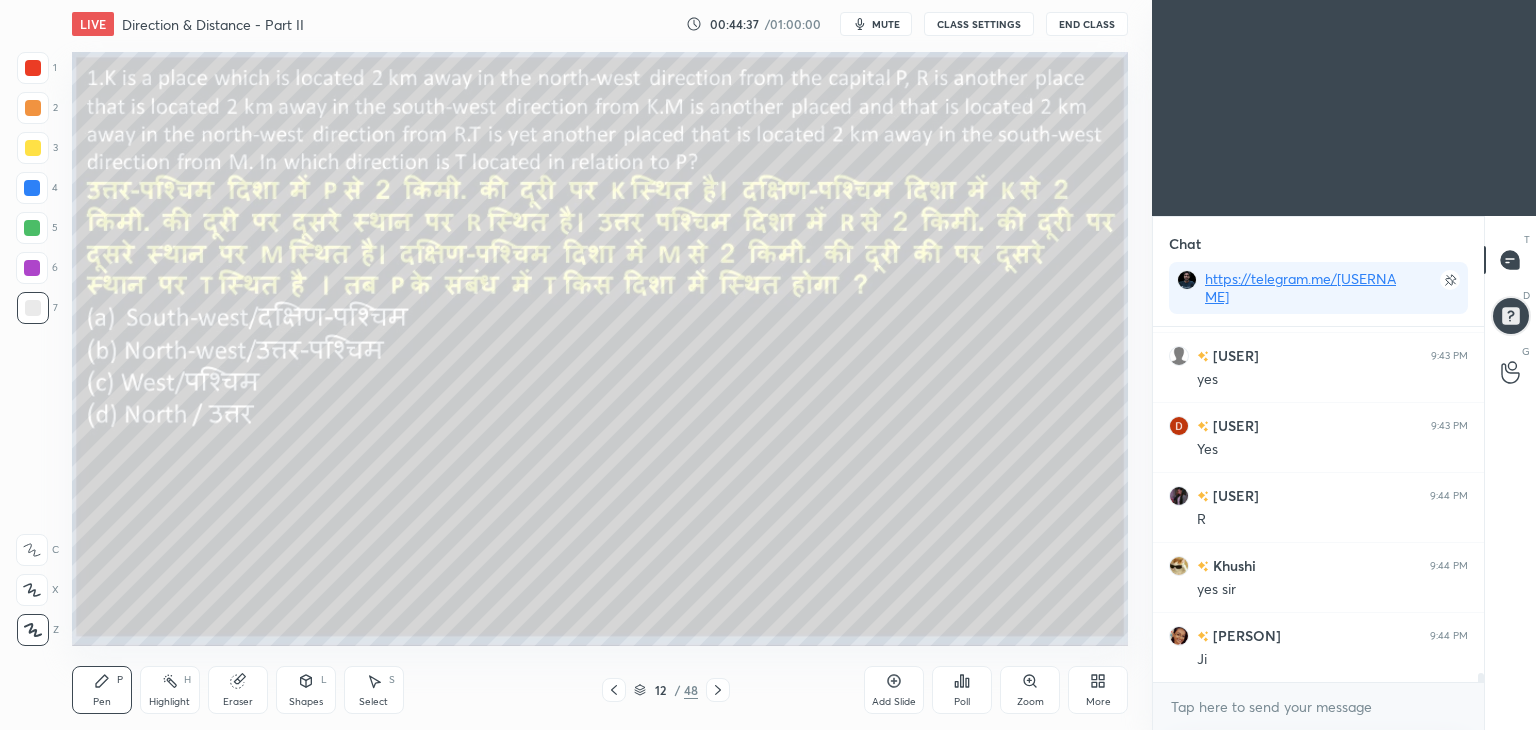 click at bounding box center [33, 308] 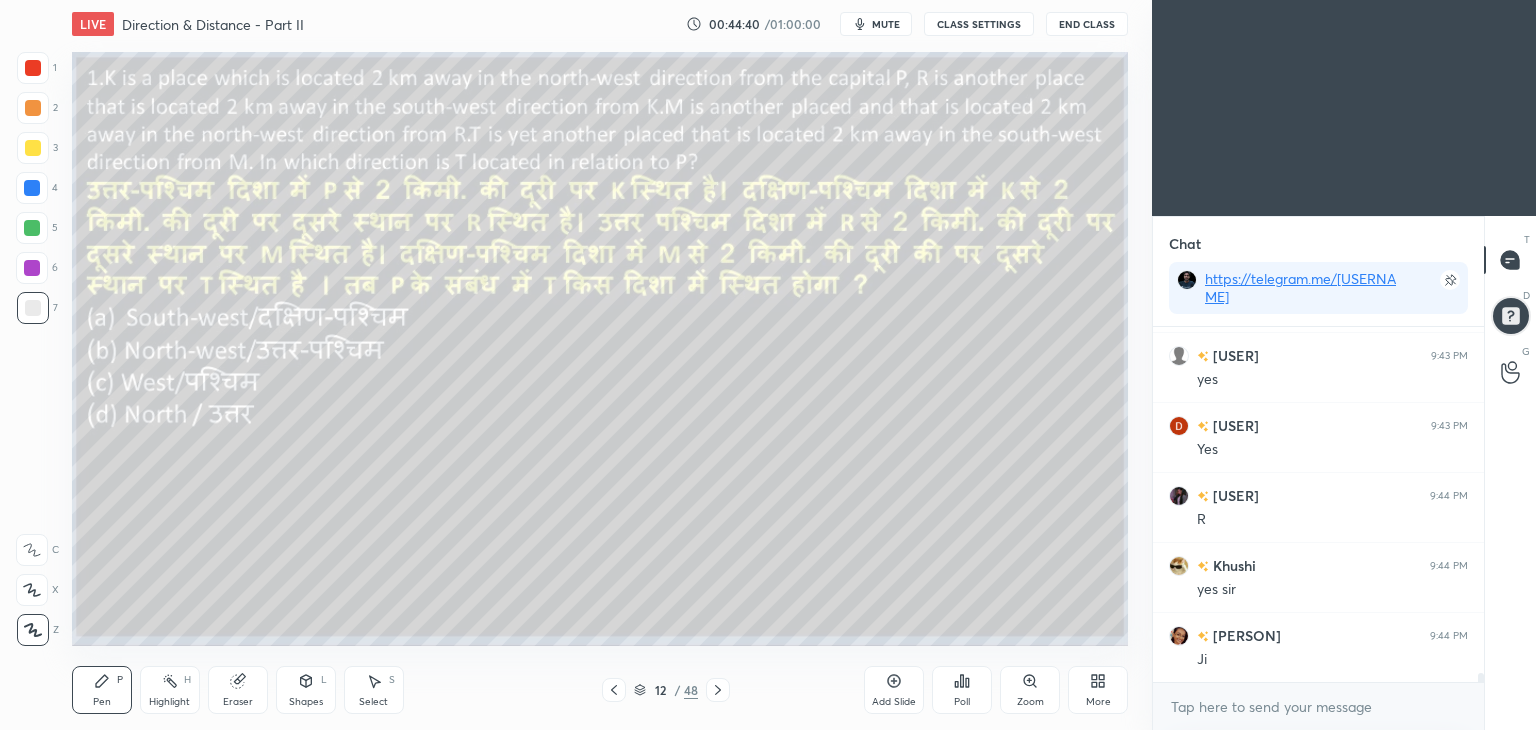 click on "Shapes L" at bounding box center (306, 690) 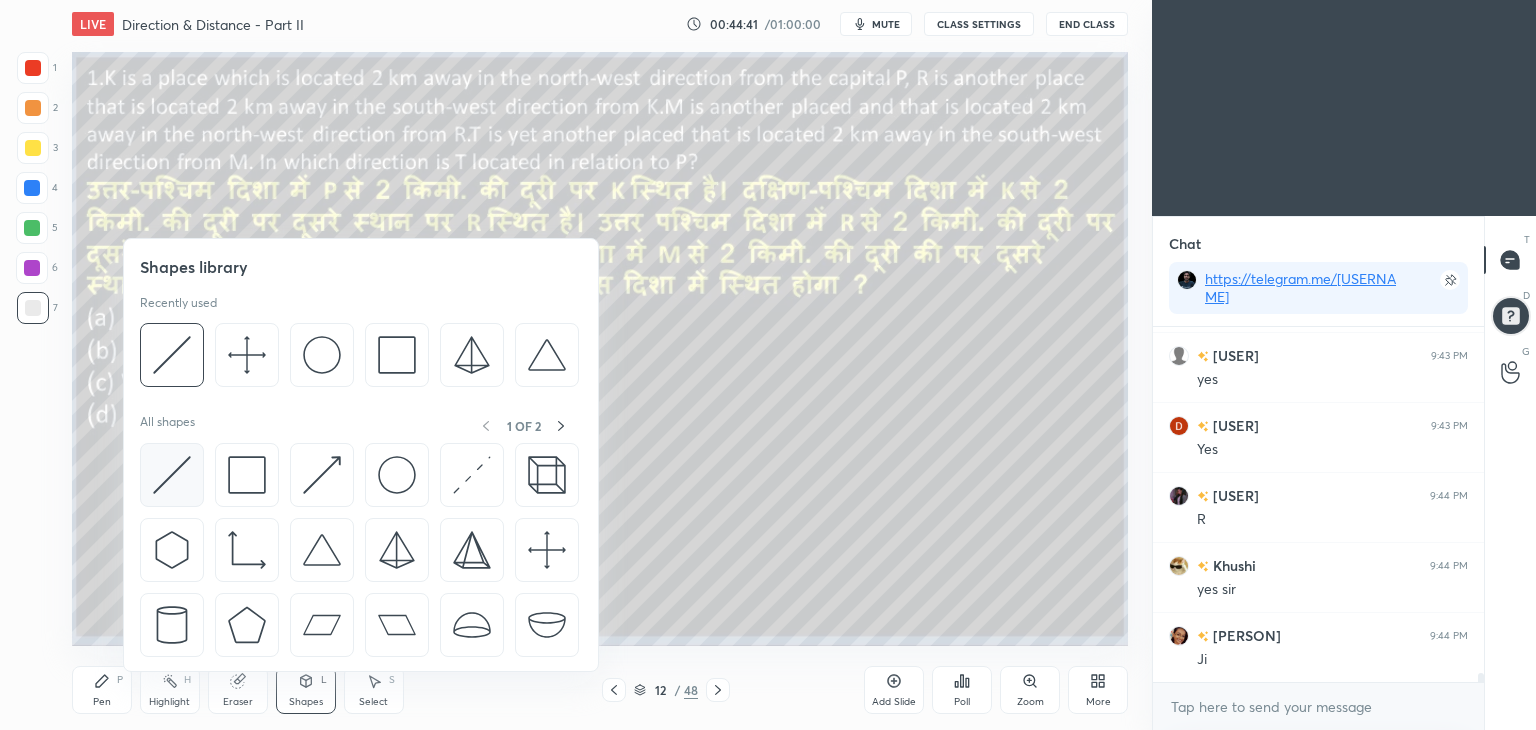 click at bounding box center (172, 475) 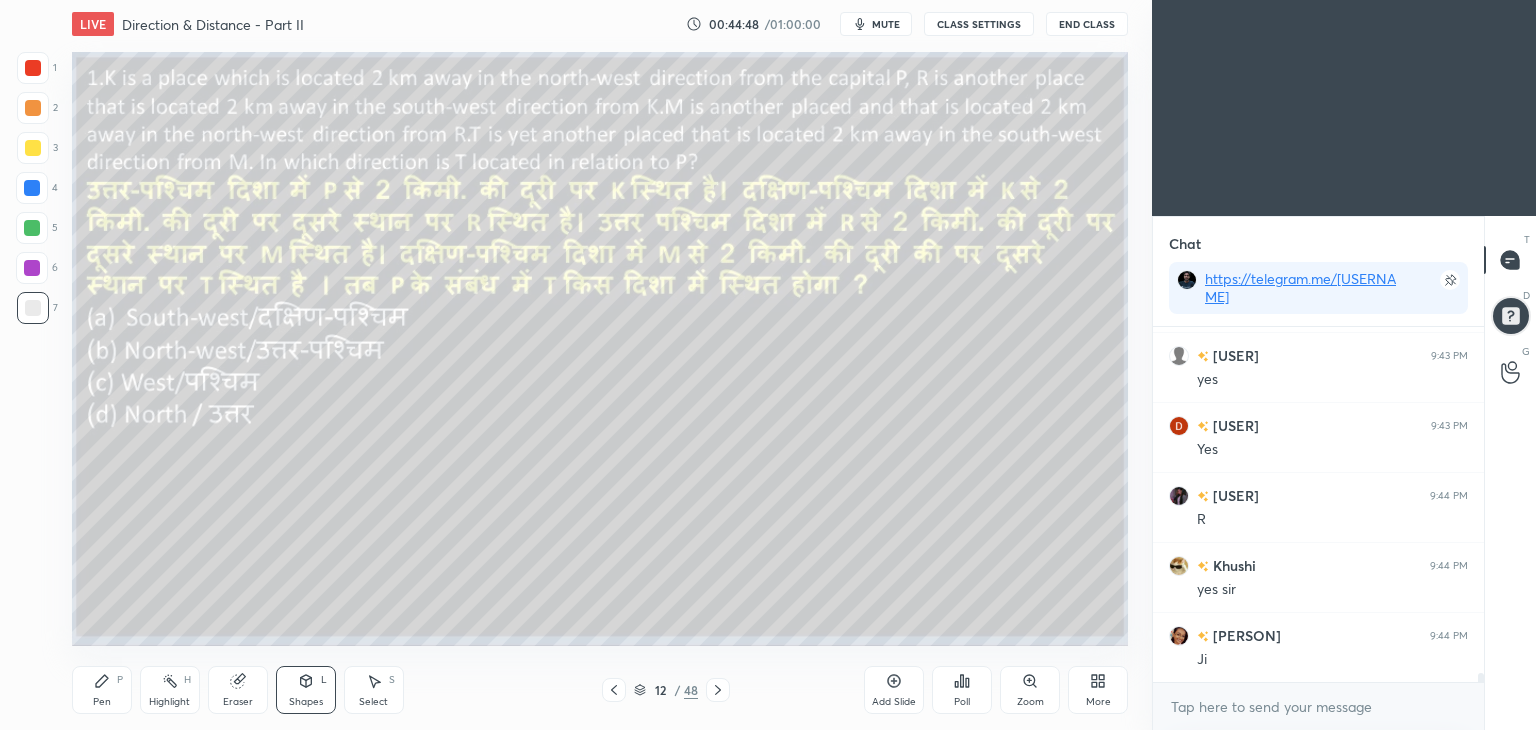 click on "Pen P" at bounding box center (102, 690) 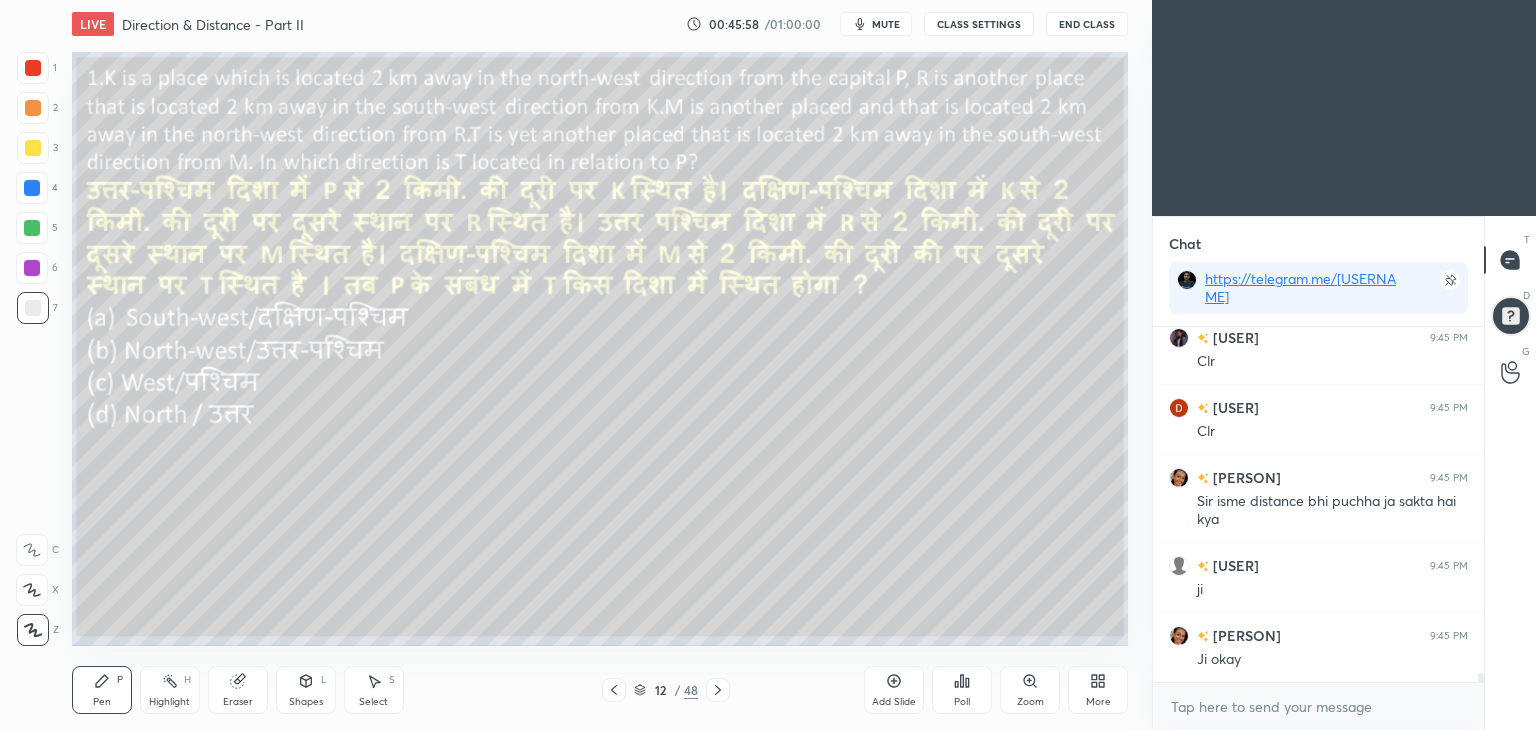 scroll, scrollTop: 13918, scrollLeft: 0, axis: vertical 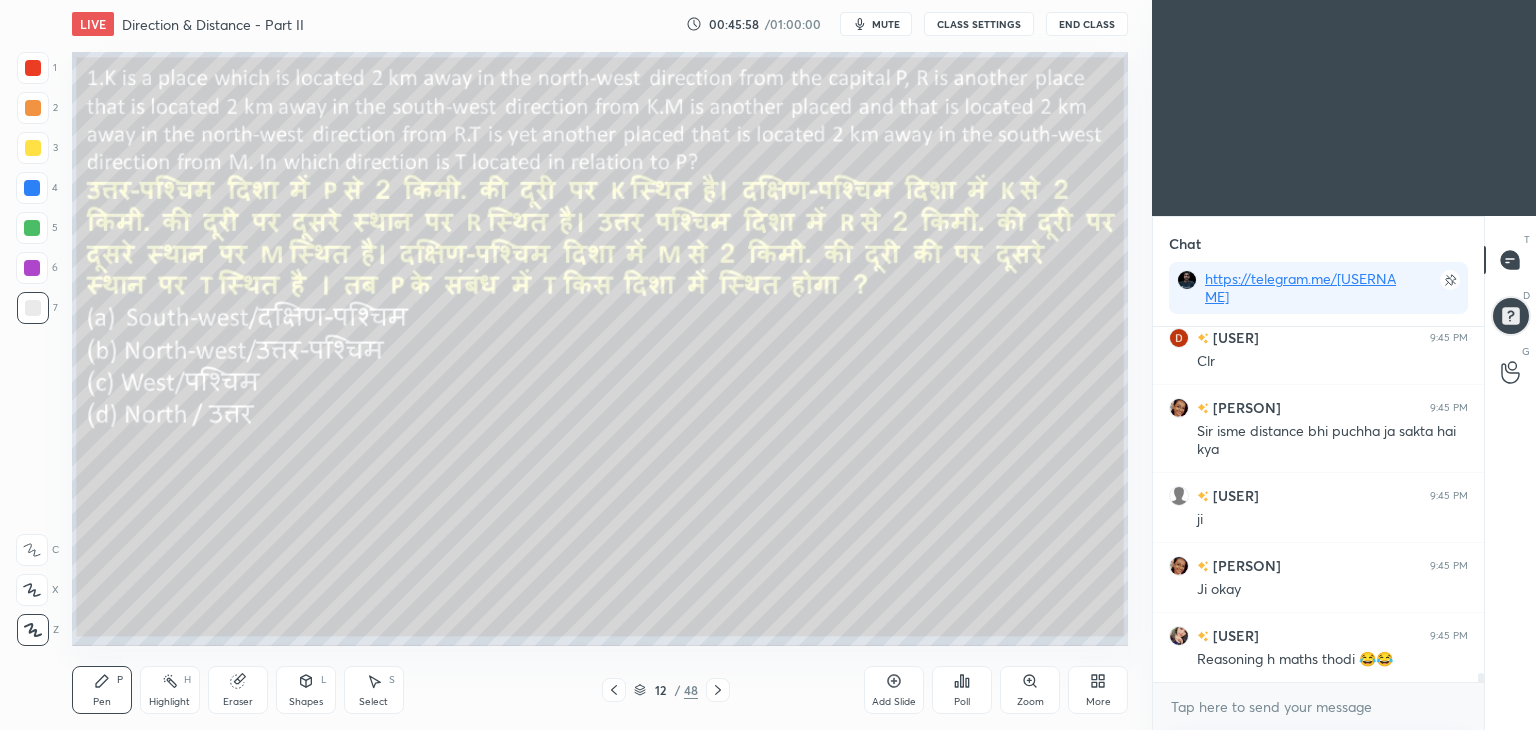 click 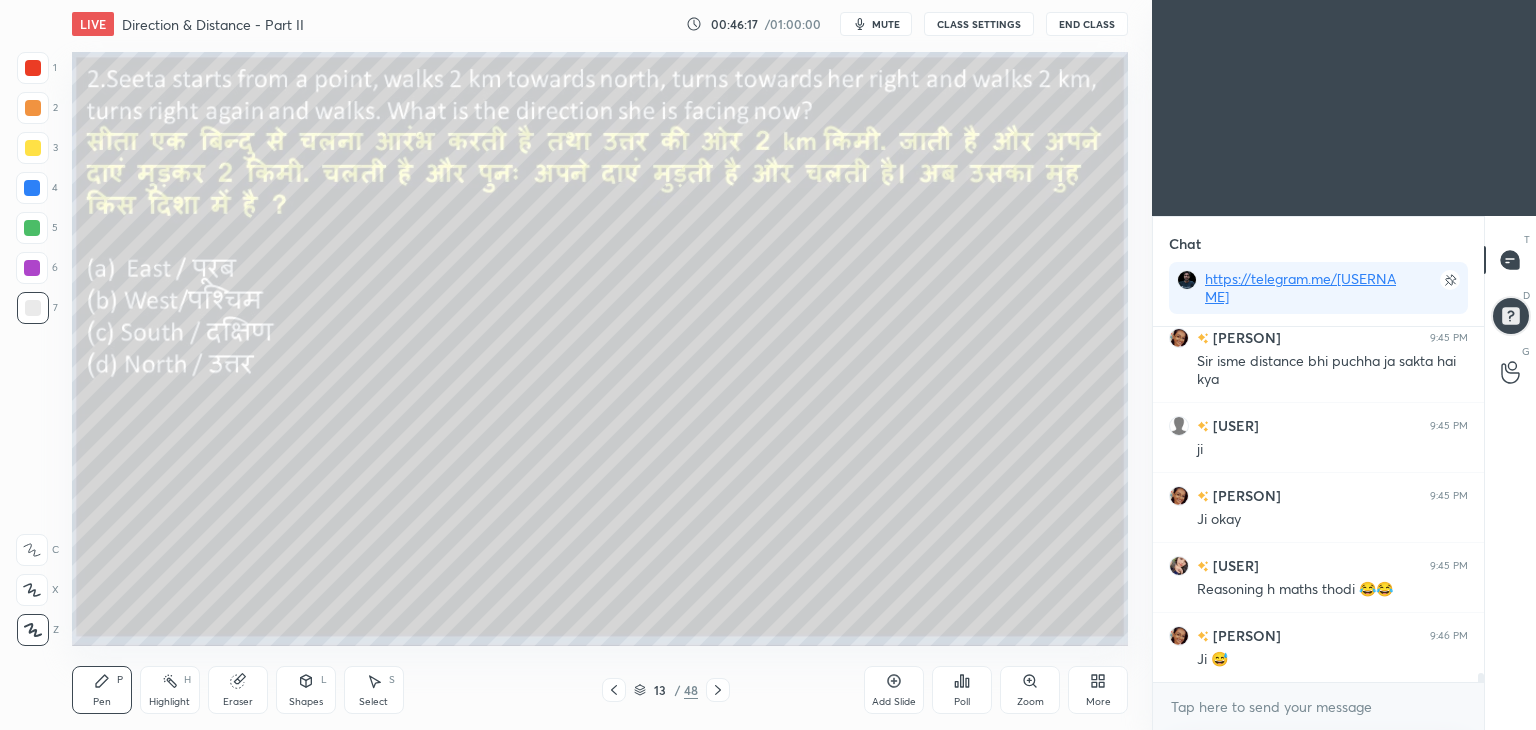 scroll, scrollTop: 14058, scrollLeft: 0, axis: vertical 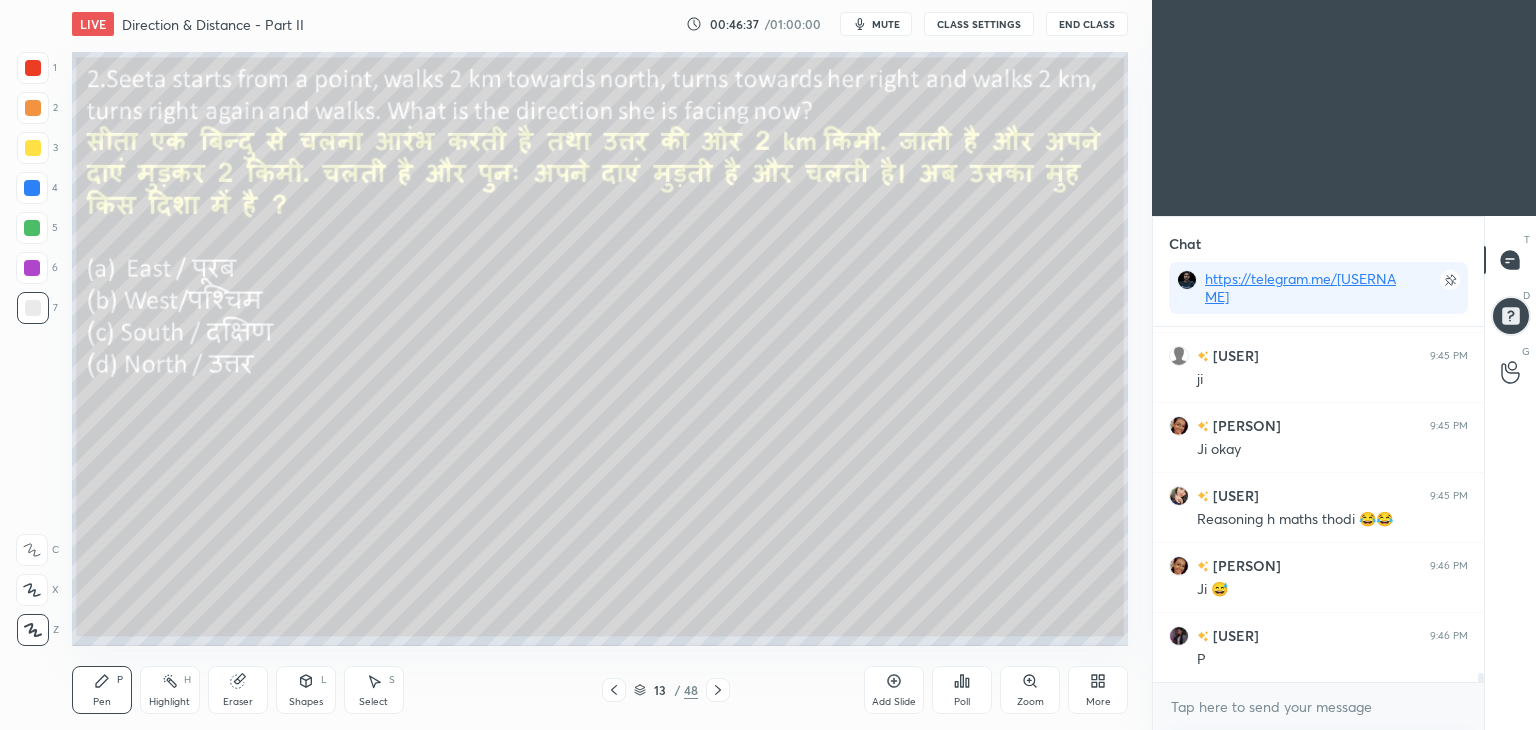 click on "Poll" at bounding box center (962, 702) 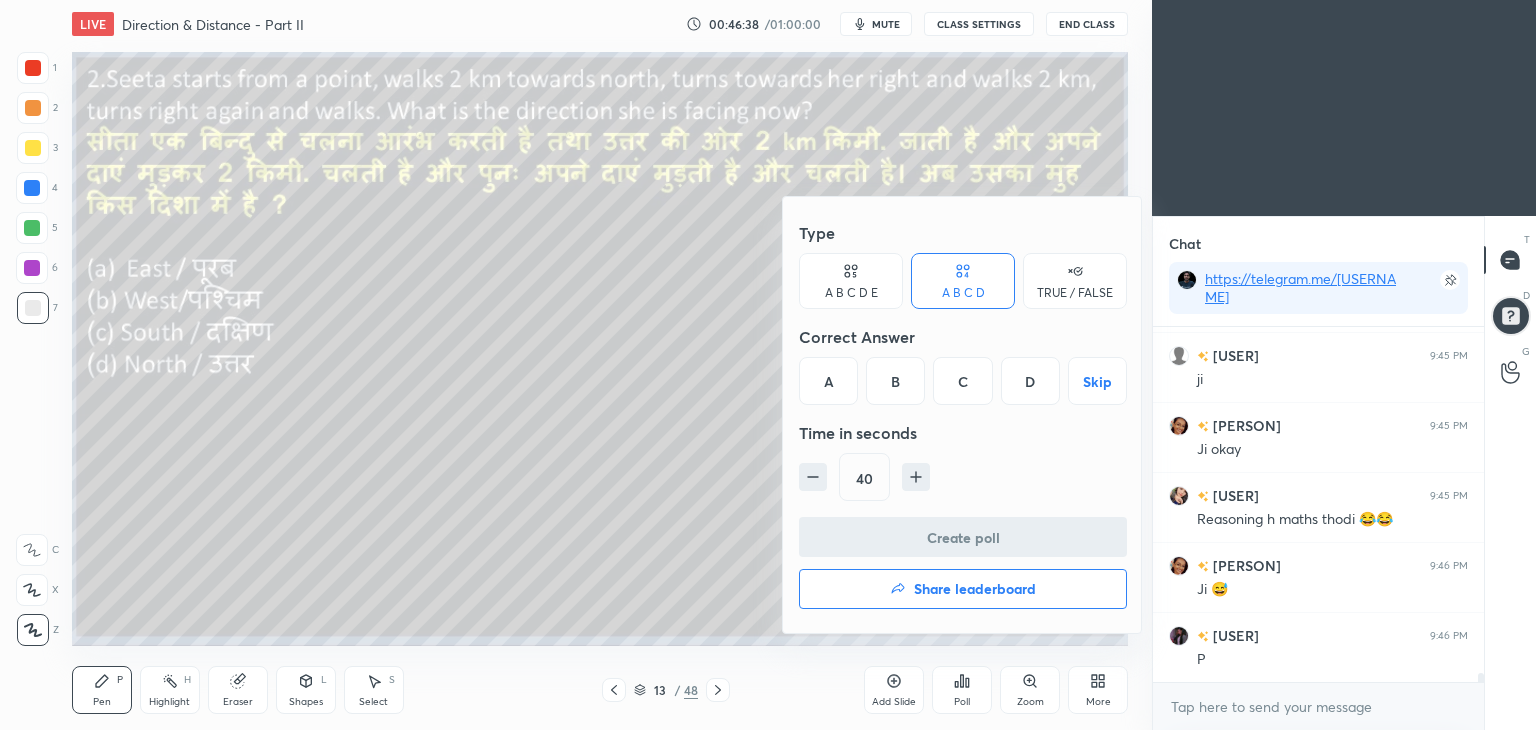 click on "C" at bounding box center (962, 381) 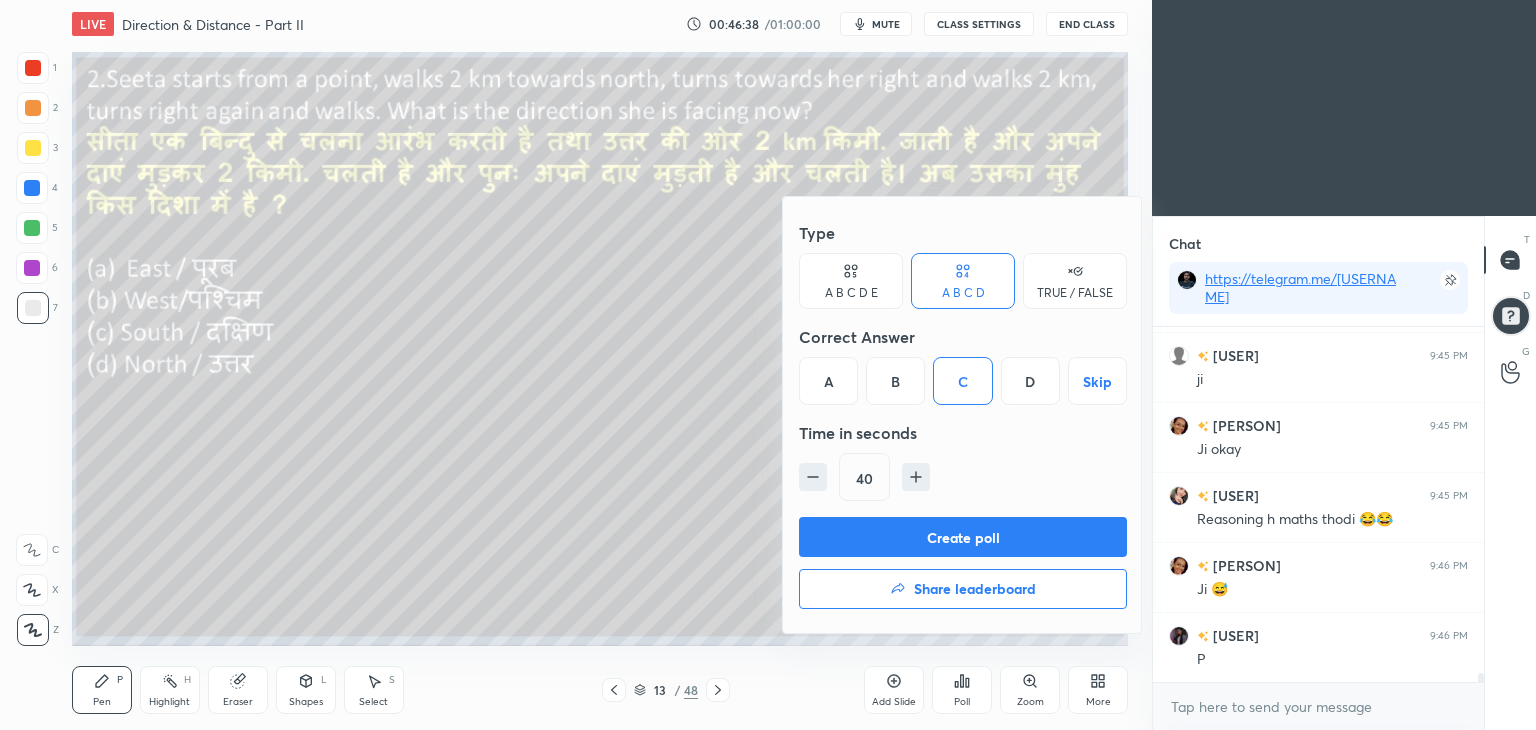 click on "Create poll" at bounding box center [963, 537] 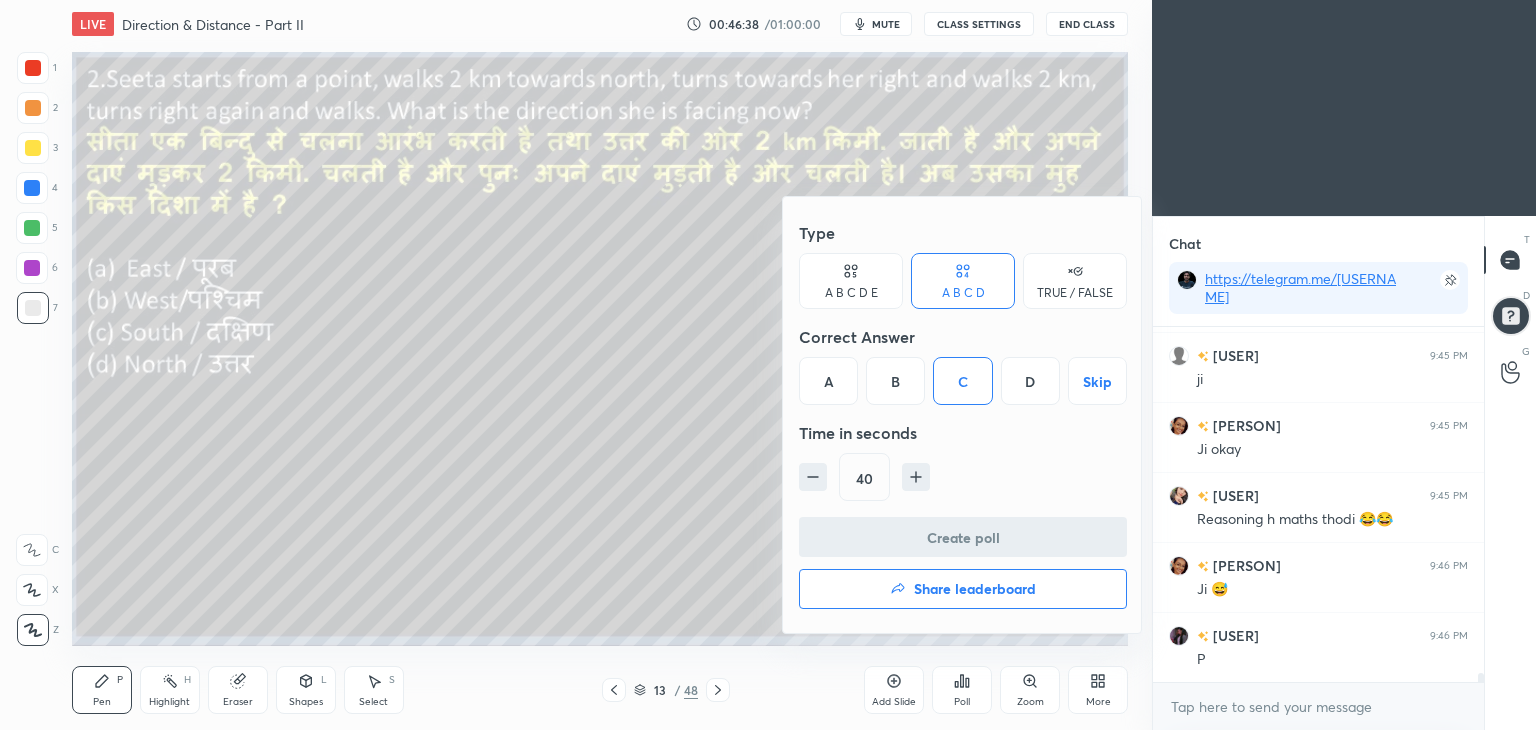 scroll, scrollTop: 14128, scrollLeft: 0, axis: vertical 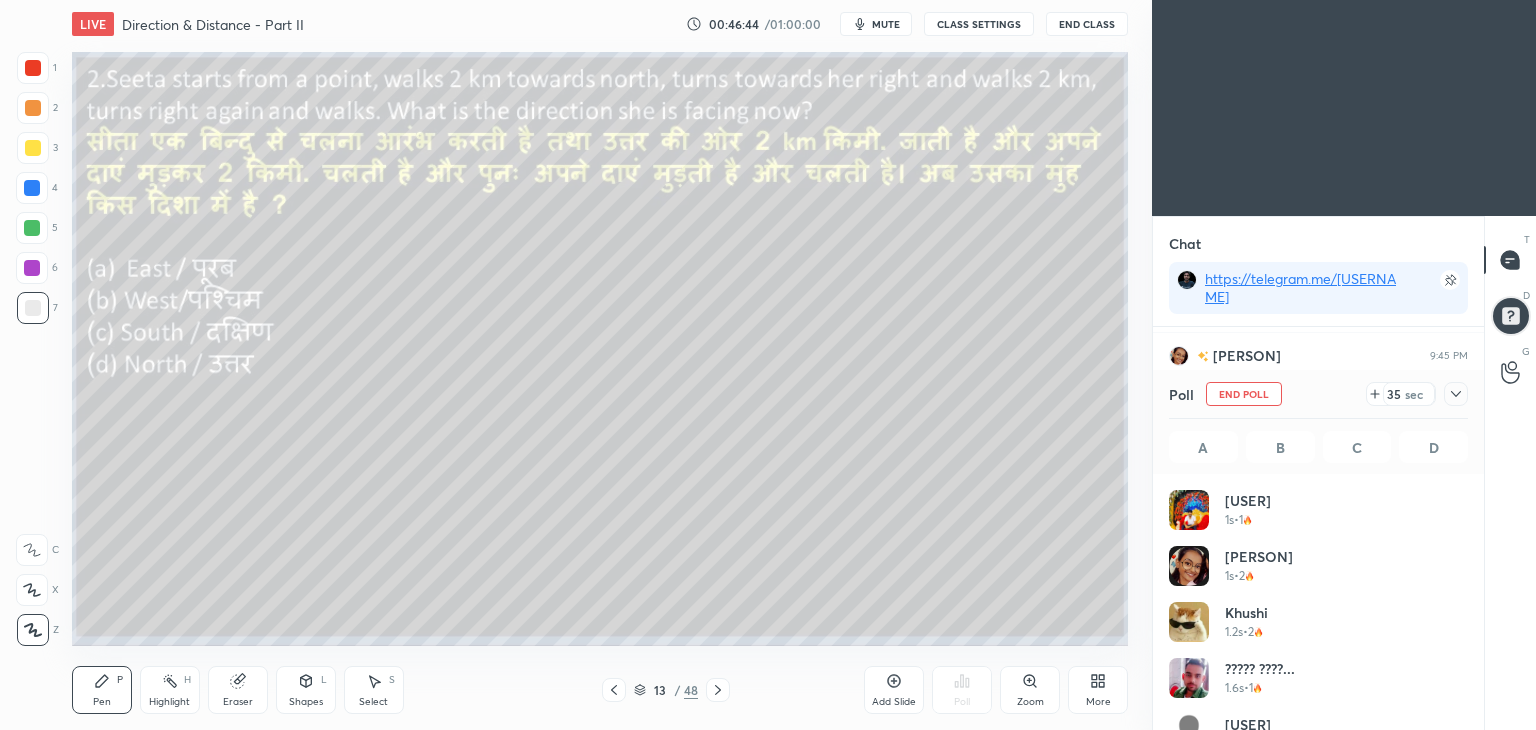 click on "mute" at bounding box center (886, 24) 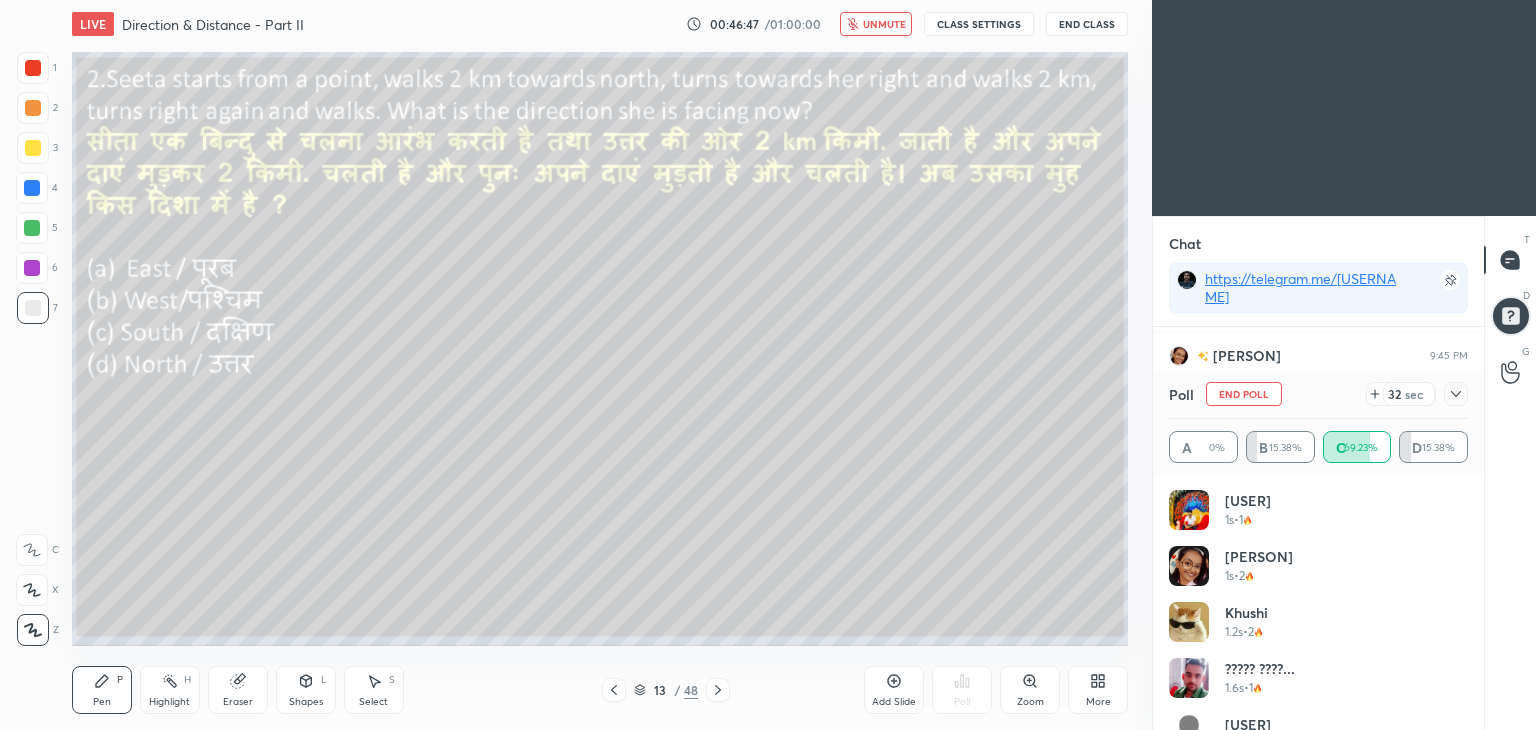 click on "unmute" at bounding box center (884, 24) 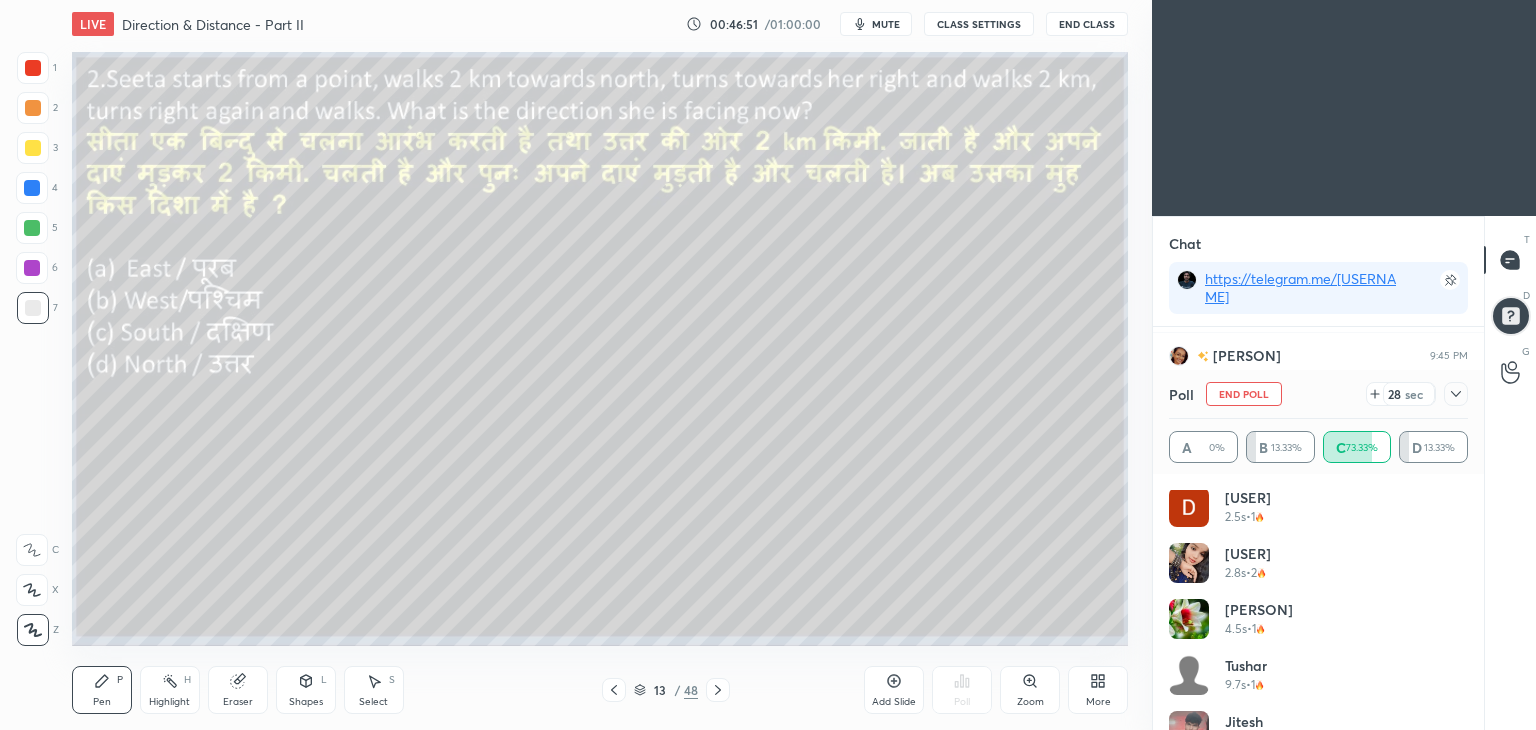 scroll, scrollTop: 432, scrollLeft: 0, axis: vertical 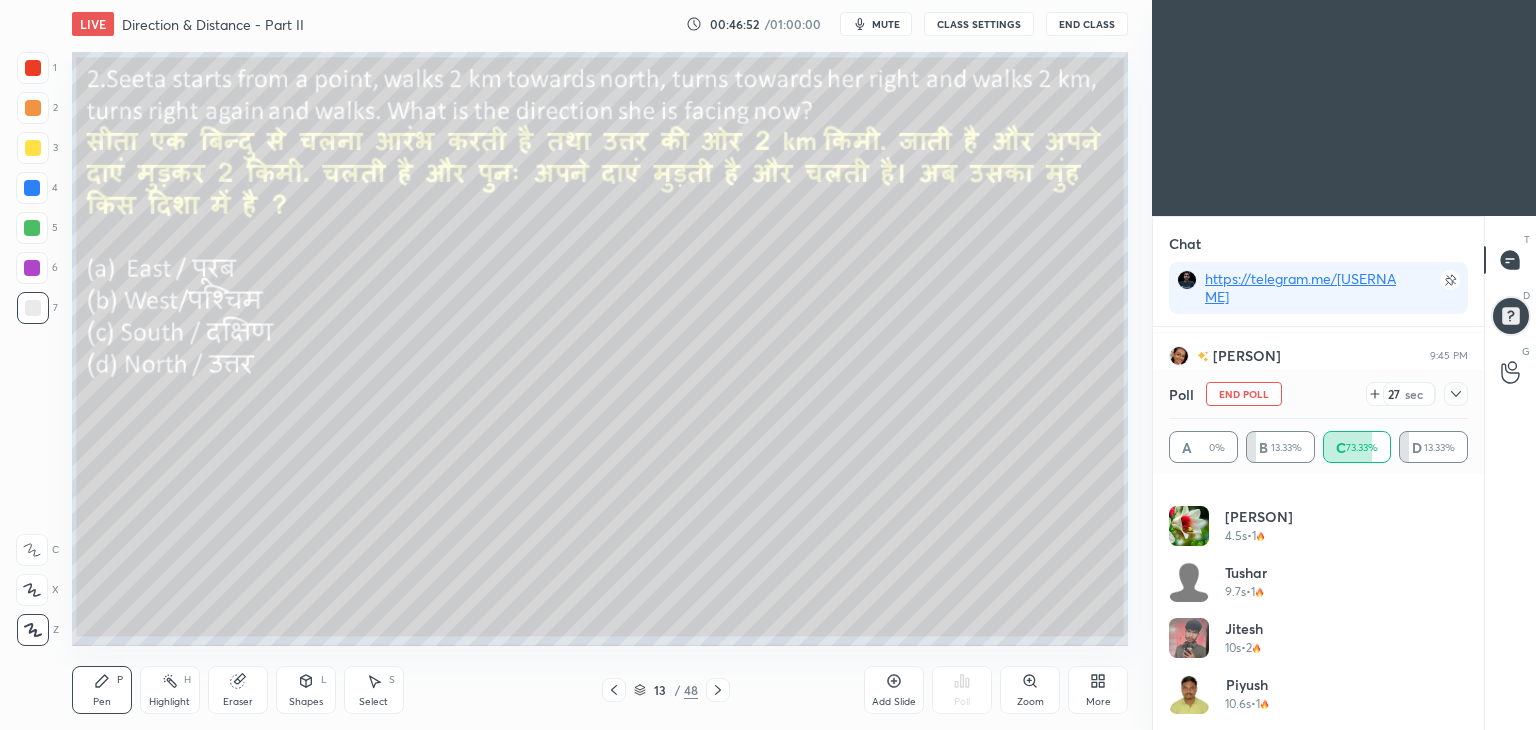 click 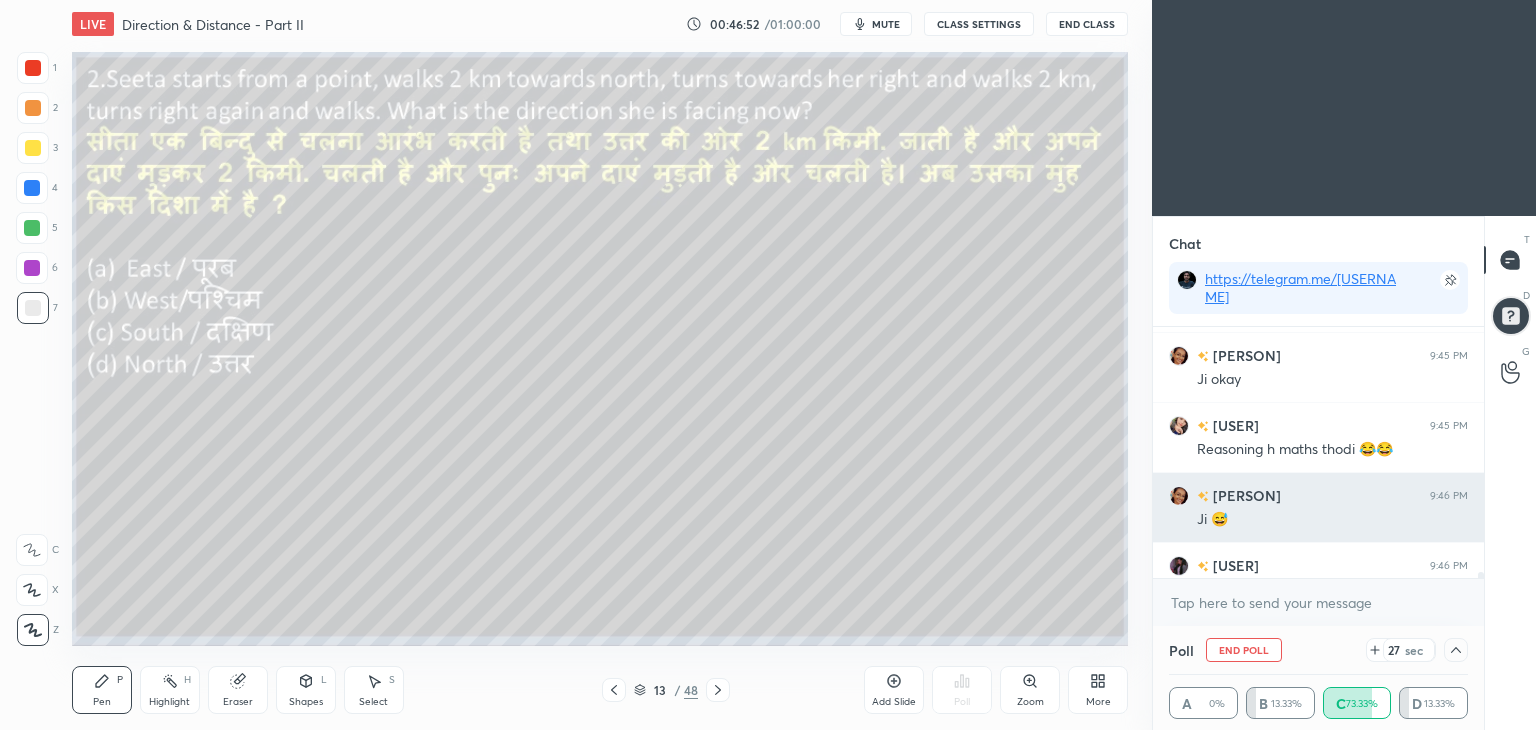 scroll, scrollTop: 0, scrollLeft: 0, axis: both 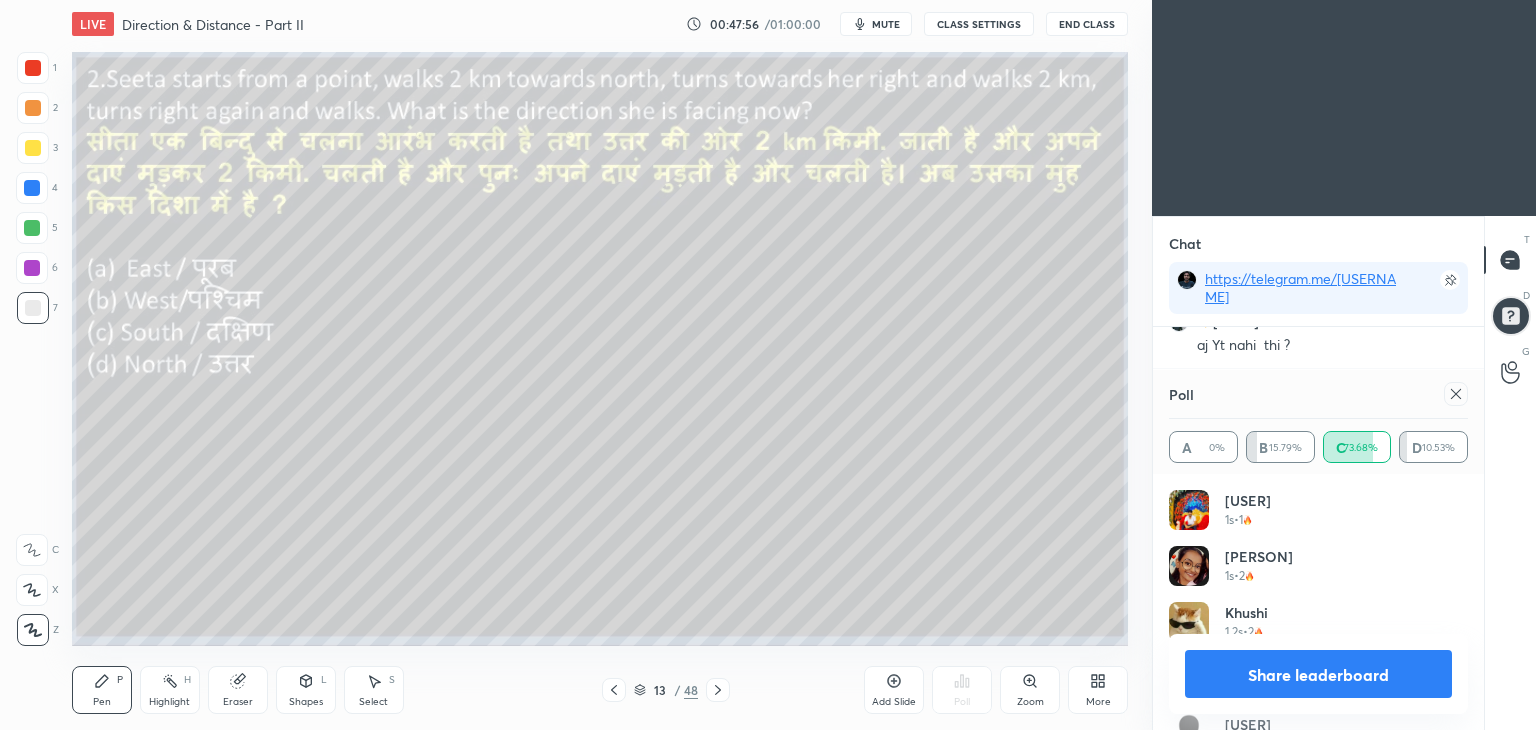 click on "mute" at bounding box center [886, 24] 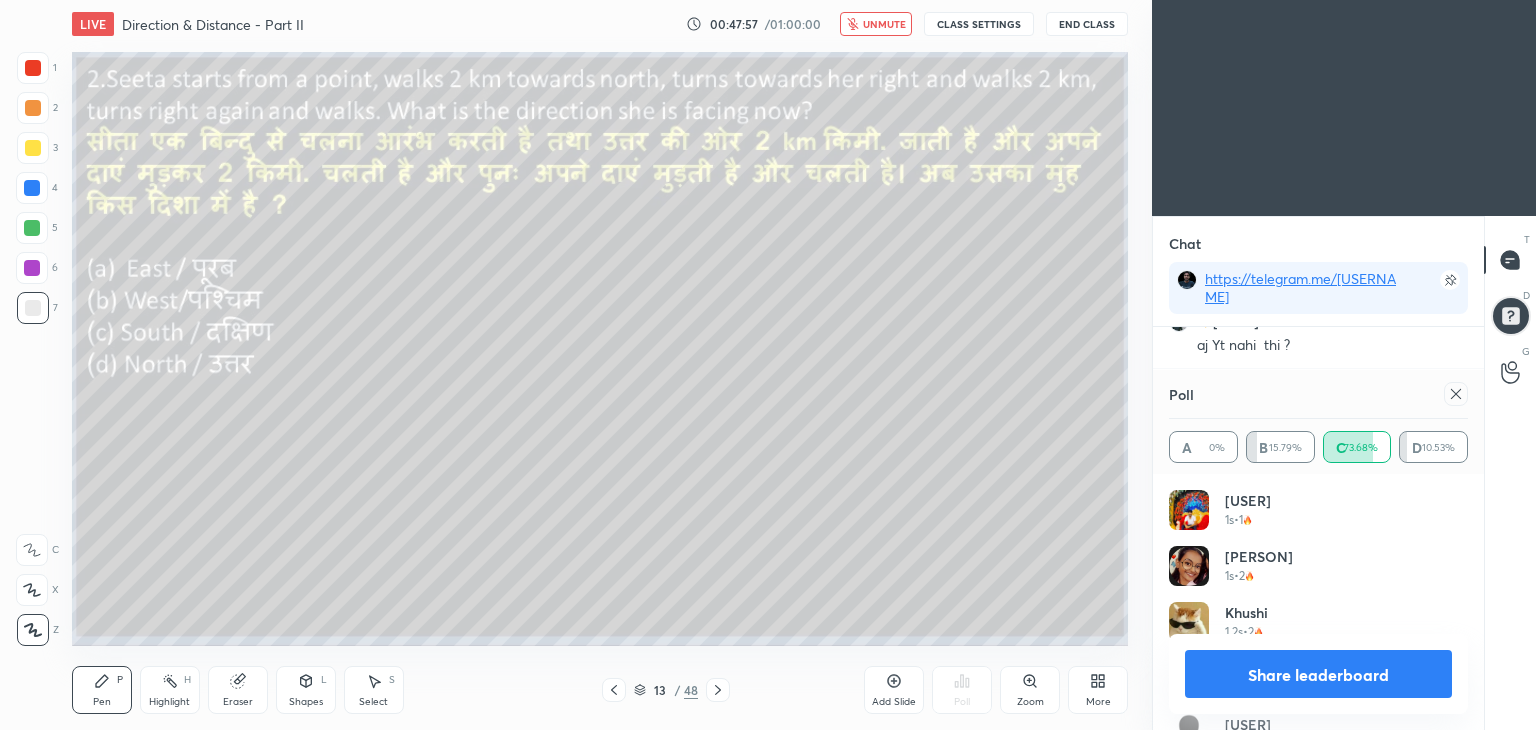 click on "End Class" at bounding box center (1087, 24) 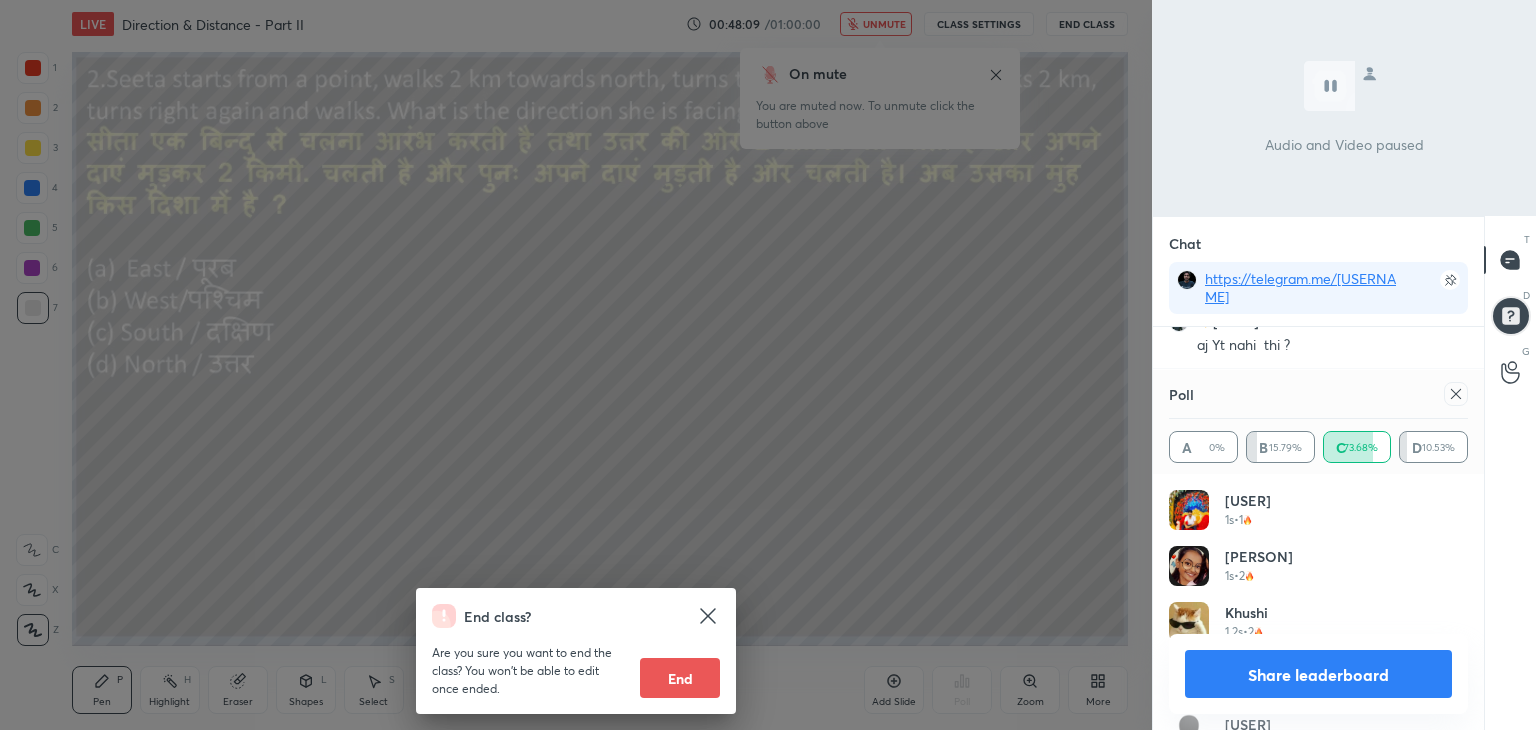 scroll, scrollTop: 14810, scrollLeft: 0, axis: vertical 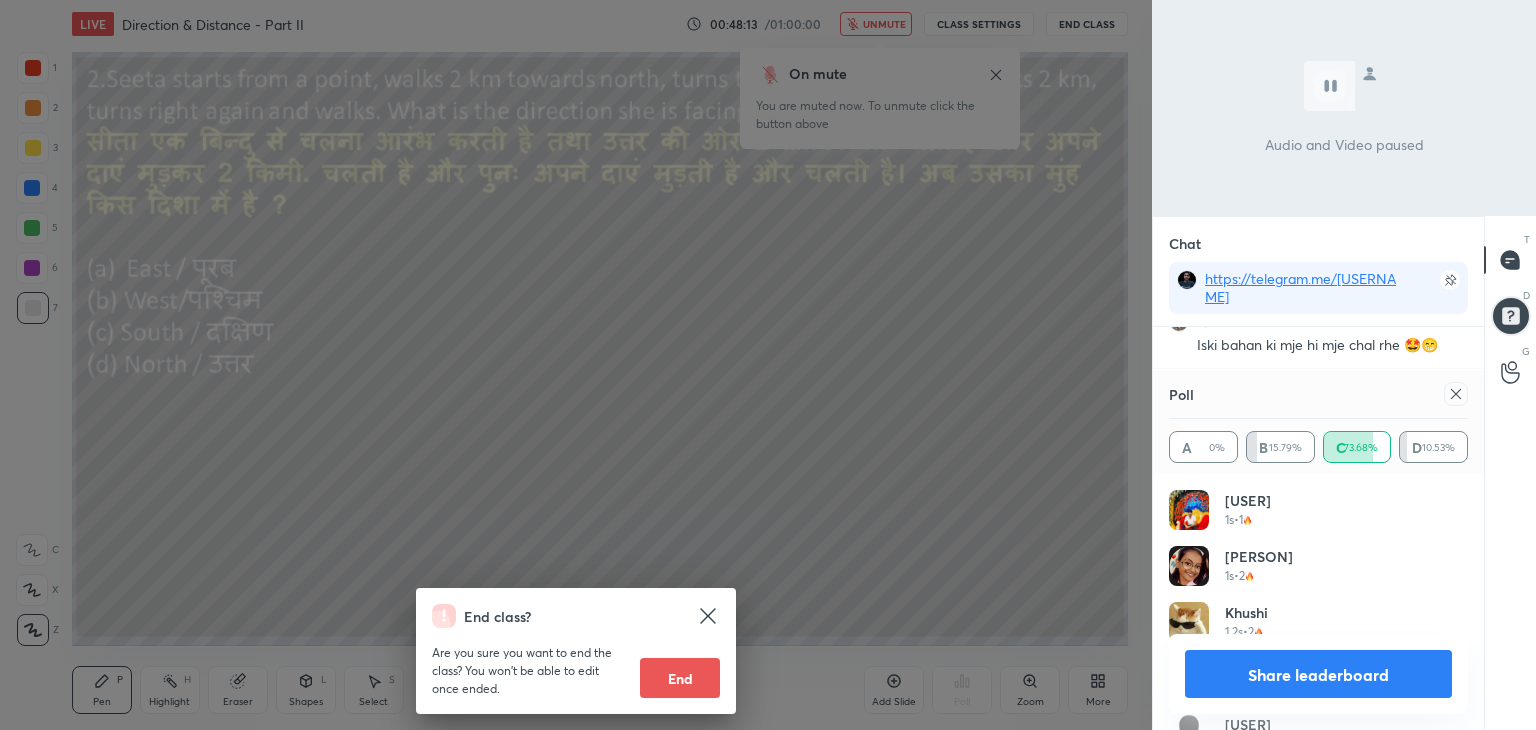 click on "End class? Are you sure you want to end the class? You won’t be able to edit once ended. End" at bounding box center [576, 365] 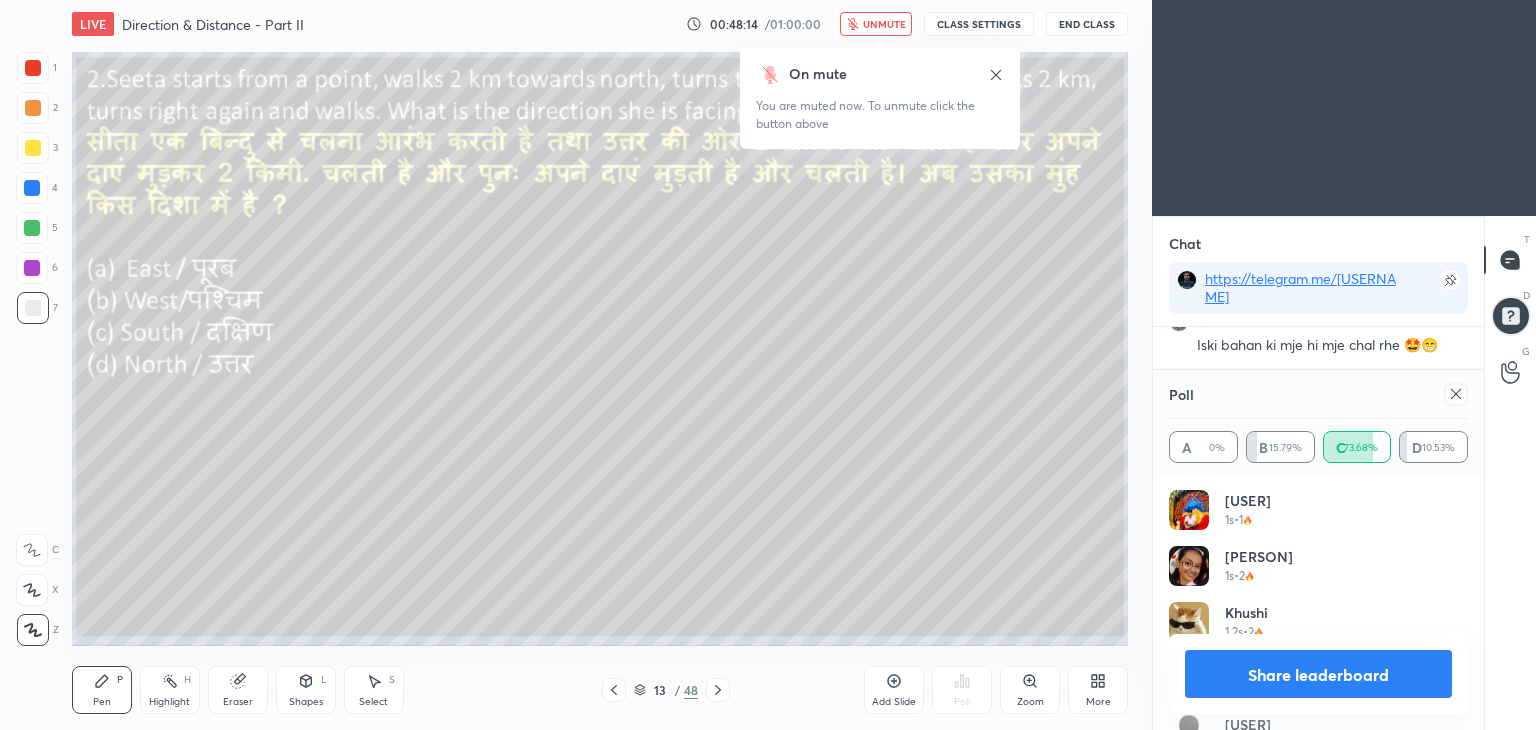 click 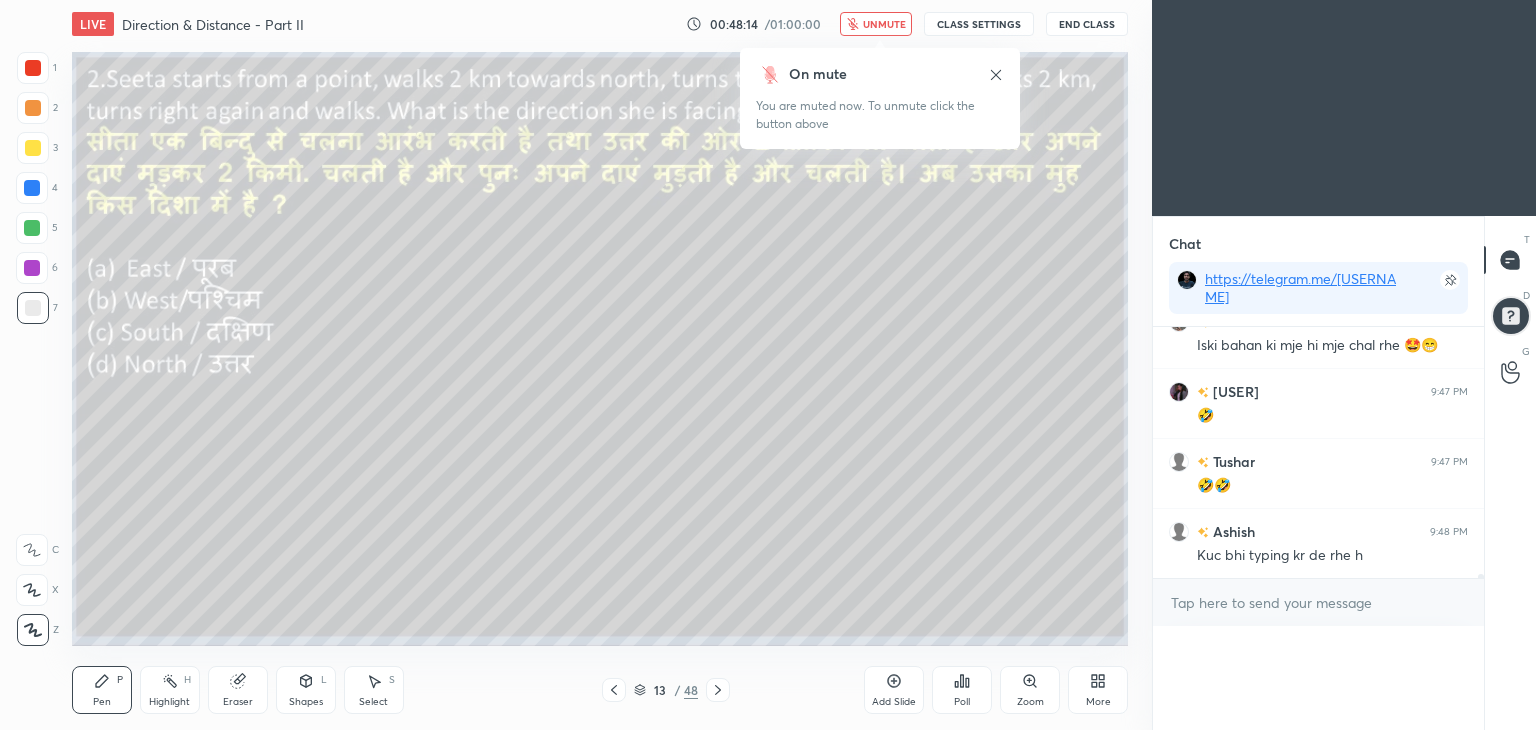 scroll, scrollTop: 0, scrollLeft: 6, axis: horizontal 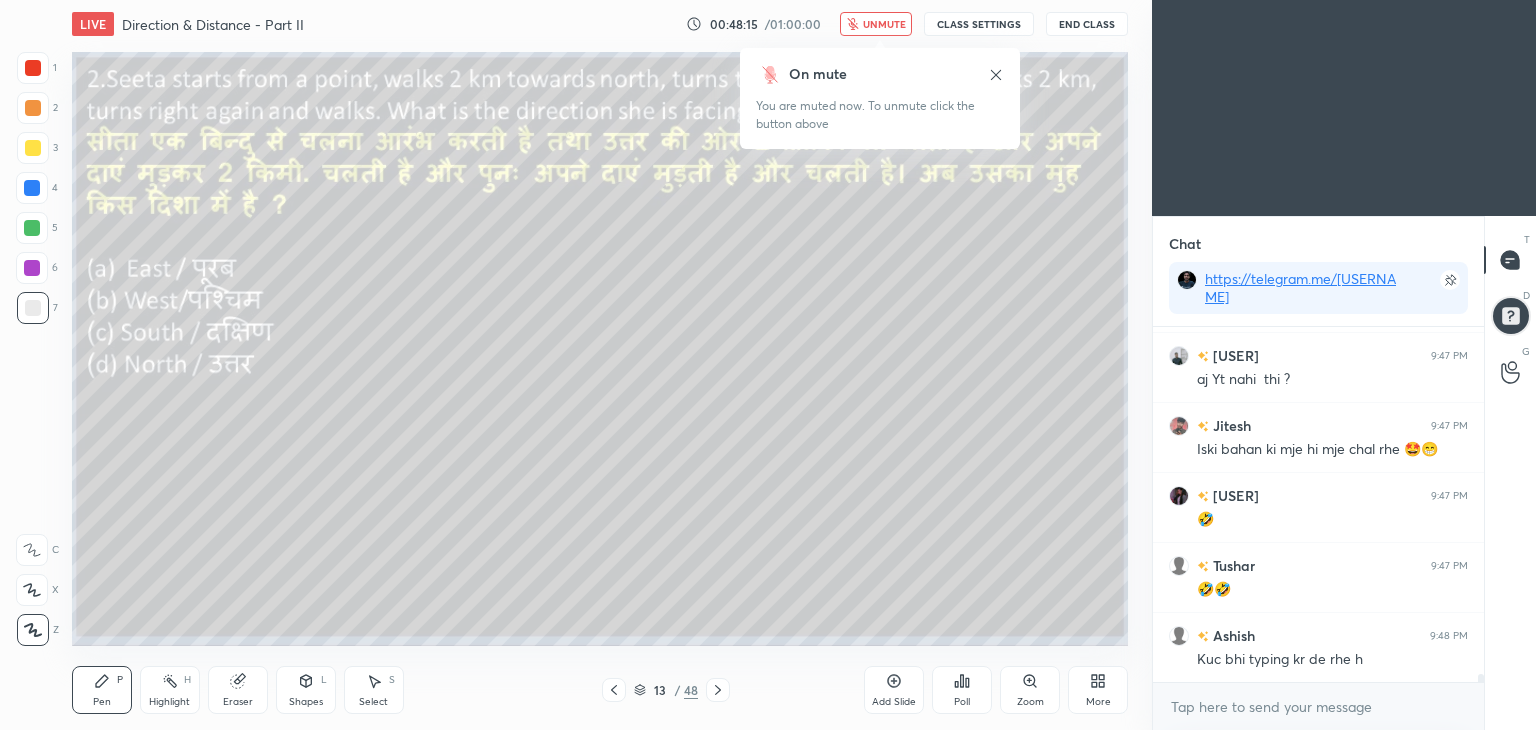 click on "unmute" at bounding box center [884, 24] 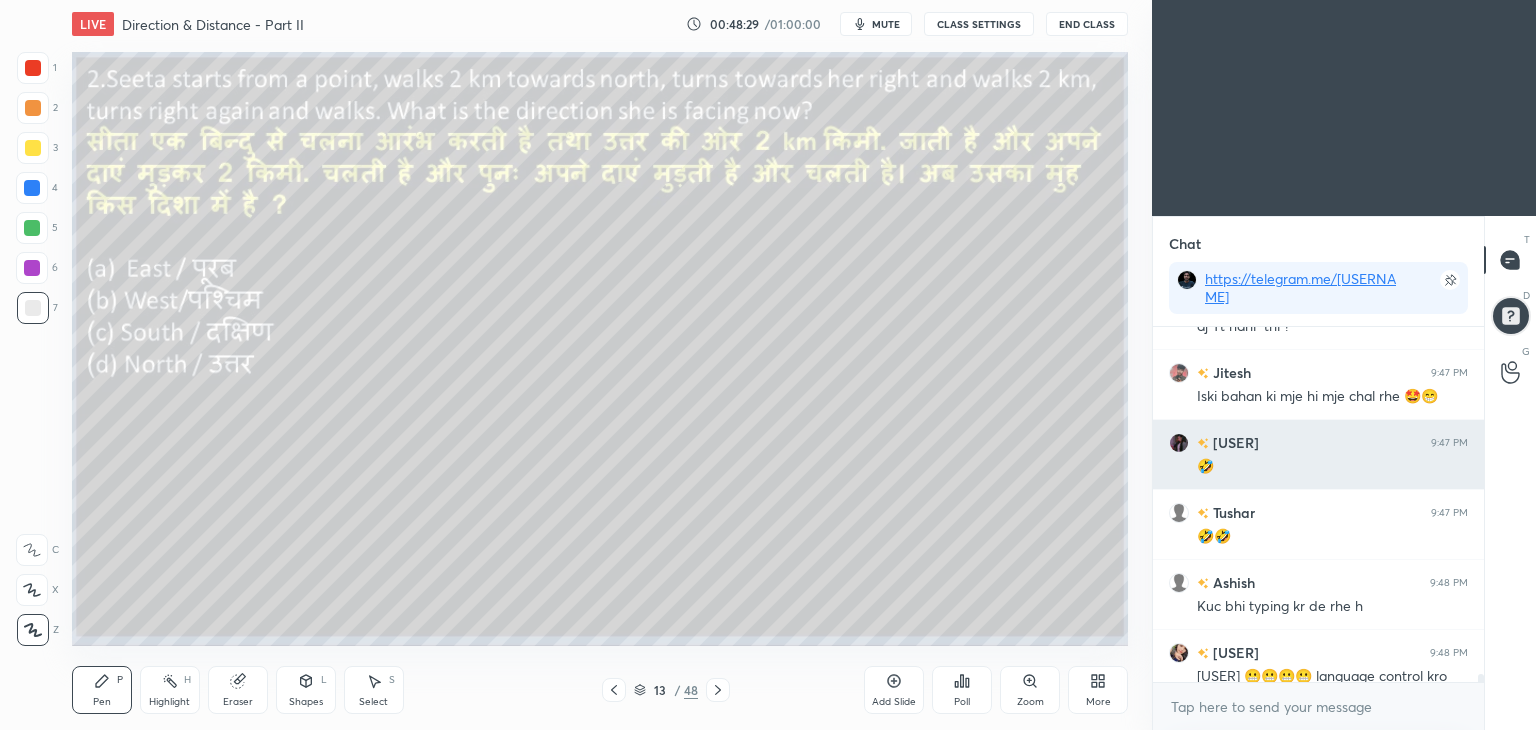 scroll, scrollTop: 14776, scrollLeft: 0, axis: vertical 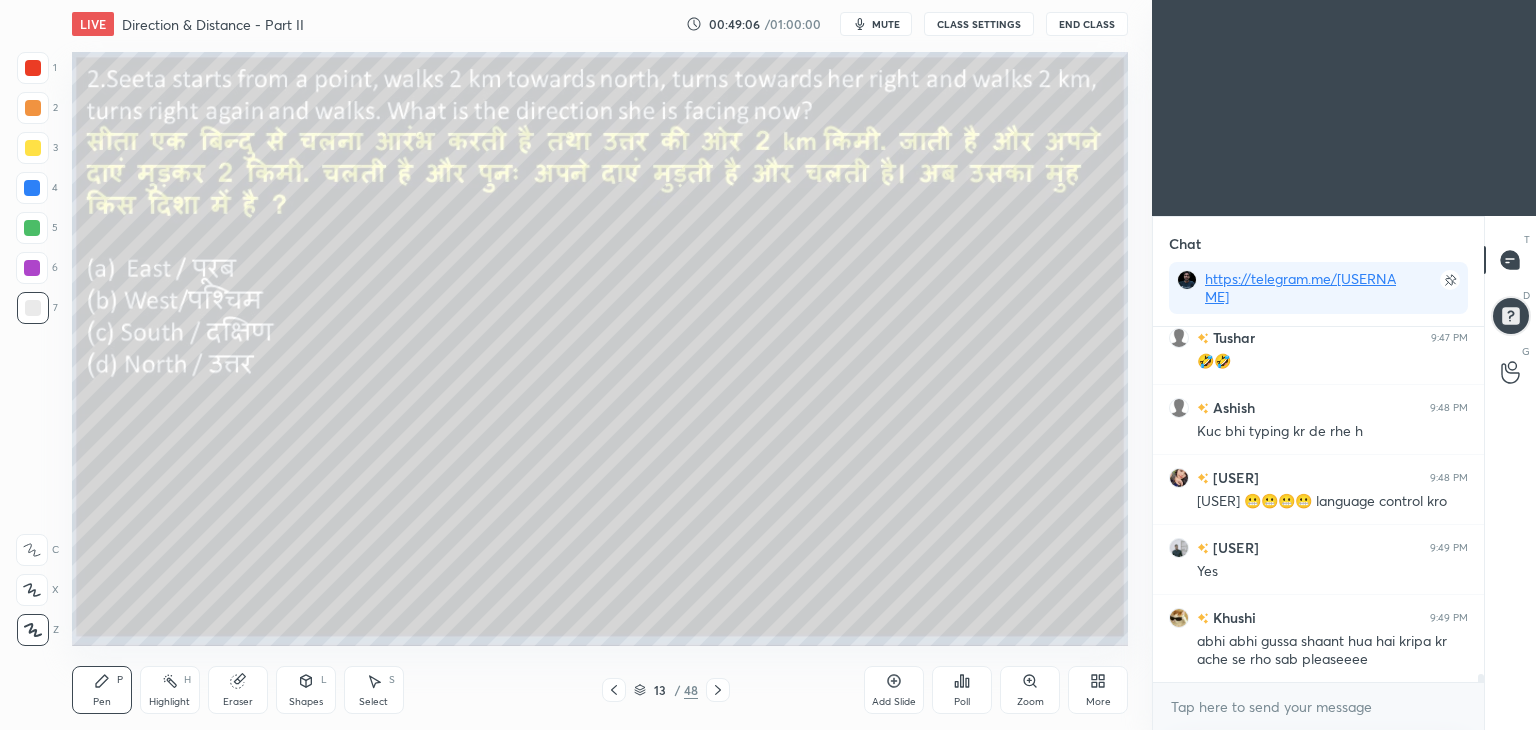click on "mute" at bounding box center (886, 24) 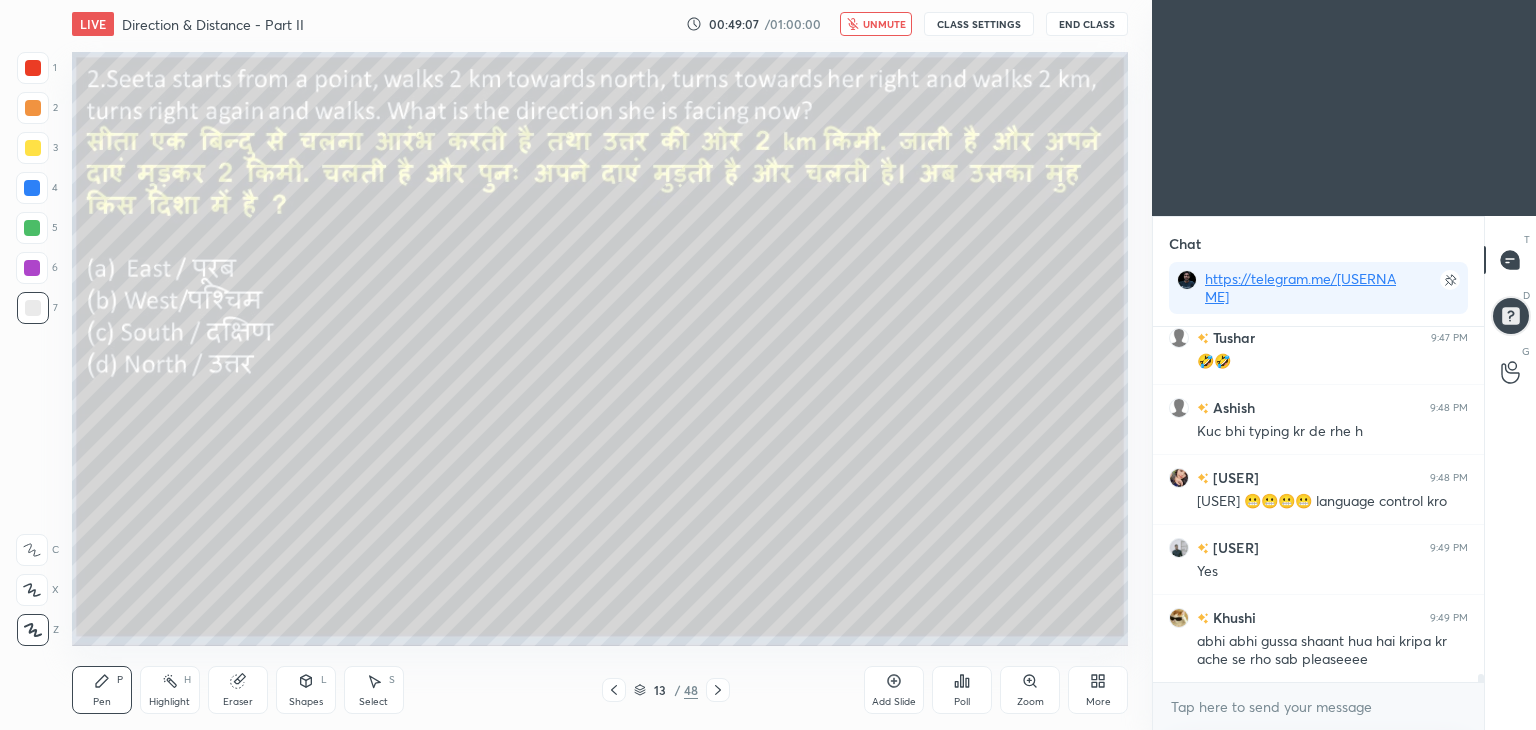scroll, scrollTop: 15004, scrollLeft: 0, axis: vertical 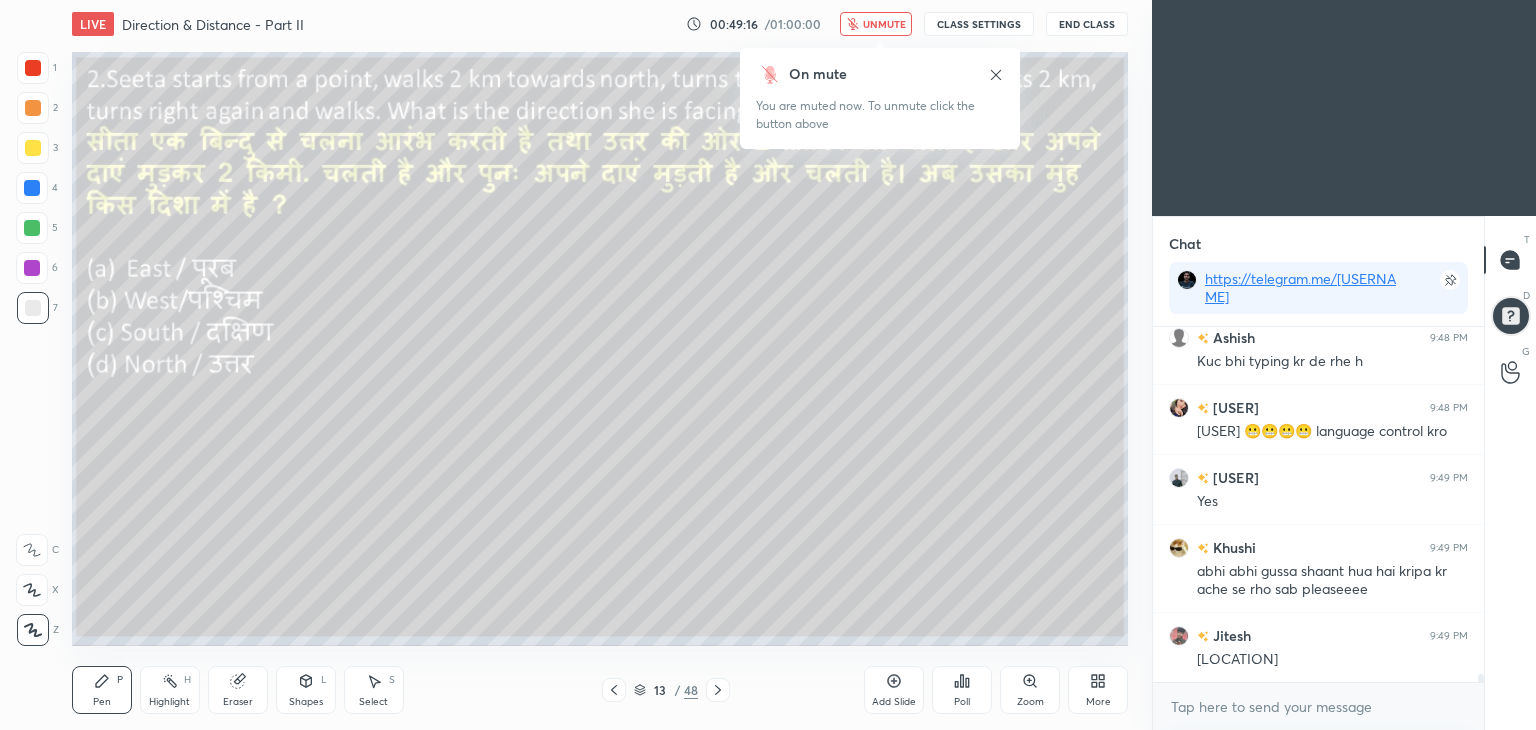 click 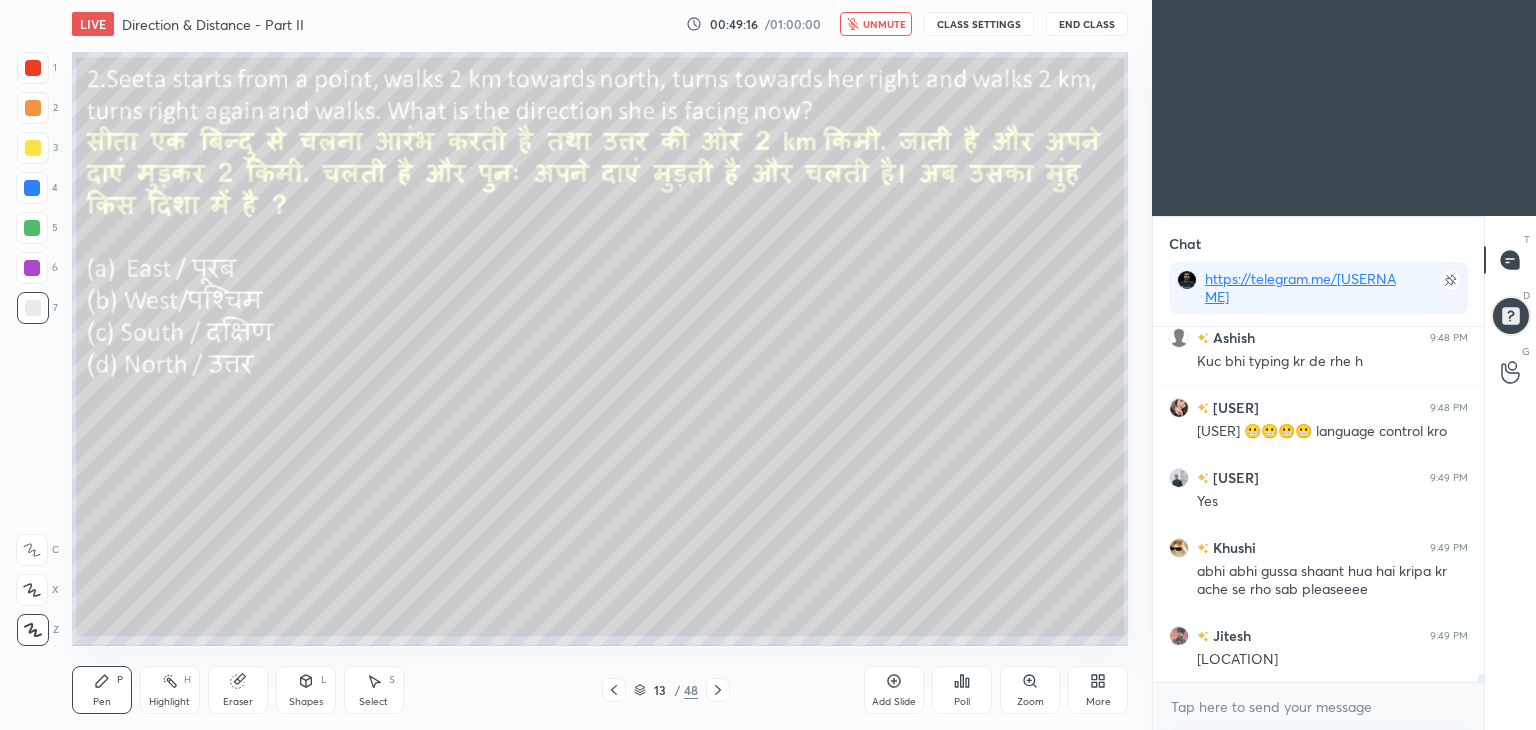 click on "unmute" at bounding box center [884, 24] 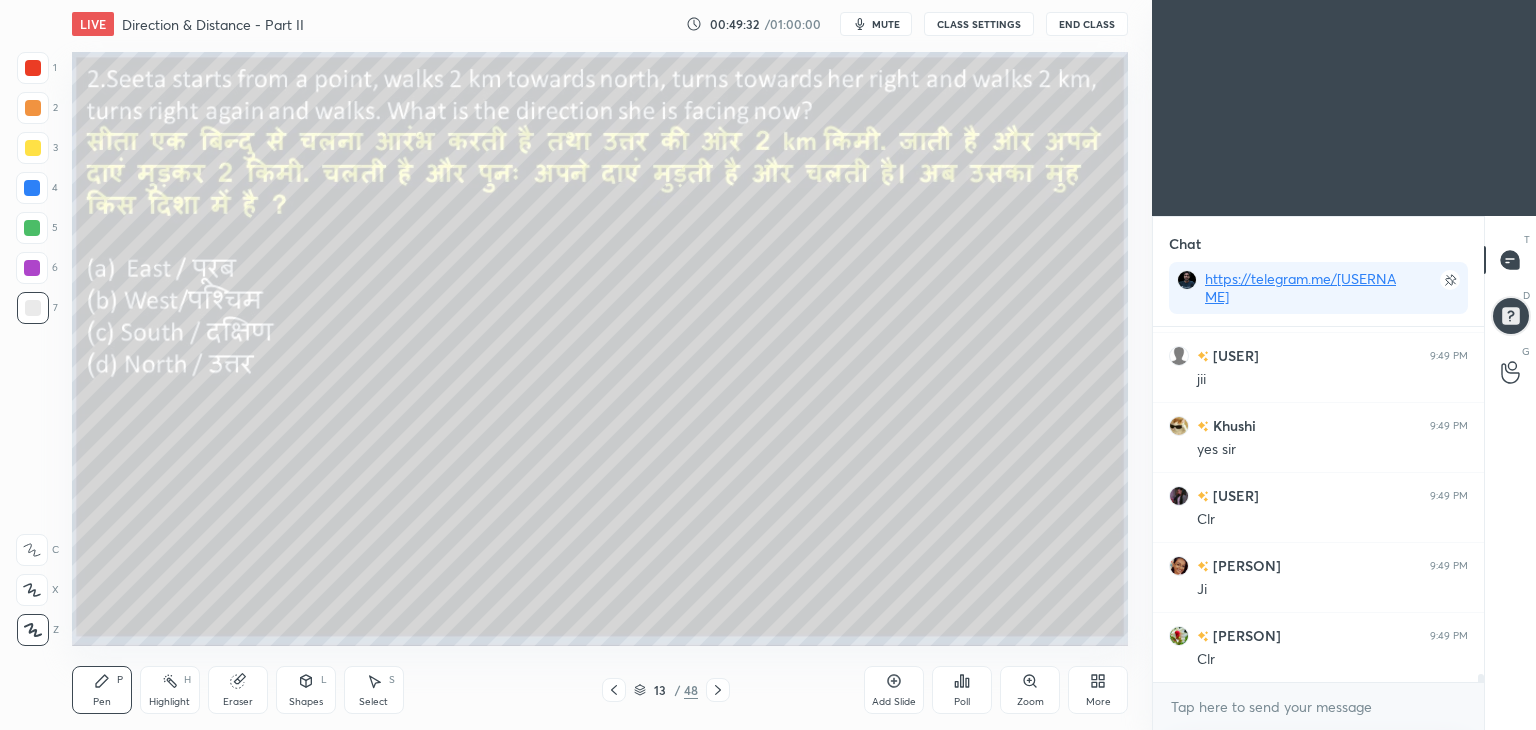 scroll, scrollTop: 15424, scrollLeft: 0, axis: vertical 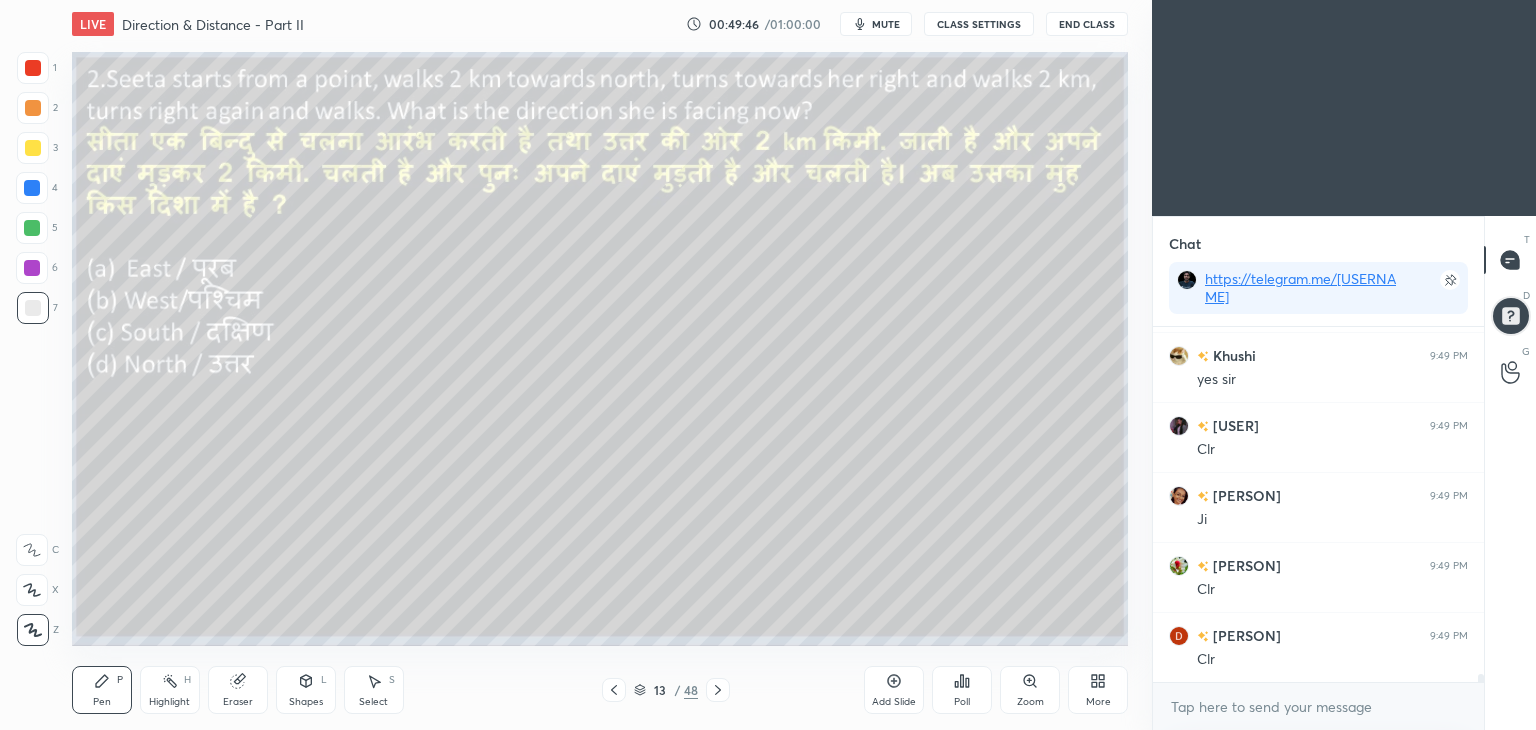 type 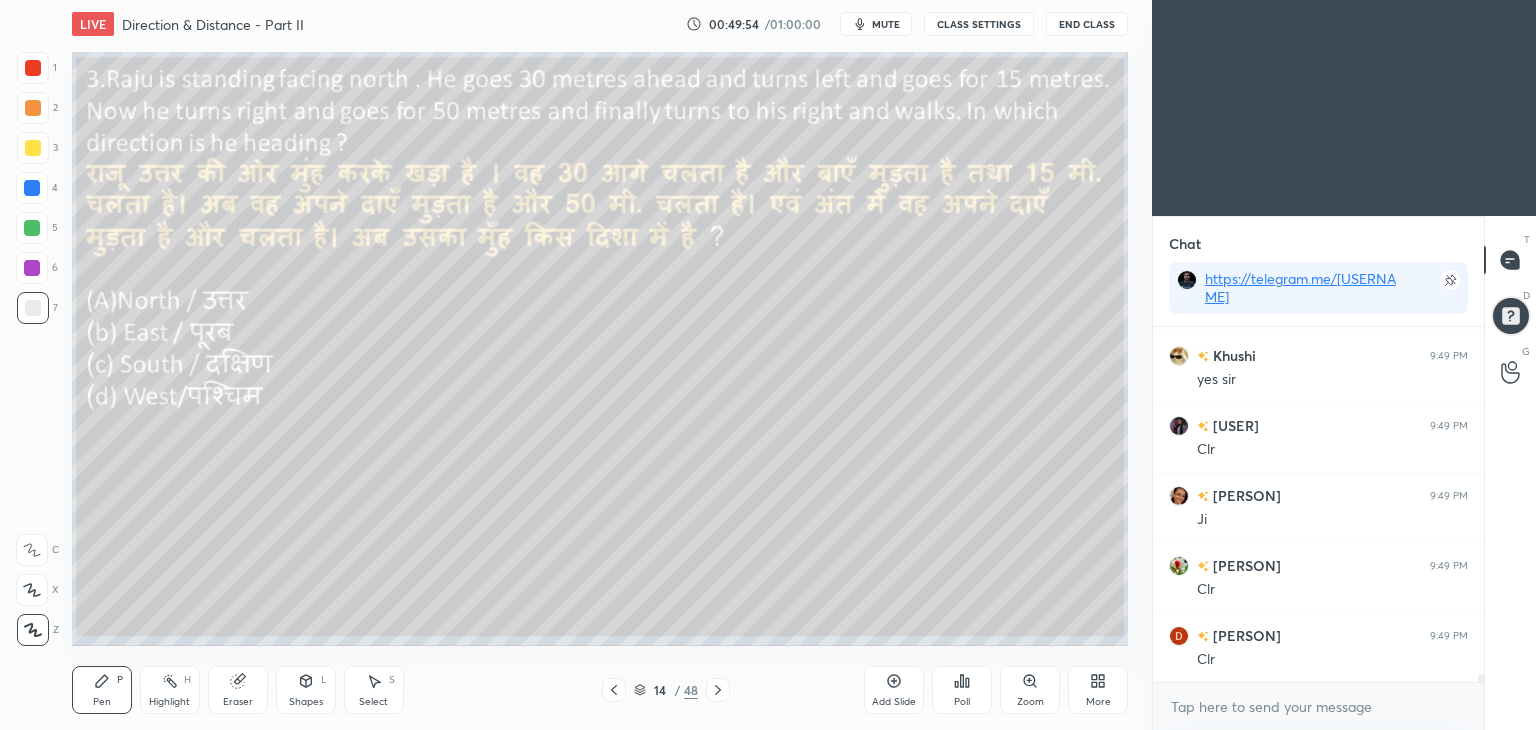click on "mute" at bounding box center (886, 24) 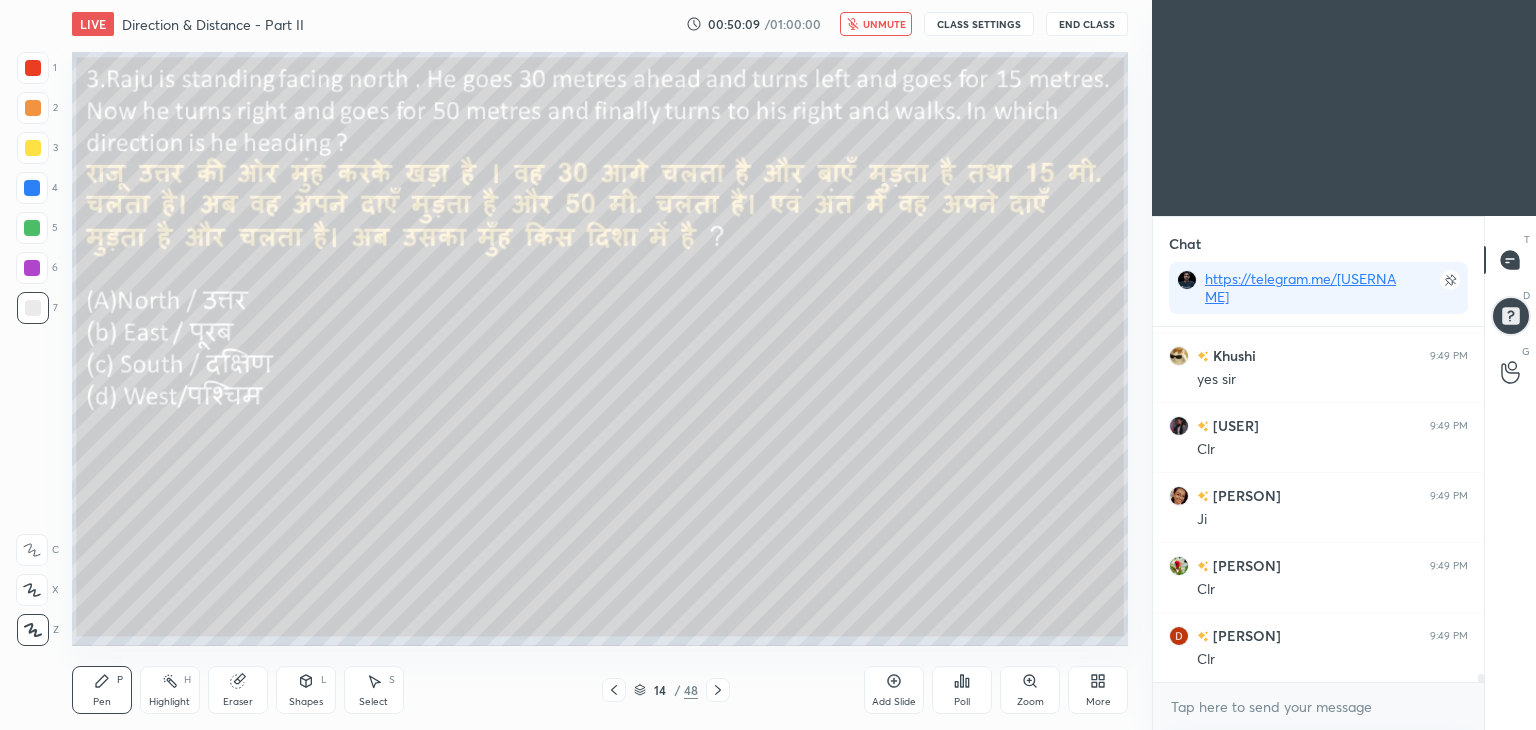 click on "End Class" at bounding box center [1087, 24] 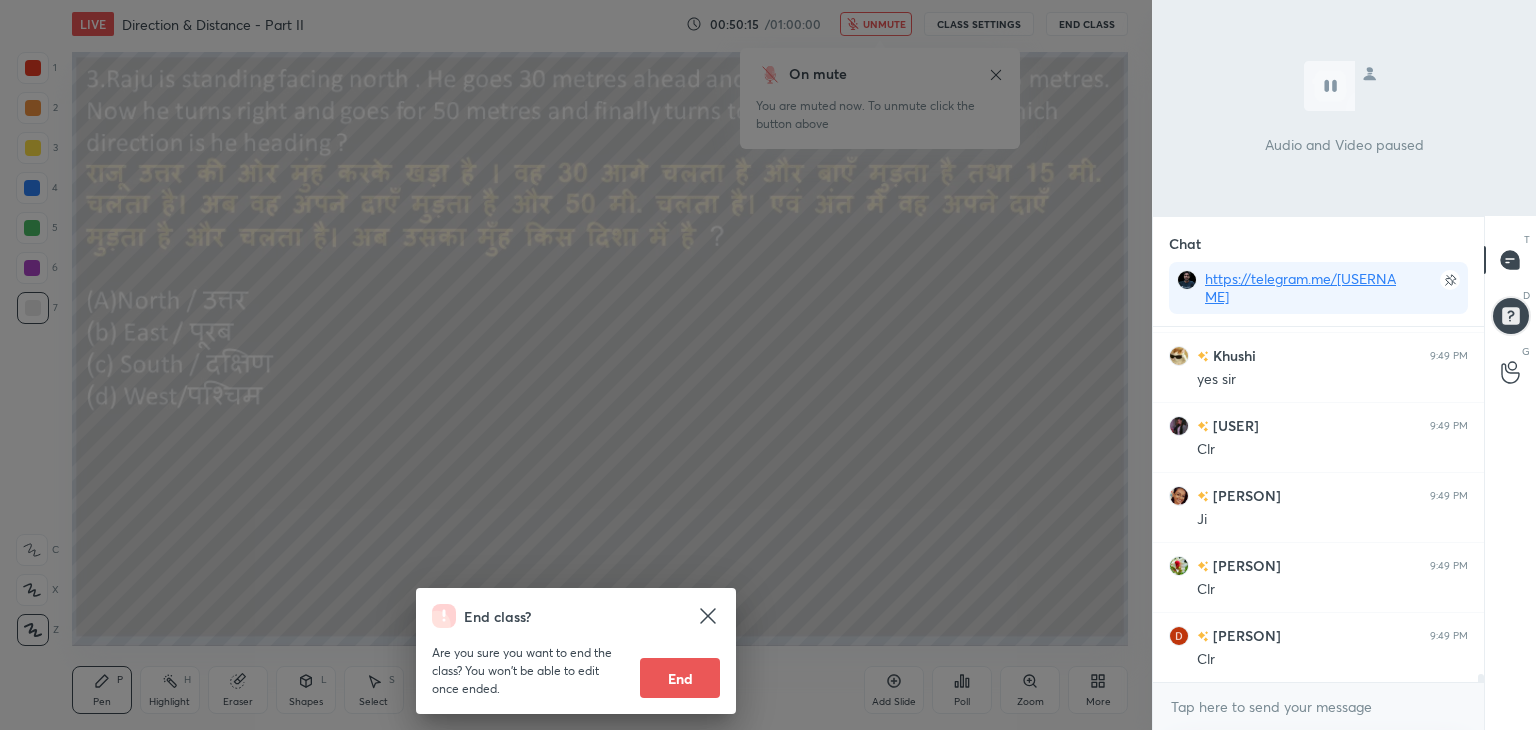 click on "End class? Are you sure you want to end the class? You won’t be able to edit once ended. End" at bounding box center (576, 365) 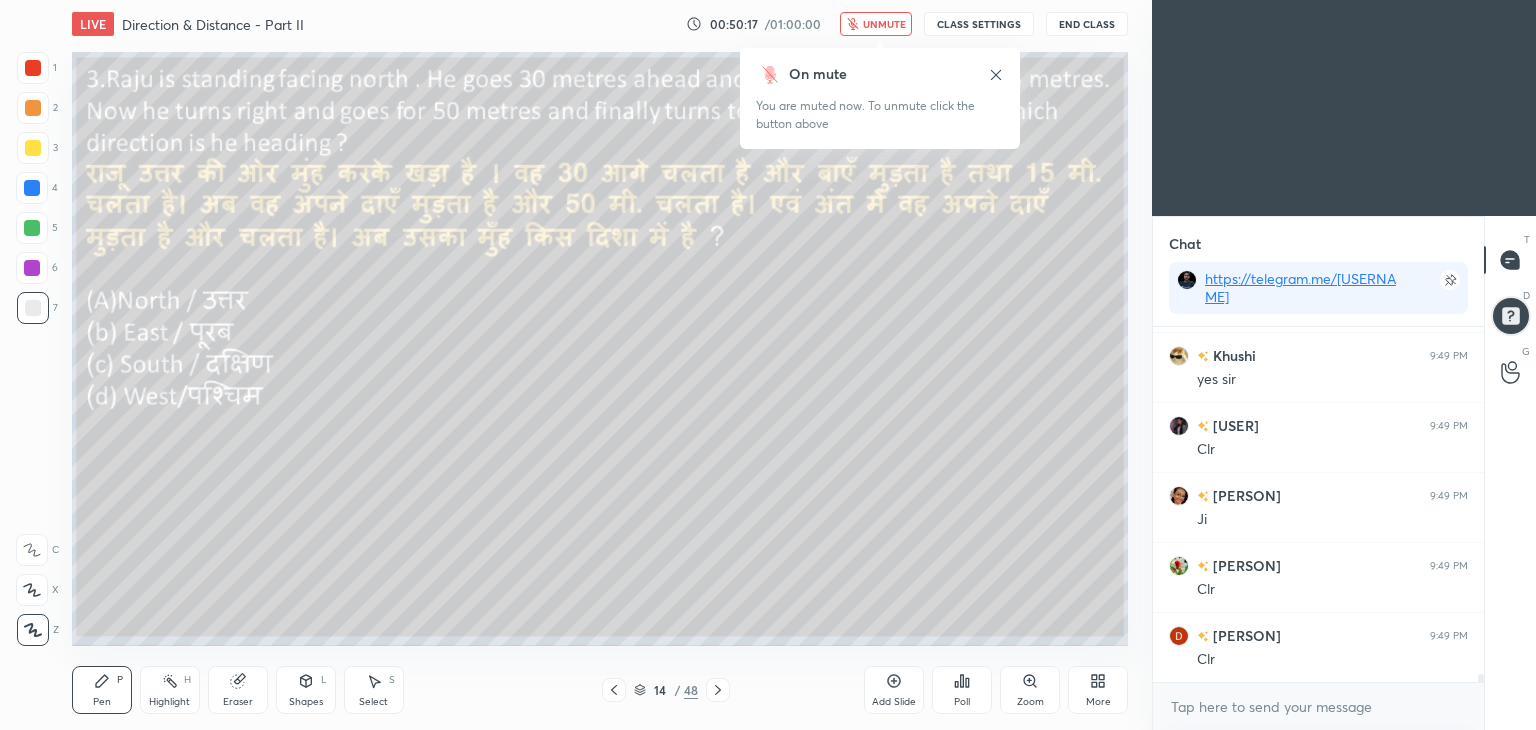 click 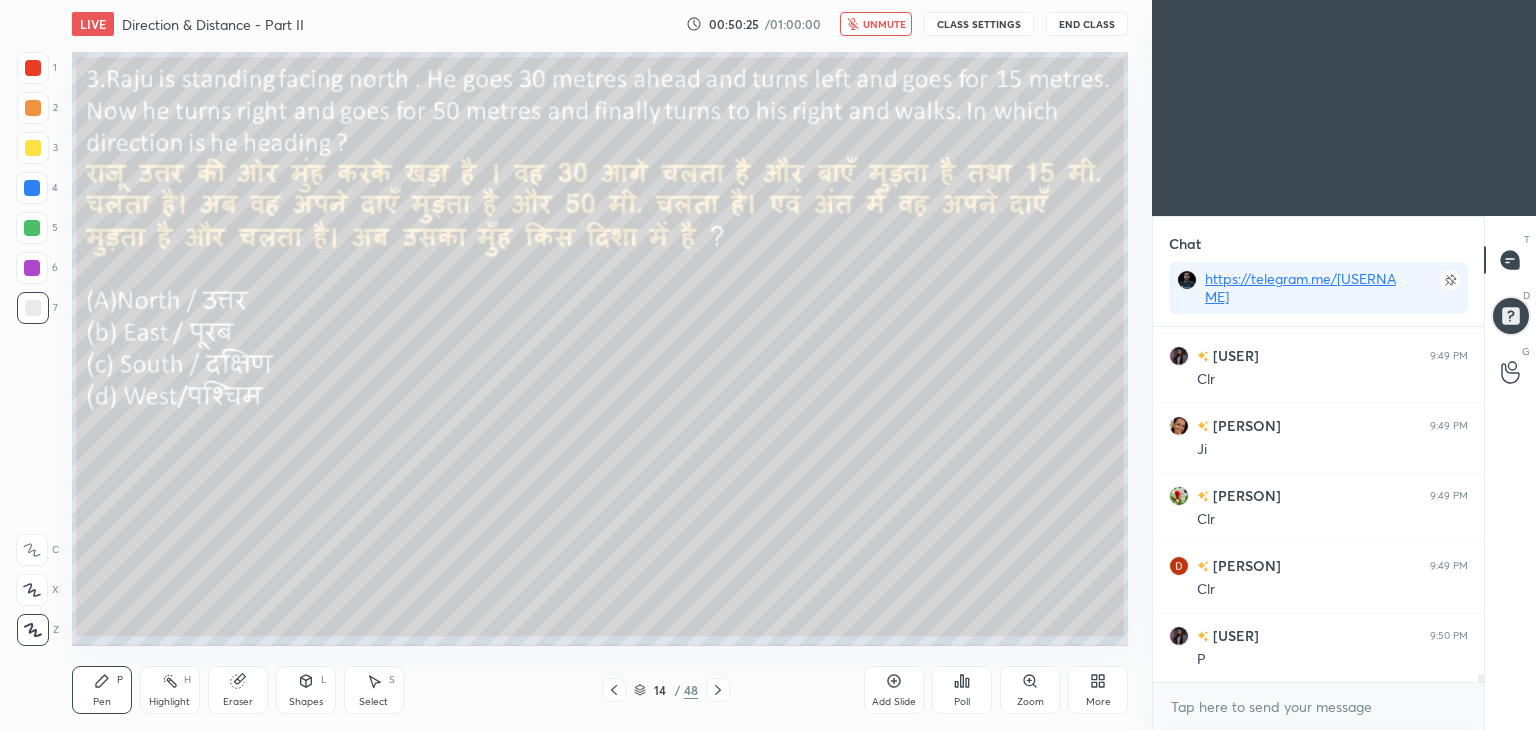 scroll, scrollTop: 15564, scrollLeft: 0, axis: vertical 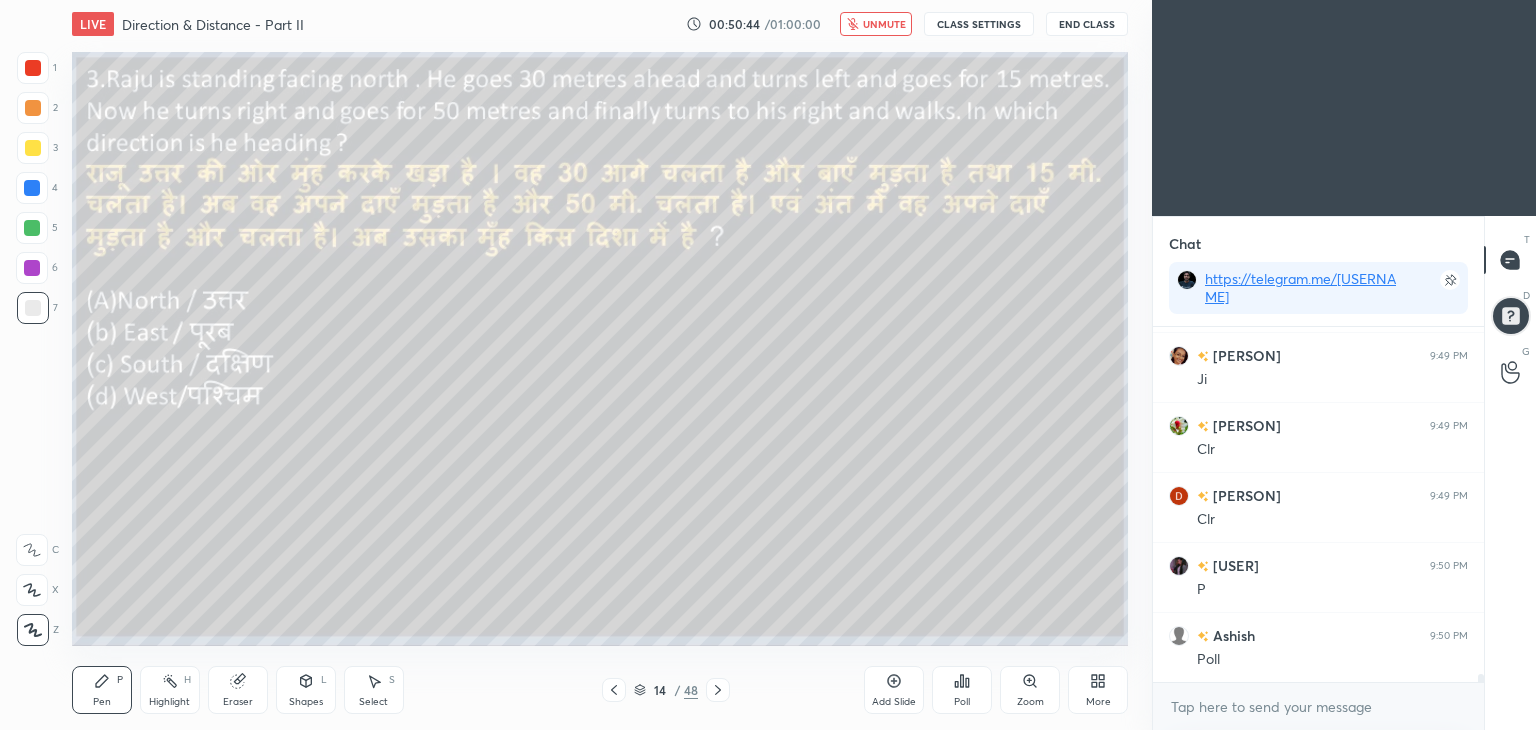 click on "unmute" at bounding box center [884, 24] 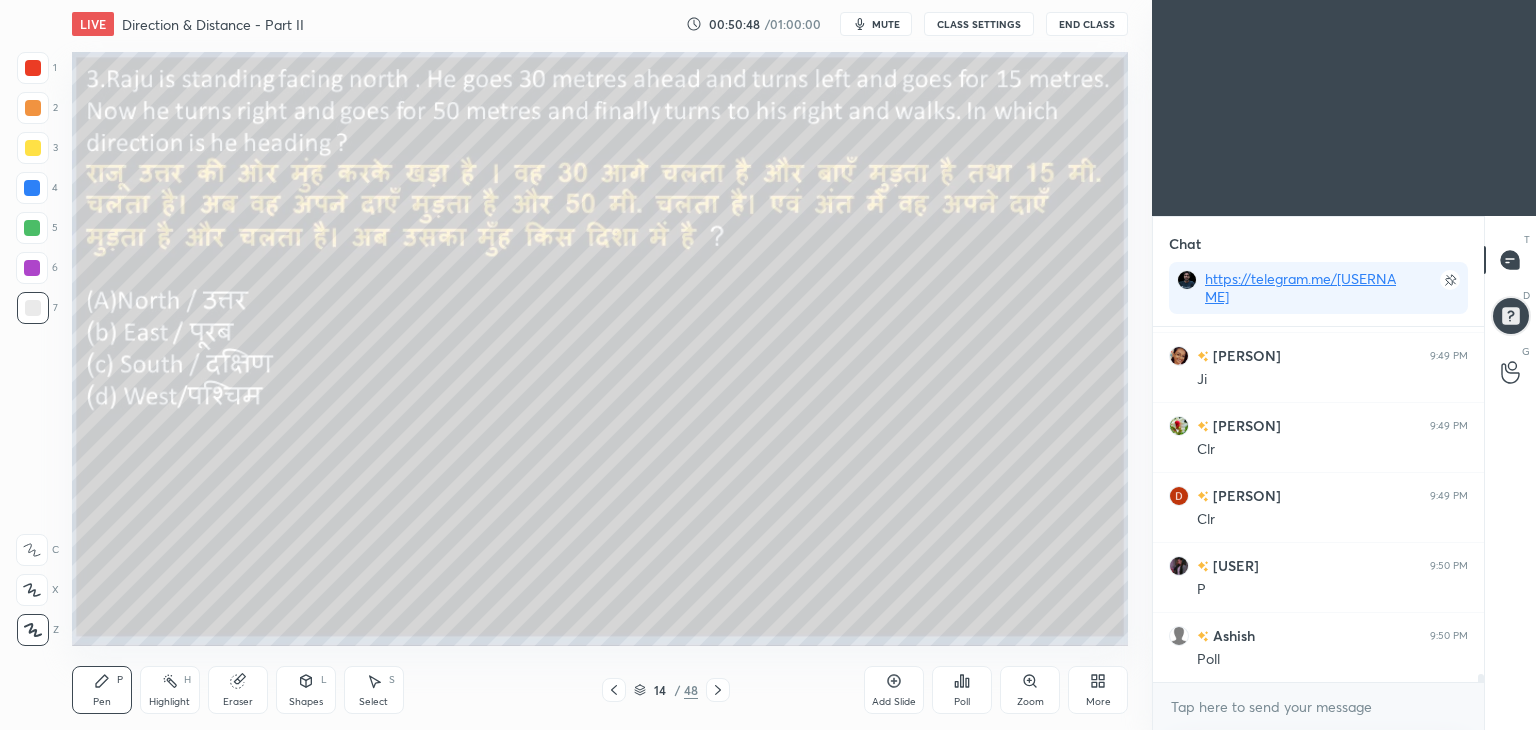 click on "mute" at bounding box center (886, 24) 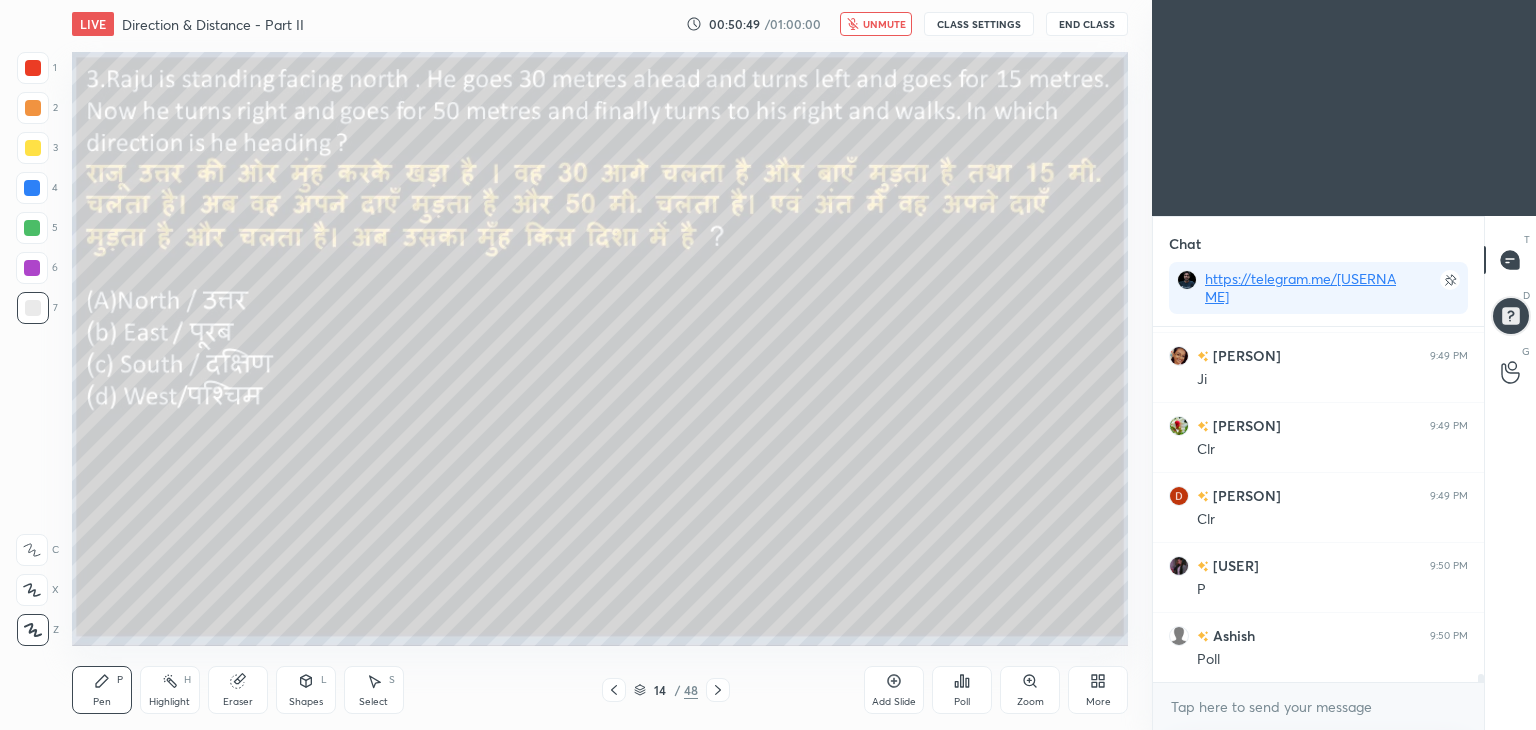 scroll, scrollTop: 15634, scrollLeft: 0, axis: vertical 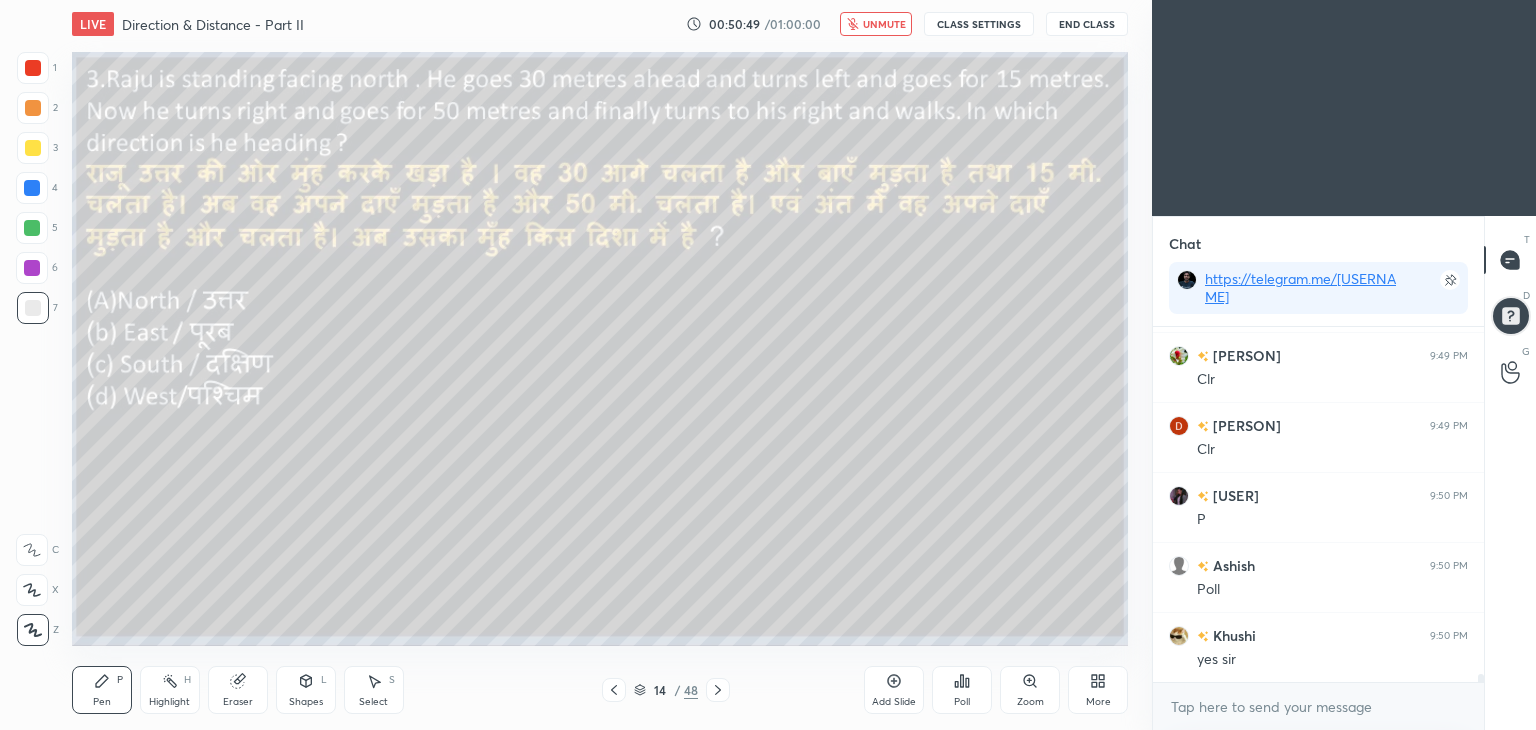 click on "End Class" at bounding box center (1087, 24) 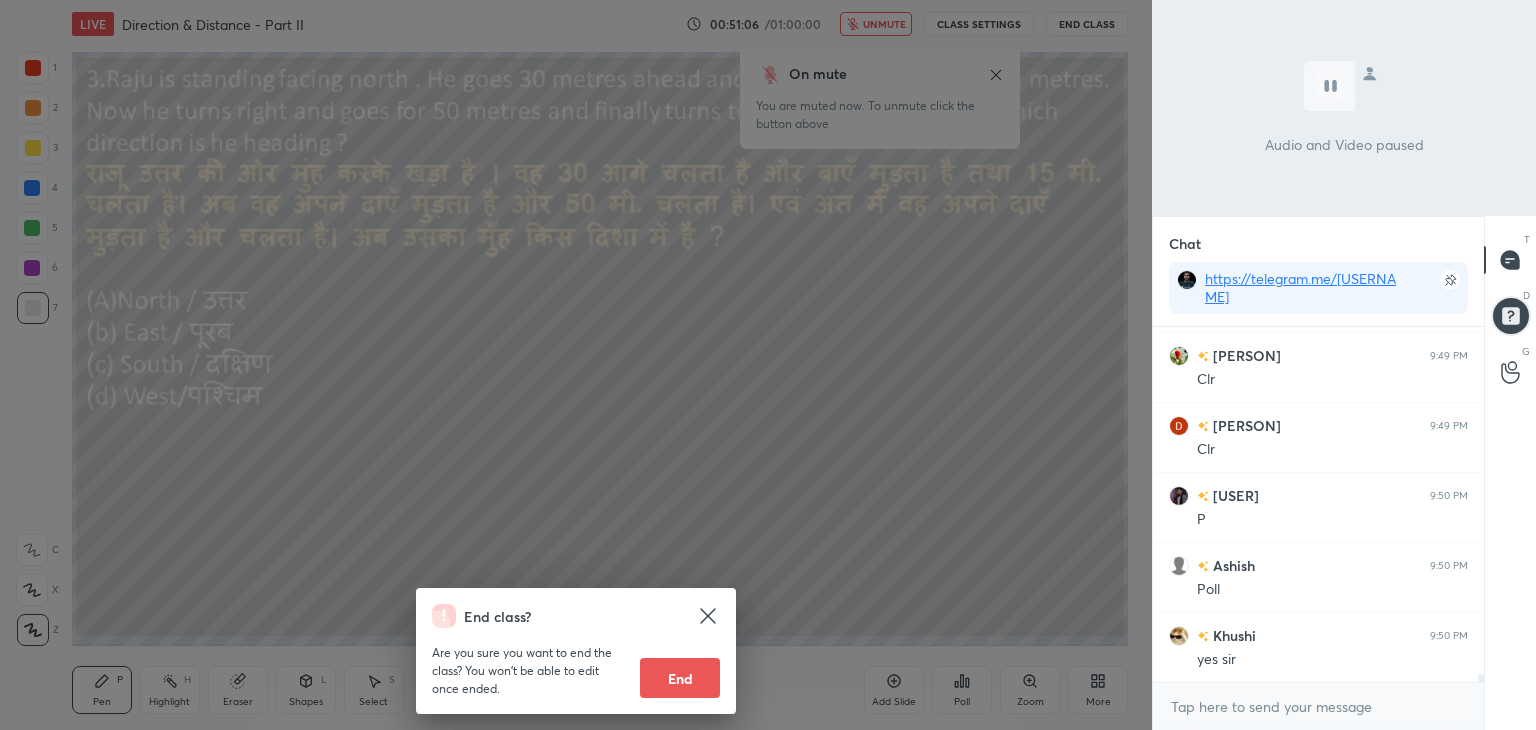 click on "End class? Are you sure you want to end the class? You won’t be able to edit once ended. End" at bounding box center (576, 365) 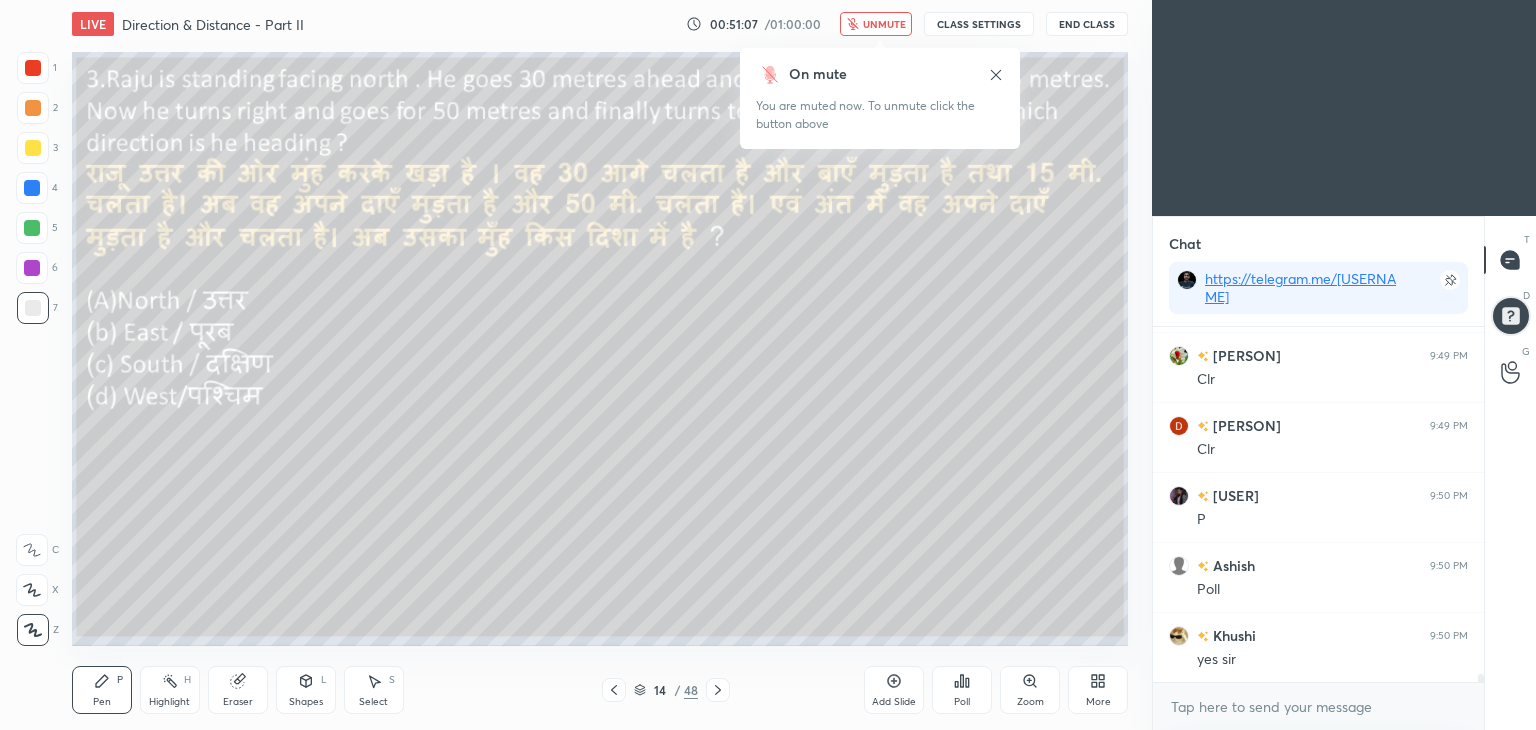 scroll, scrollTop: 15704, scrollLeft: 0, axis: vertical 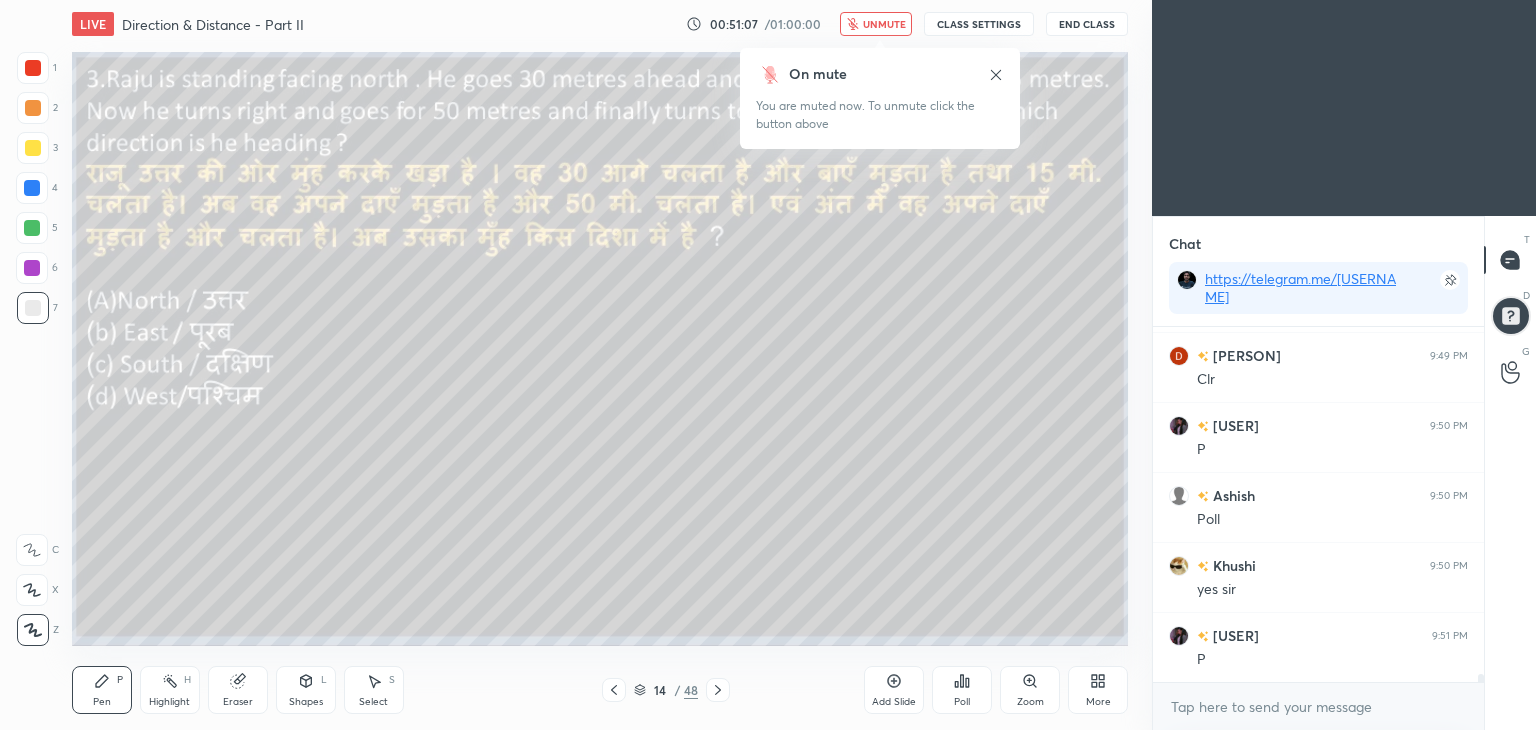 click 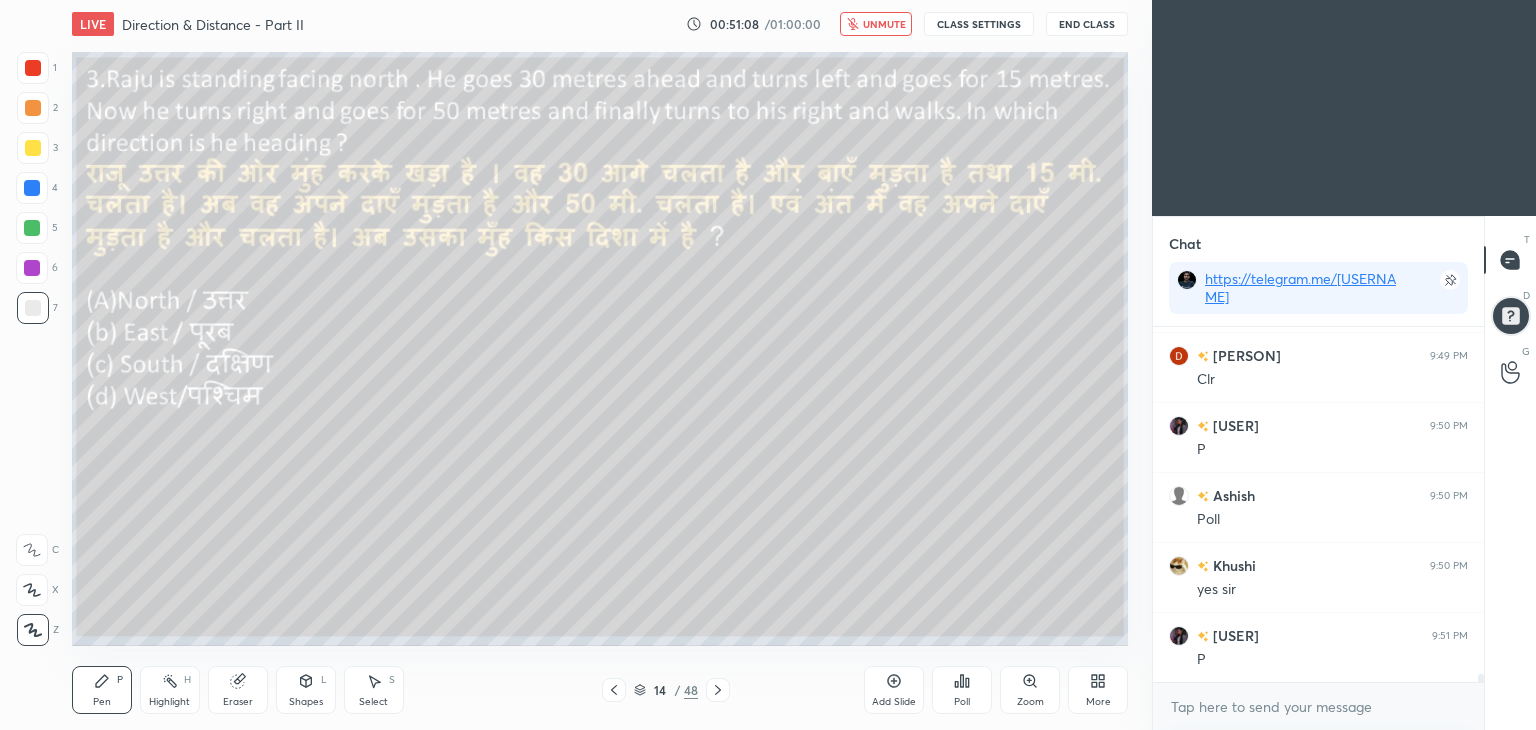 scroll, scrollTop: 15774, scrollLeft: 0, axis: vertical 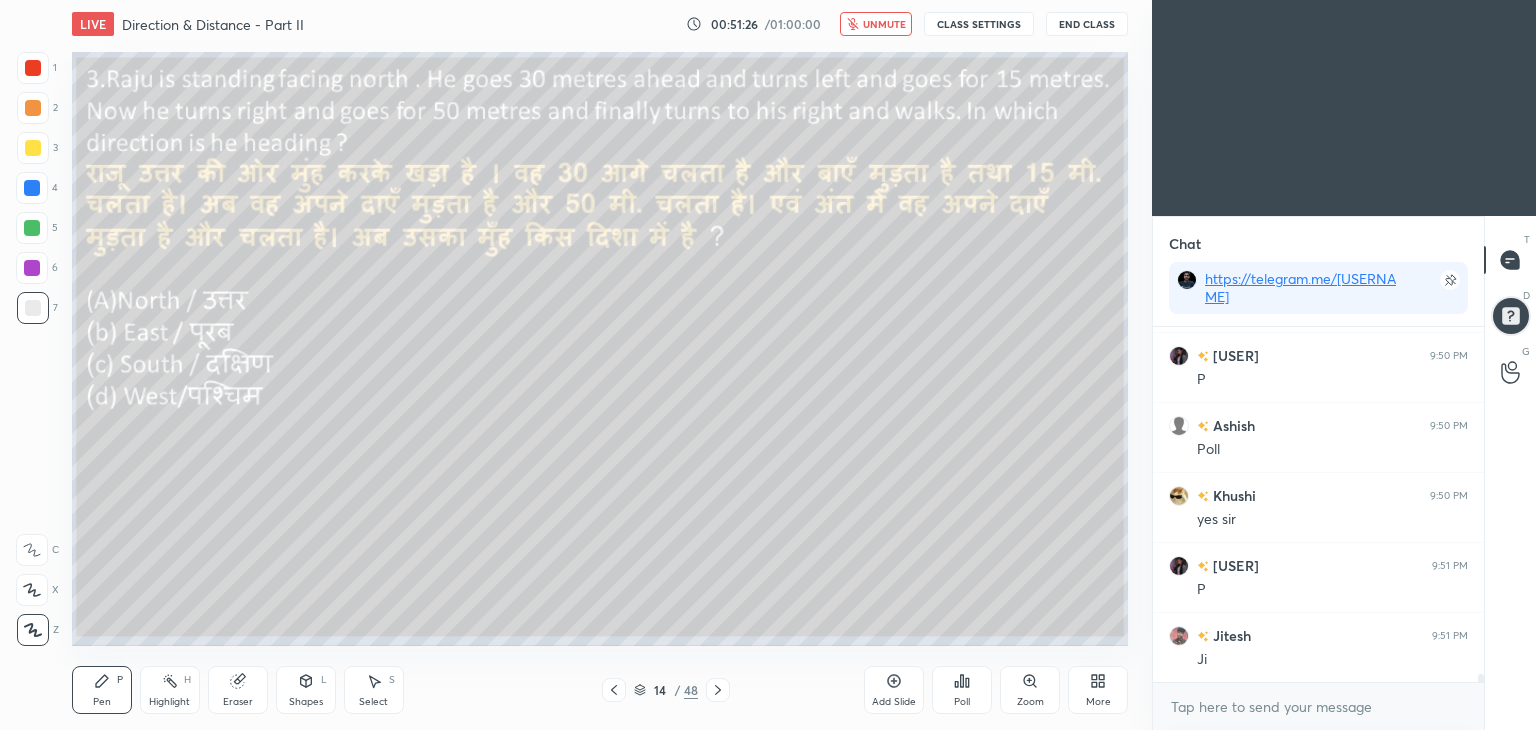 click on "unmute" at bounding box center [884, 24] 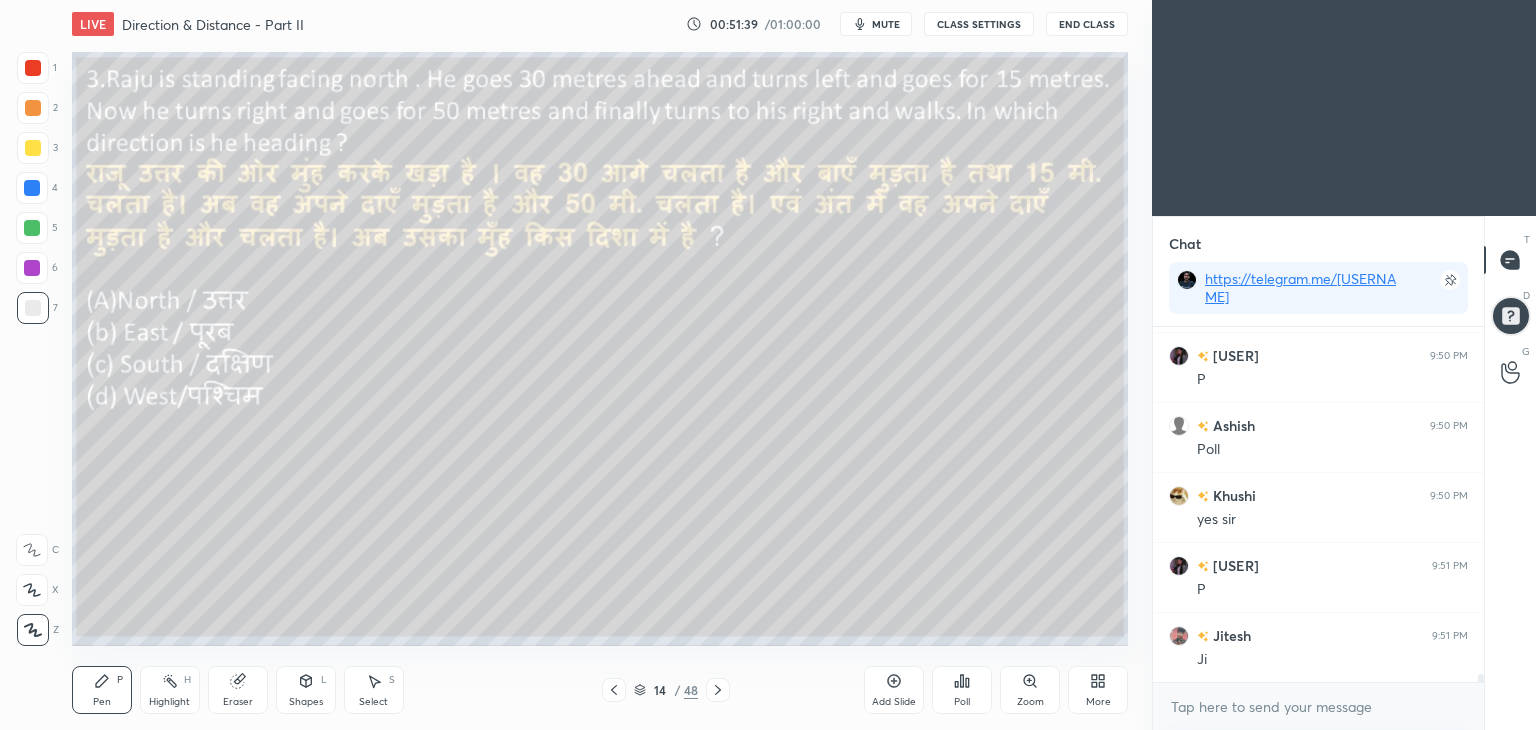 click on "Poll" at bounding box center [962, 690] 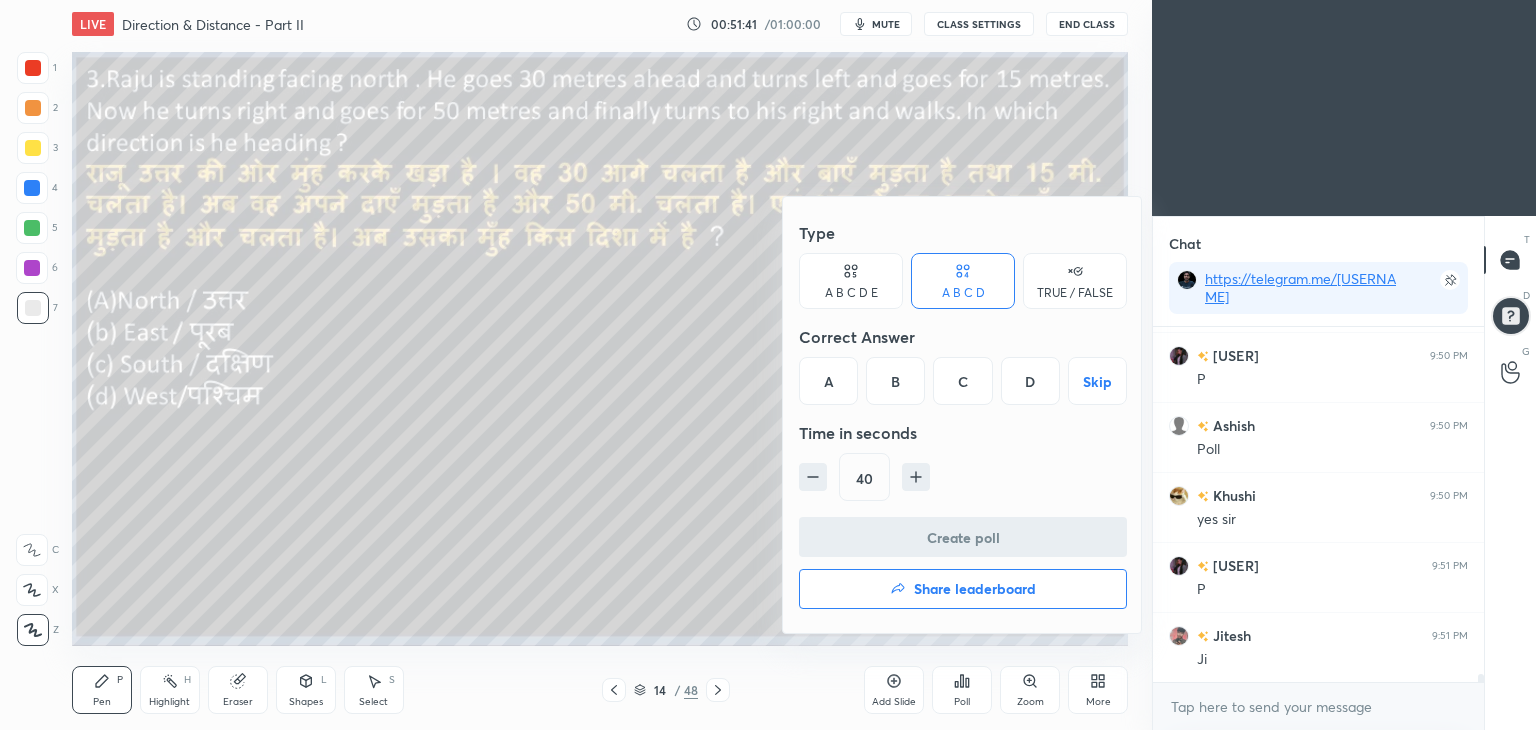 click on "B" at bounding box center (895, 381) 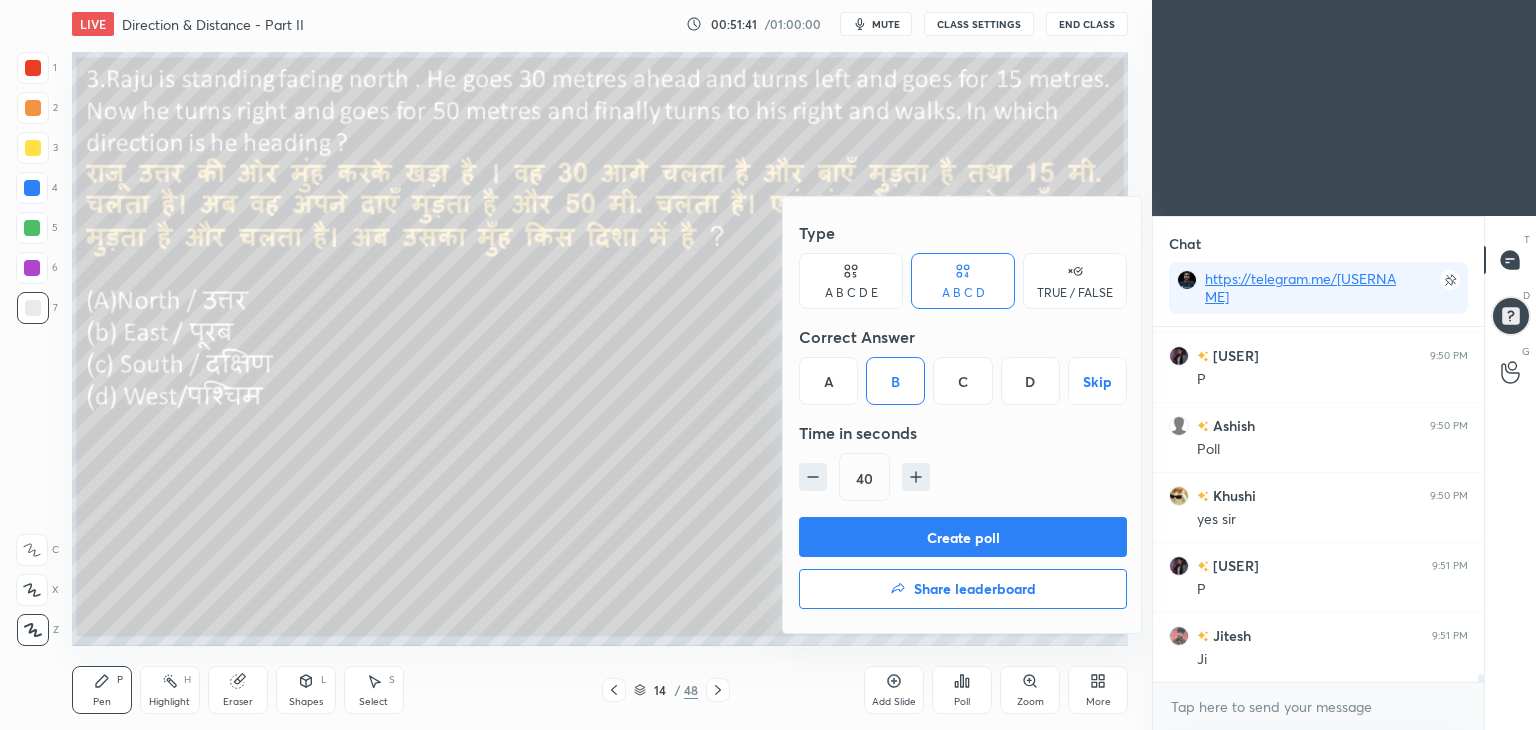 click on "Create poll" at bounding box center [963, 537] 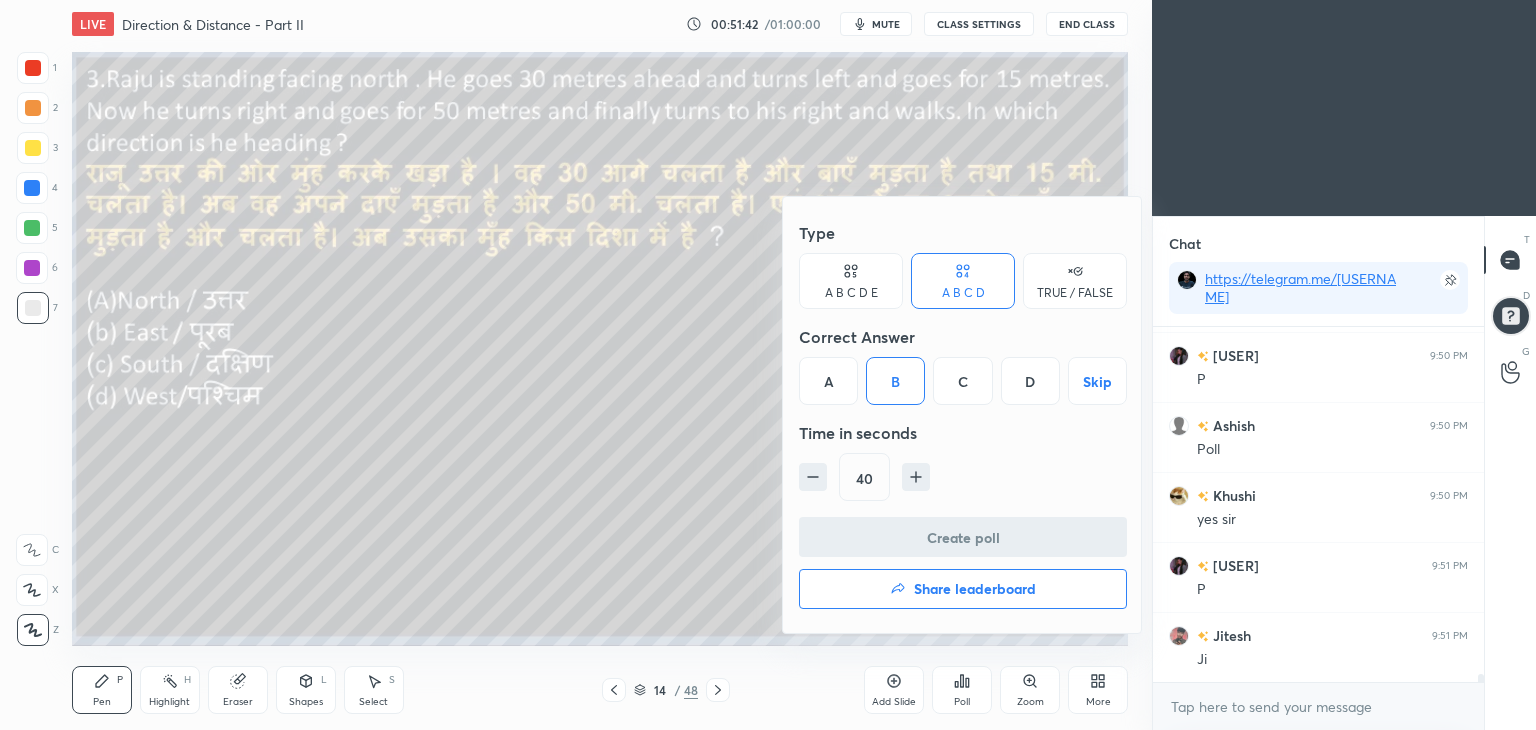 scroll, scrollTop: 163, scrollLeft: 325, axis: both 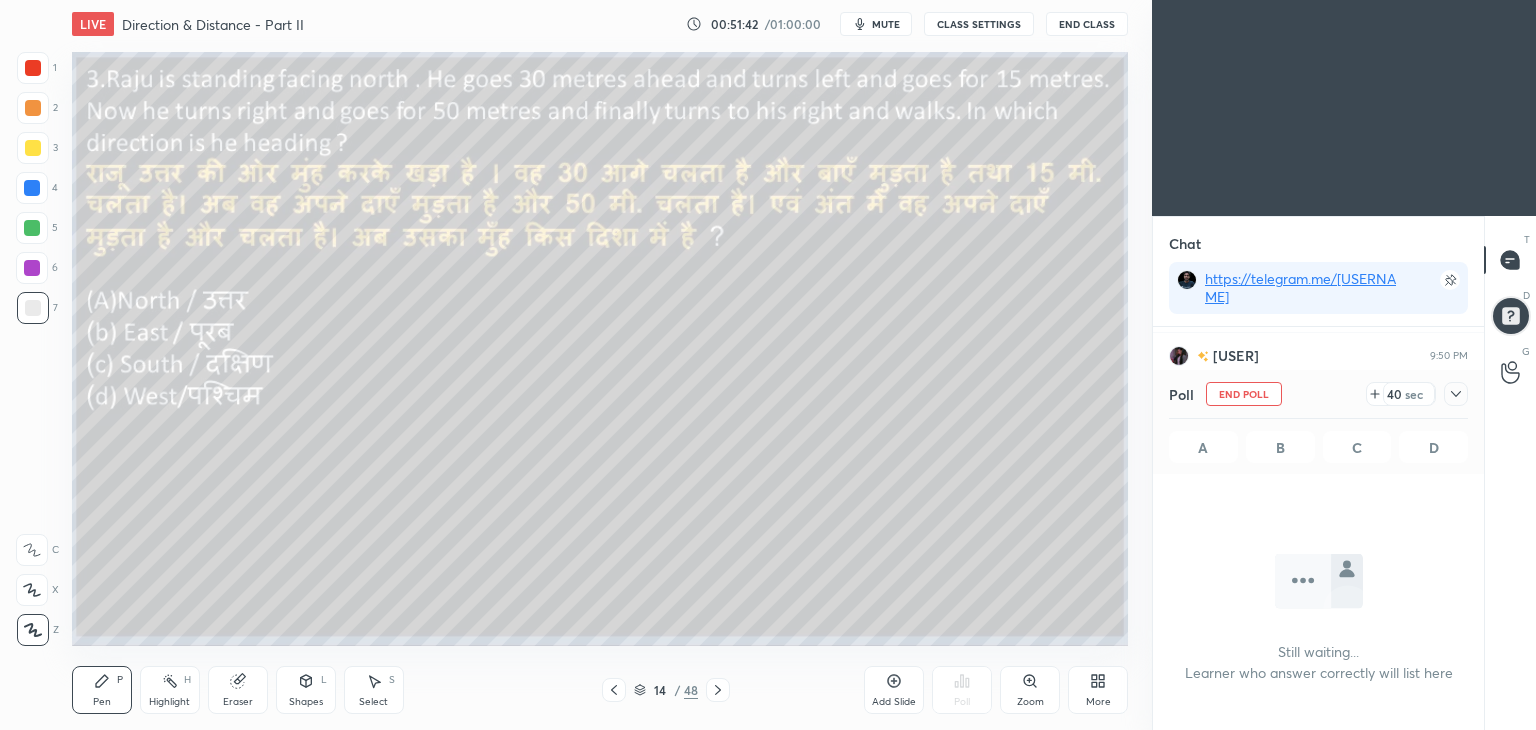 click on "mute" at bounding box center [886, 24] 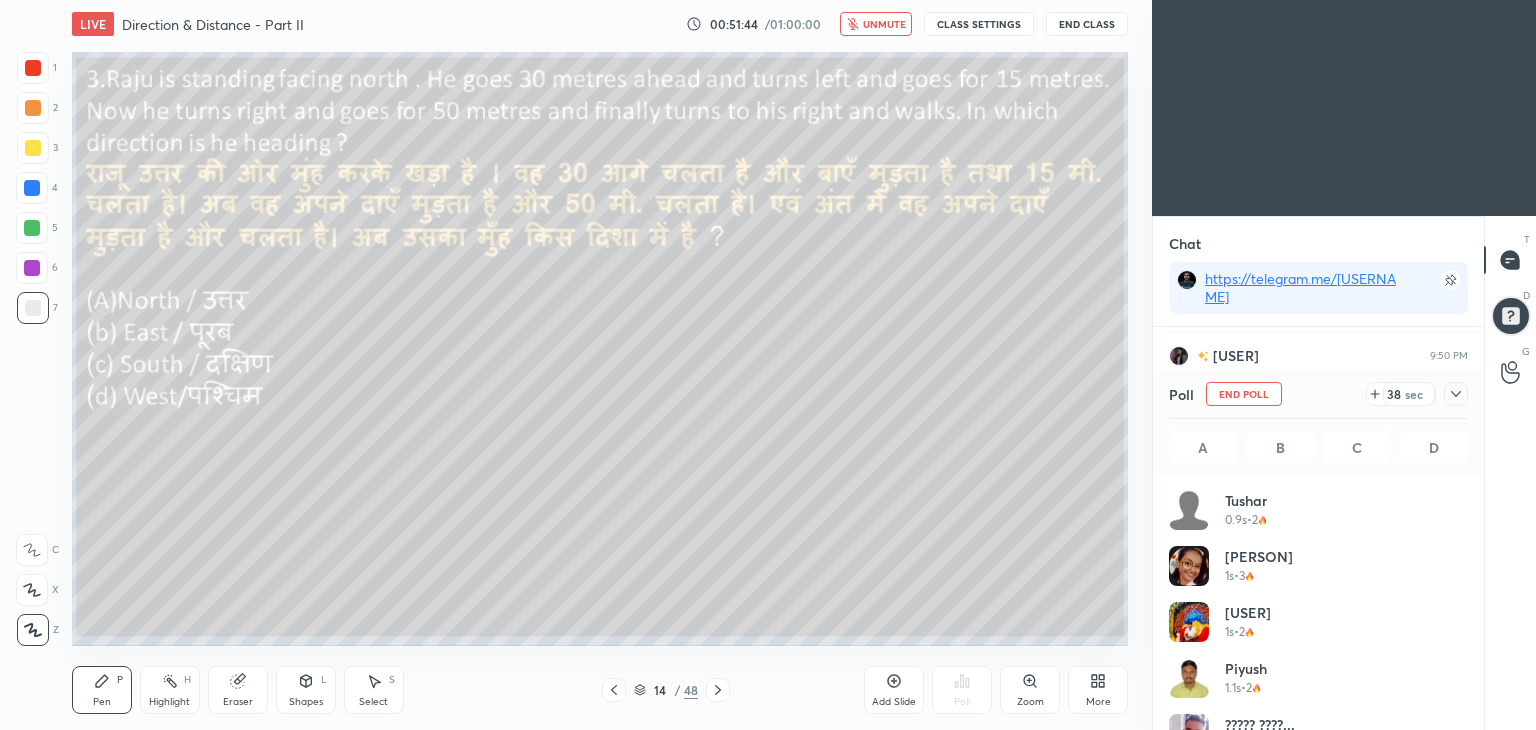 scroll, scrollTop: 6, scrollLeft: 6, axis: both 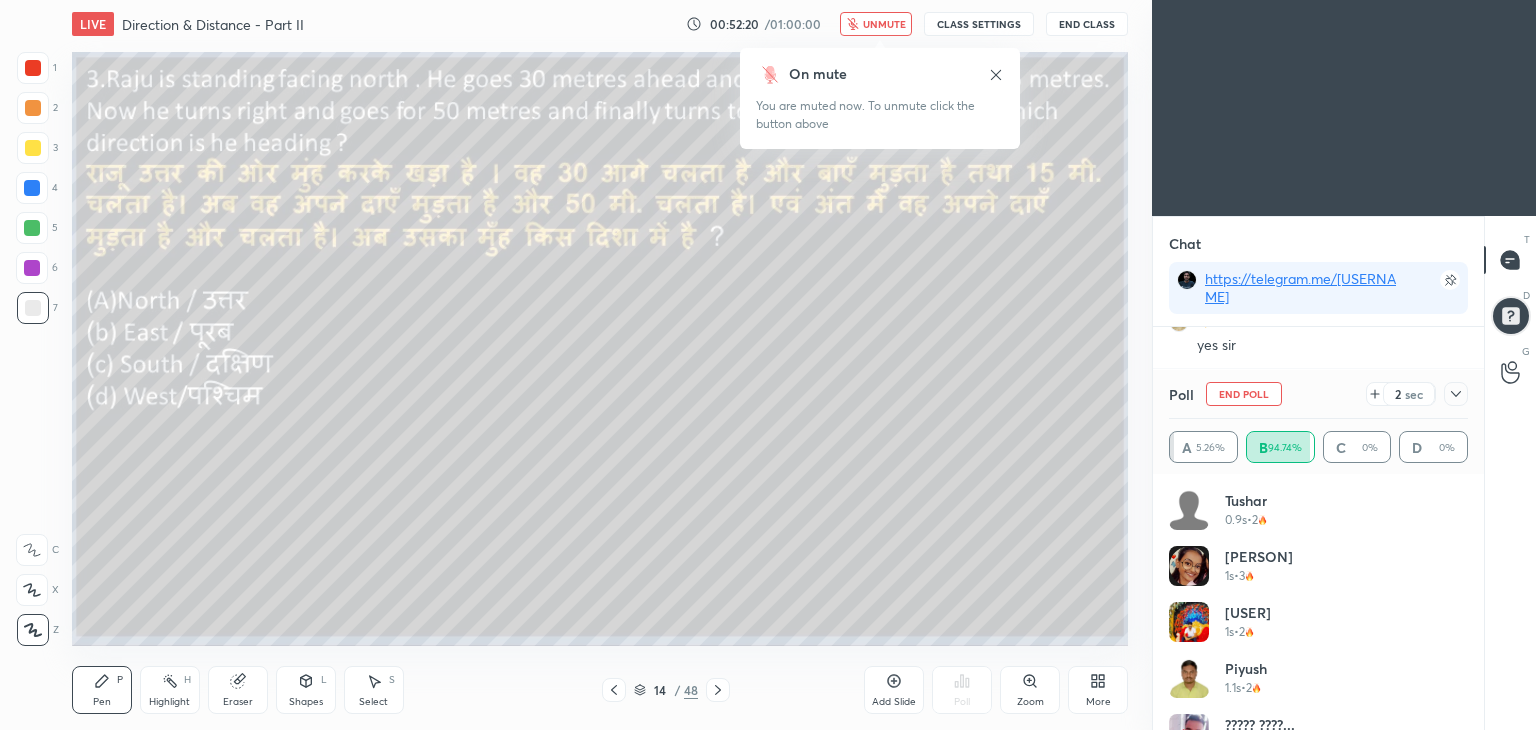click 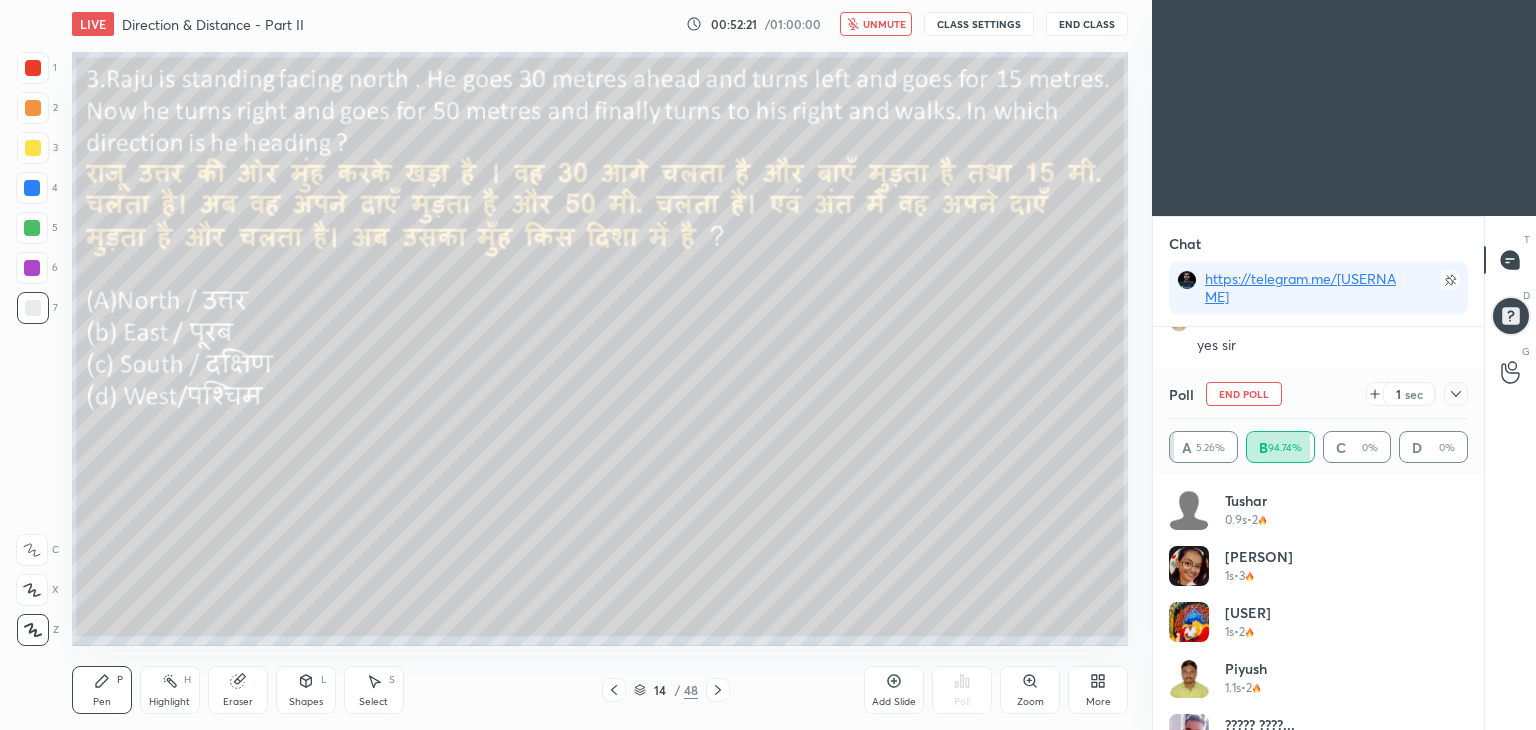click on "unmute" at bounding box center (884, 24) 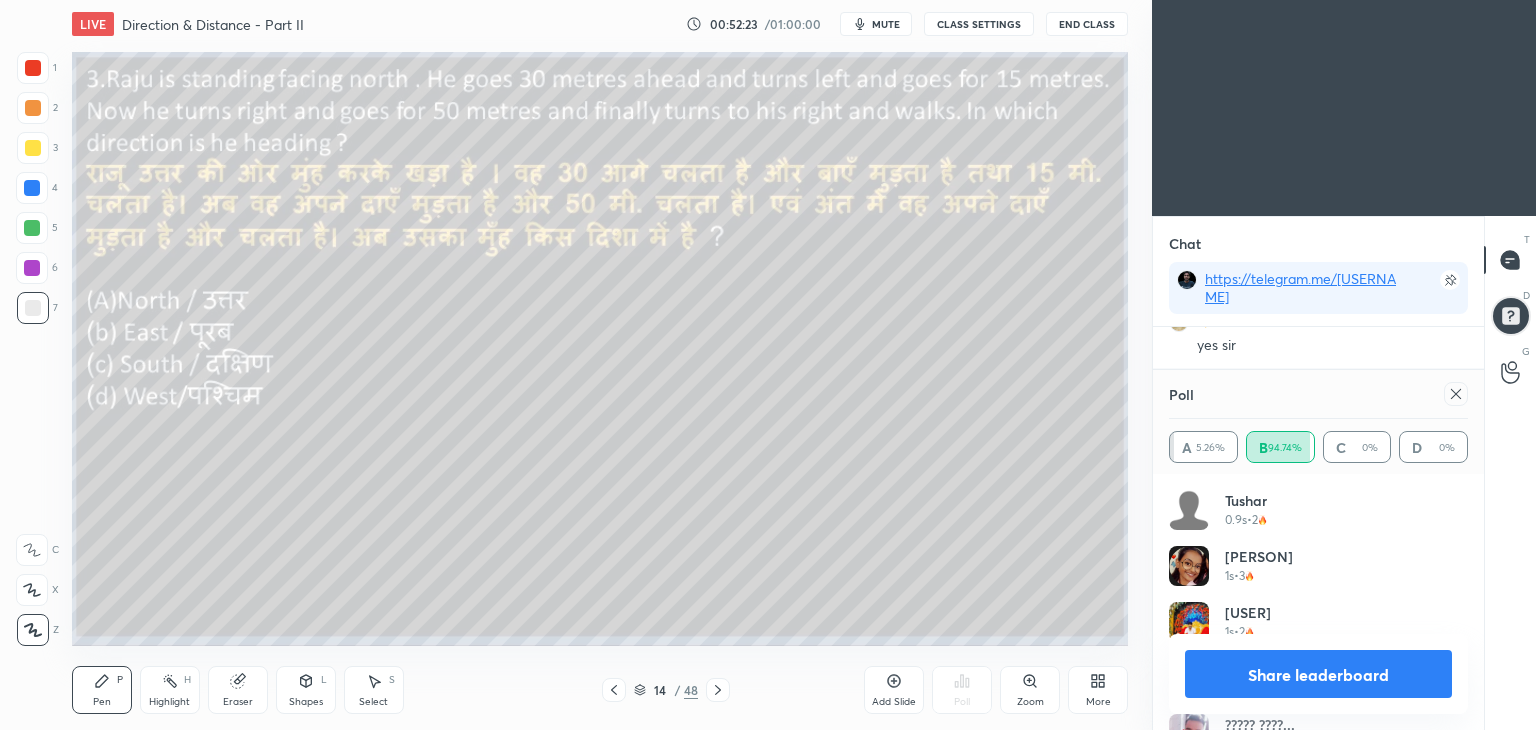 click 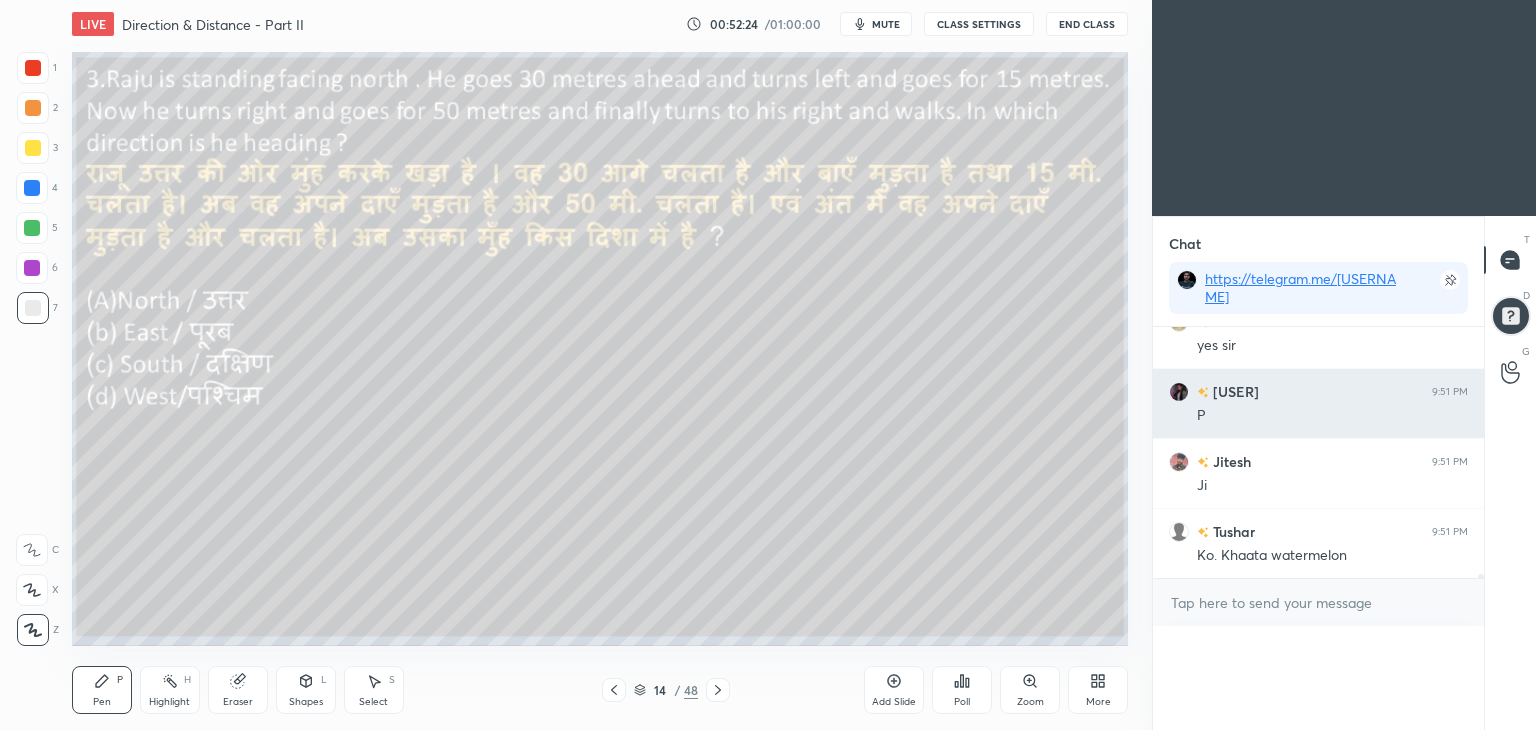 scroll, scrollTop: 0, scrollLeft: 6, axis: horizontal 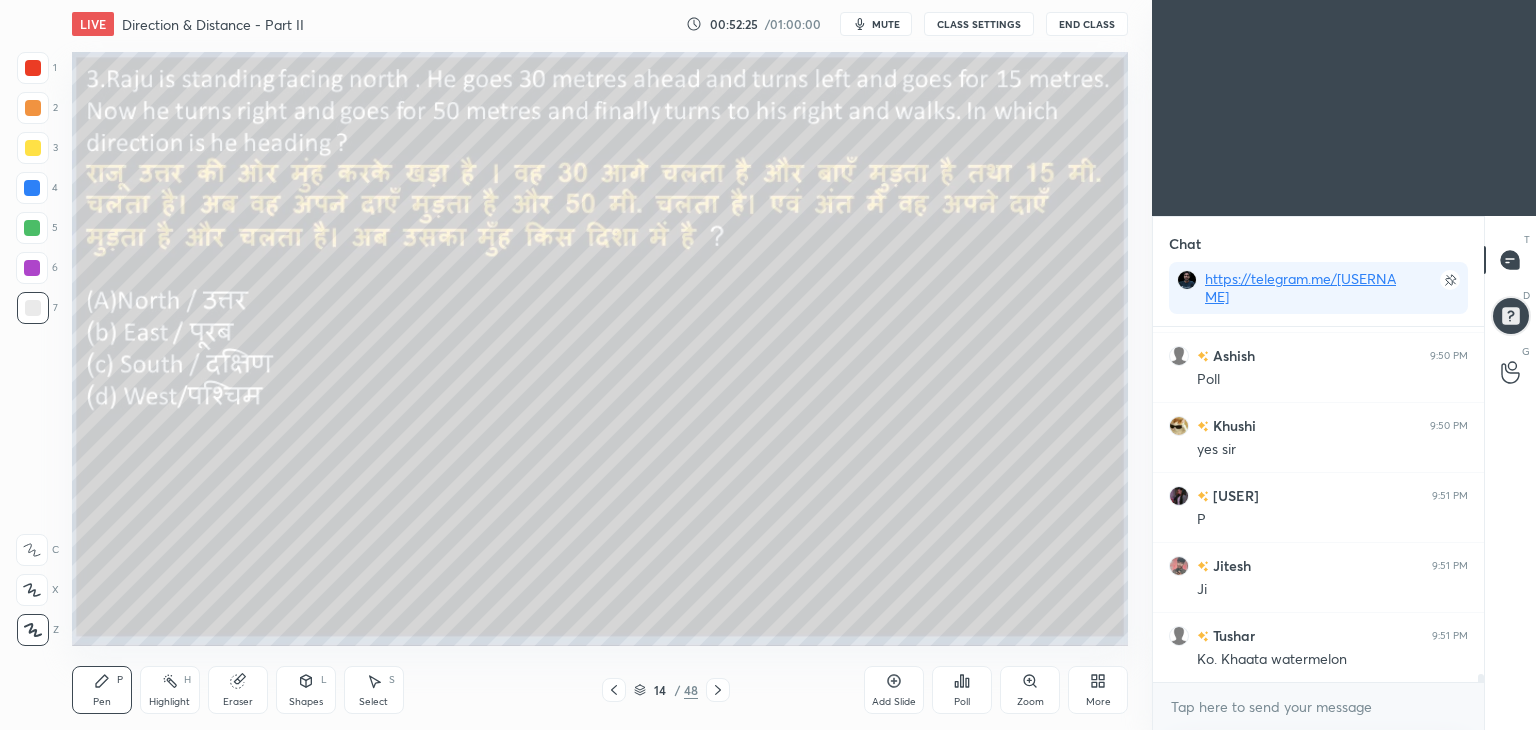 click on "mute" at bounding box center [886, 24] 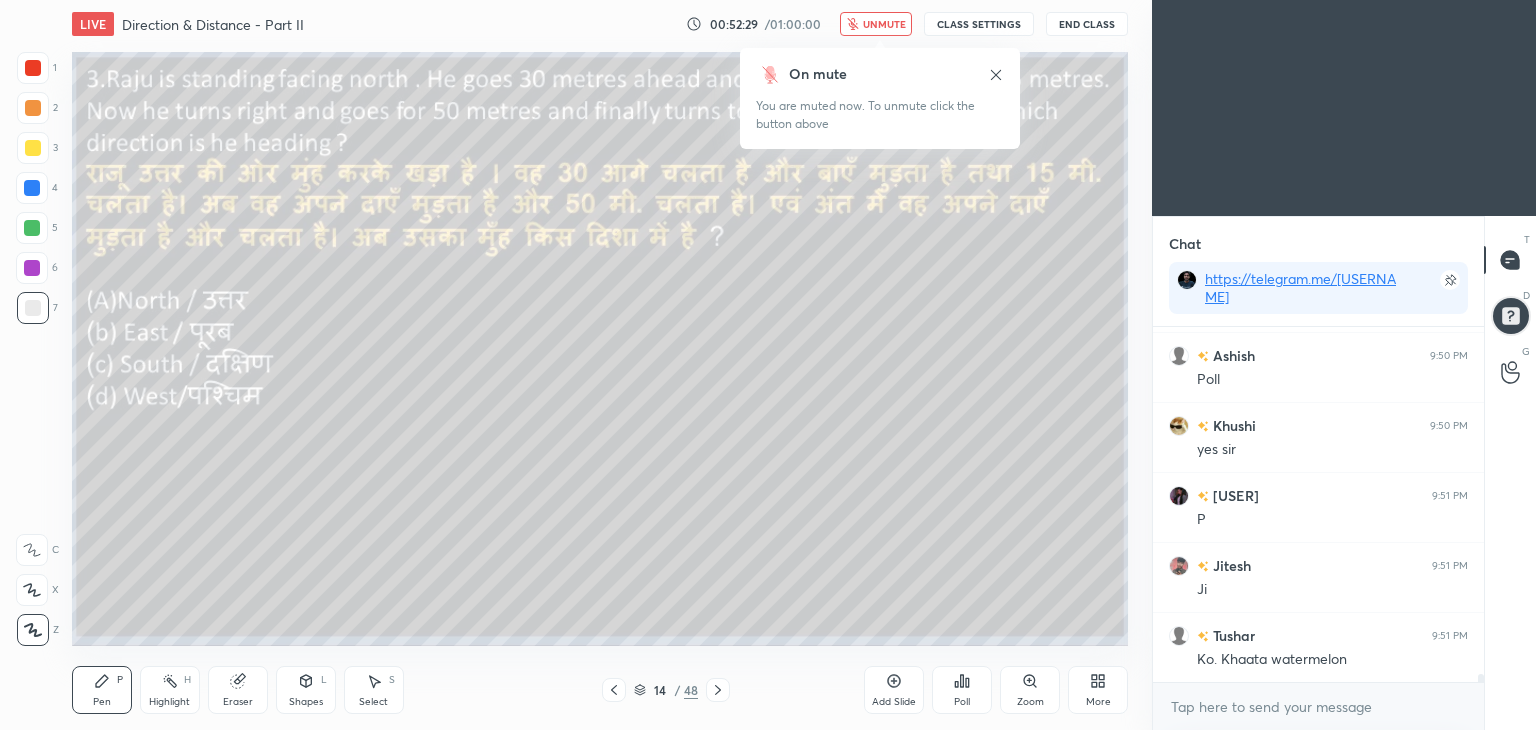 click on "unmute" at bounding box center [884, 24] 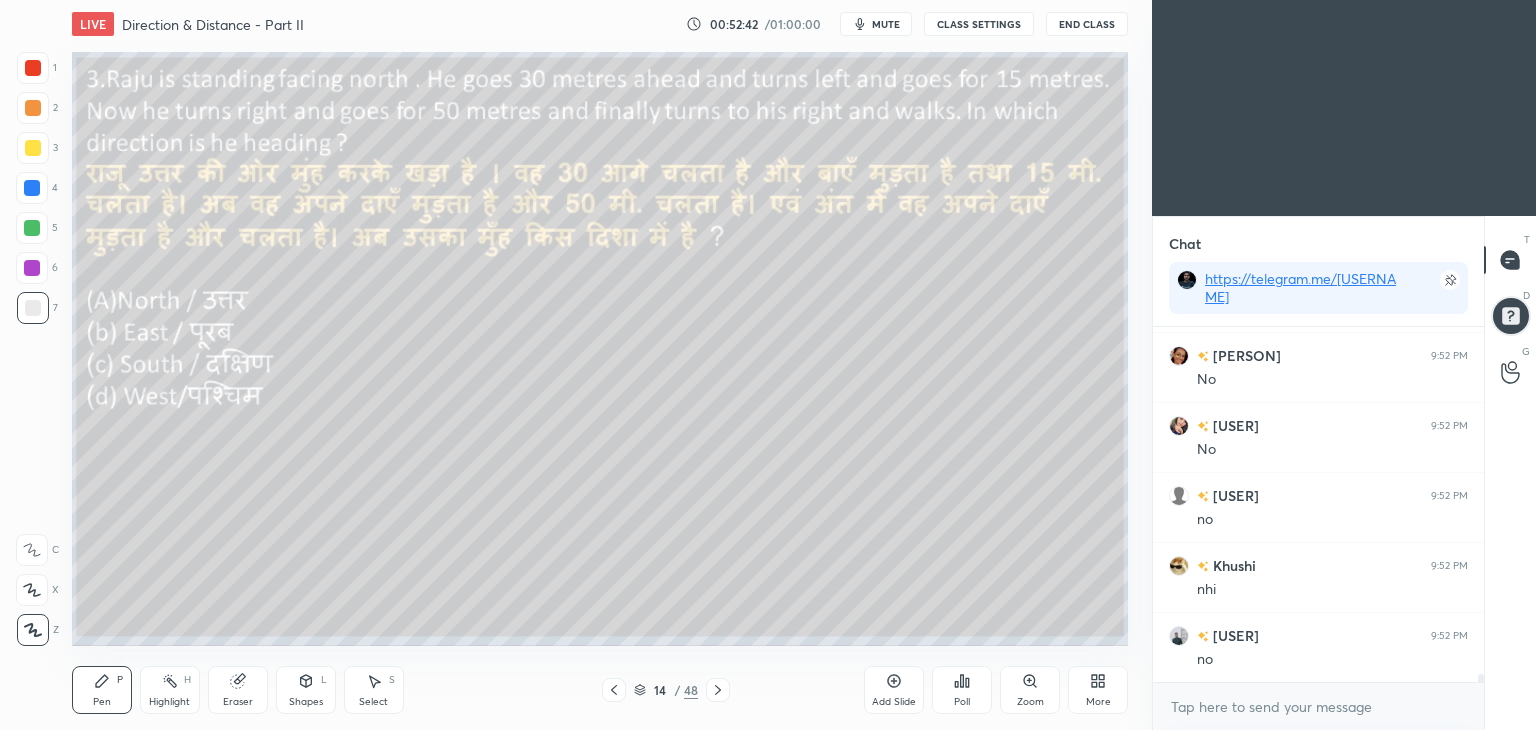 scroll, scrollTop: 16264, scrollLeft: 0, axis: vertical 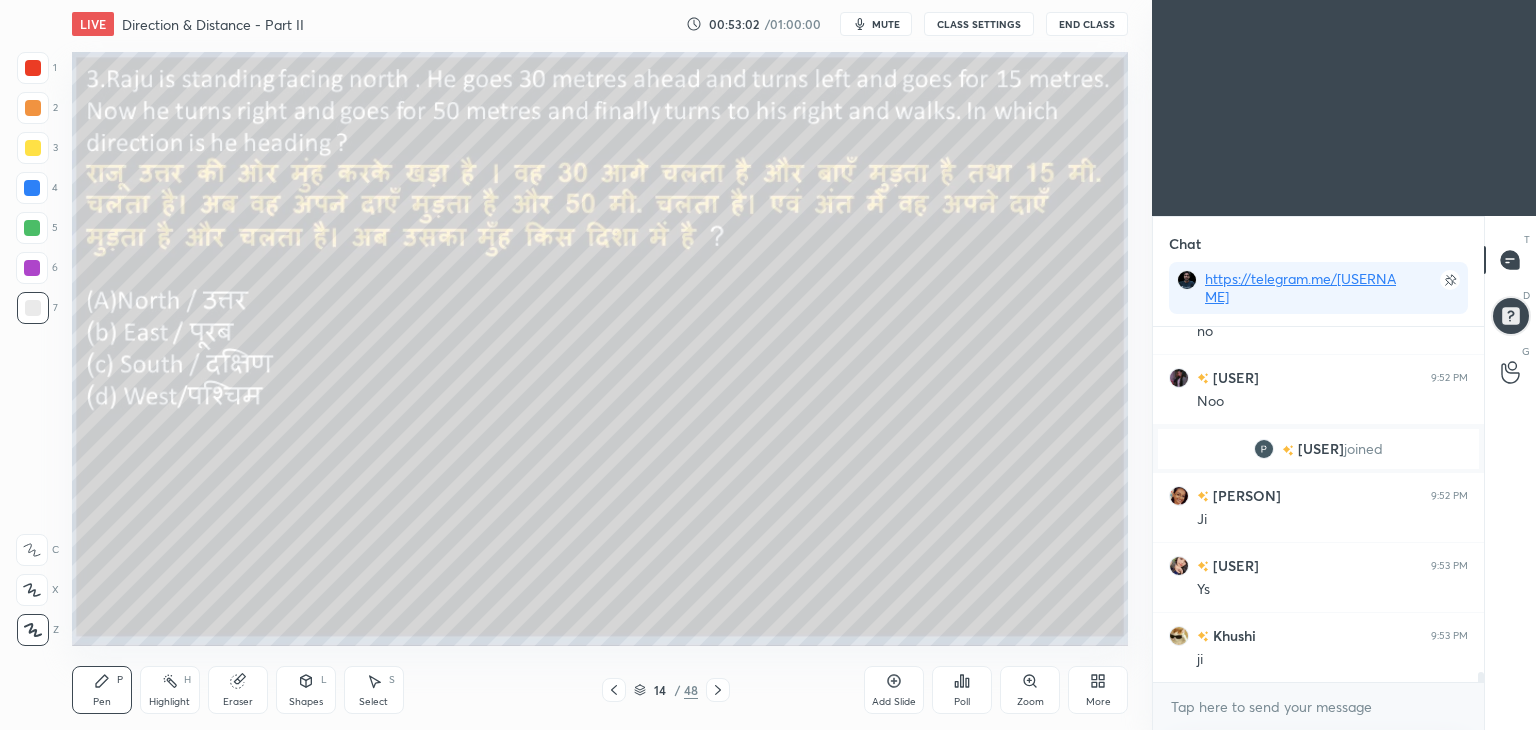 click at bounding box center [33, 148] 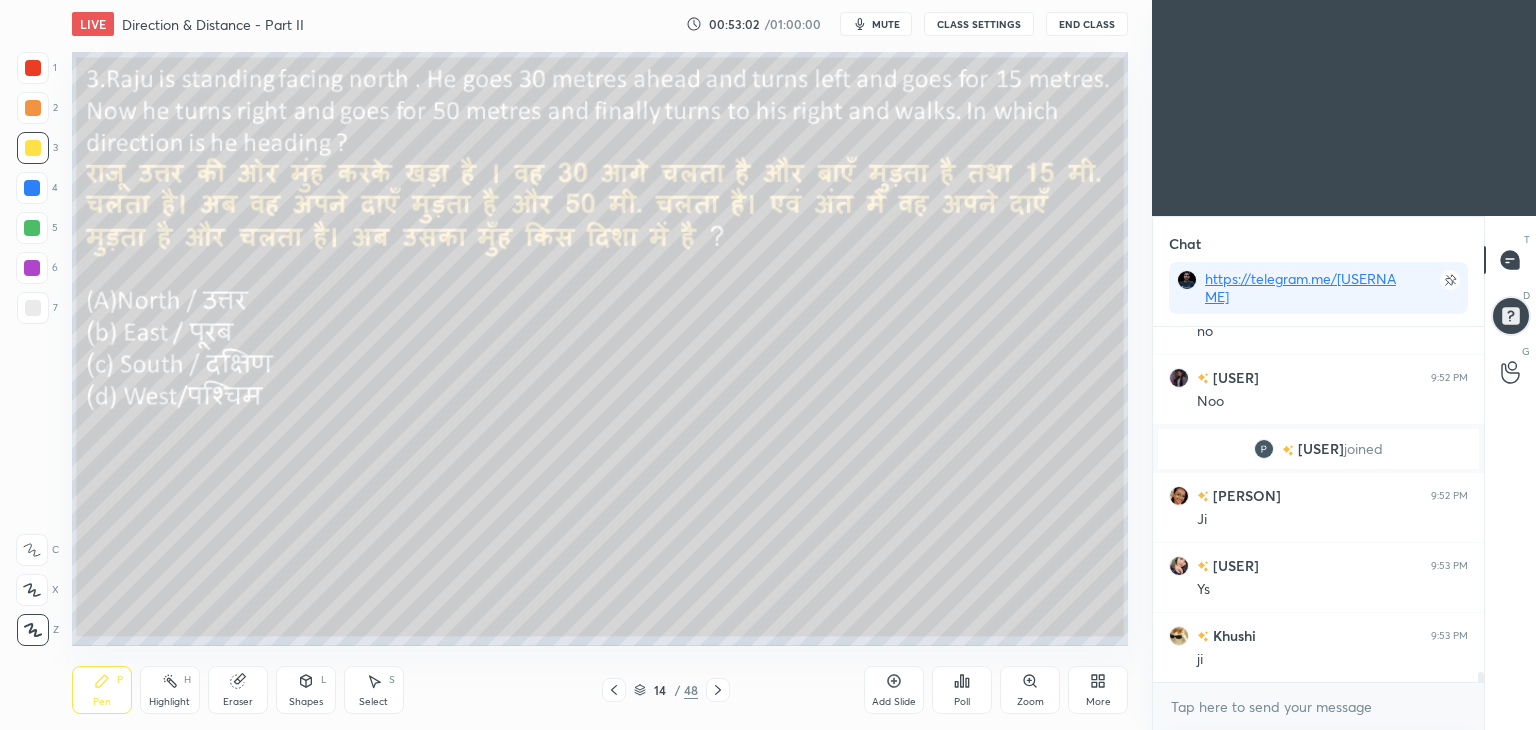 click at bounding box center [33, 148] 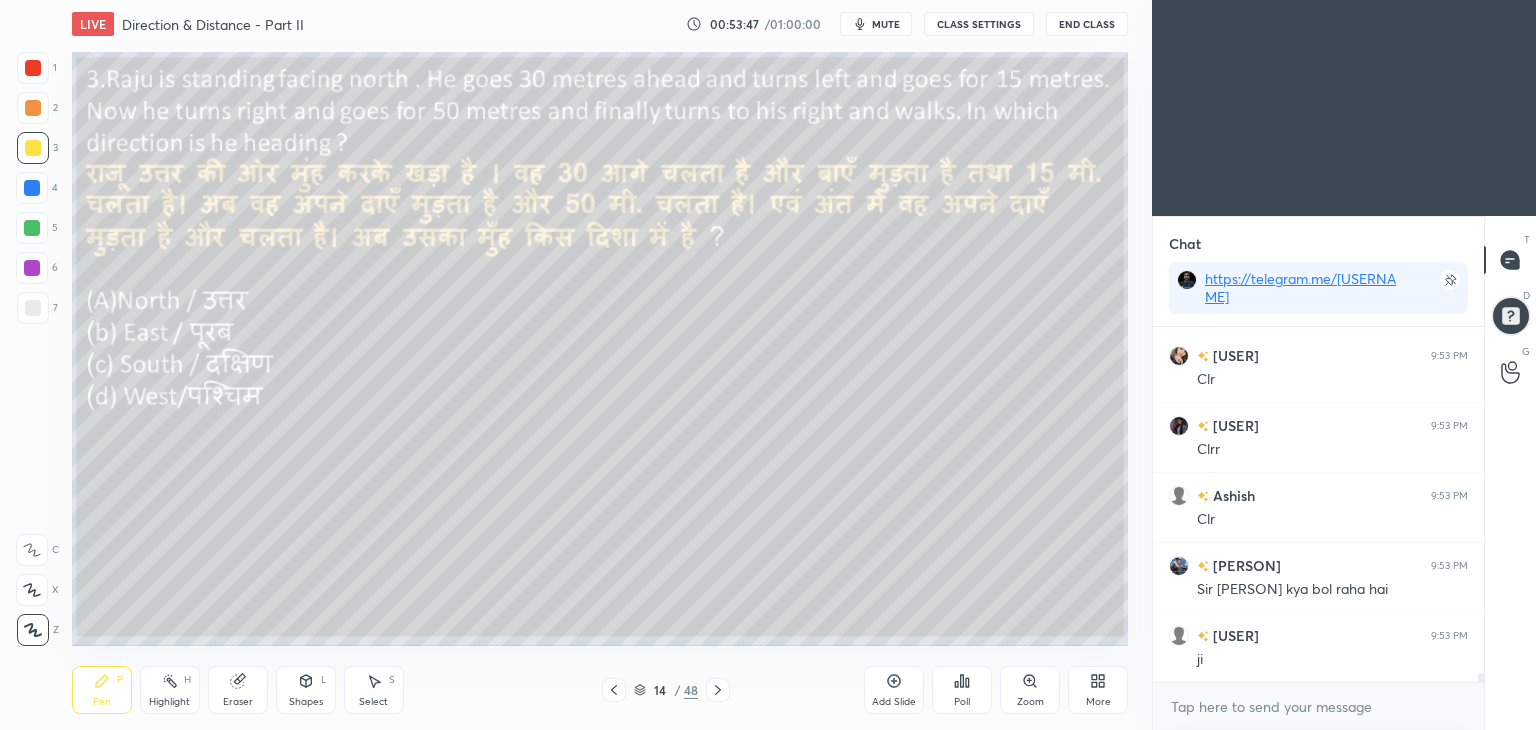 scroll, scrollTop: 13012, scrollLeft: 0, axis: vertical 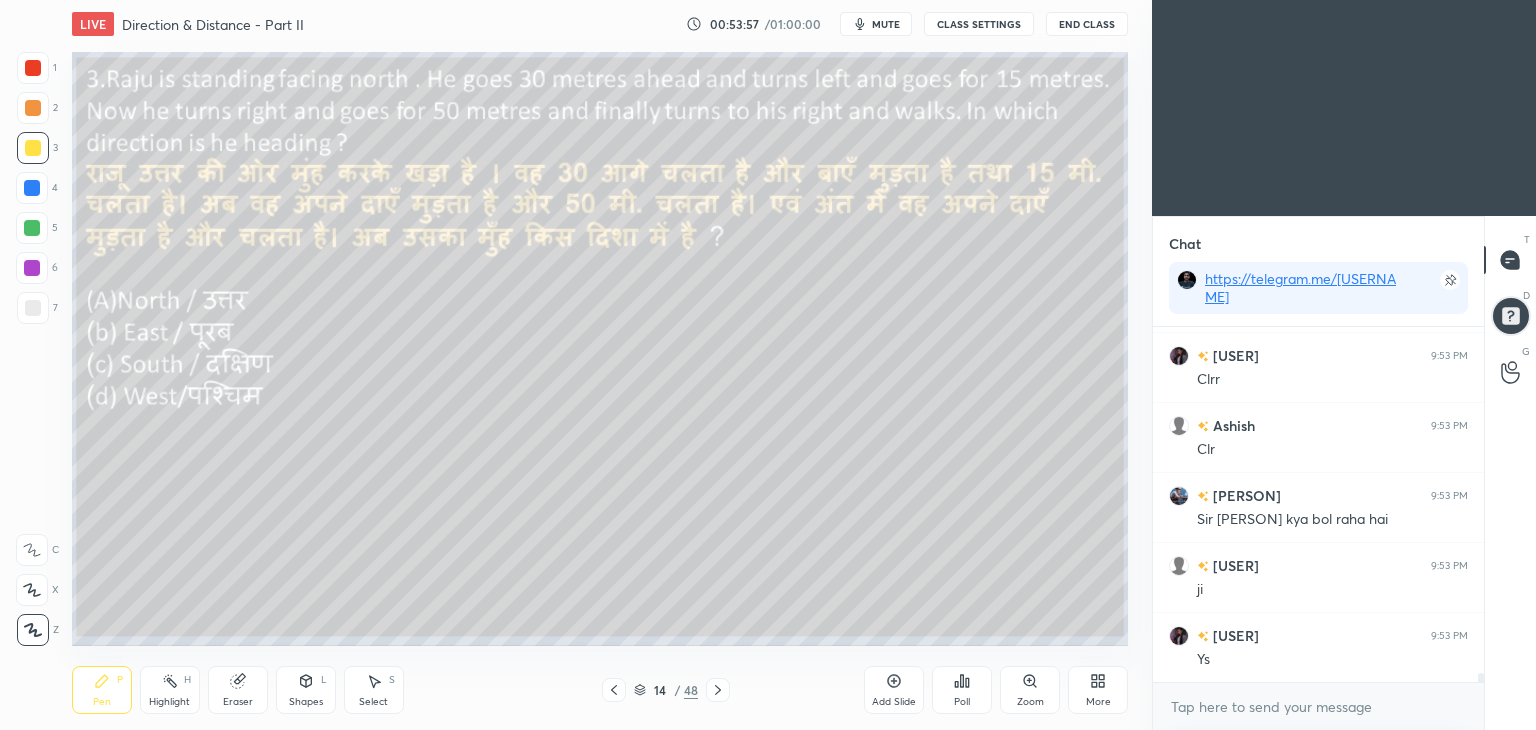 click 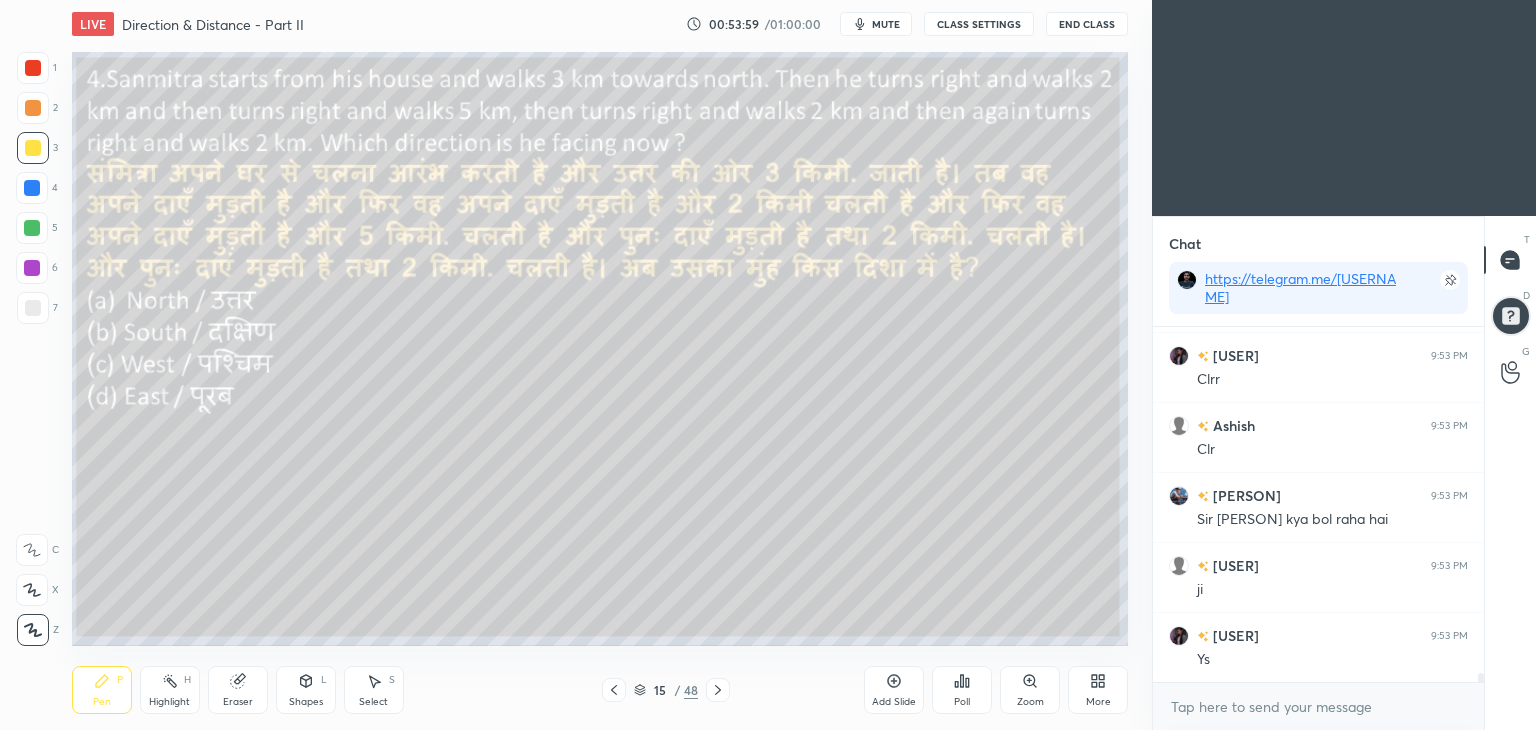 click on "mute" at bounding box center [886, 24] 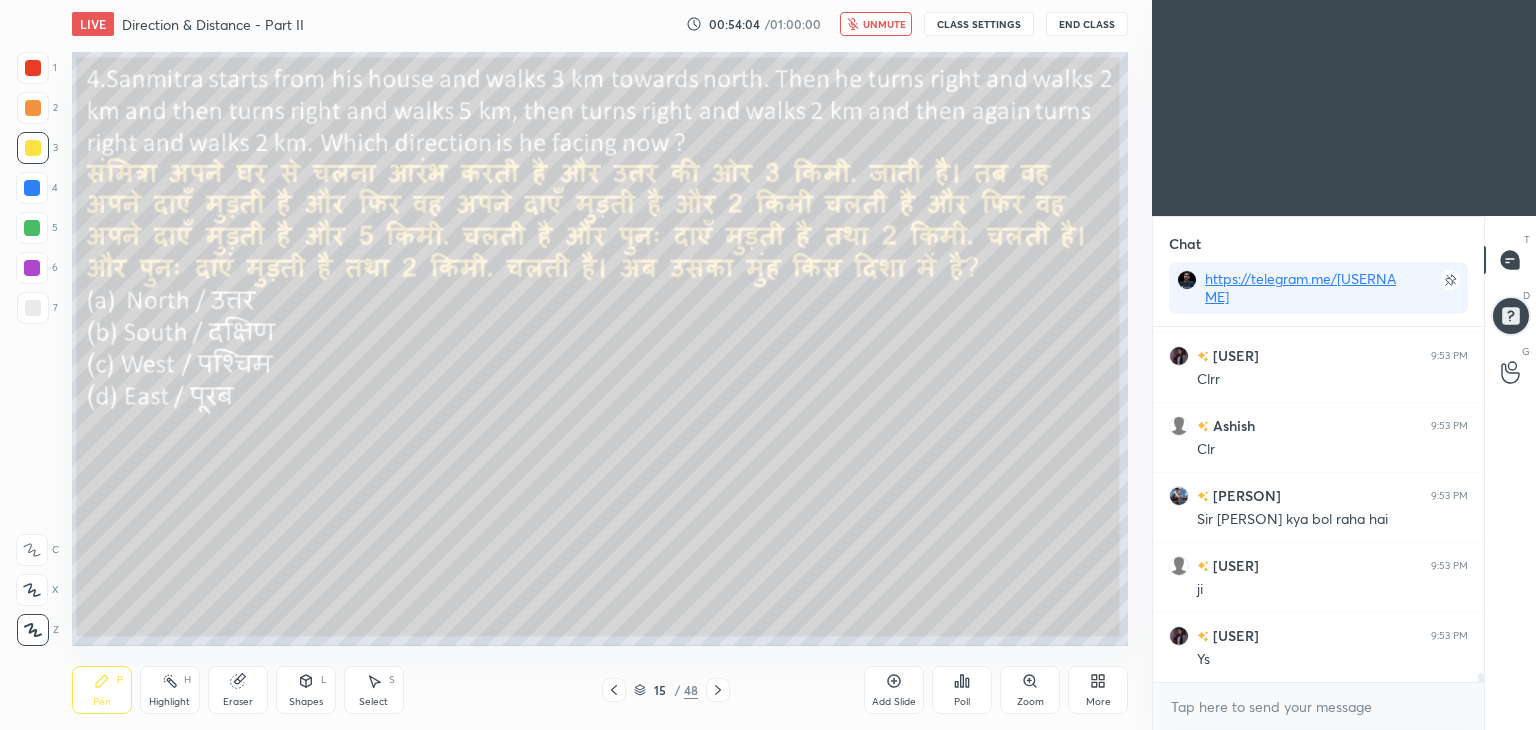 click on "unmute" at bounding box center (884, 24) 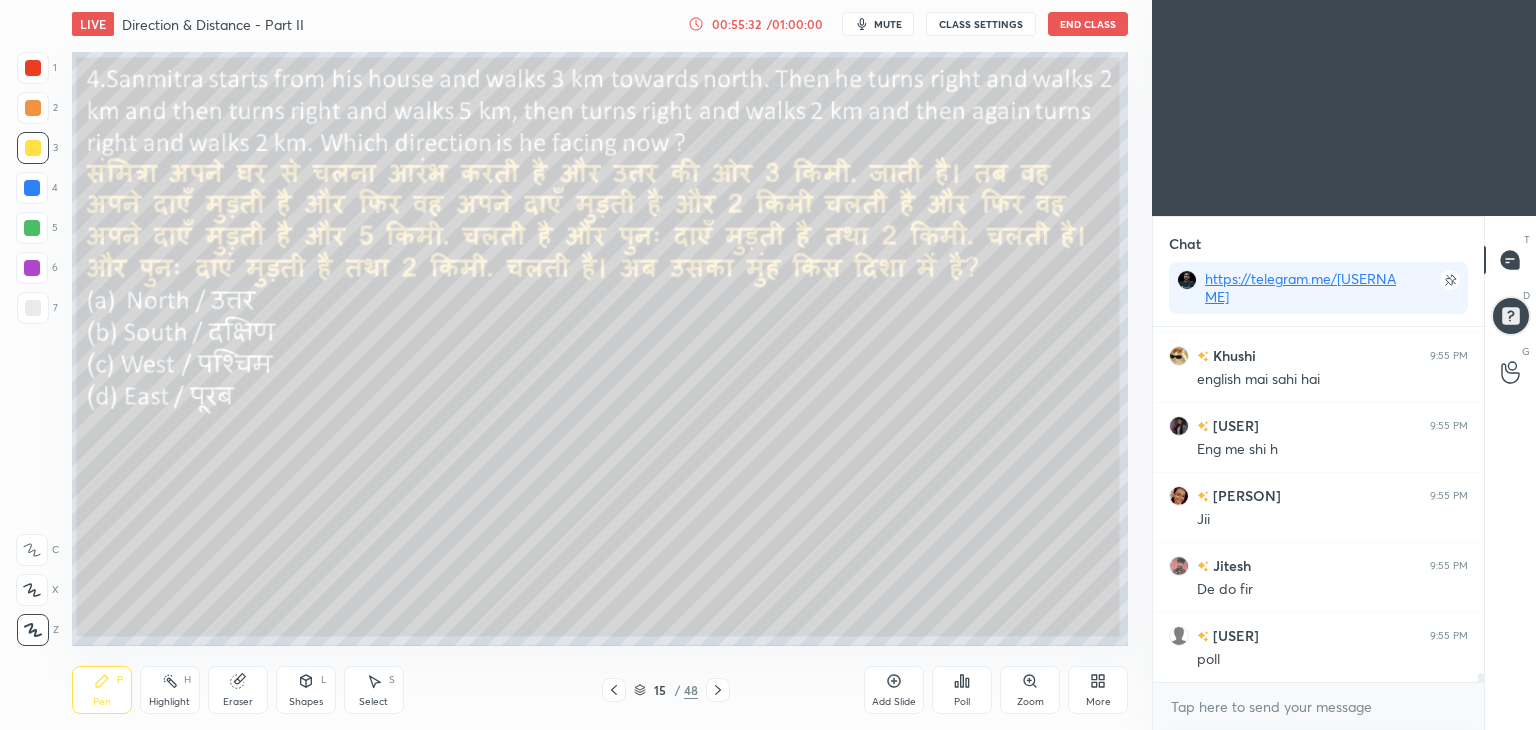 scroll, scrollTop: 13572, scrollLeft: 0, axis: vertical 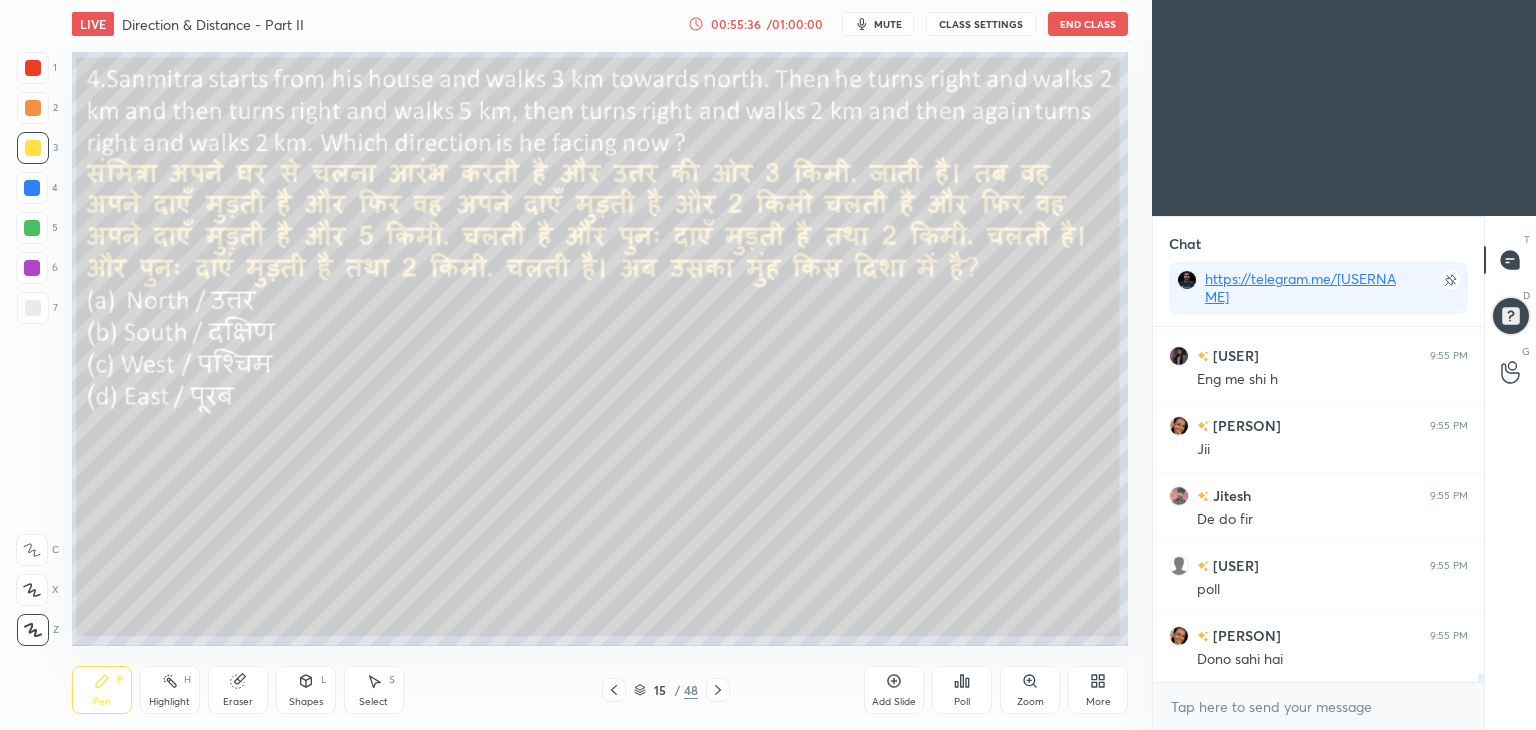 click on "Eraser" at bounding box center [238, 702] 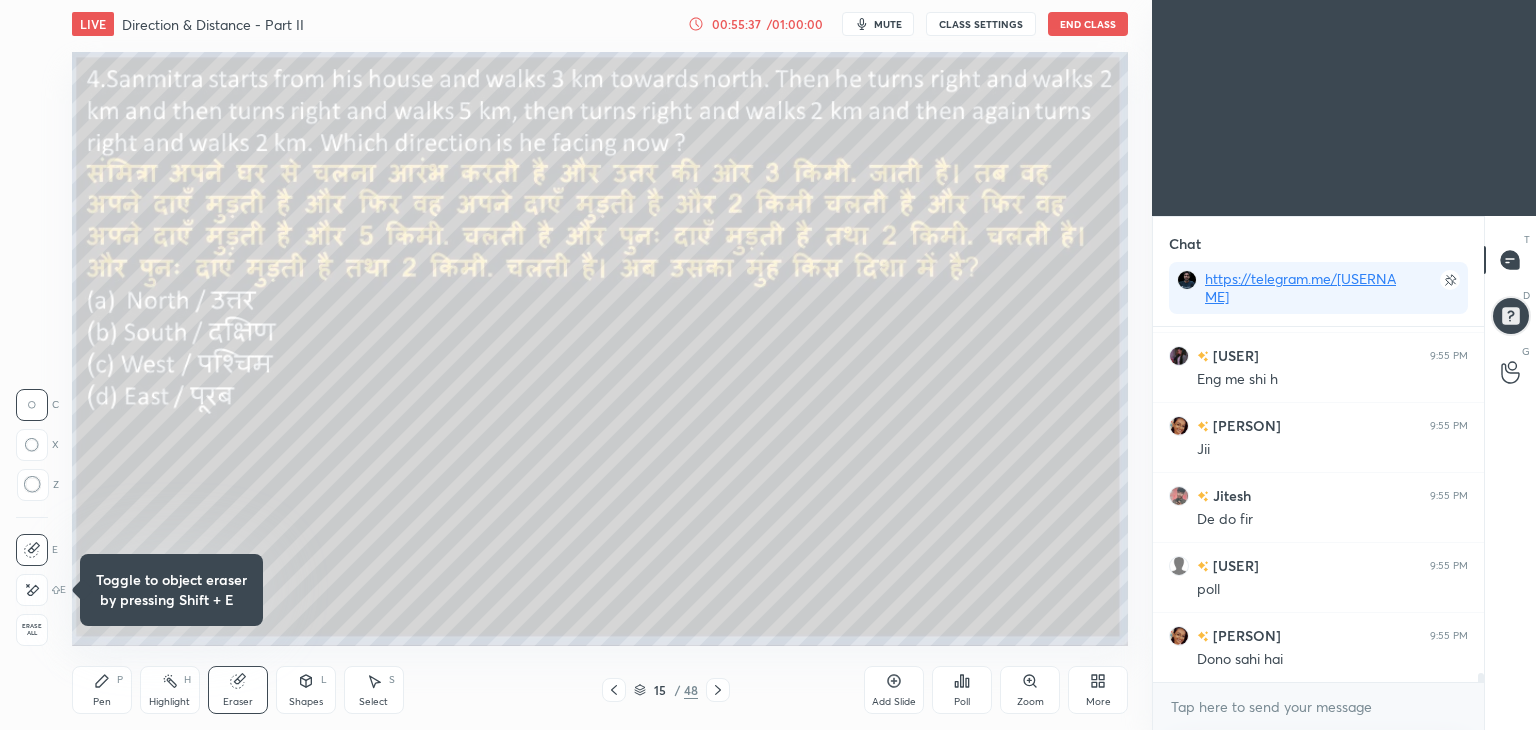 click on "Shapes L" at bounding box center (306, 690) 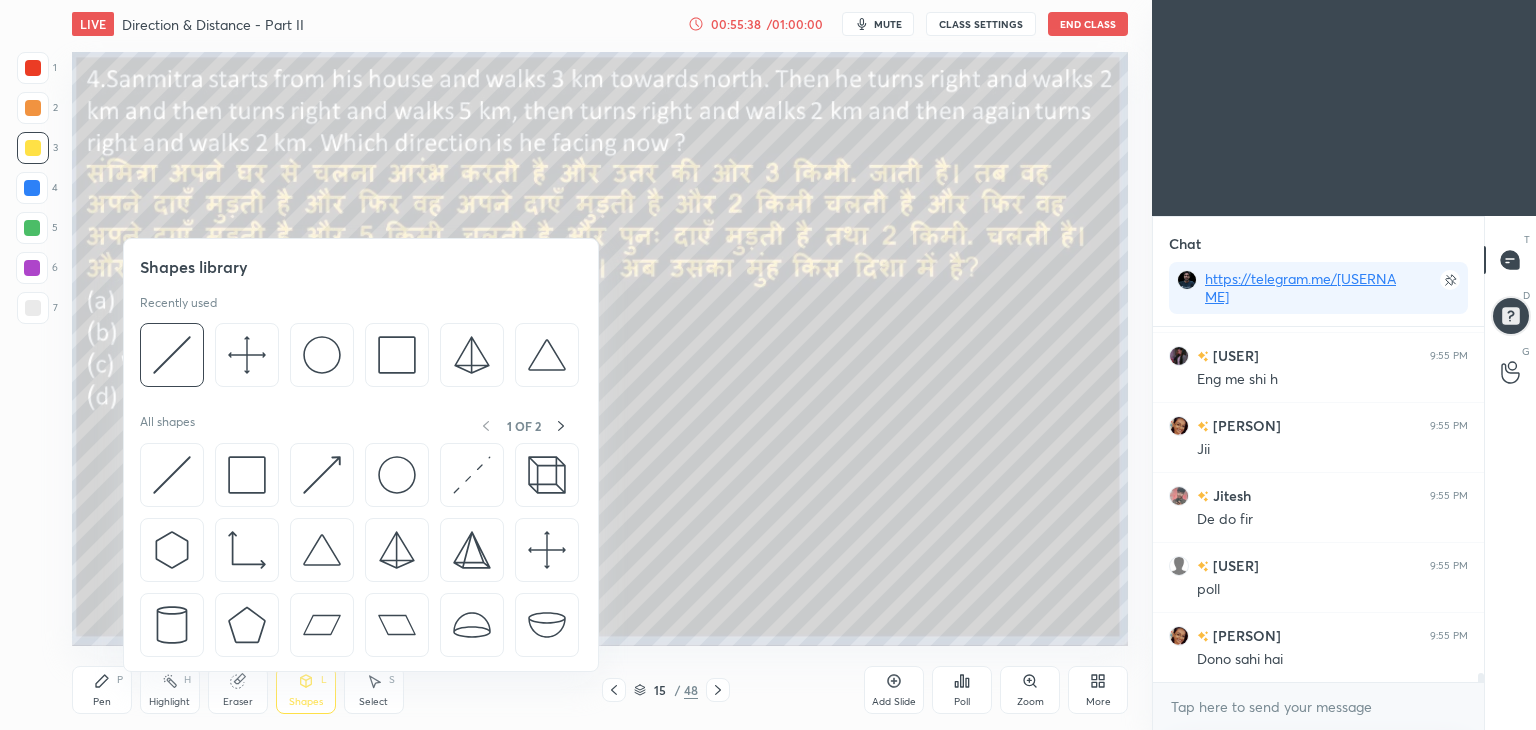 click on "Eraser" at bounding box center [238, 702] 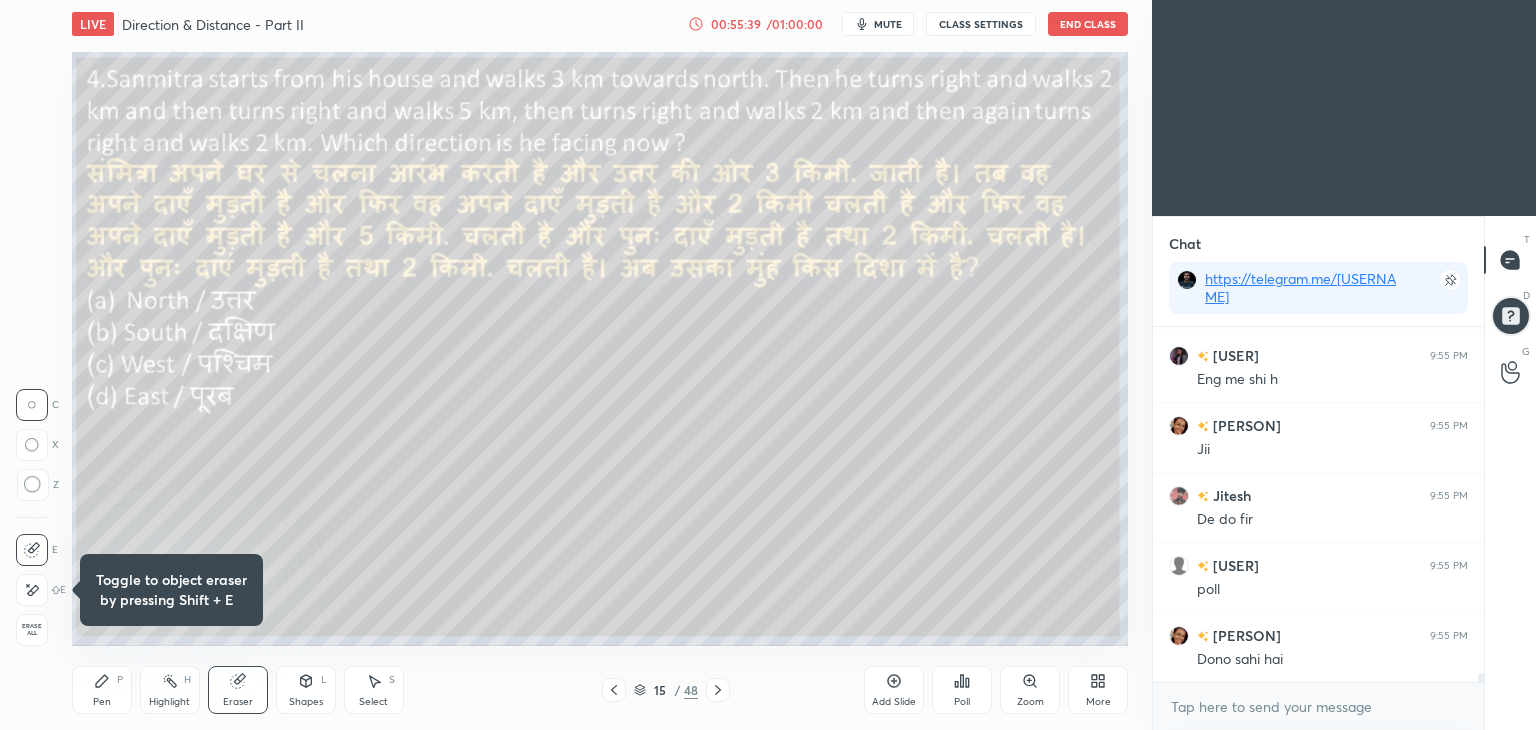 click on "Erase all" at bounding box center (32, 630) 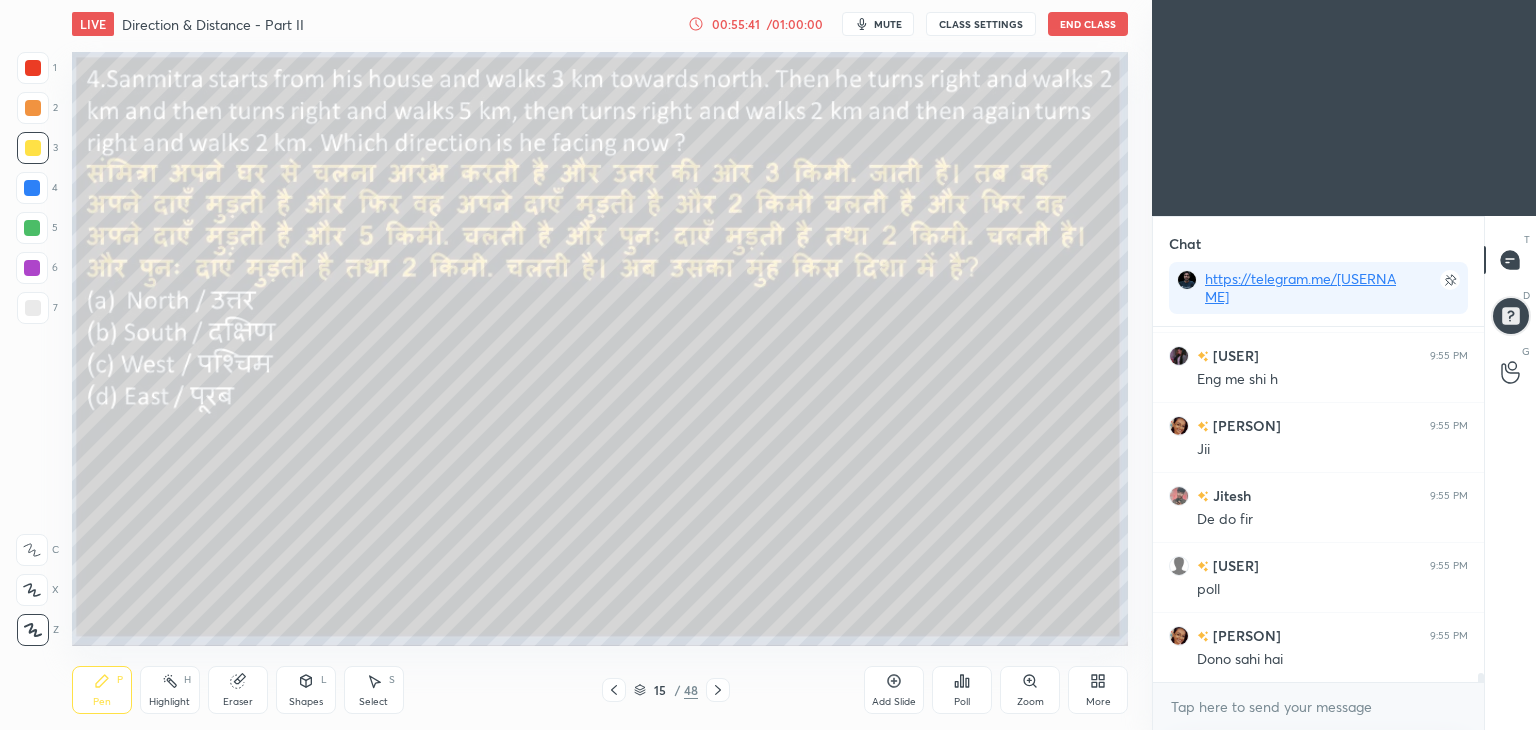click 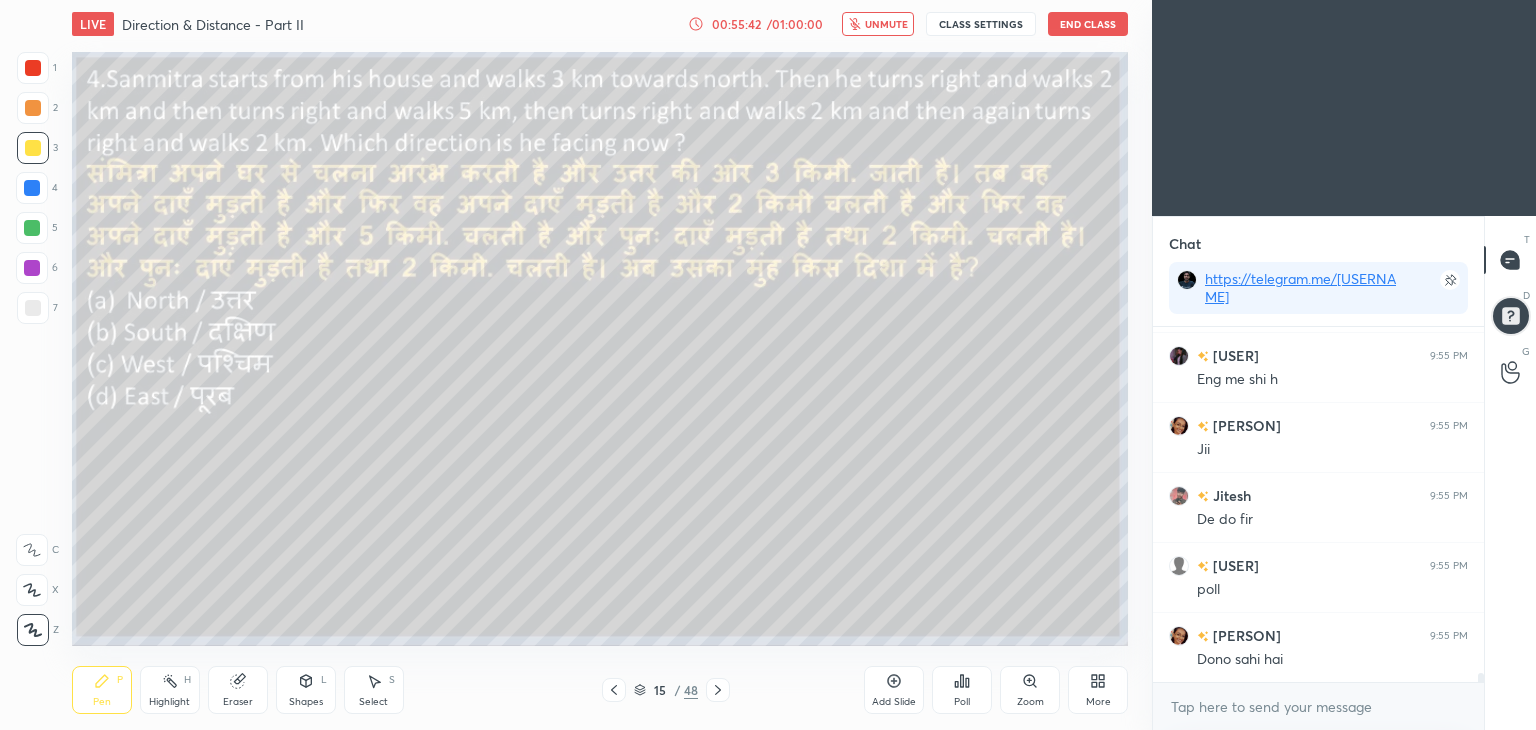 click on "unmute" at bounding box center (886, 24) 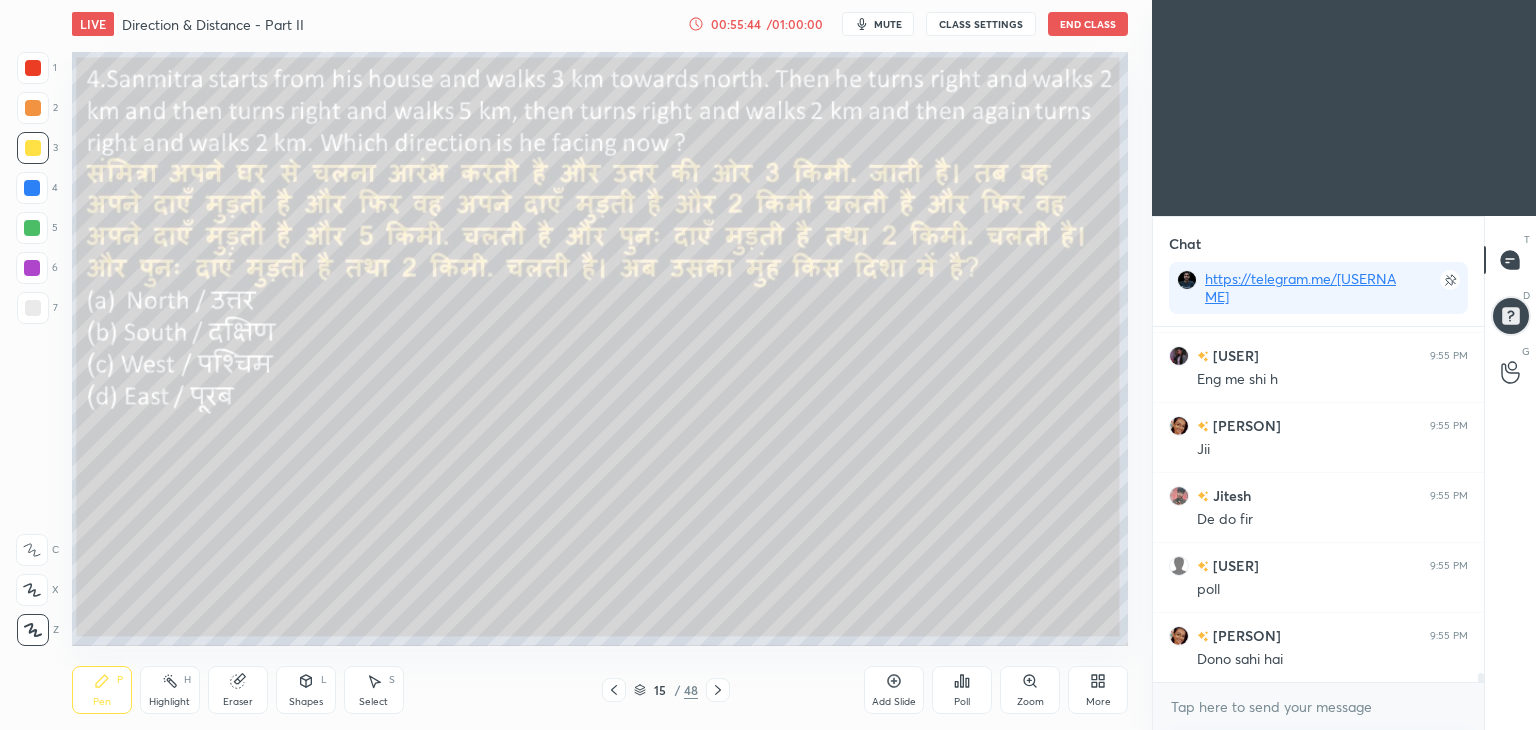 click at bounding box center [32, 268] 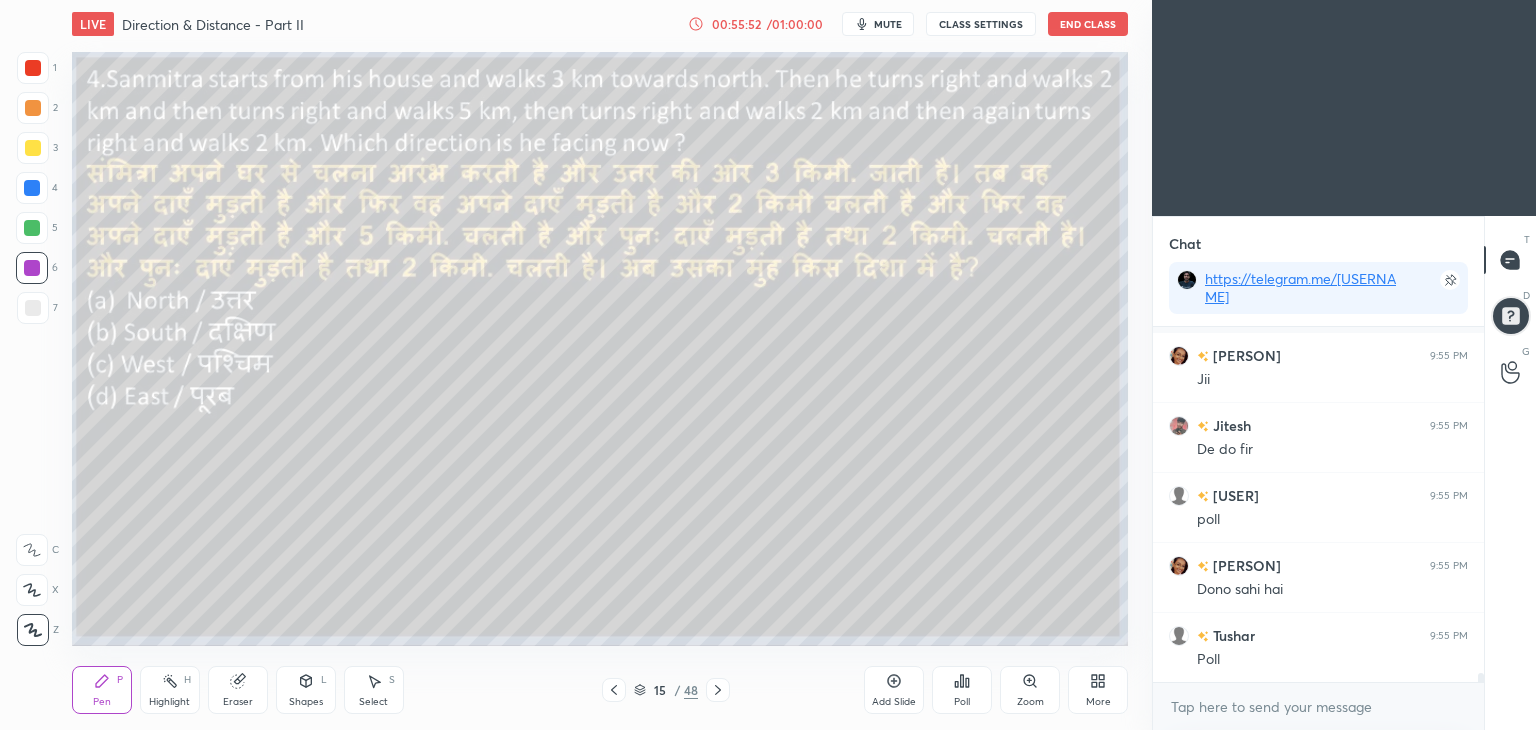 scroll, scrollTop: 13782, scrollLeft: 0, axis: vertical 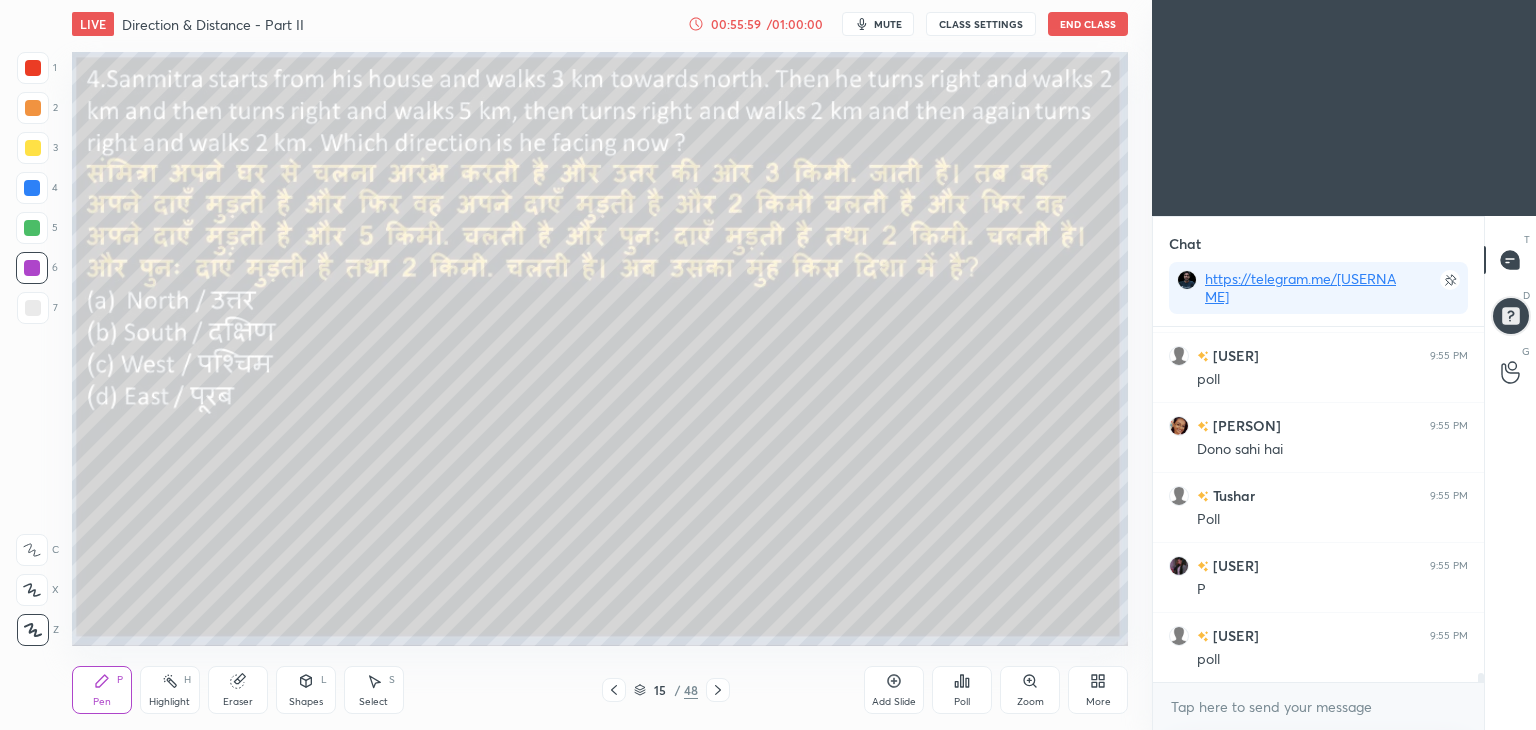 click on "Poll" at bounding box center (962, 702) 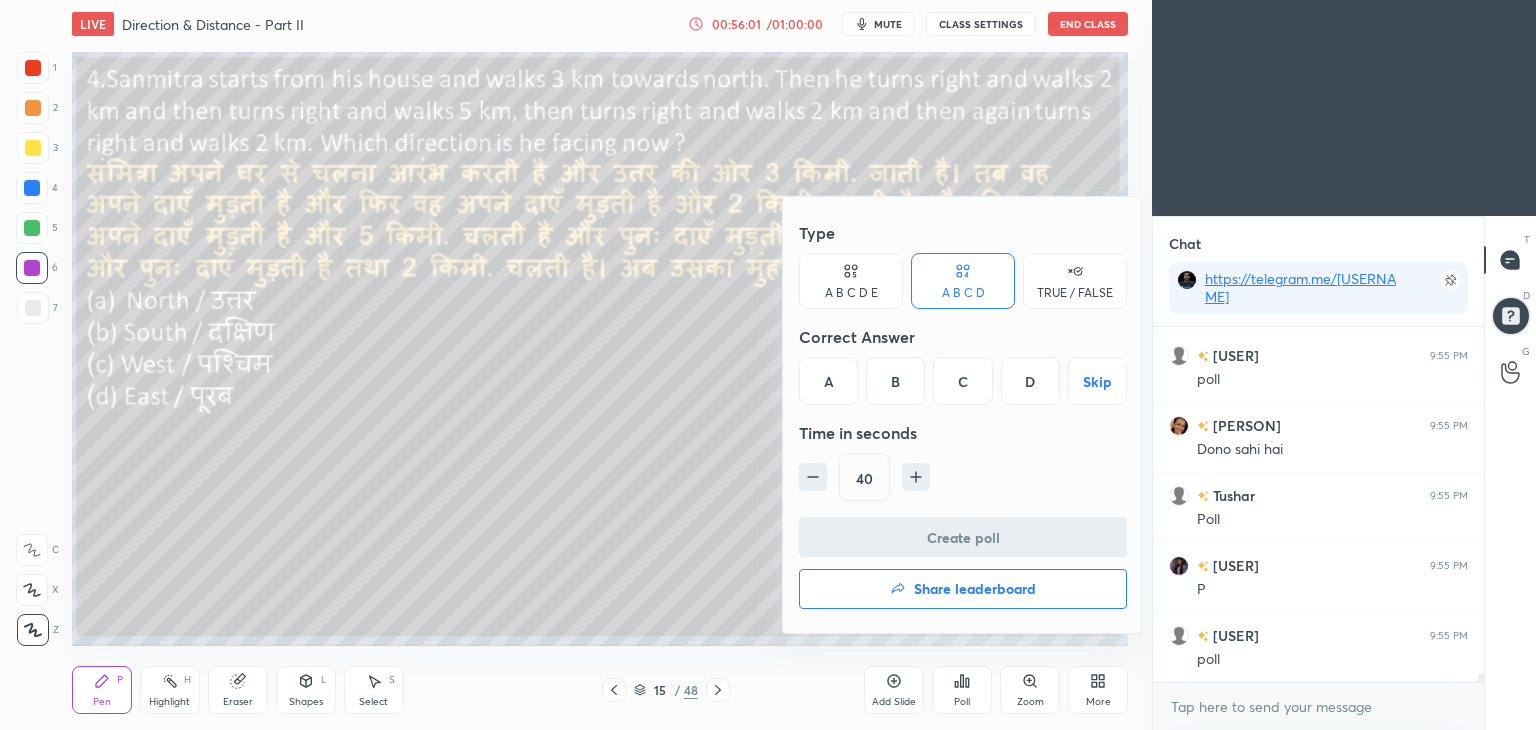 click on "A" at bounding box center (828, 381) 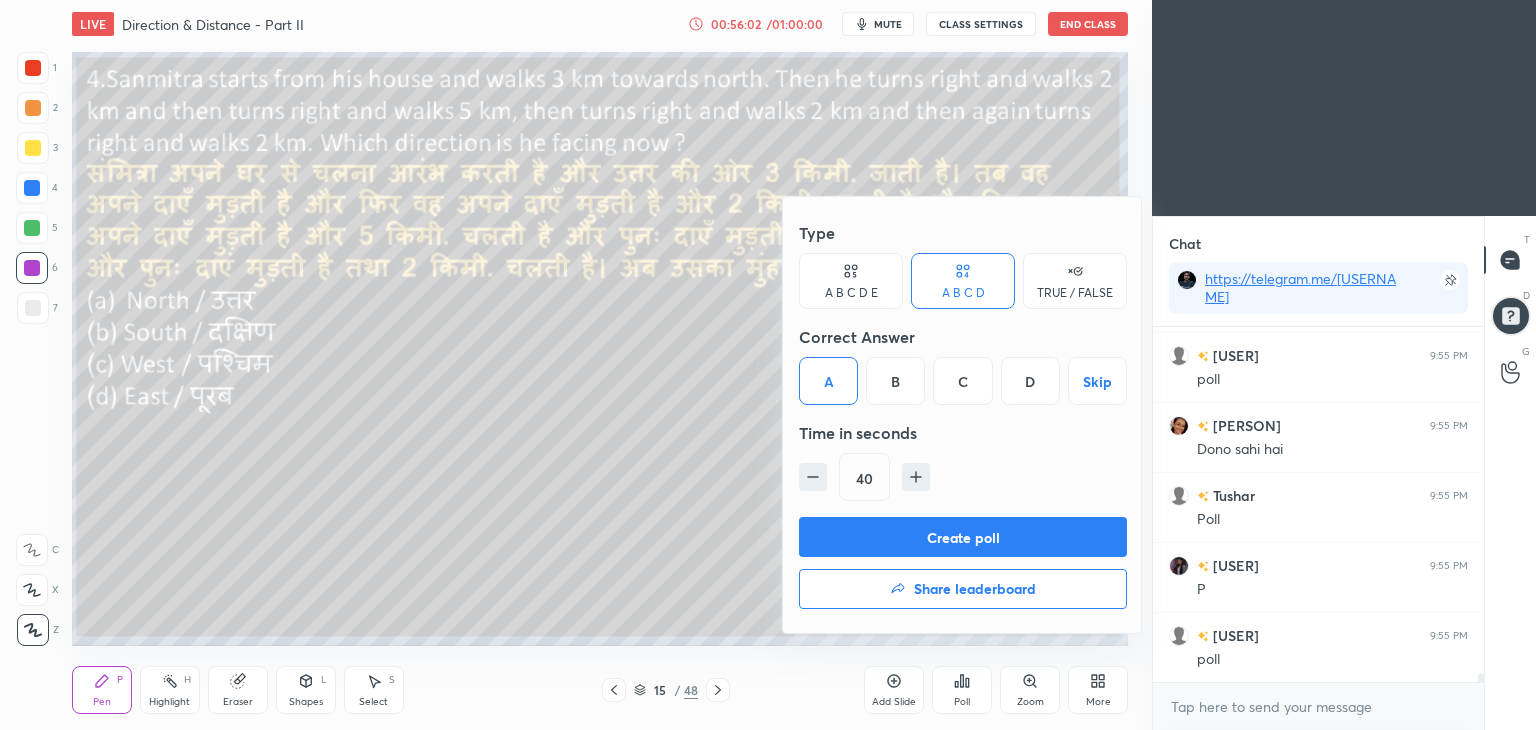 click on "Create poll" at bounding box center (963, 537) 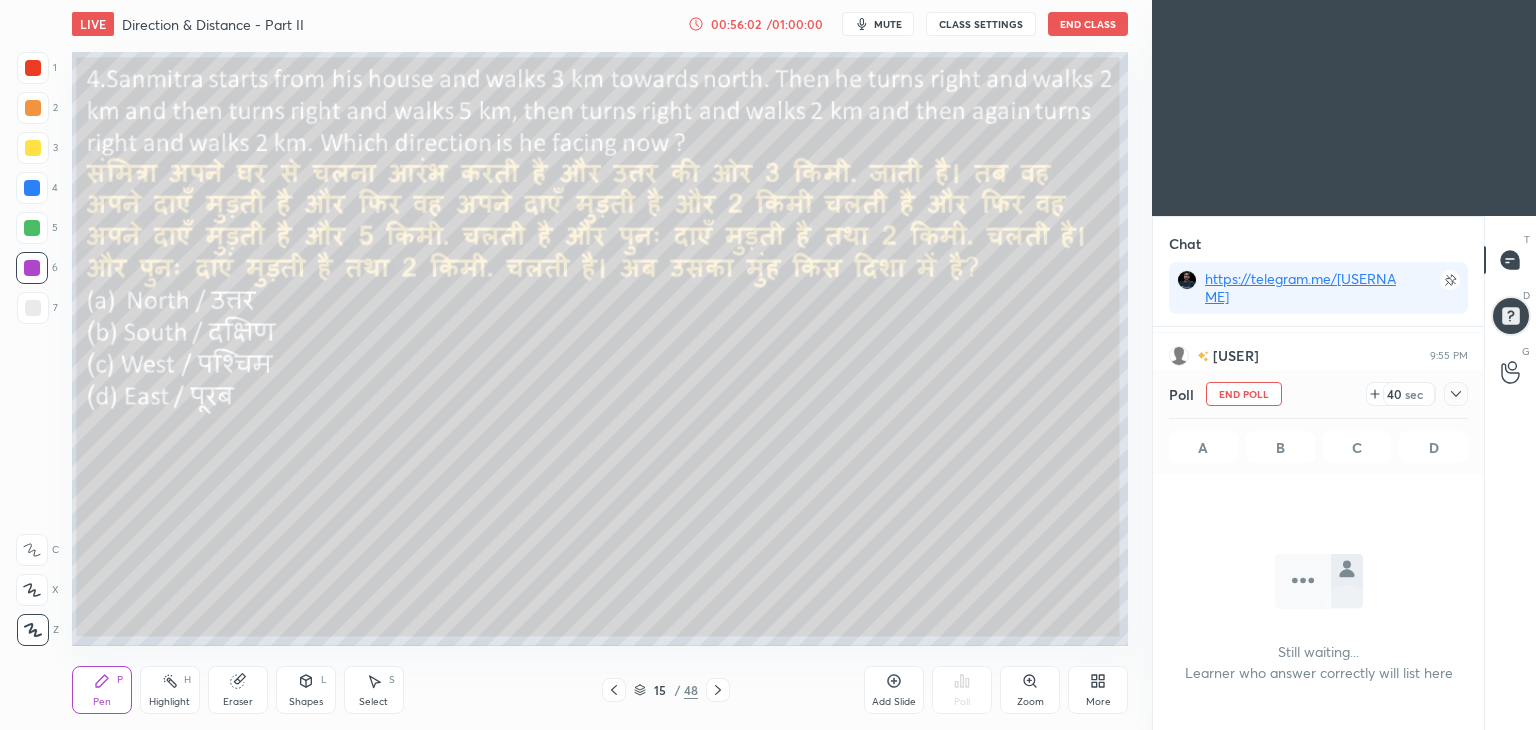 scroll, scrollTop: 126, scrollLeft: 325, axis: both 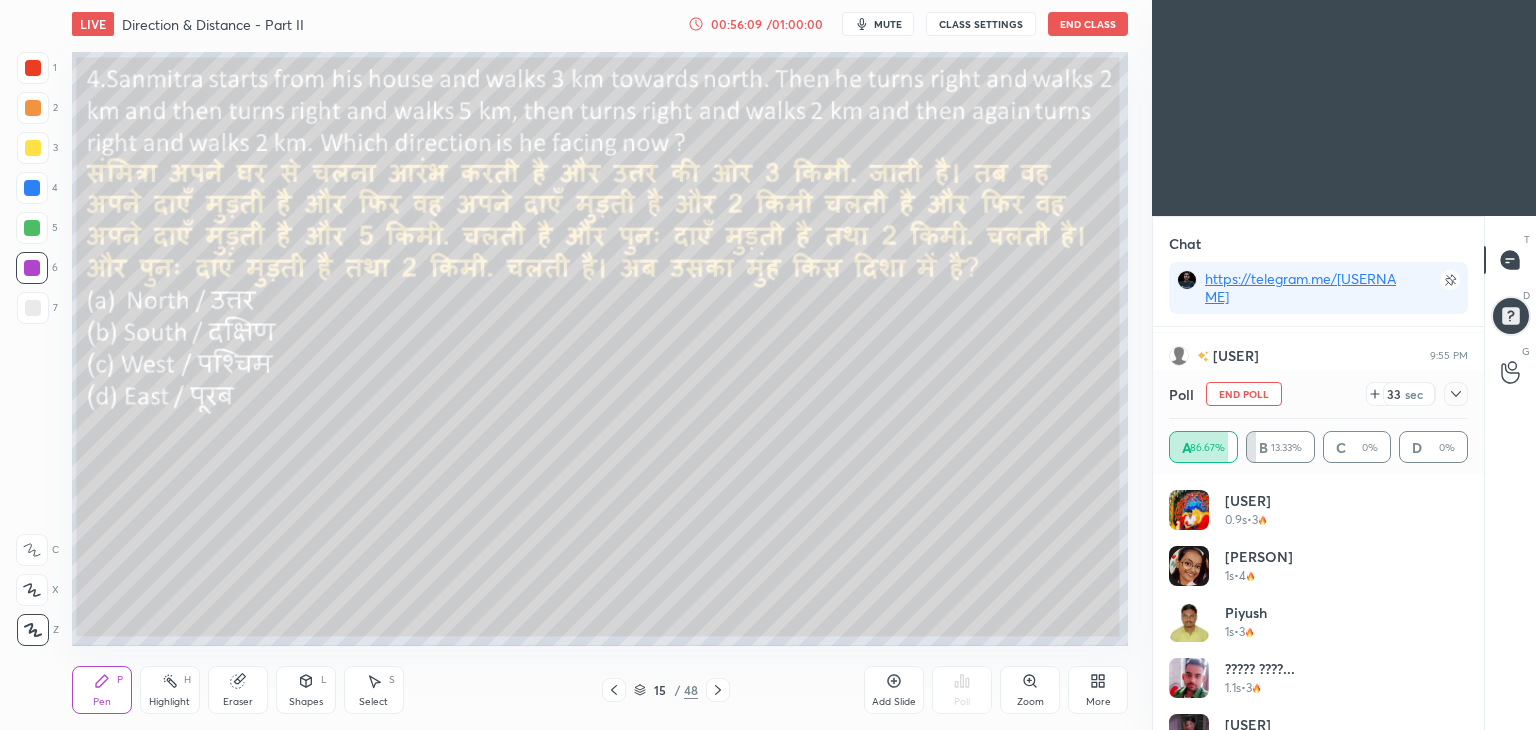 click on "mute" at bounding box center [888, 24] 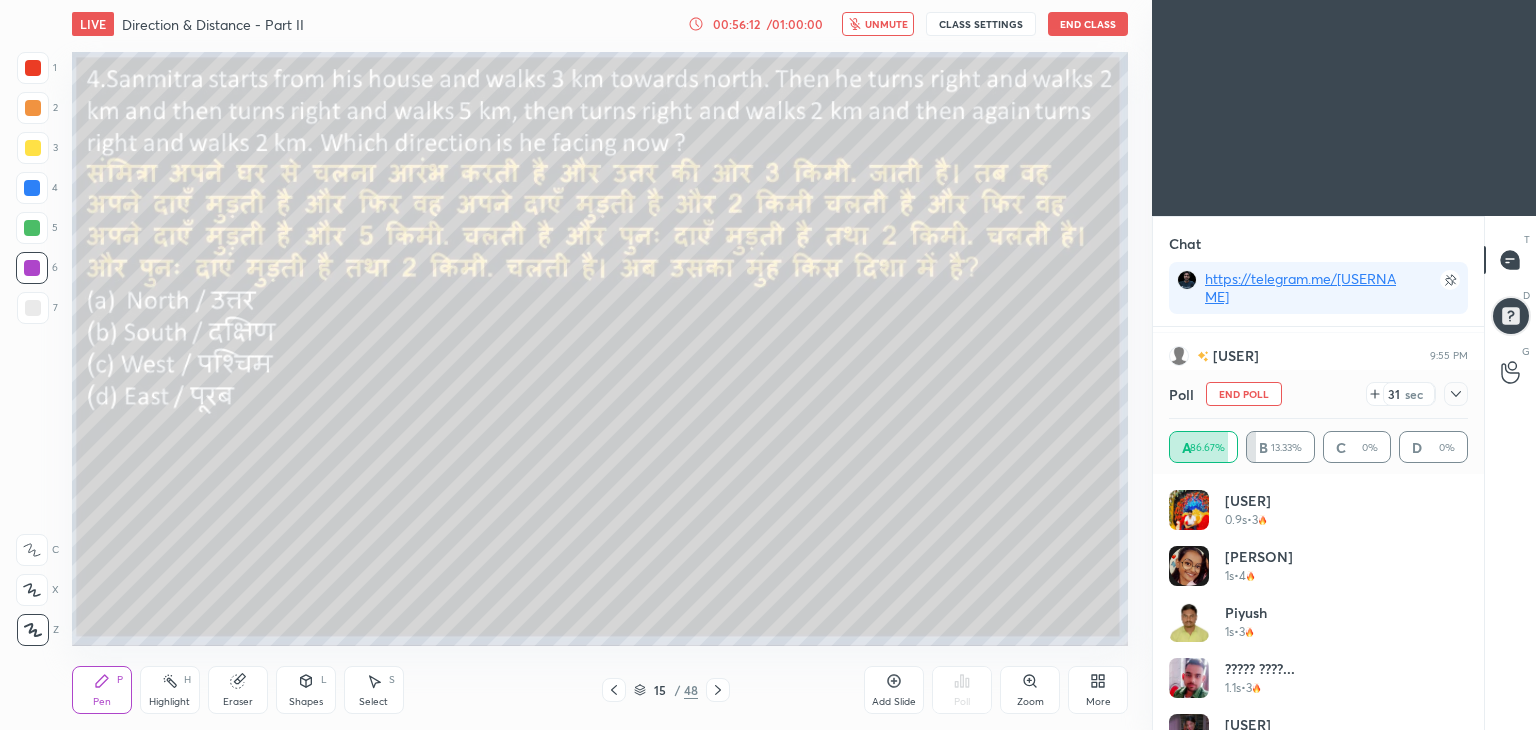 scroll, scrollTop: 13956, scrollLeft: 0, axis: vertical 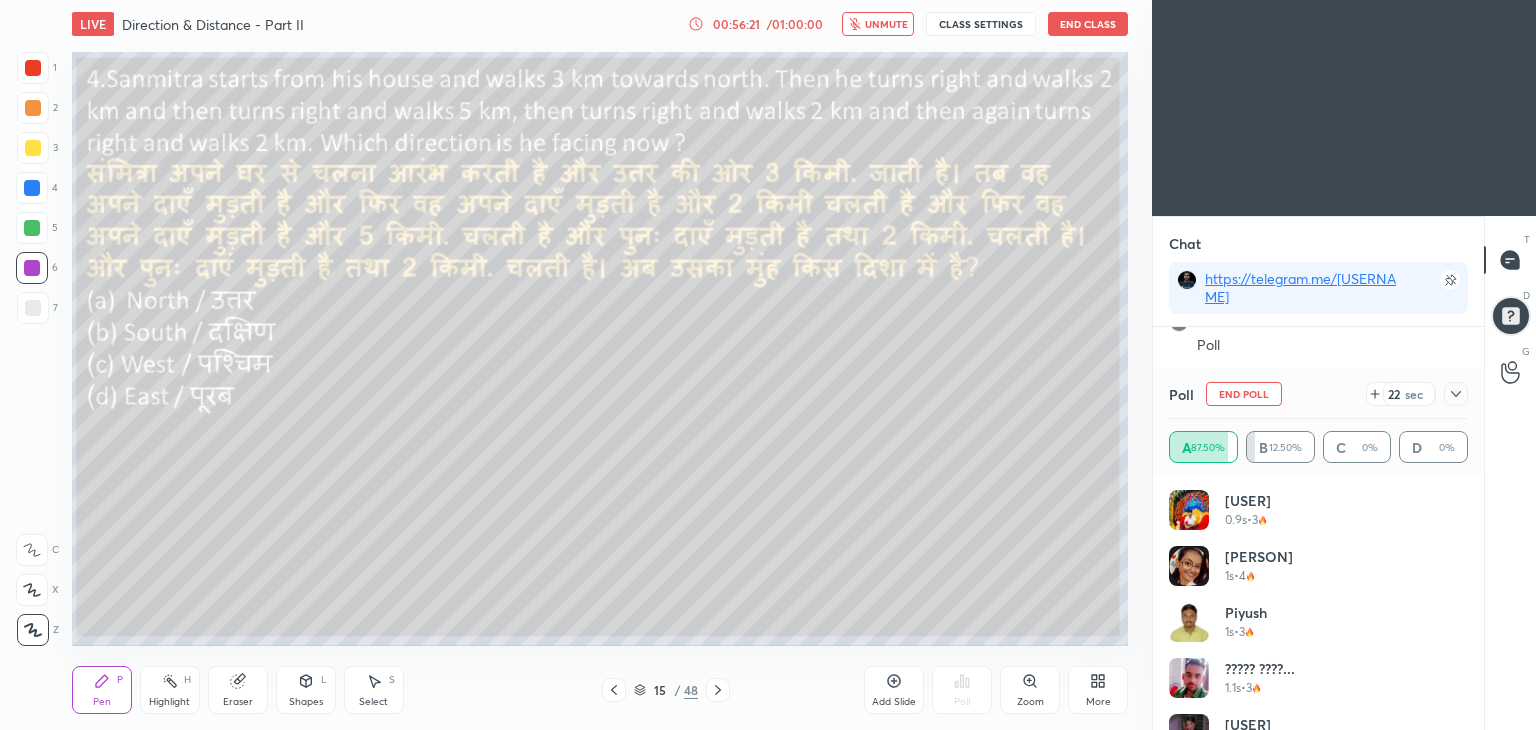 click on "unmute" at bounding box center [886, 24] 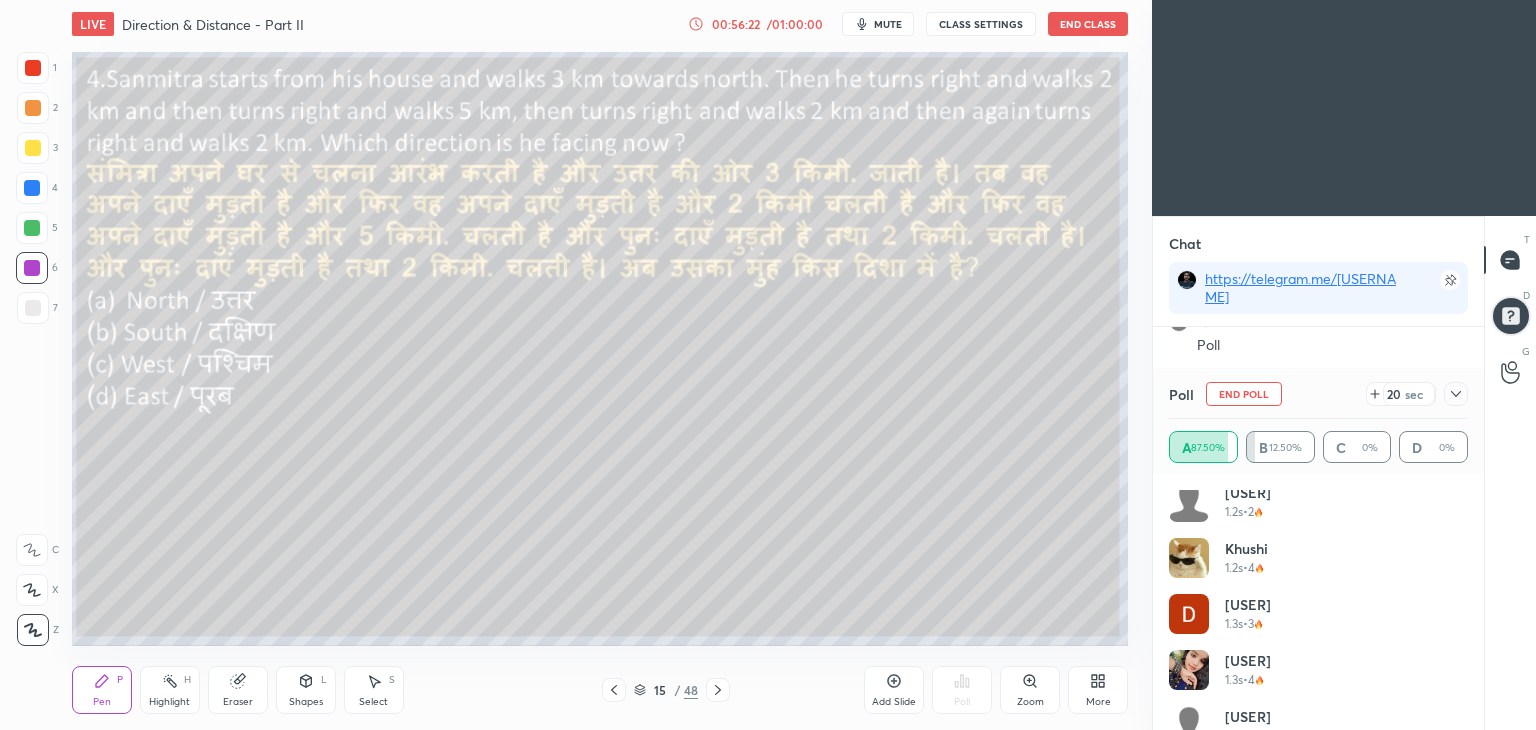 scroll, scrollTop: 544, scrollLeft: 0, axis: vertical 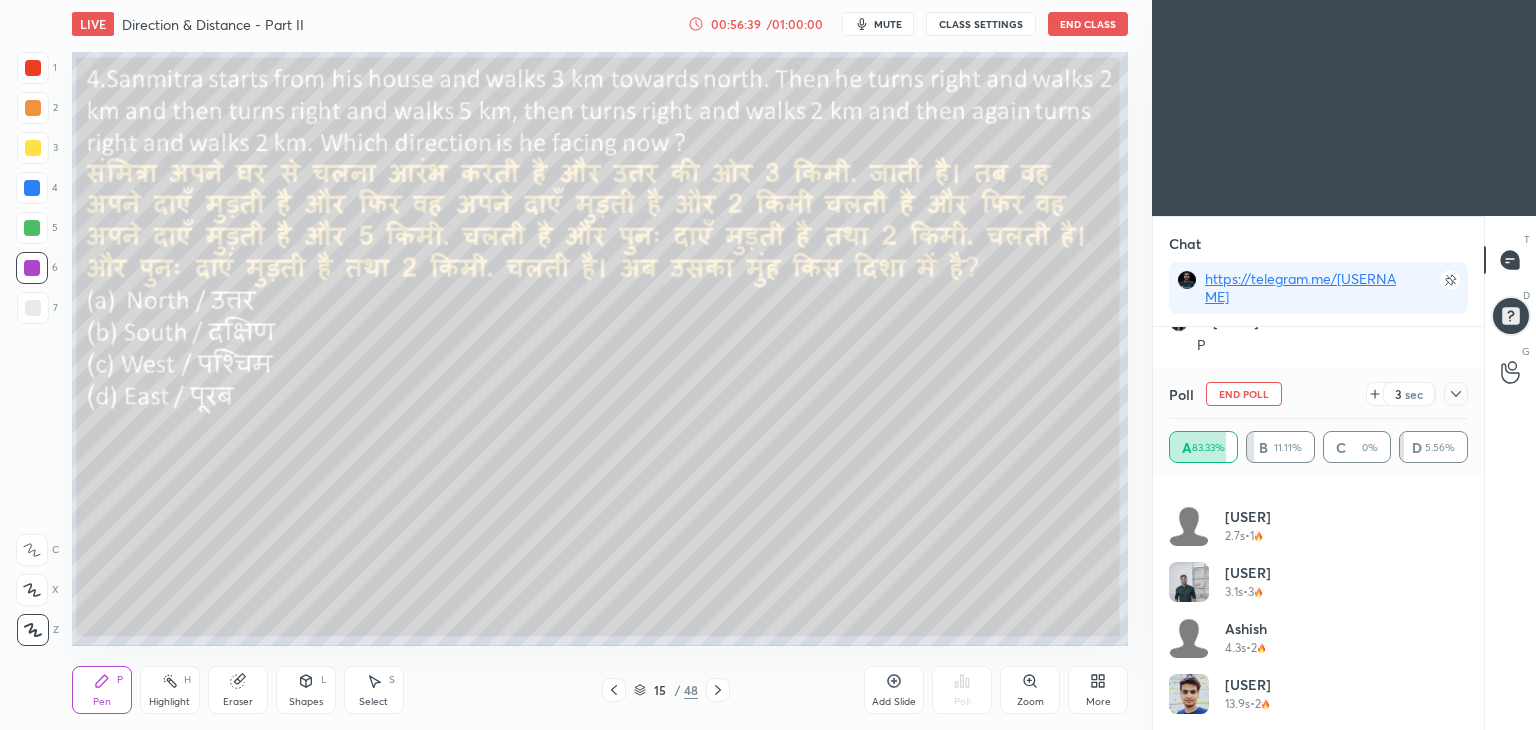 click on "mute" at bounding box center (888, 24) 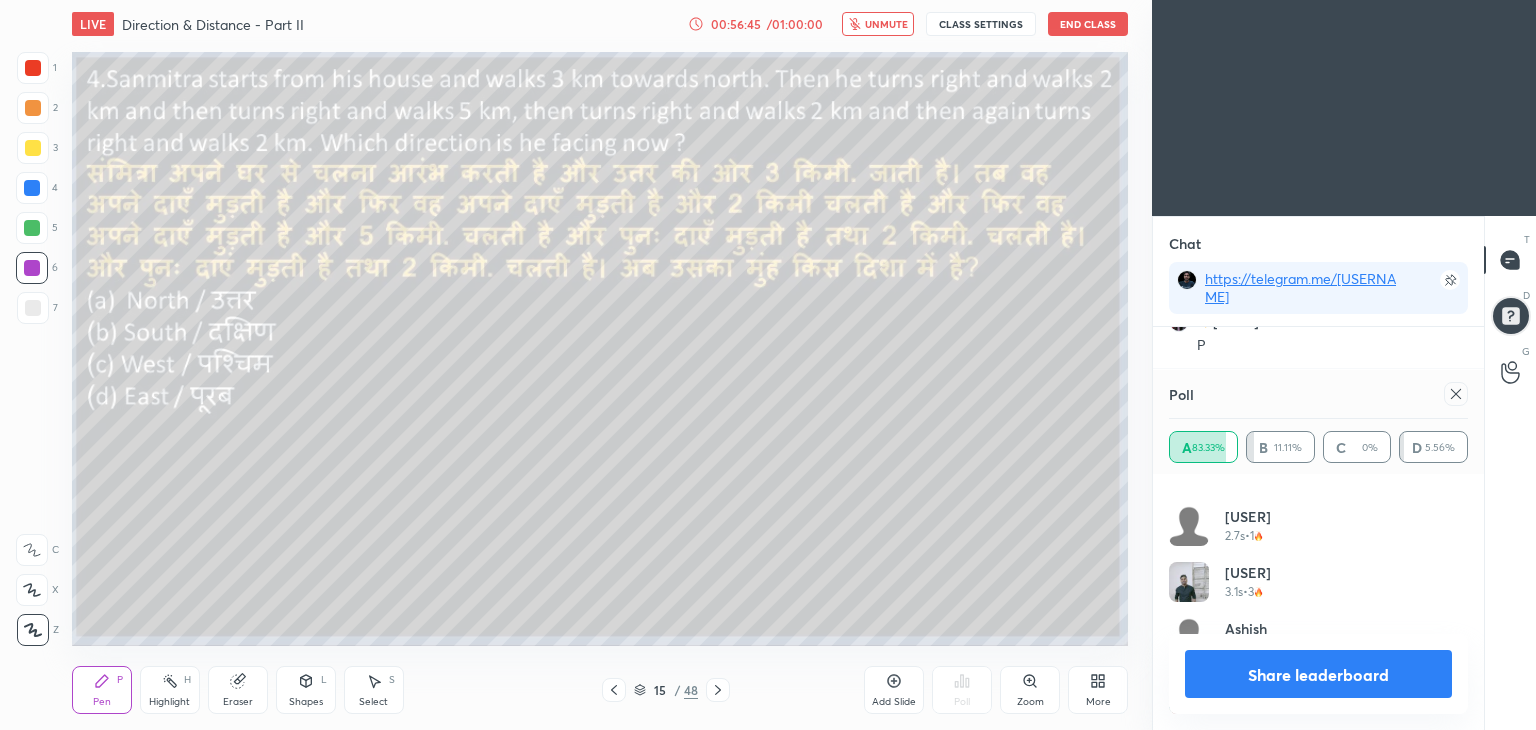 scroll, scrollTop: 14096, scrollLeft: 0, axis: vertical 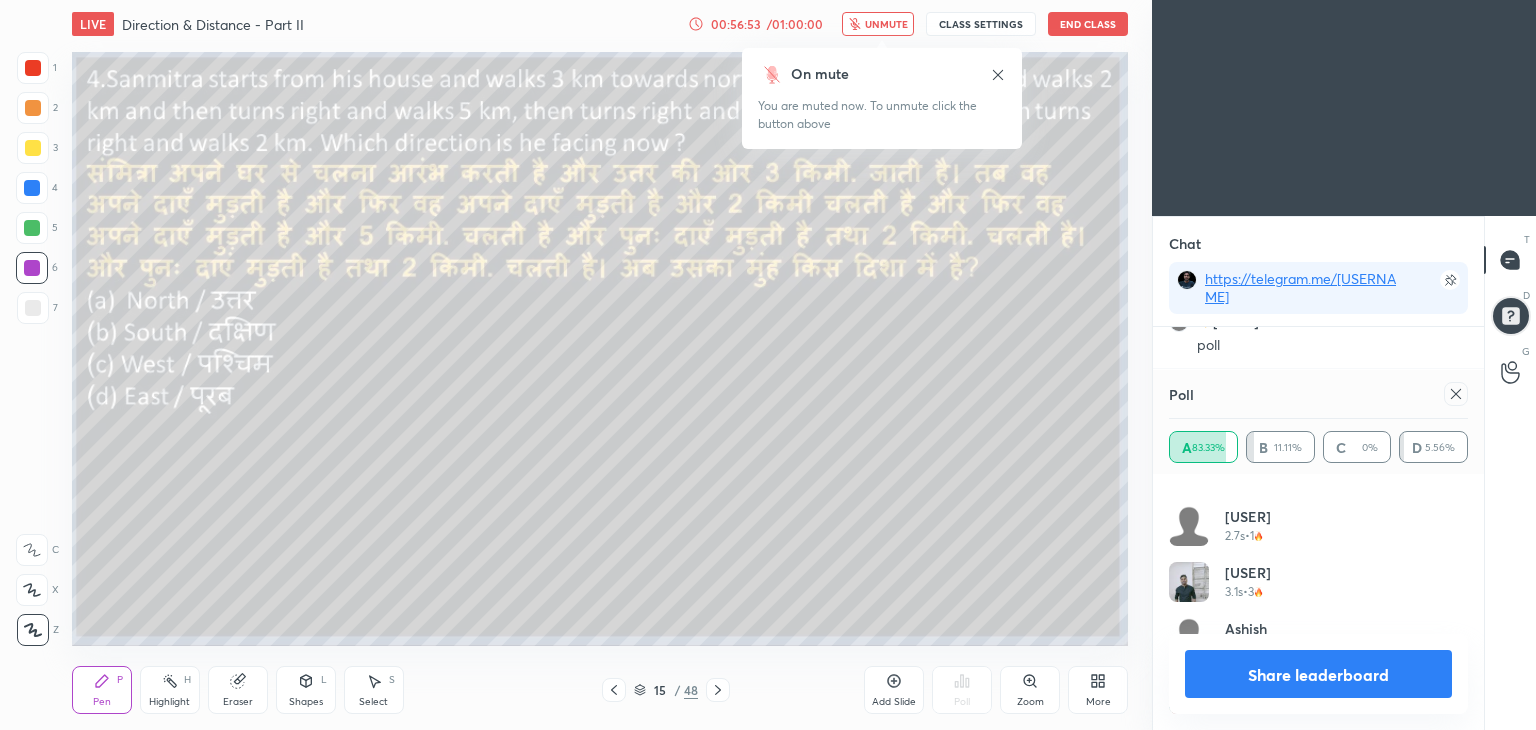 click on "unmute" at bounding box center [886, 24] 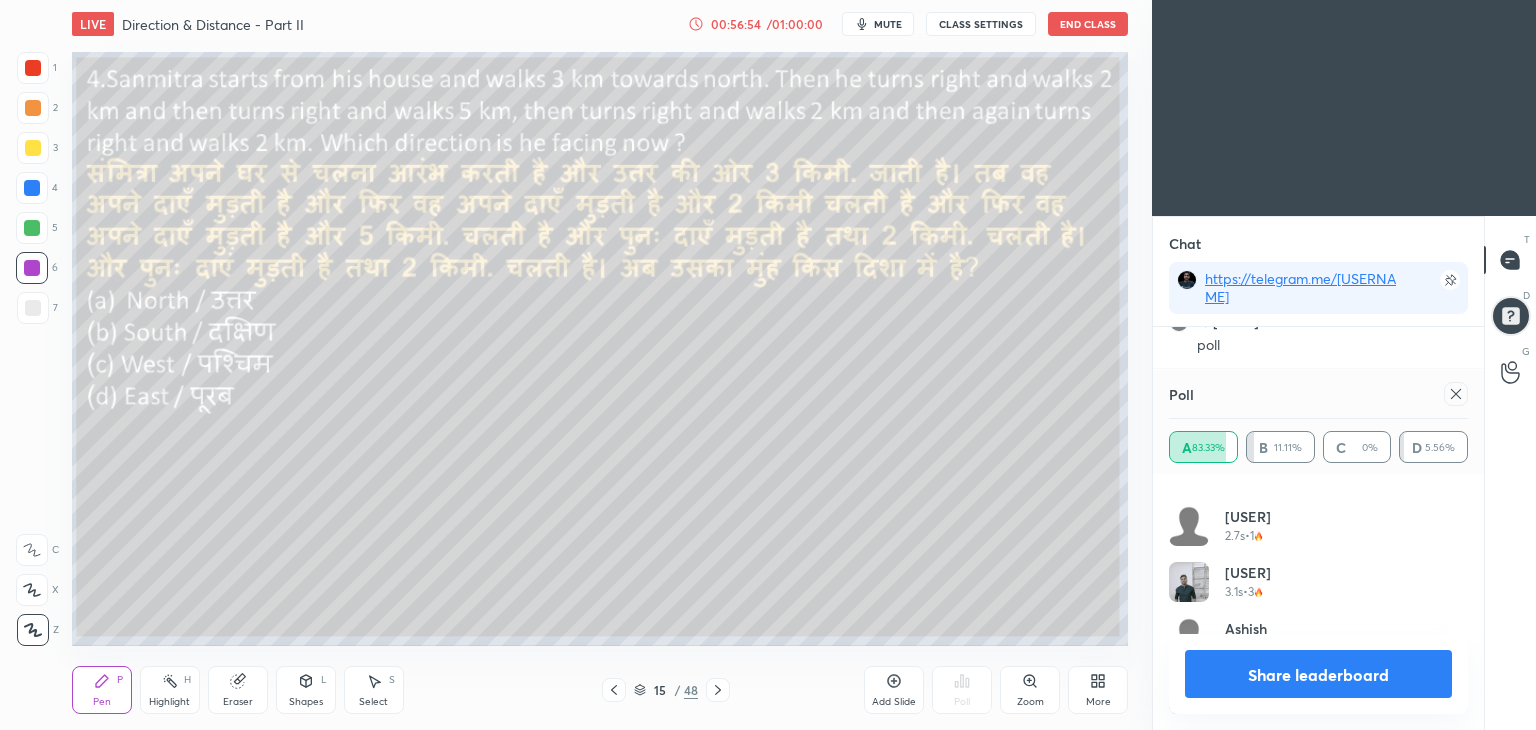 click 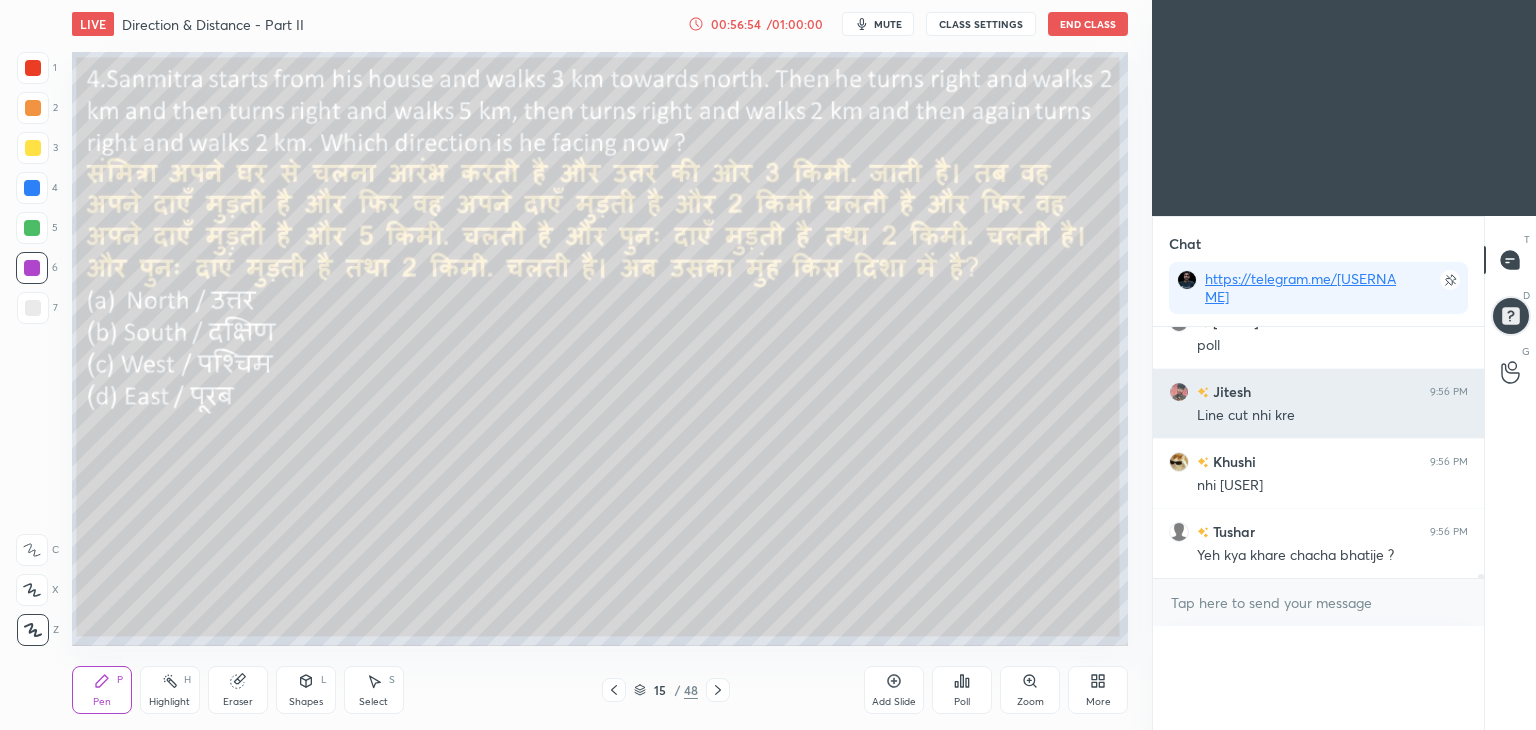 scroll, scrollTop: 151, scrollLeft: 293, axis: both 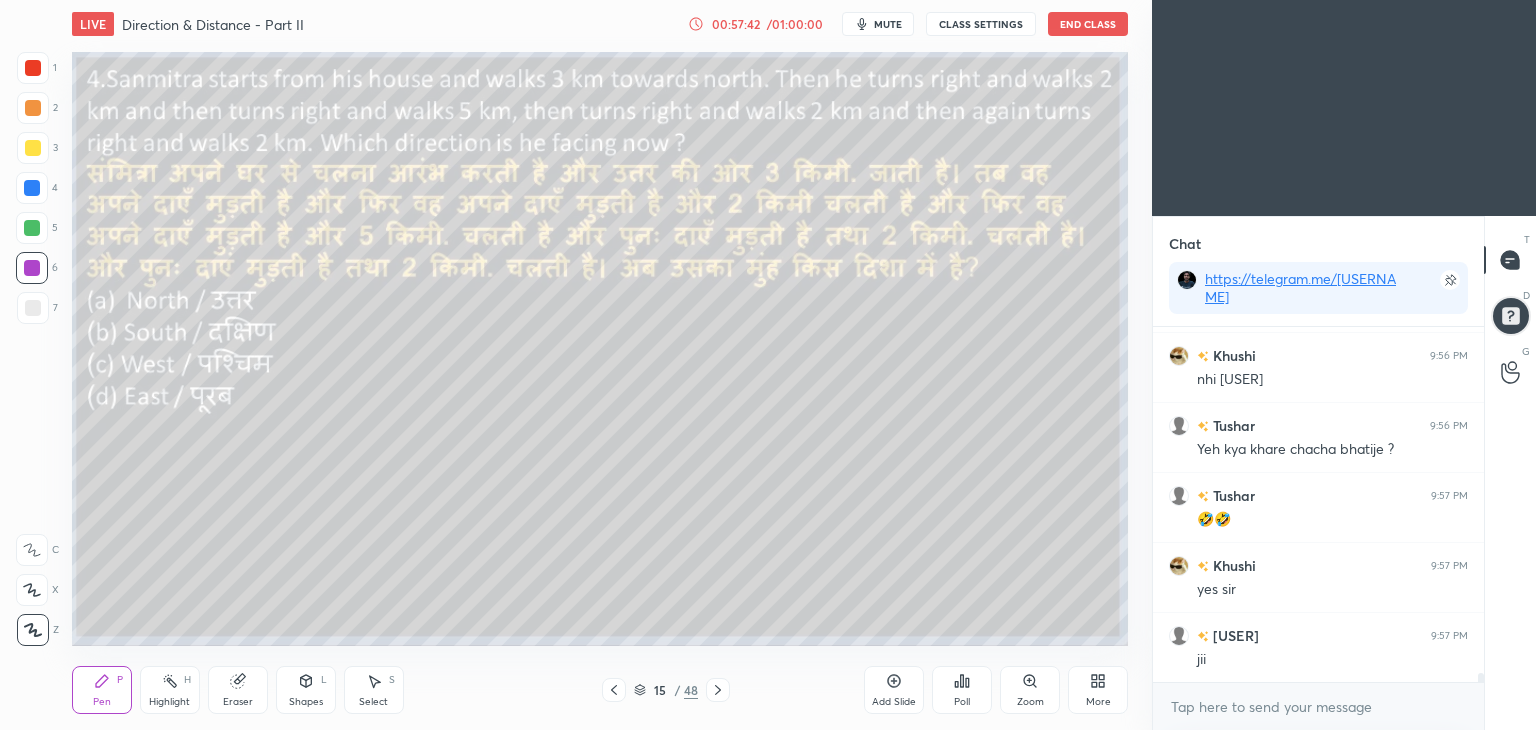 click on "15 / 48" at bounding box center (666, 690) 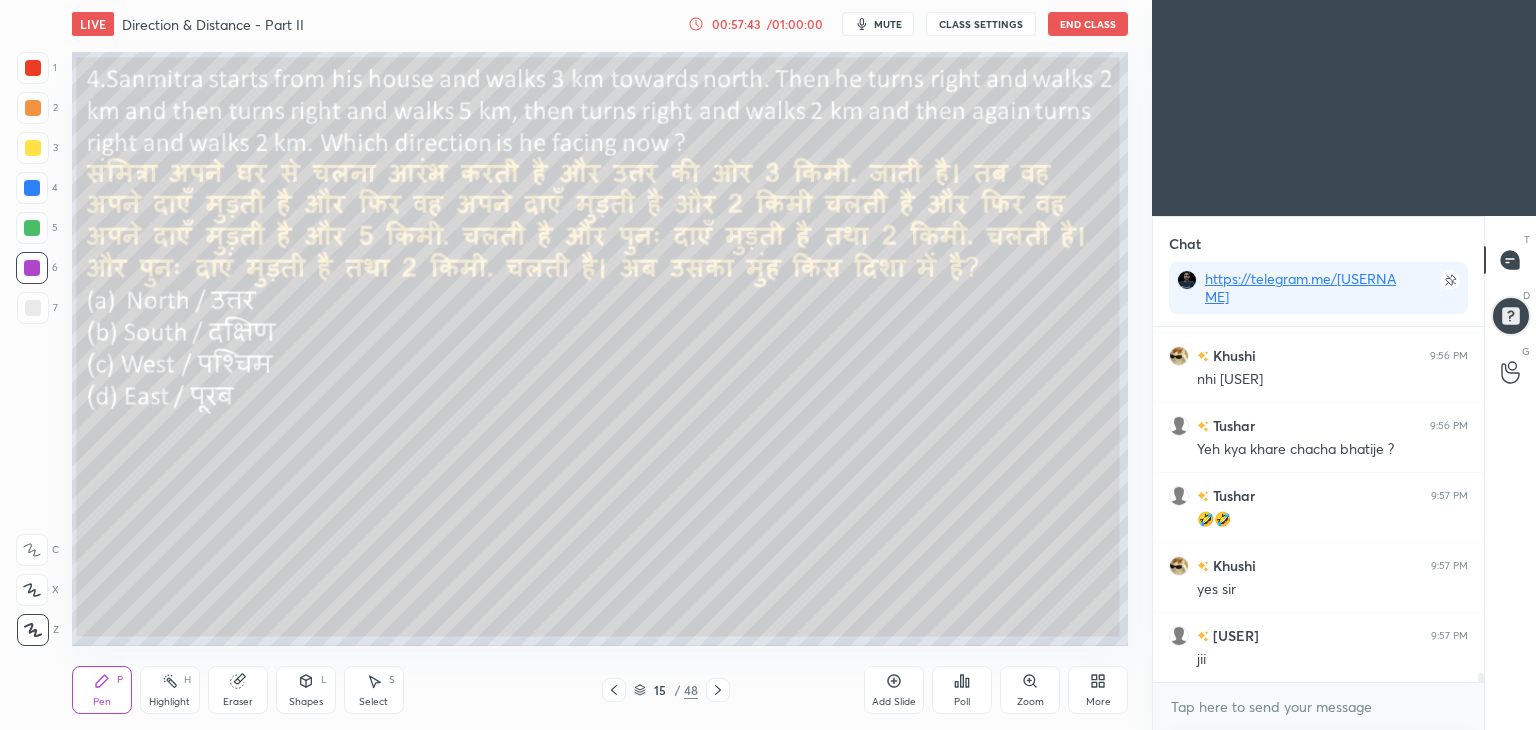 click at bounding box center [718, 690] 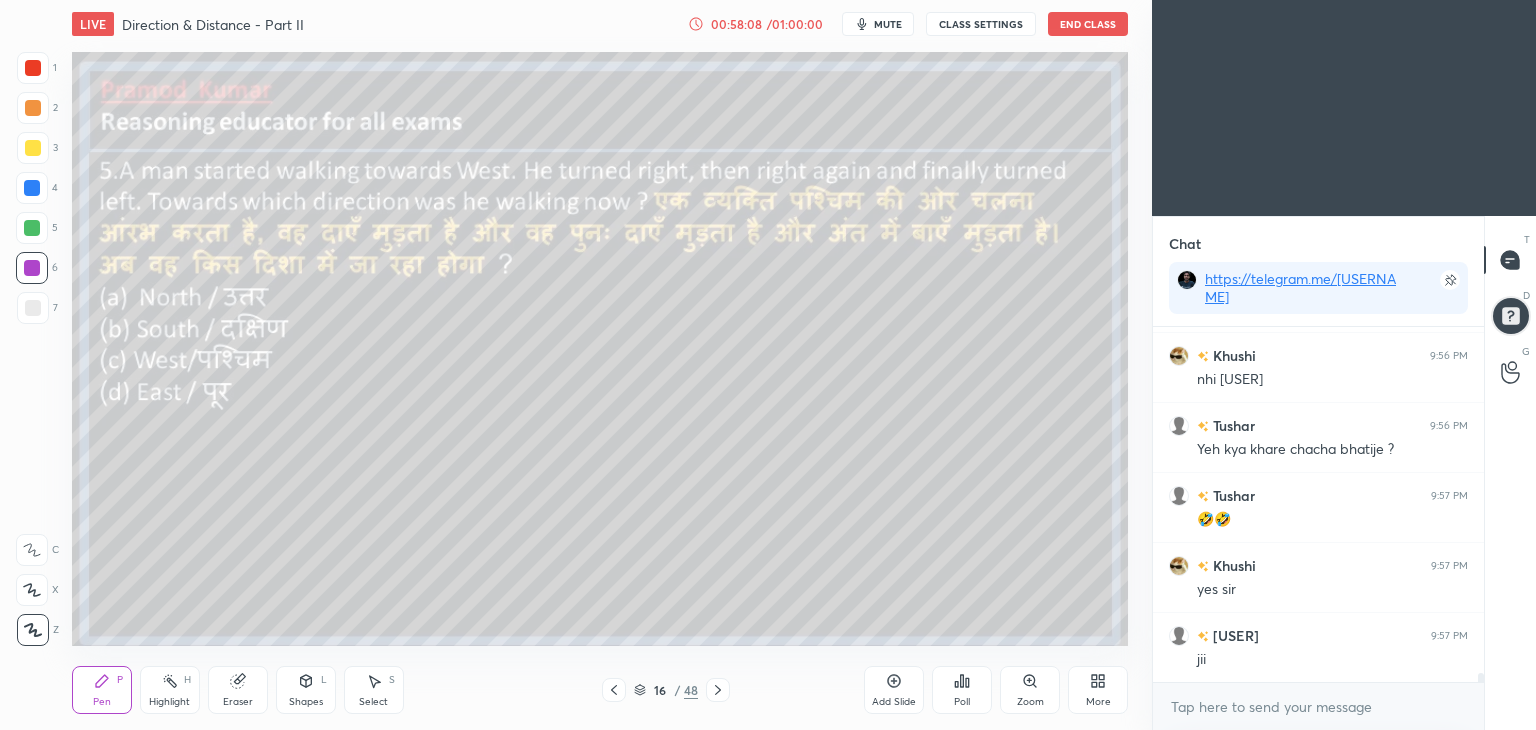 click on "Poll" at bounding box center (962, 690) 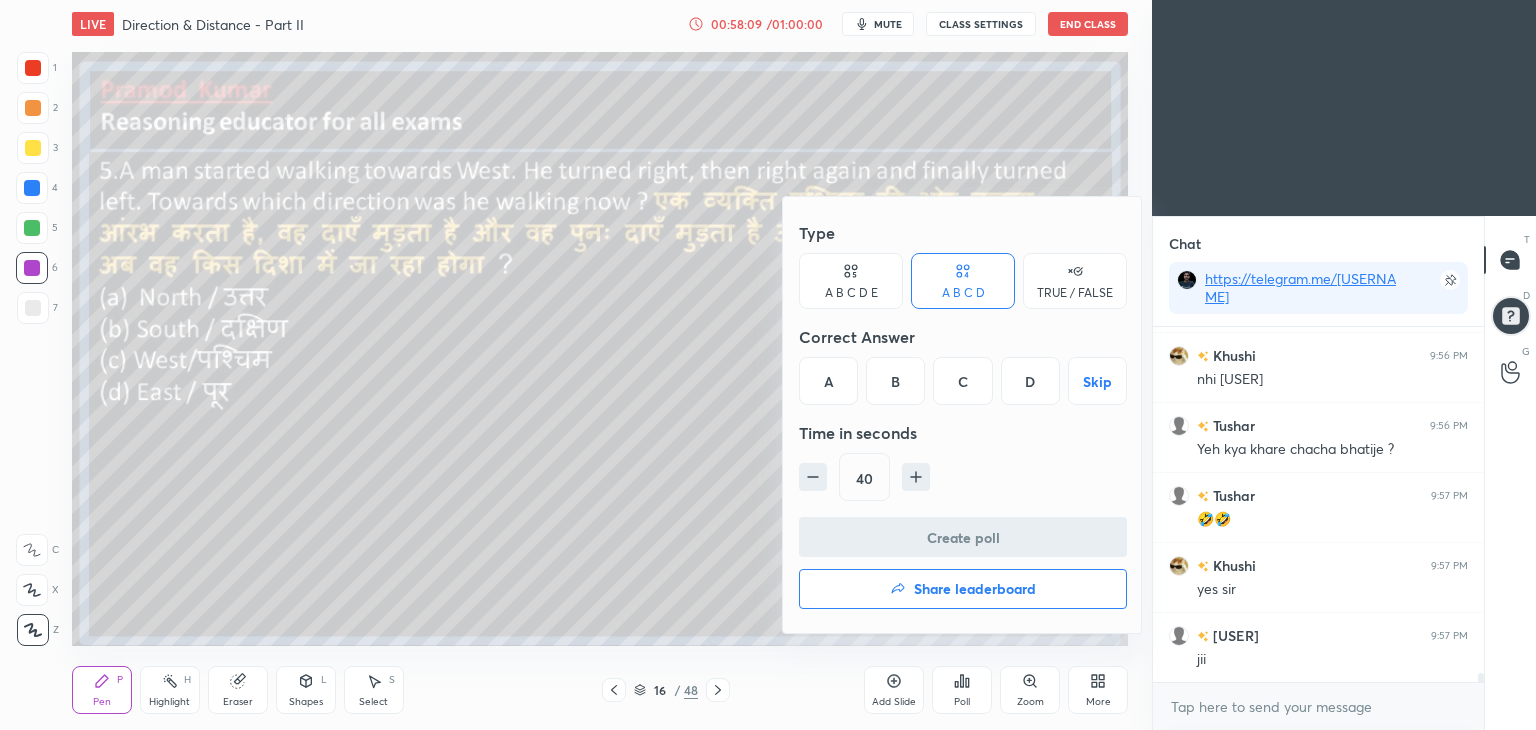 click on "A" at bounding box center [828, 381] 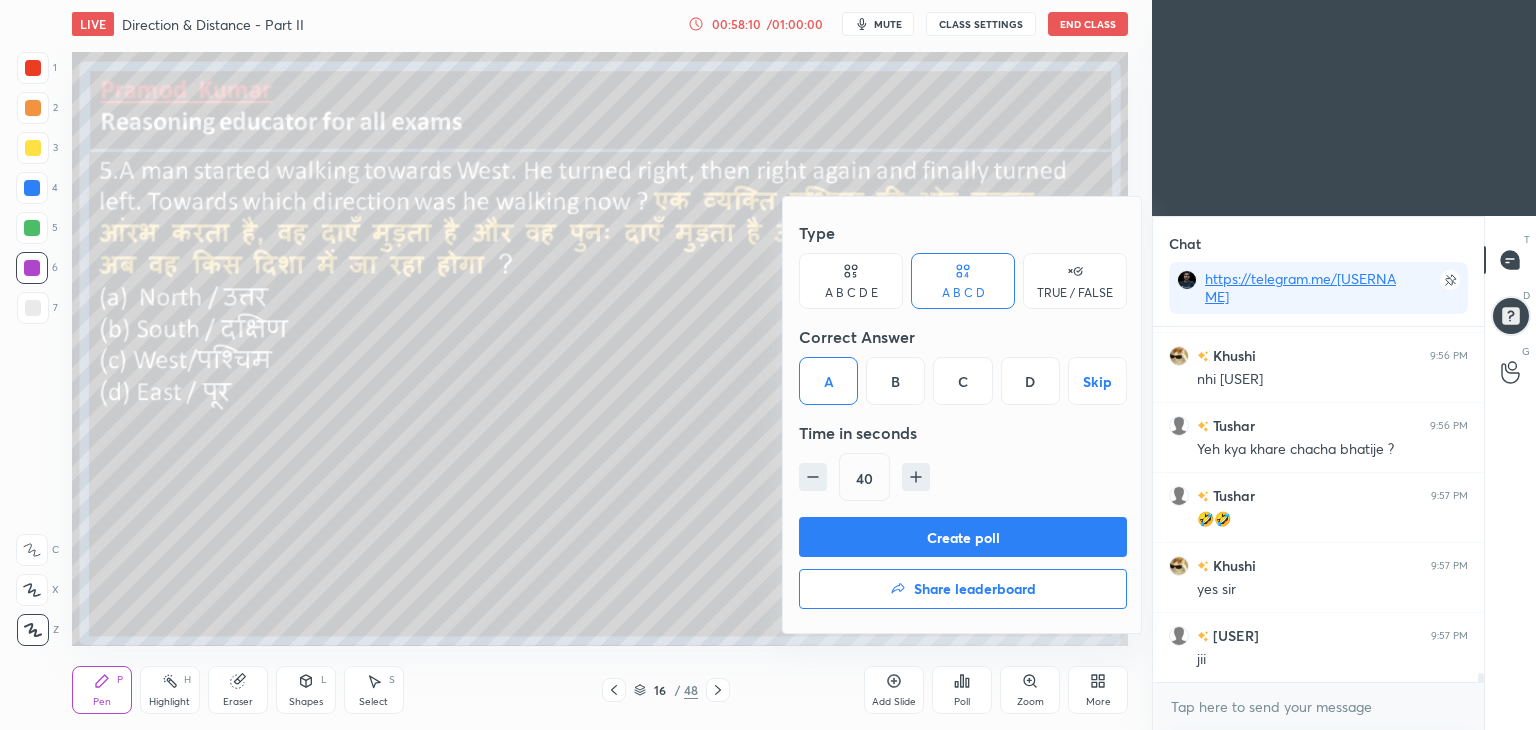 click on "Create poll" at bounding box center (963, 537) 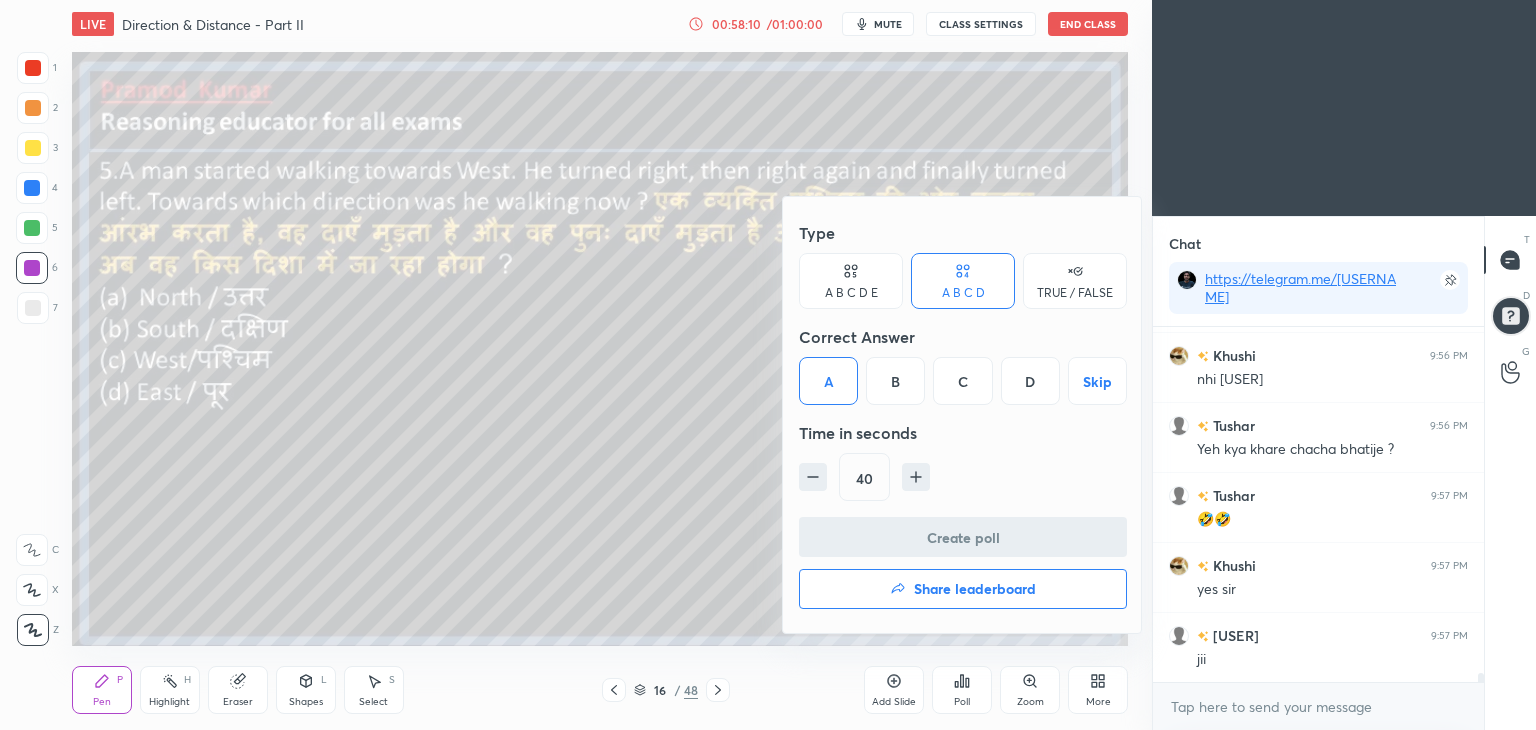 scroll, scrollTop: 116, scrollLeft: 325, axis: both 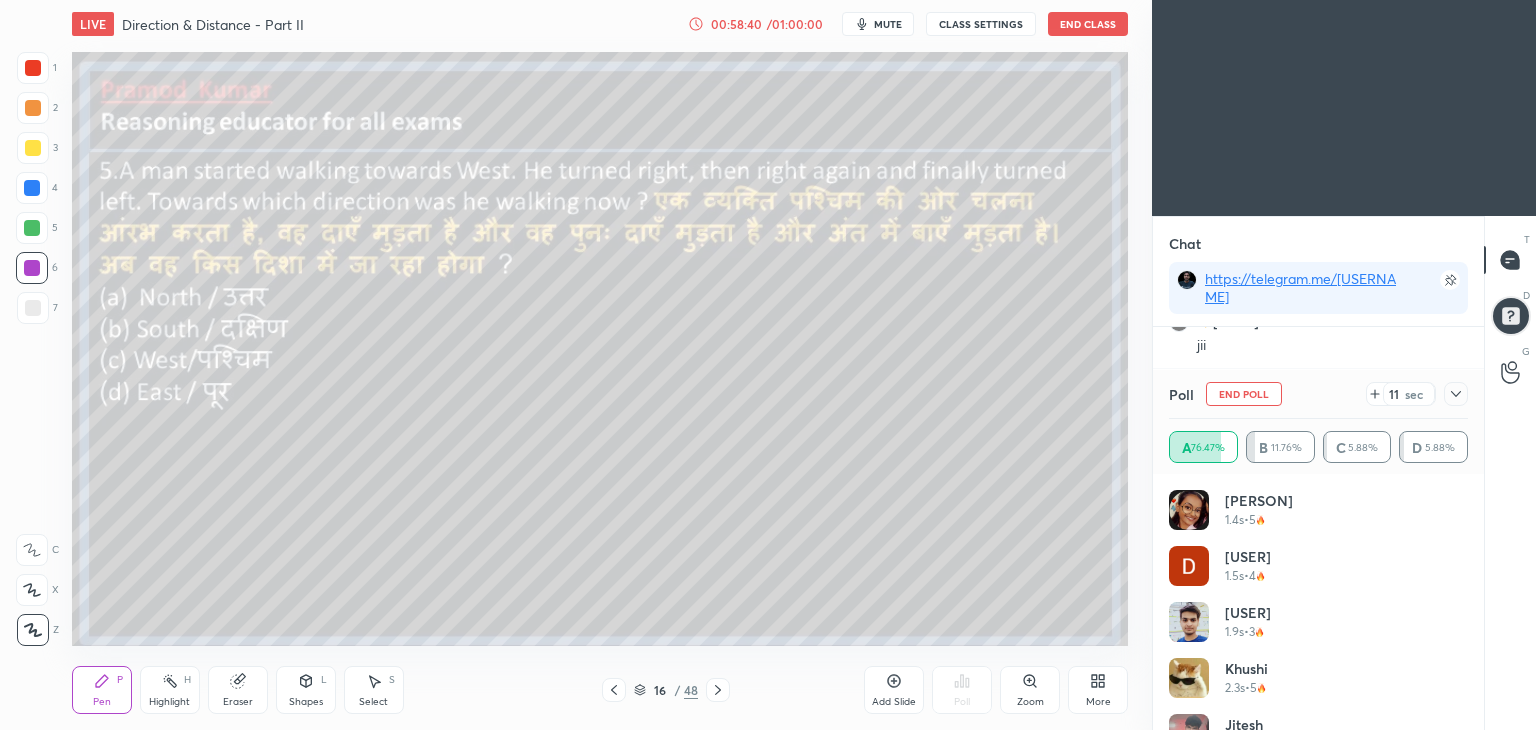 click 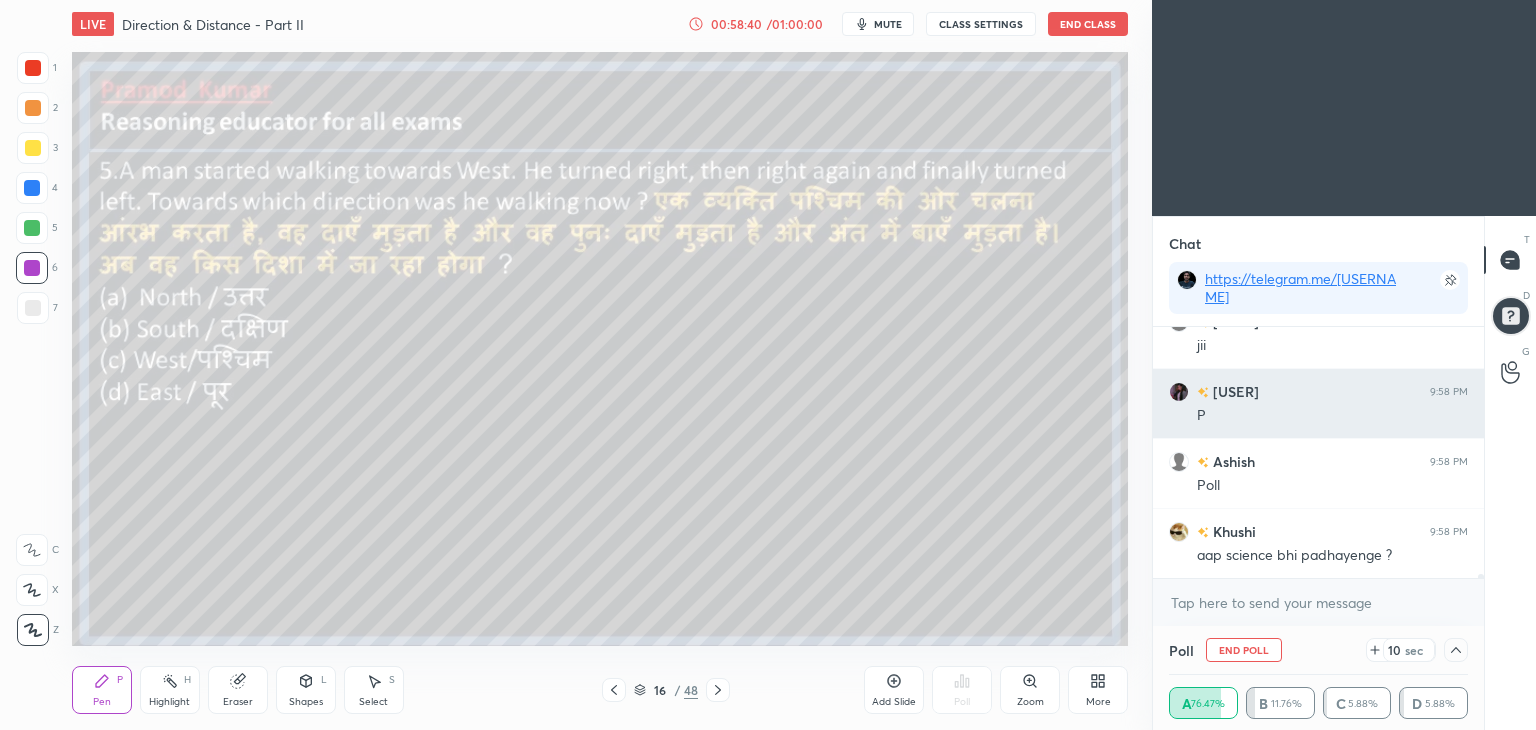 scroll, scrollTop: 208, scrollLeft: 293, axis: both 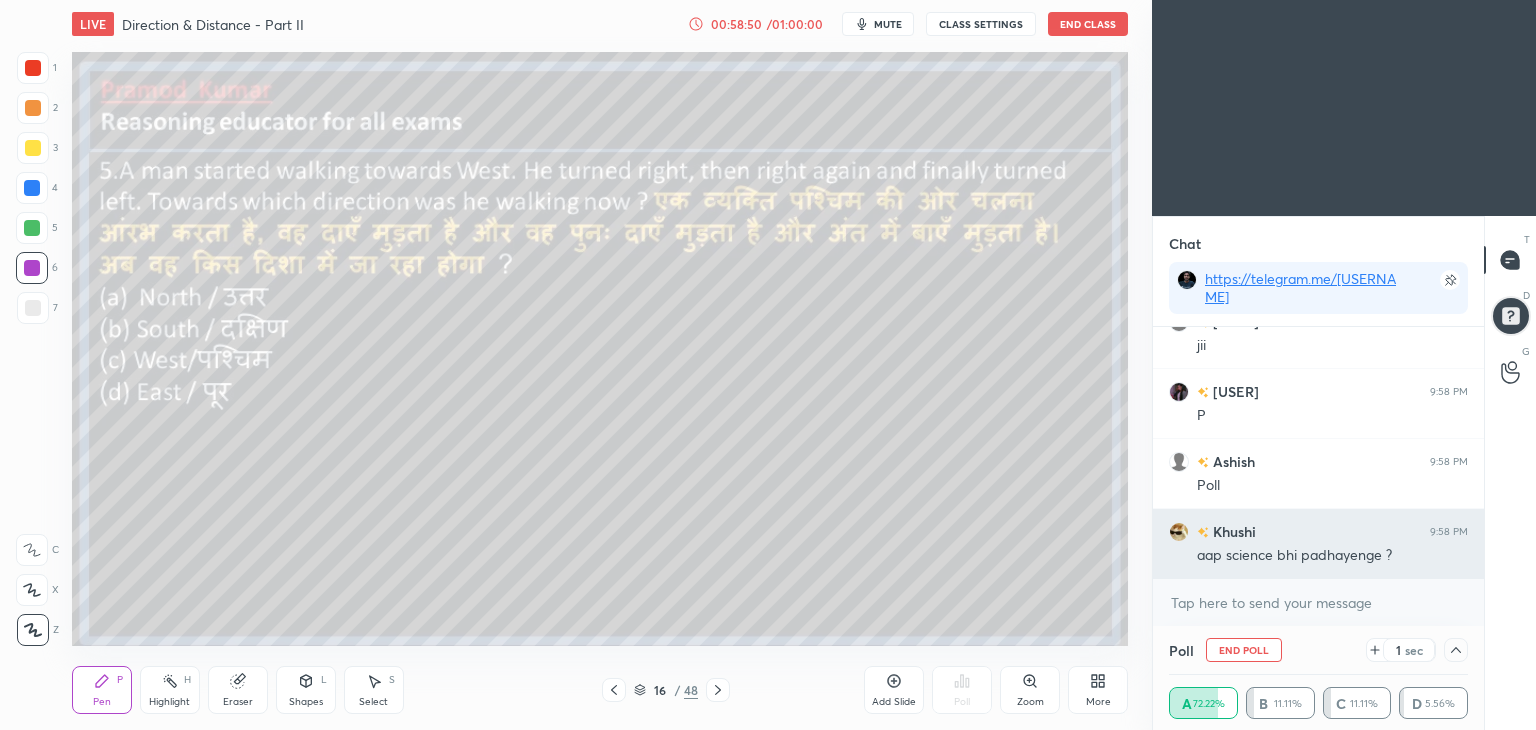 click on "Khushi" at bounding box center (1232, 531) 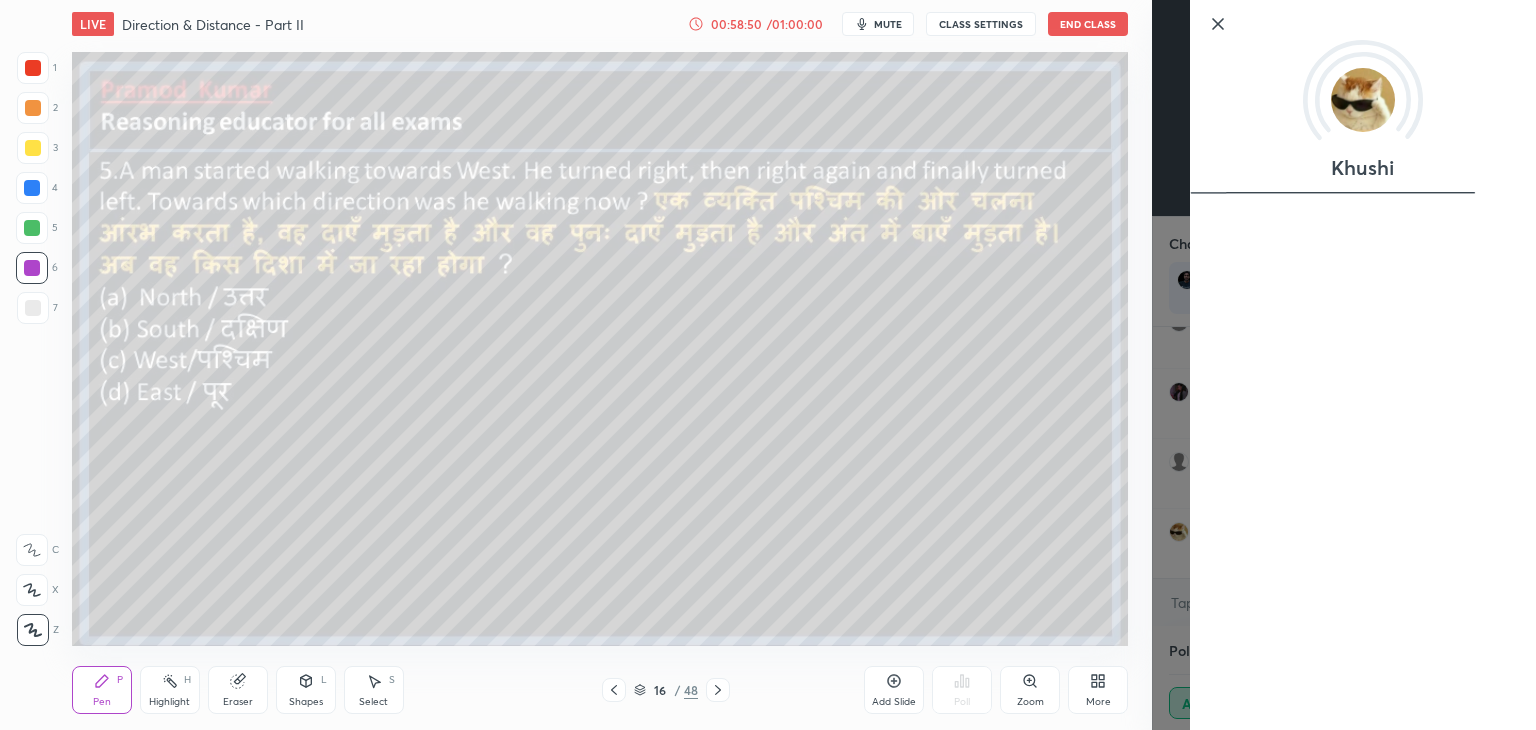 scroll, scrollTop: 14536, scrollLeft: 0, axis: vertical 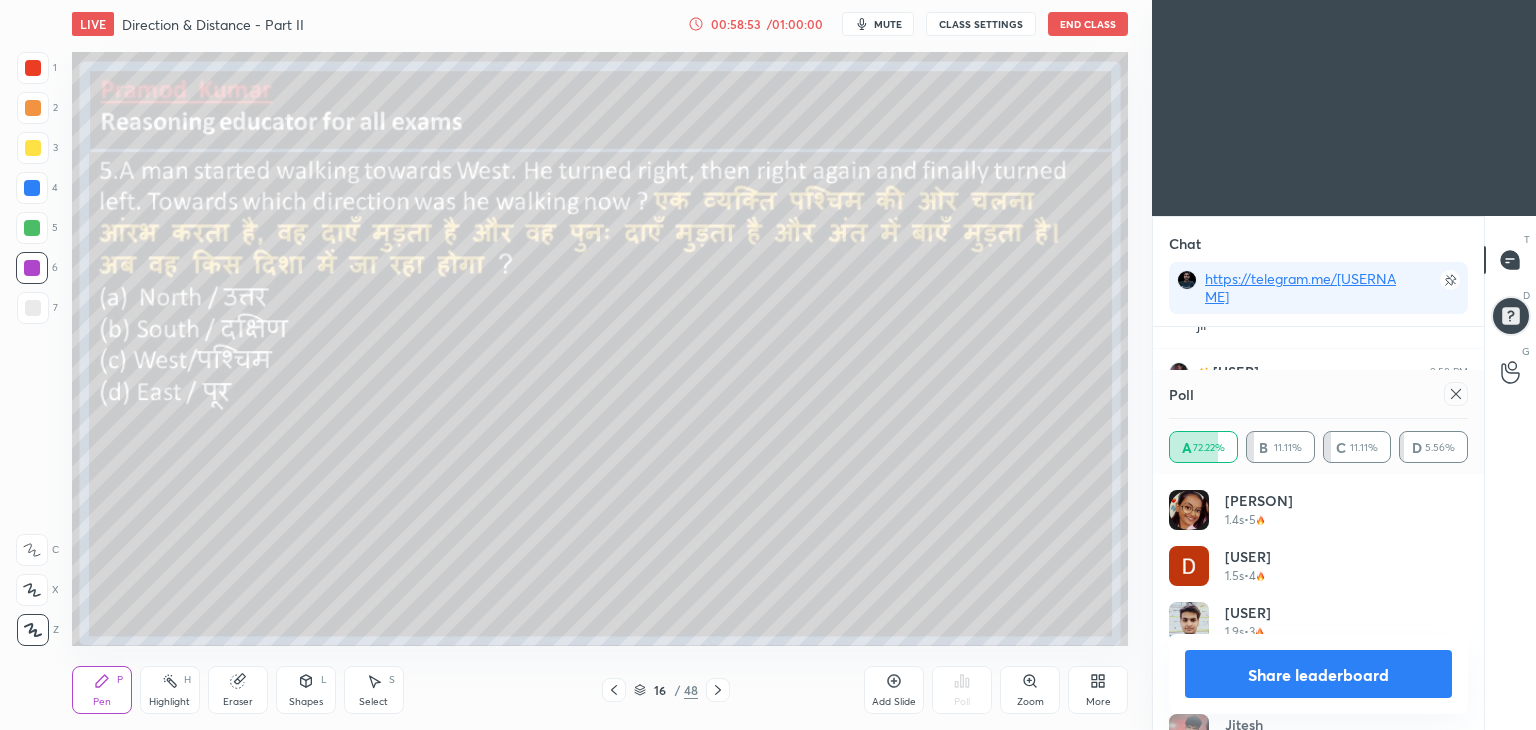 click 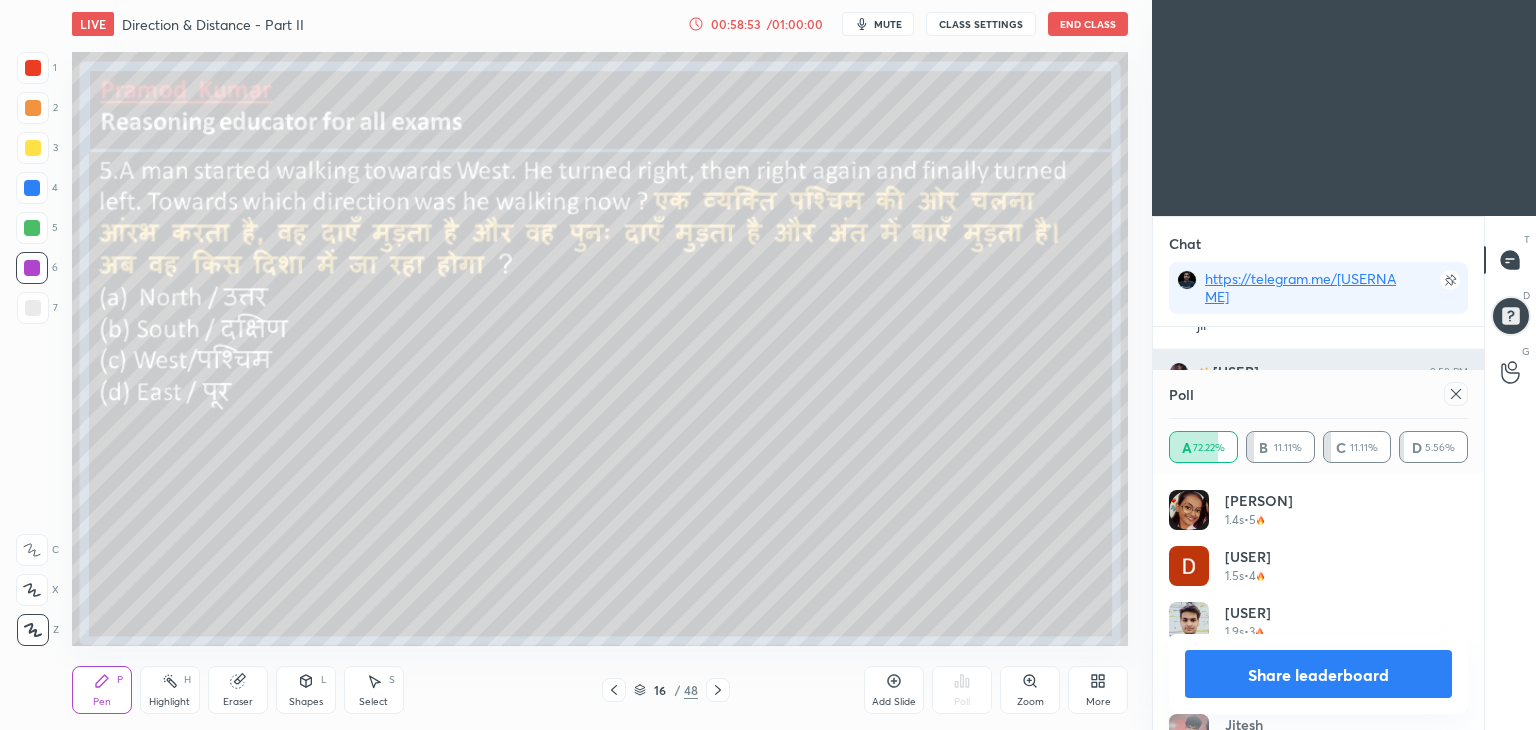 scroll, scrollTop: 151, scrollLeft: 293, axis: both 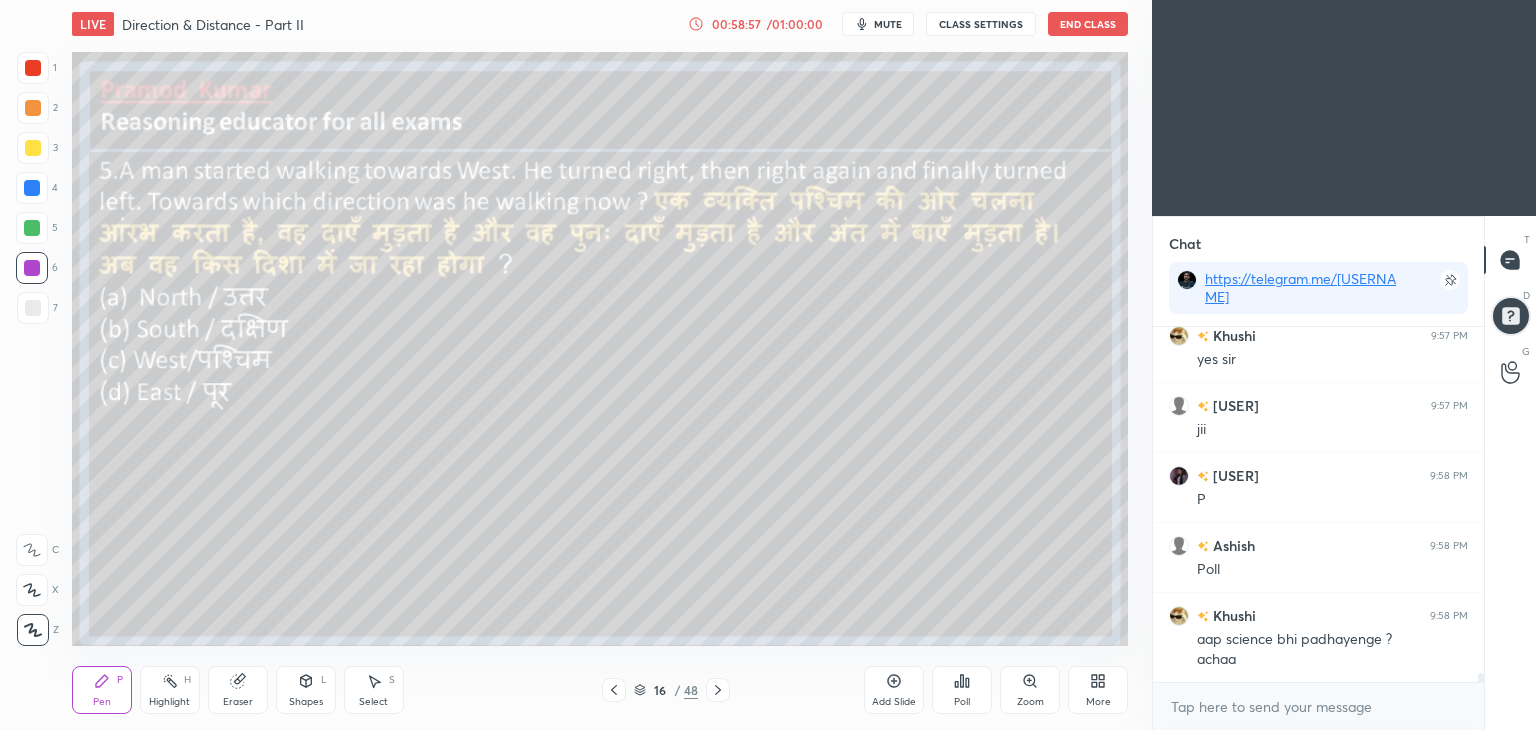 click at bounding box center [32, 188] 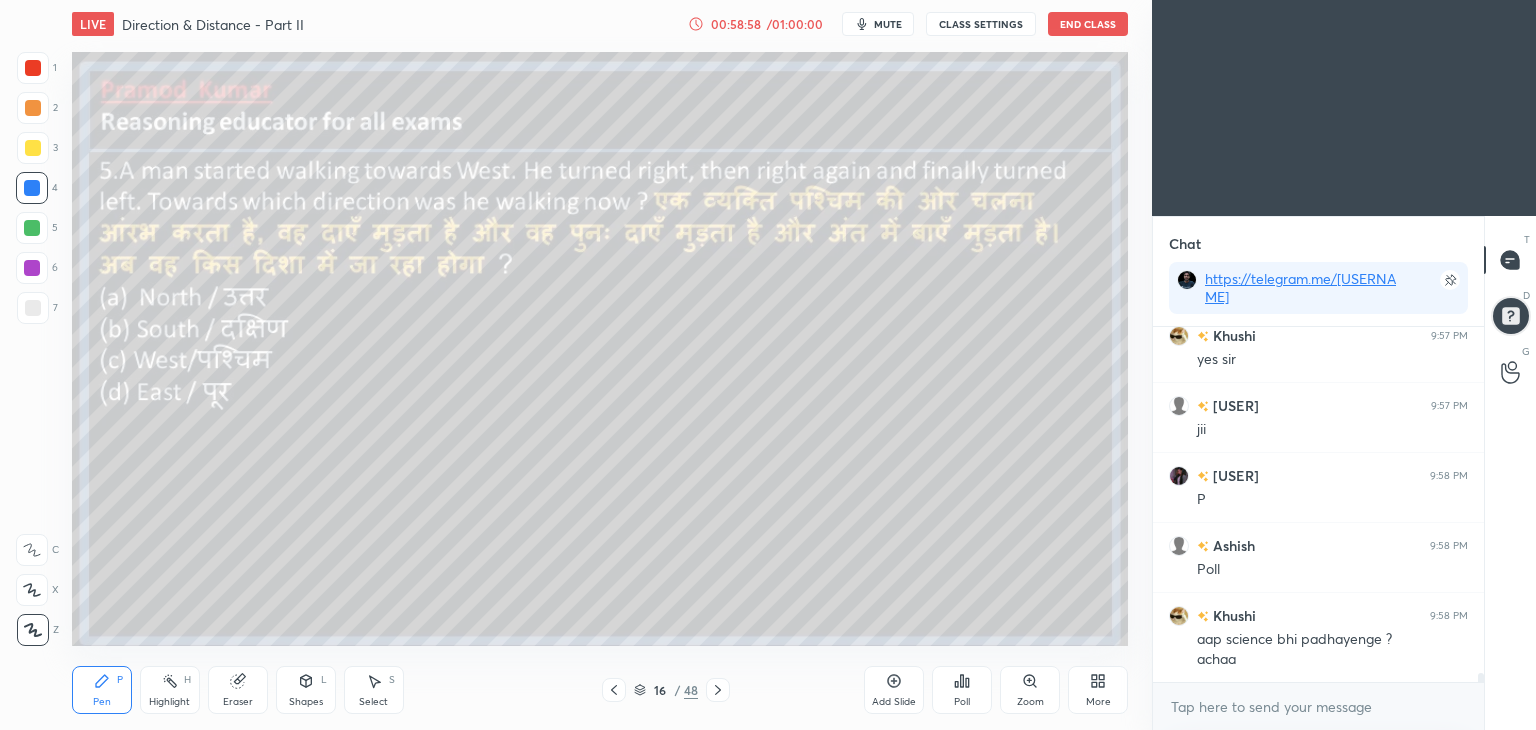 click at bounding box center (32, 188) 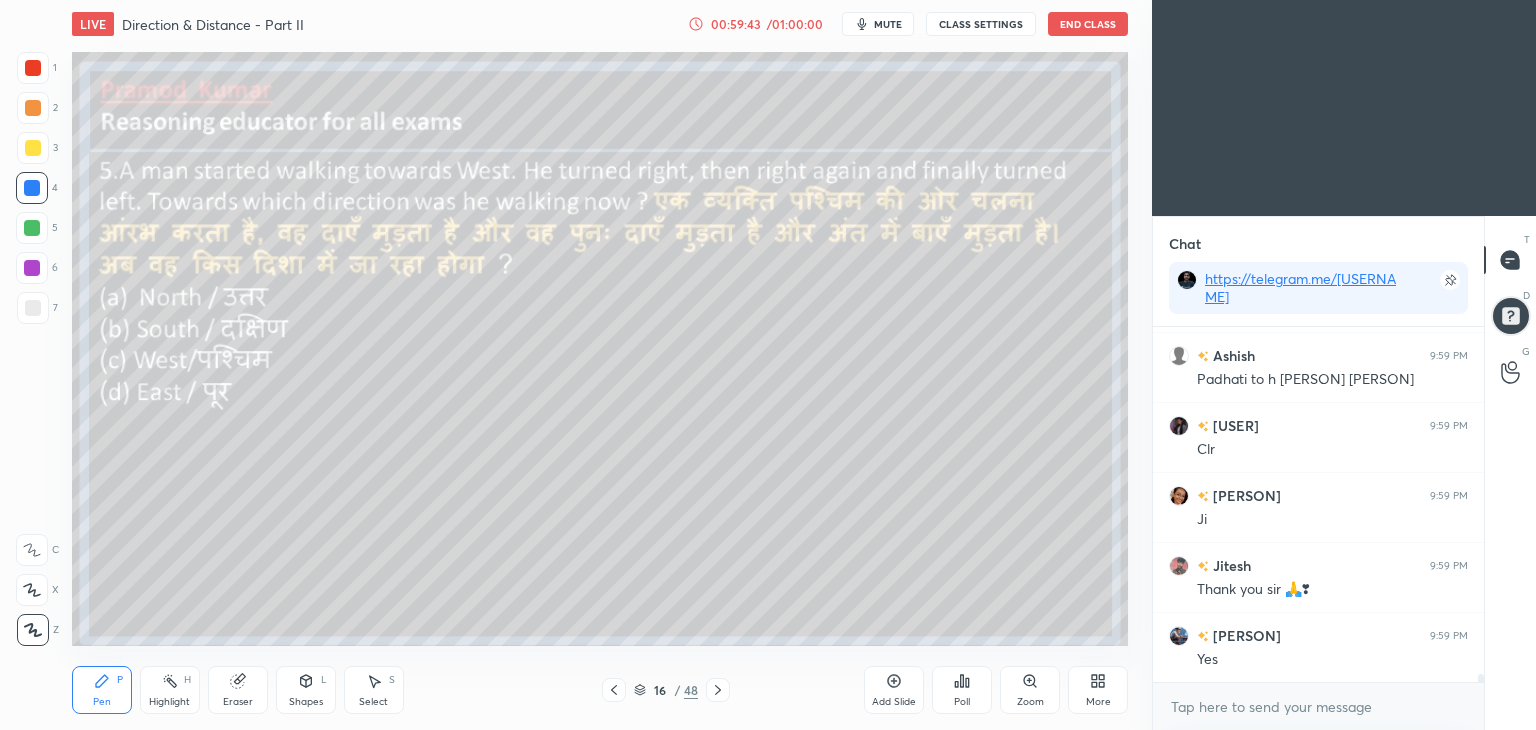 click on "Poll" at bounding box center (962, 690) 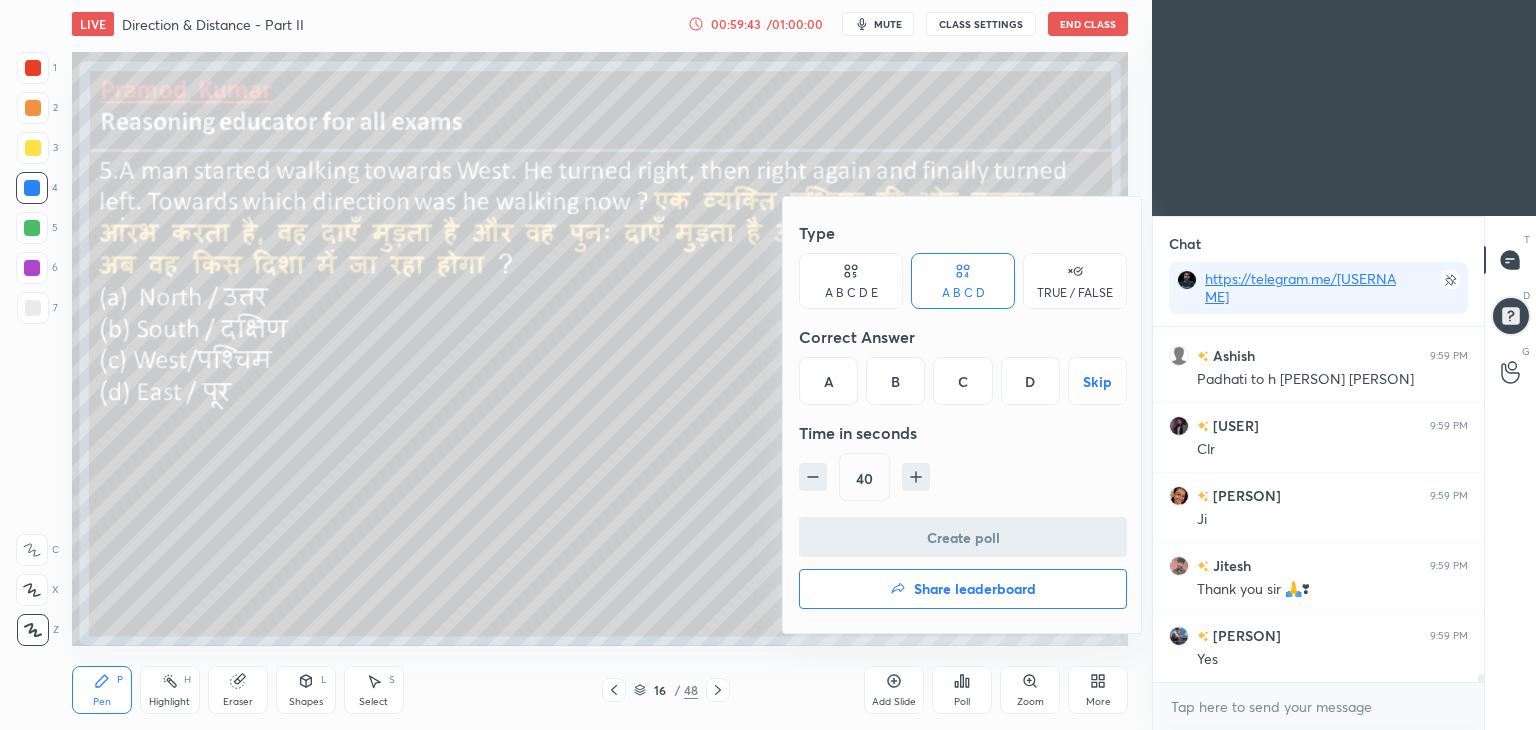 click on "Share leaderboard" at bounding box center [975, 589] 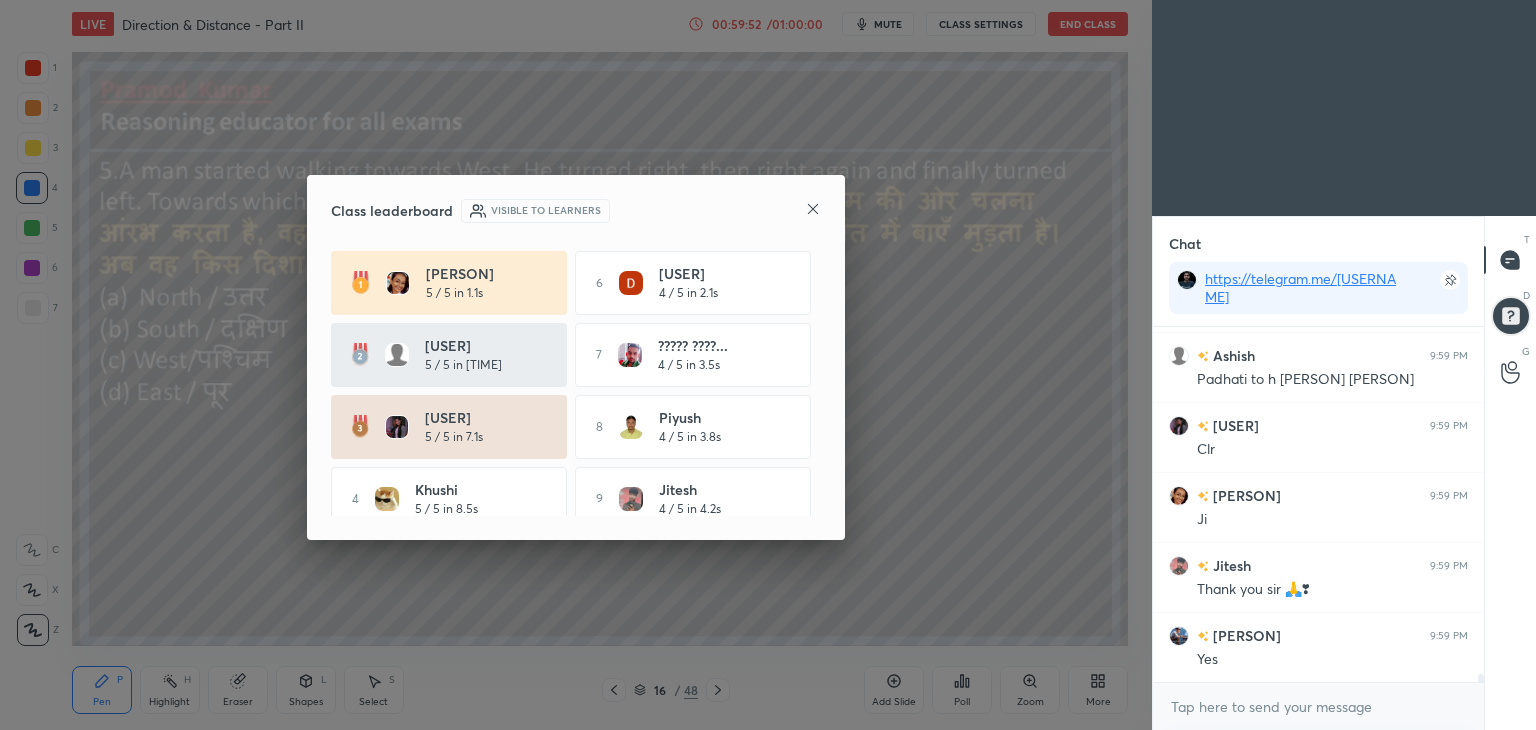 scroll, scrollTop: 92, scrollLeft: 0, axis: vertical 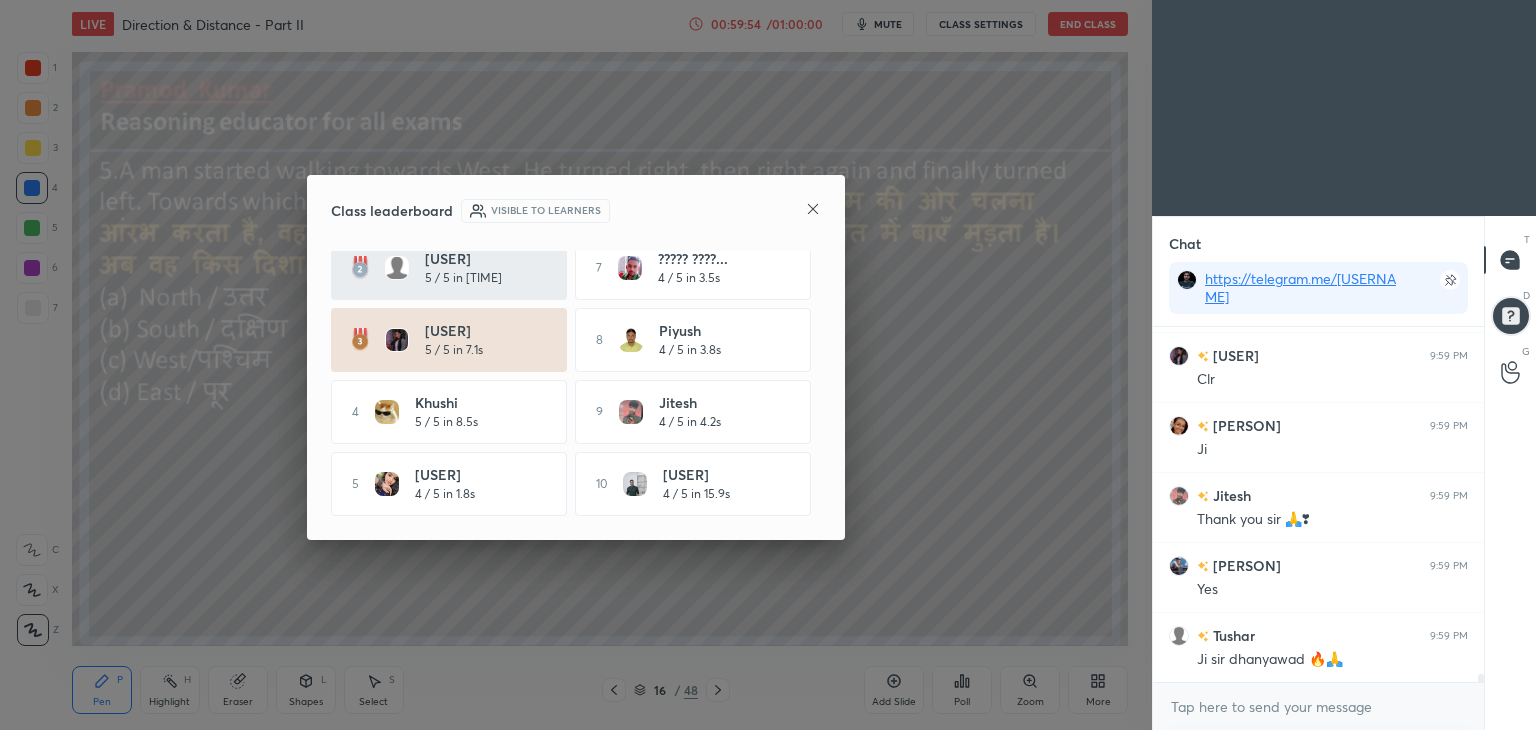 click 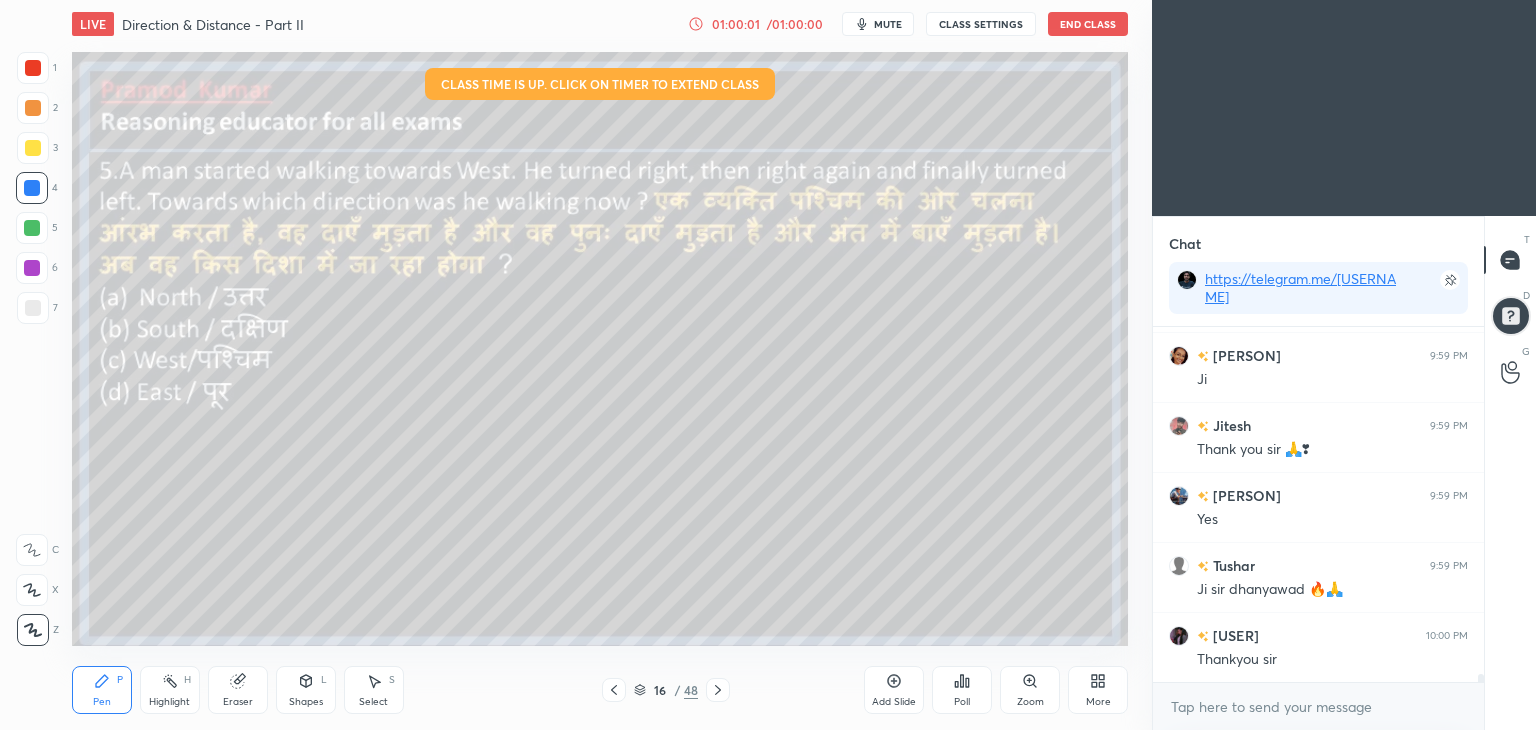 scroll, scrollTop: 15082, scrollLeft: 0, axis: vertical 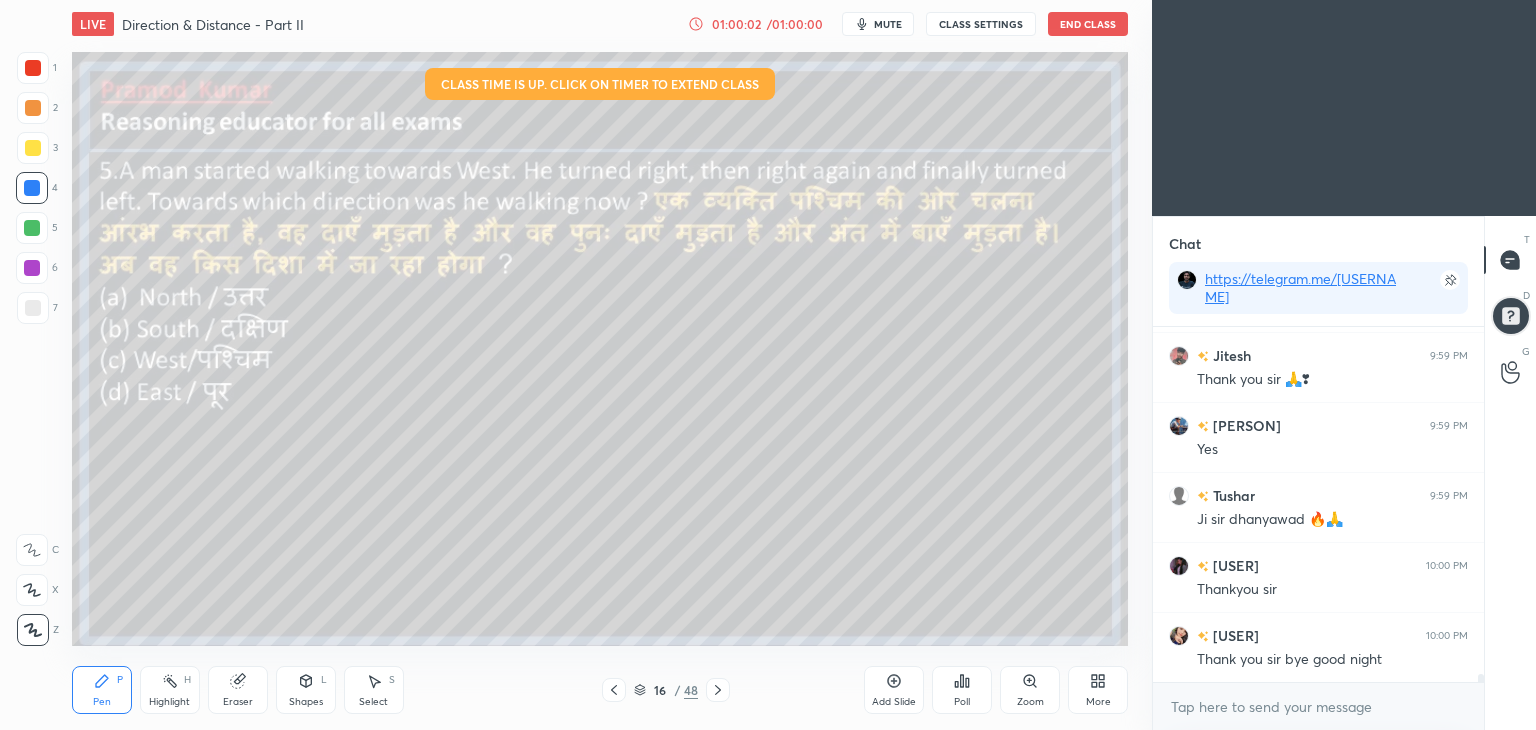 click on "End Class" at bounding box center (1088, 24) 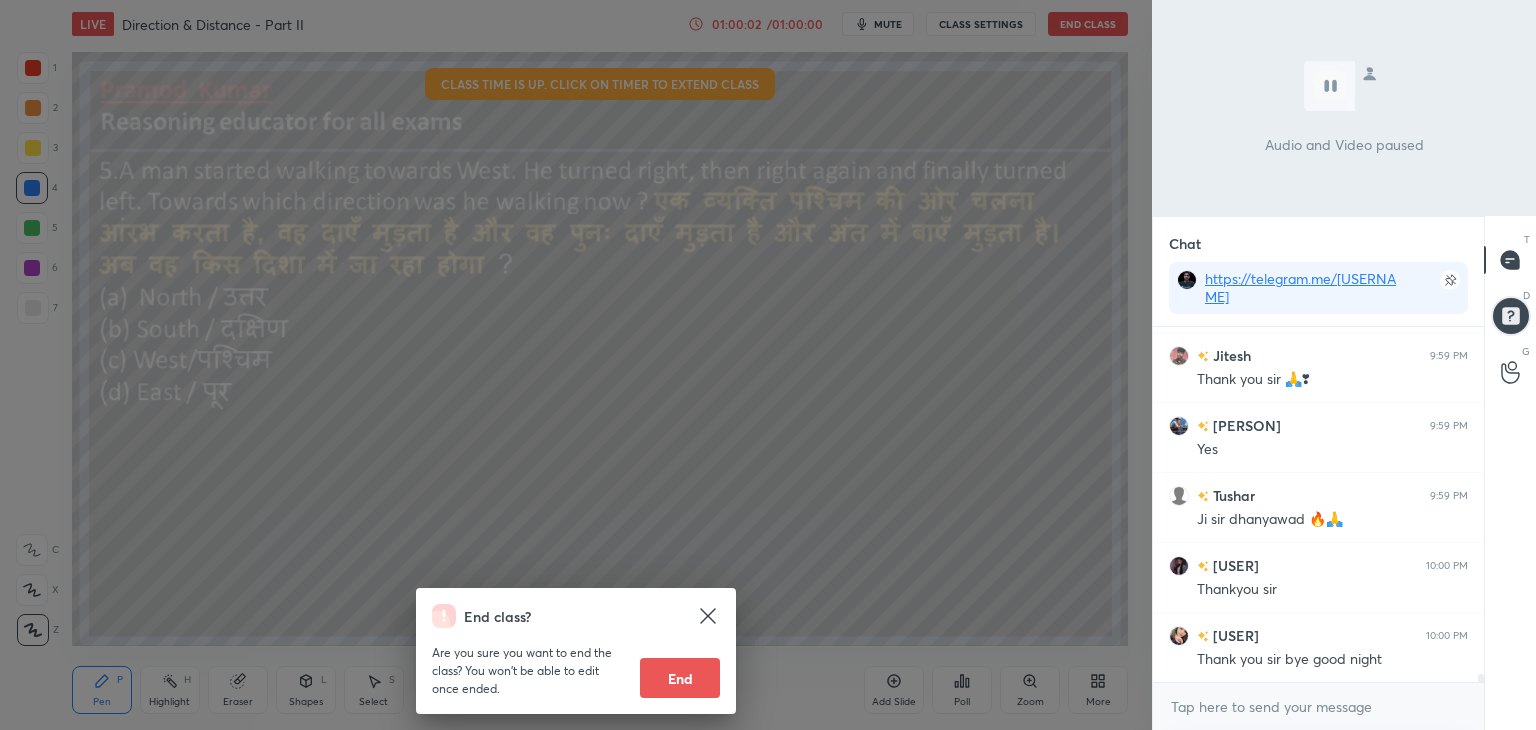scroll, scrollTop: 15152, scrollLeft: 0, axis: vertical 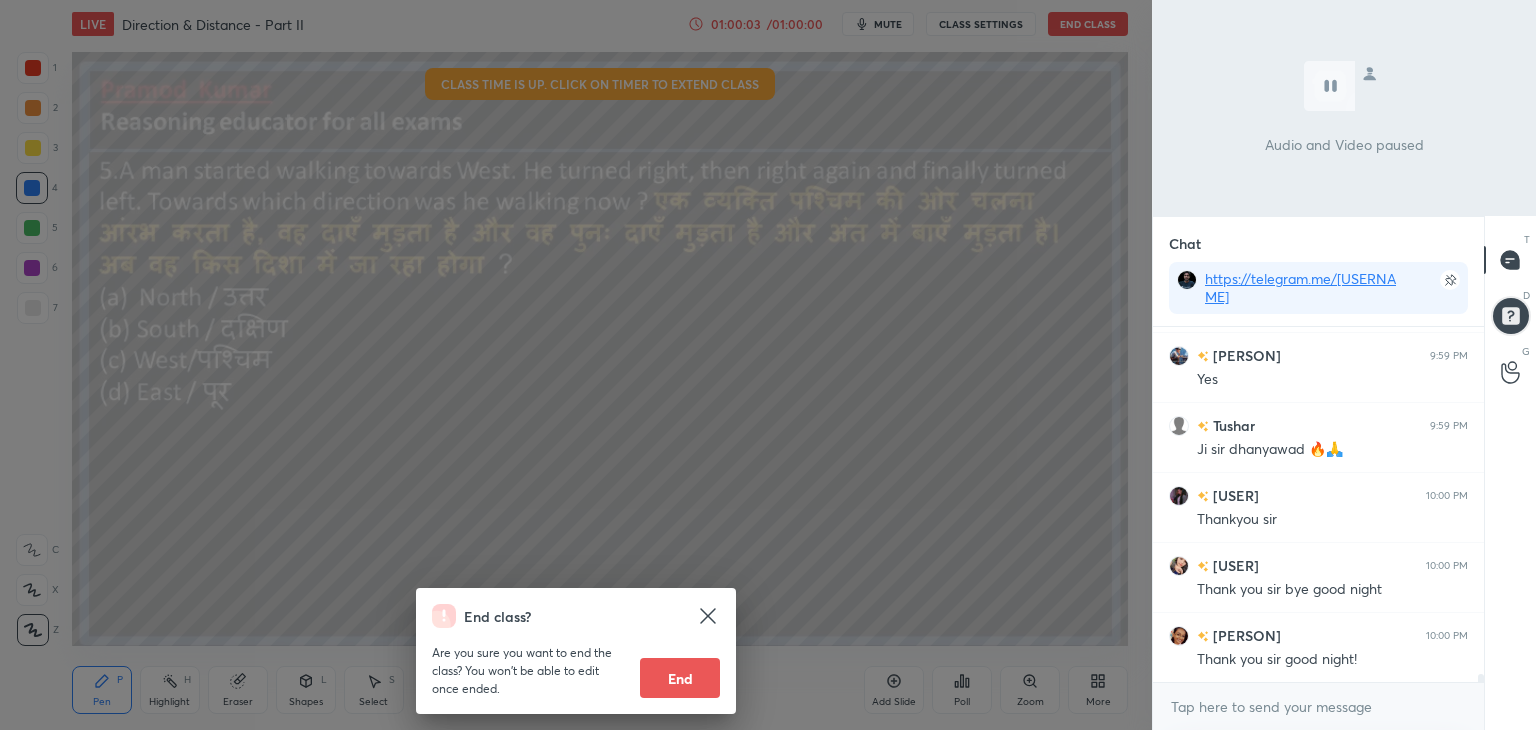click on "End" at bounding box center [680, 678] 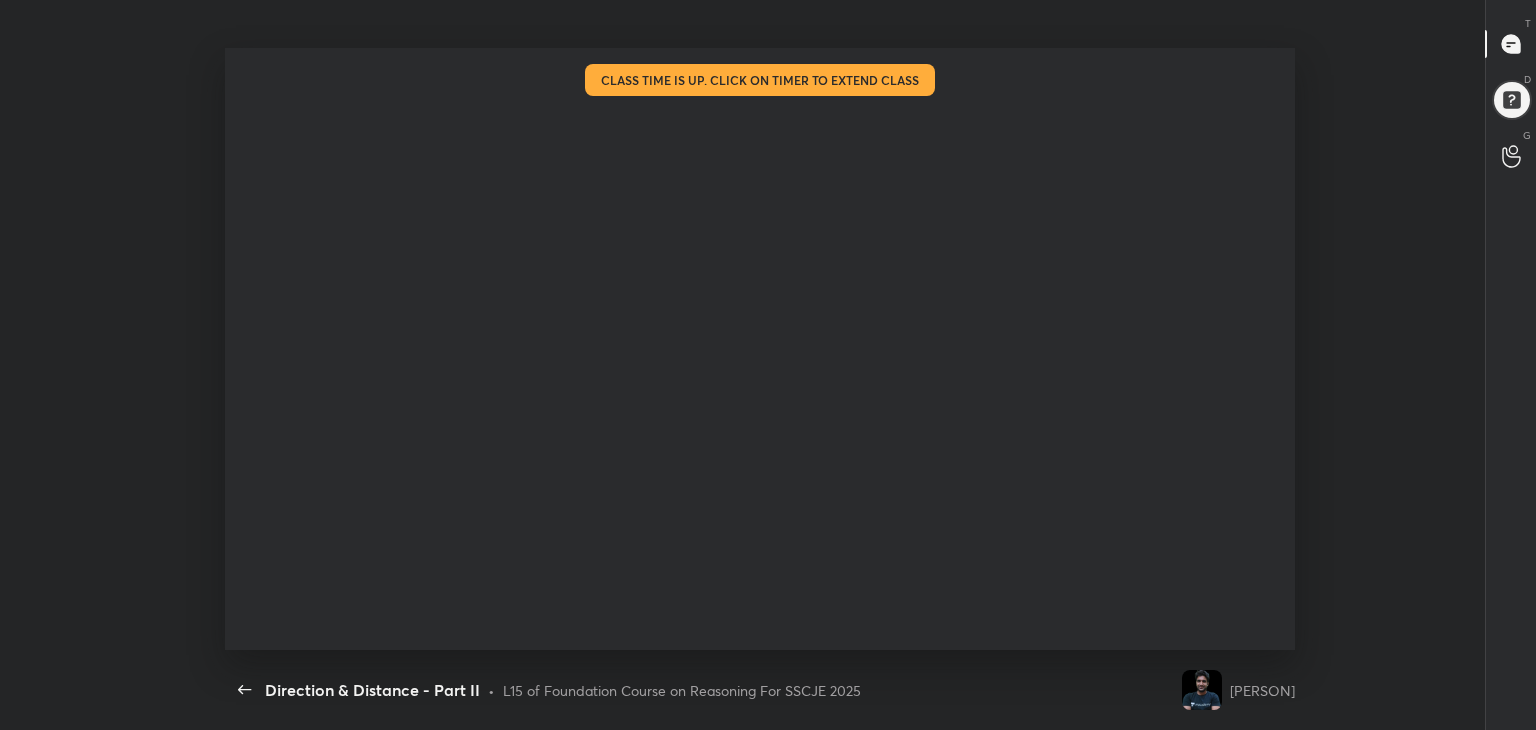 scroll, scrollTop: 99397, scrollLeft: 98747, axis: both 